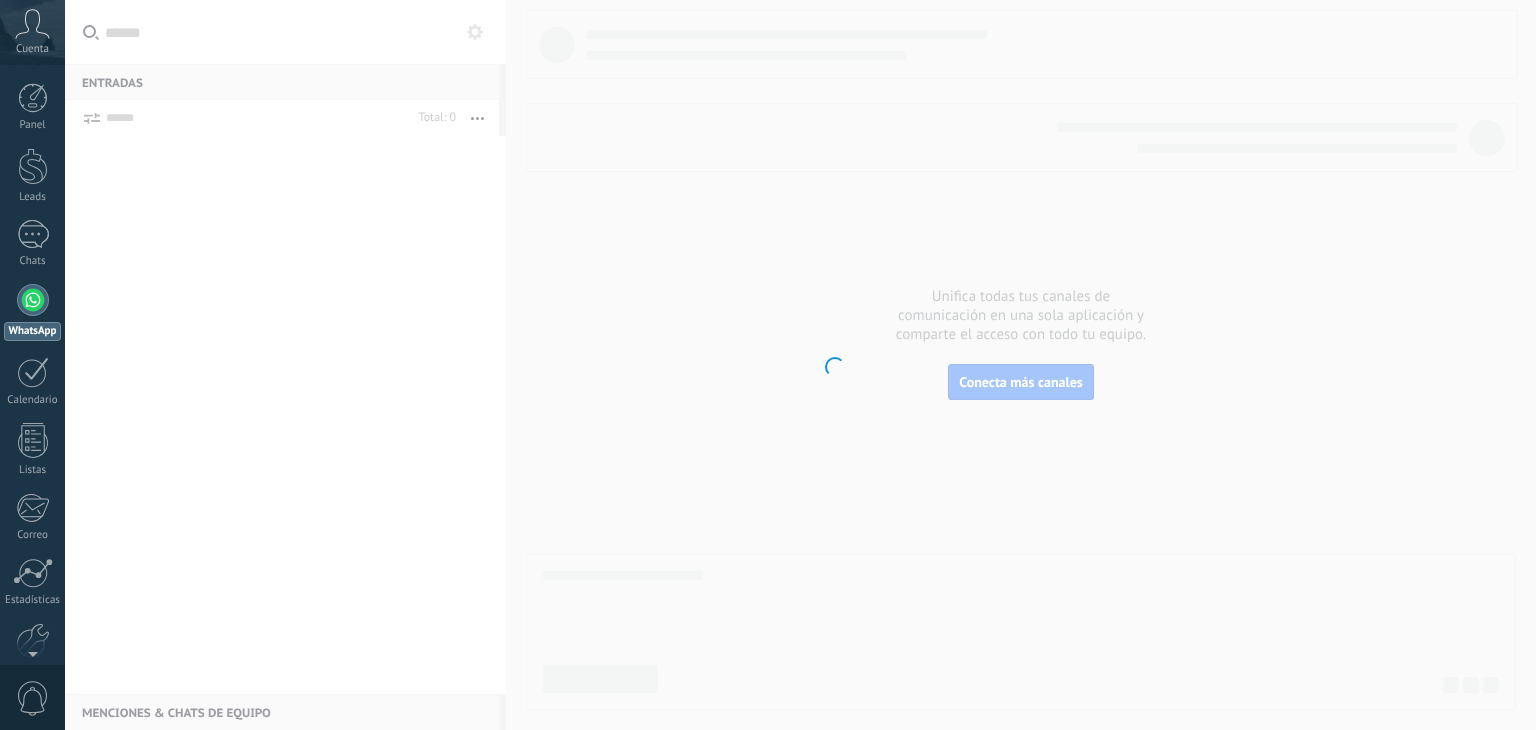 scroll, scrollTop: 0, scrollLeft: 0, axis: both 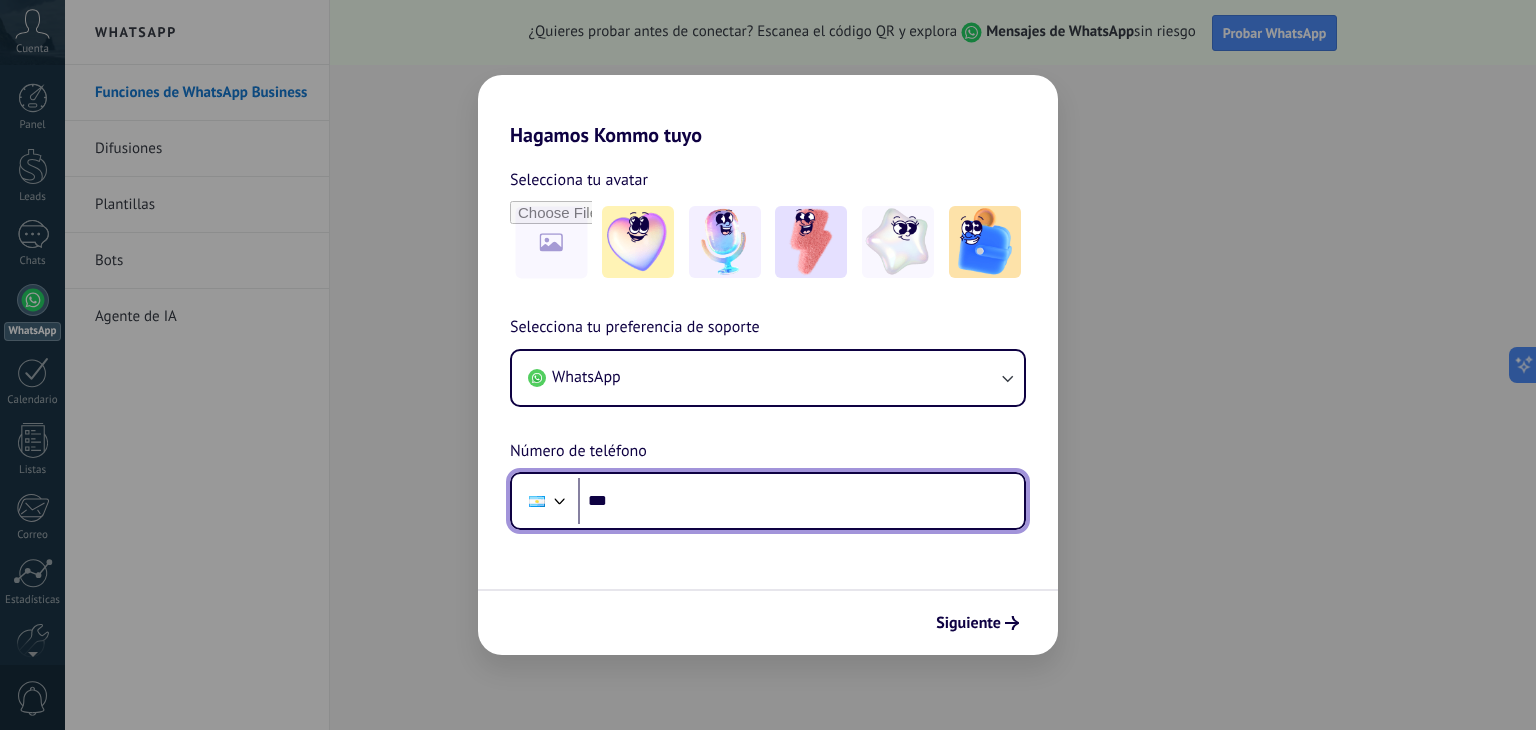 click on "***" at bounding box center [801, 501] 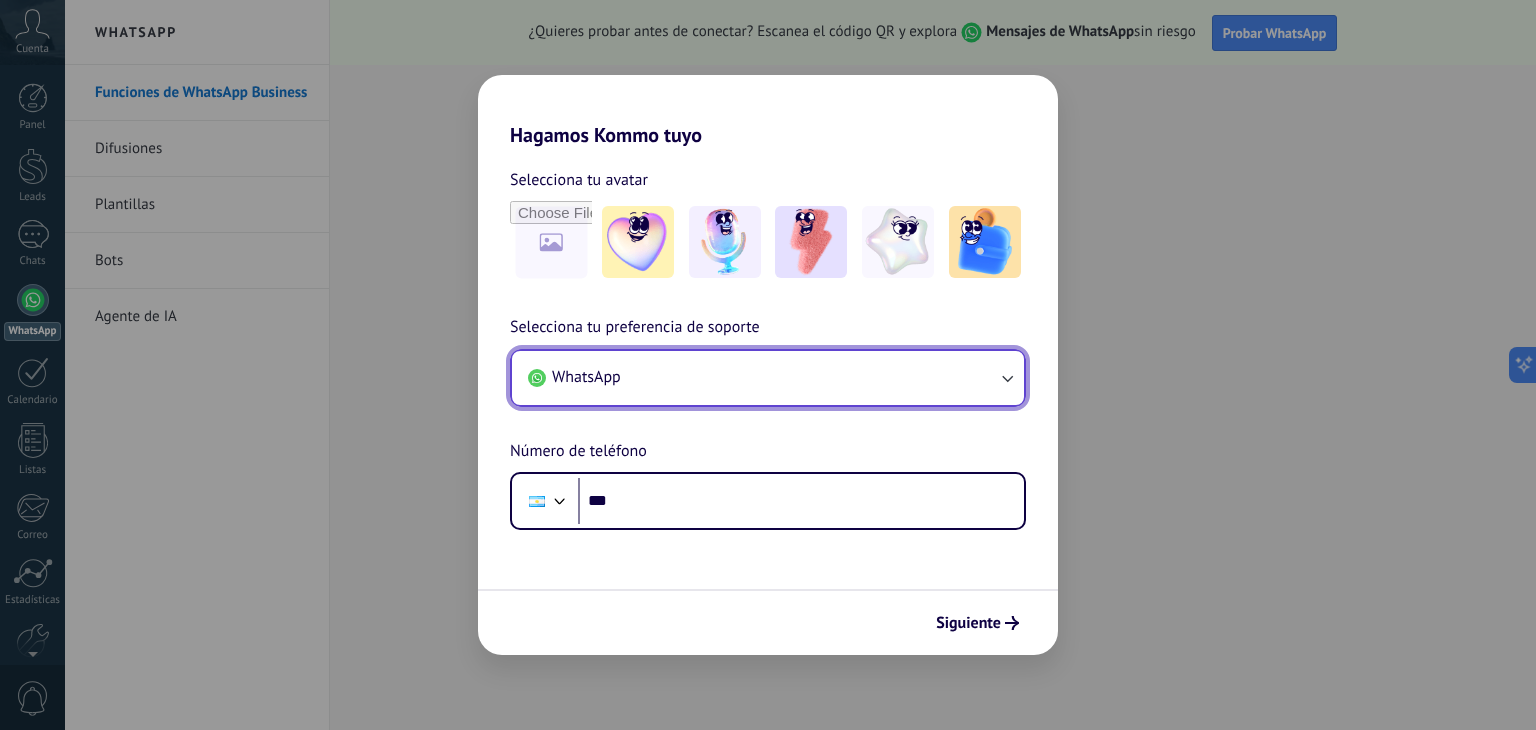 click on "WhatsApp" at bounding box center (768, 378) 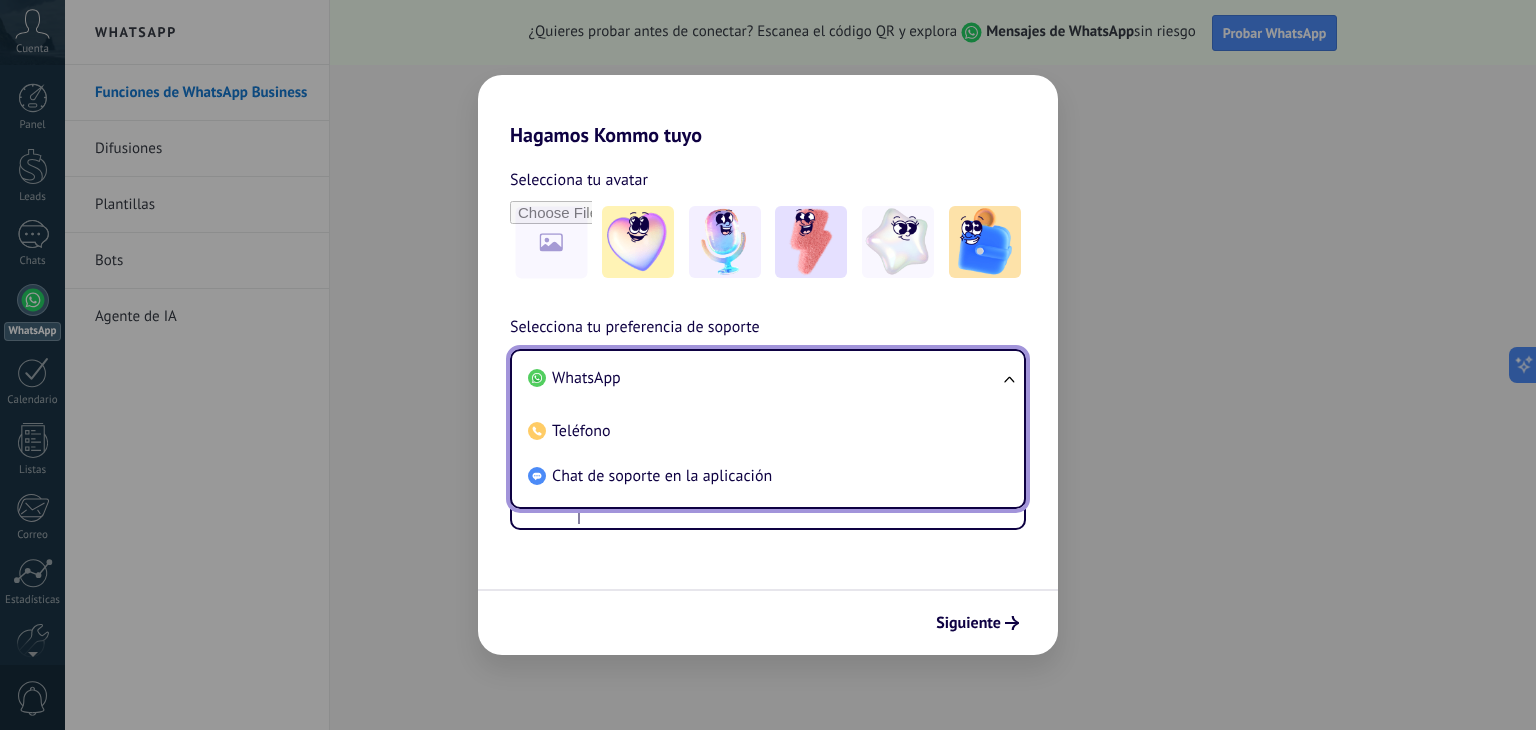 click on "WhatsApp" at bounding box center (764, 378) 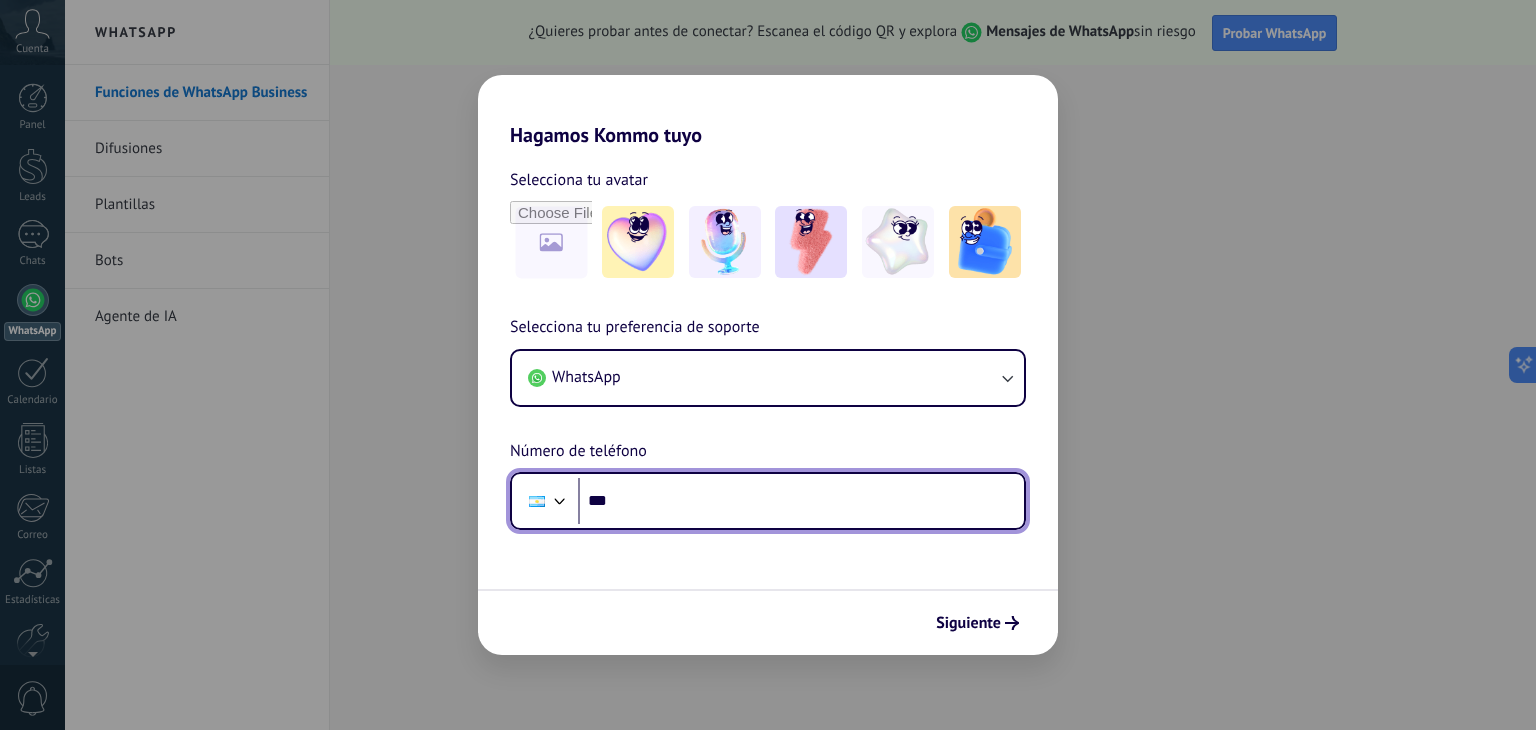 click on "***" at bounding box center (801, 501) 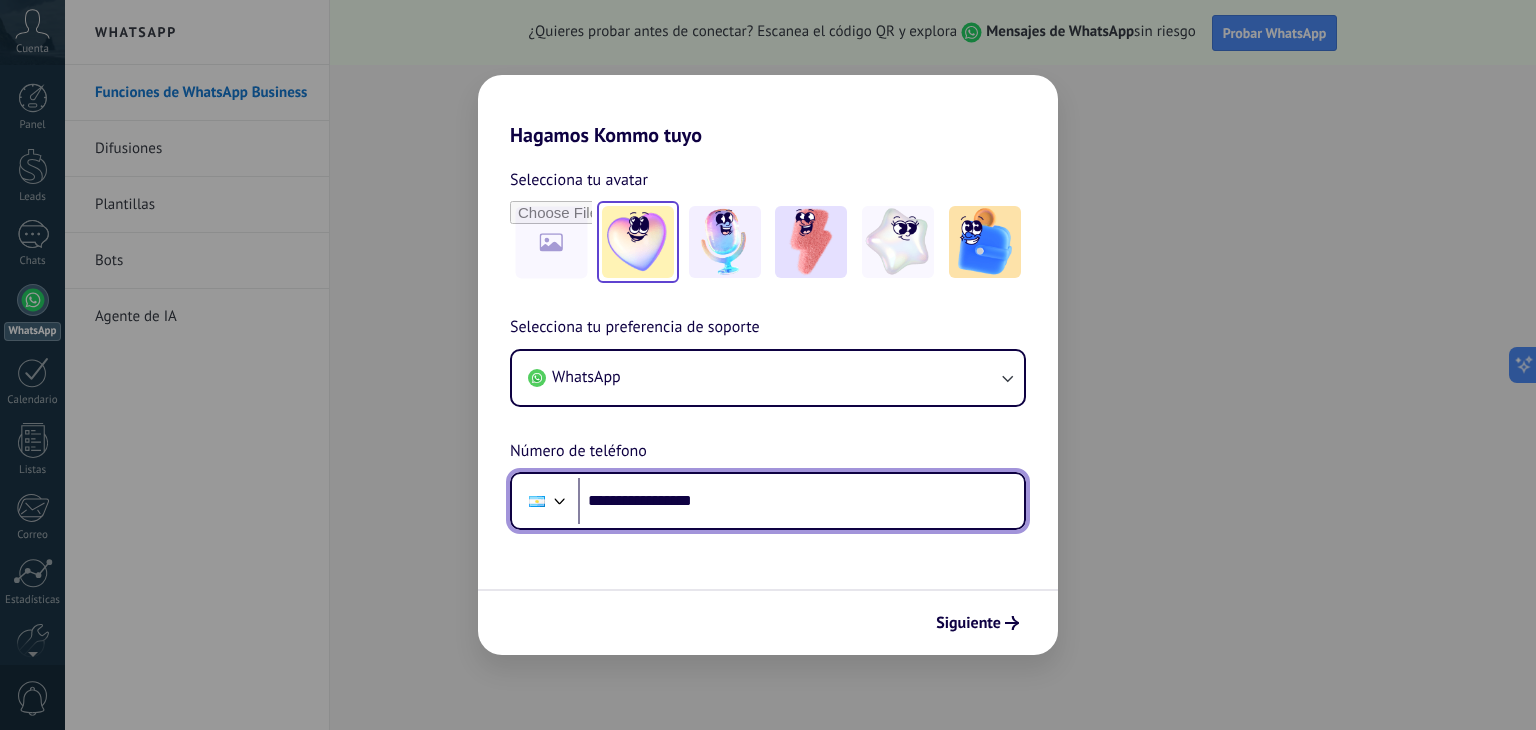 type on "**********" 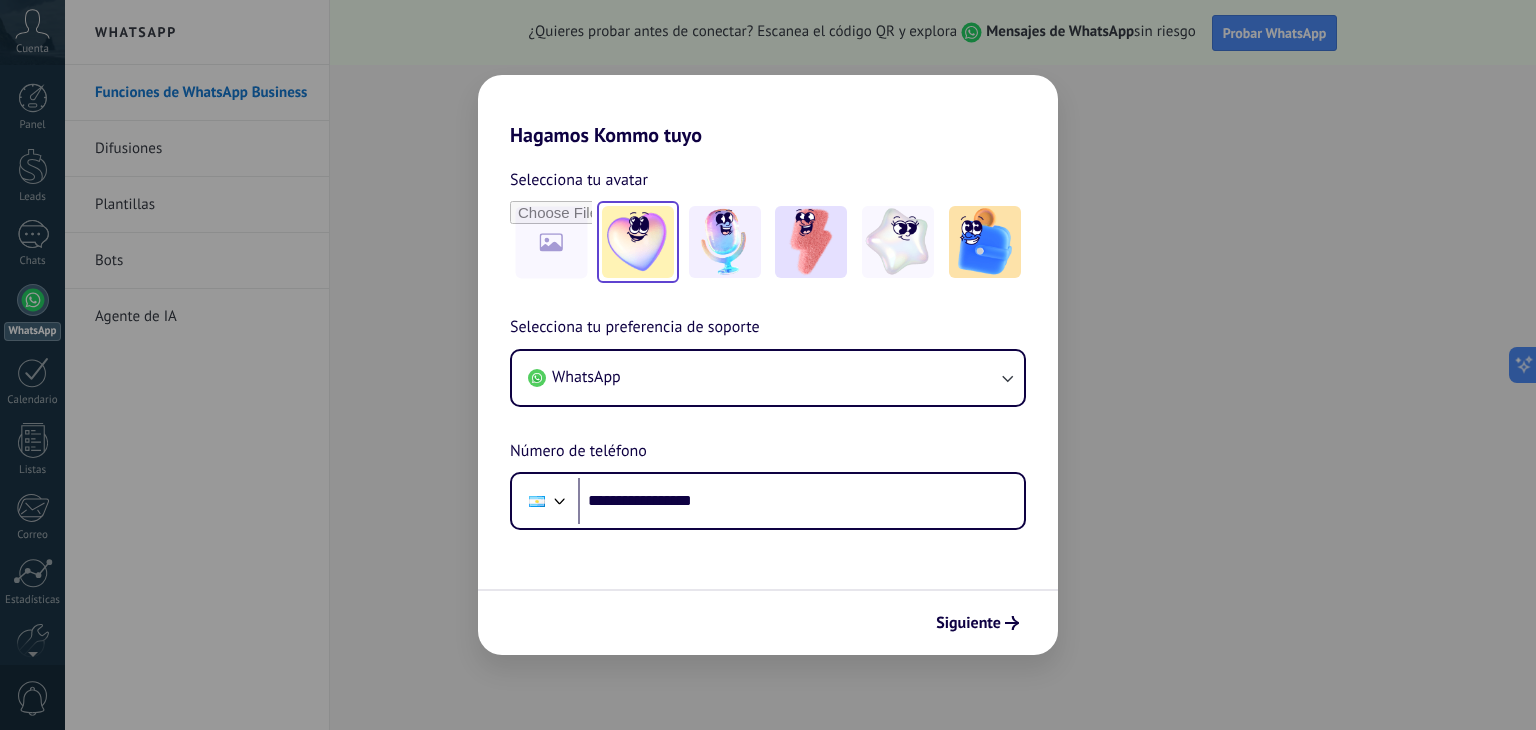 click at bounding box center (638, 242) 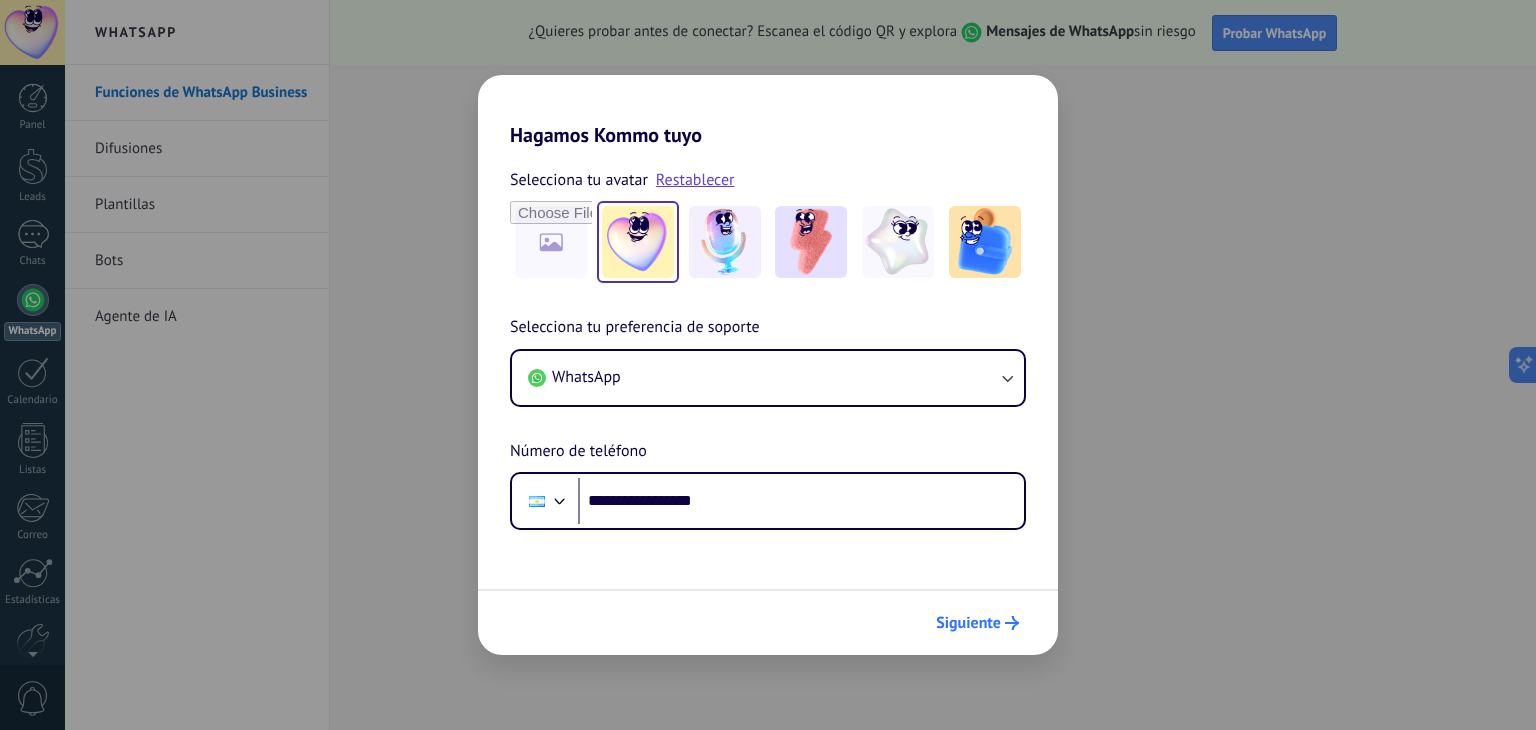 click on "Siguiente" at bounding box center [968, 623] 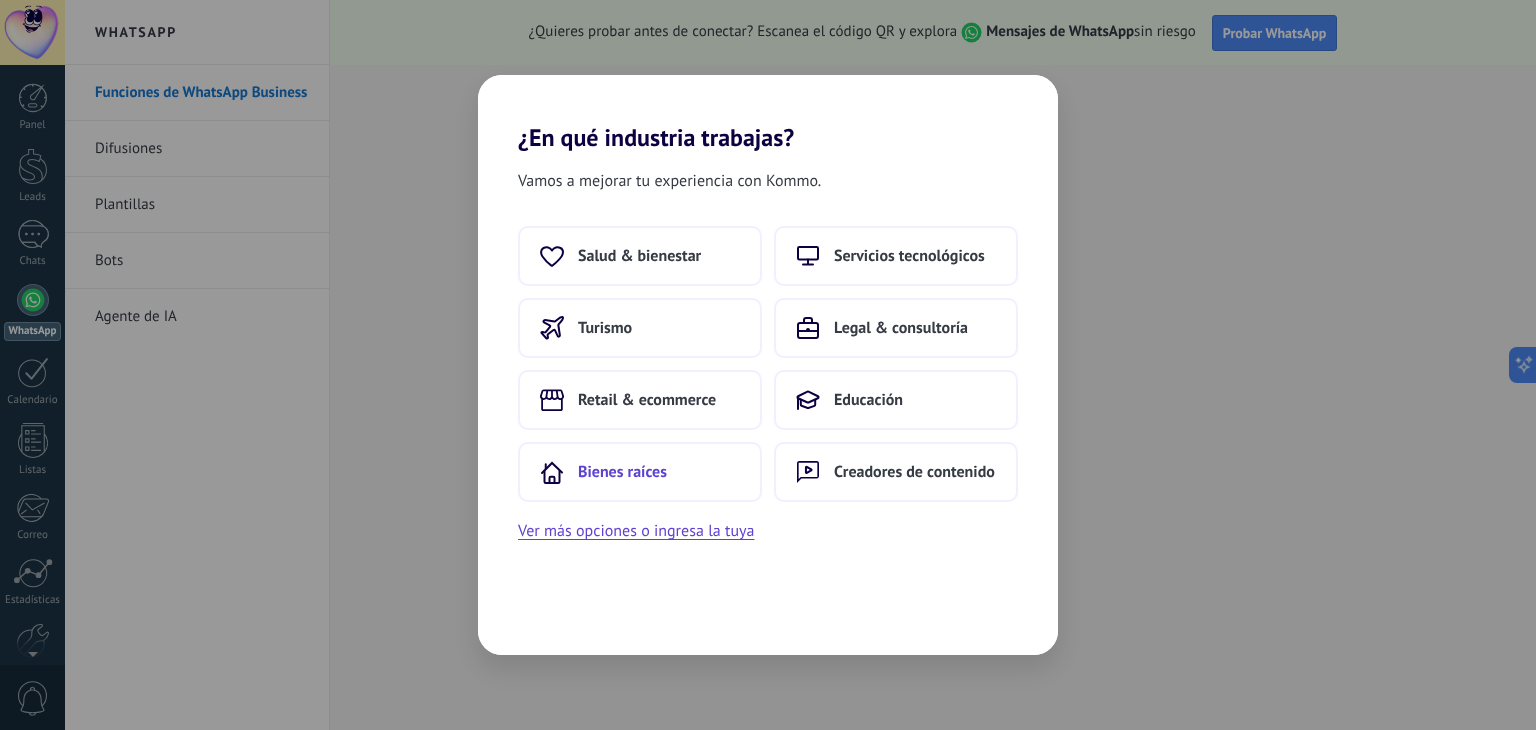 click on "Bienes raíces" at bounding box center (622, 472) 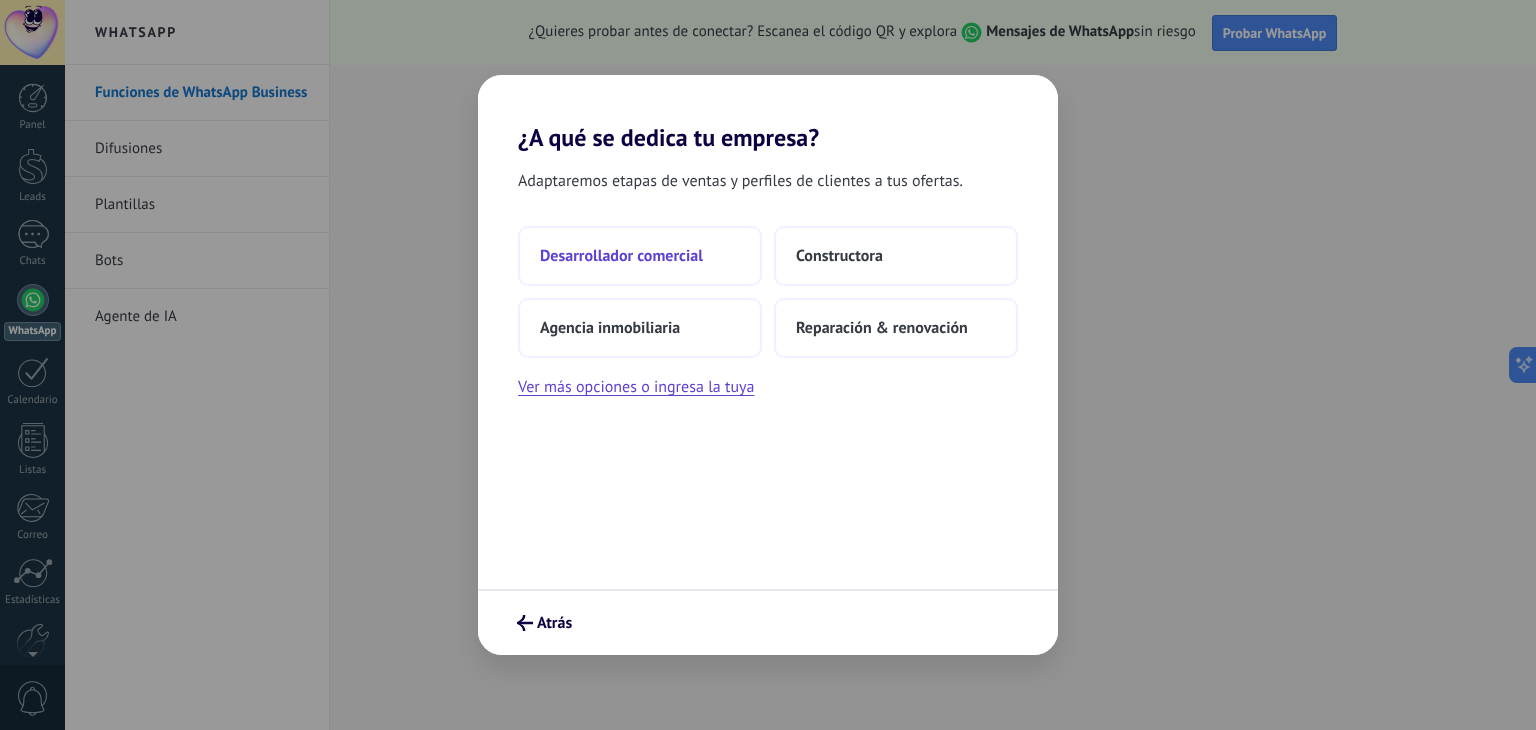 click on "Desarrollador comercial" at bounding box center [621, 256] 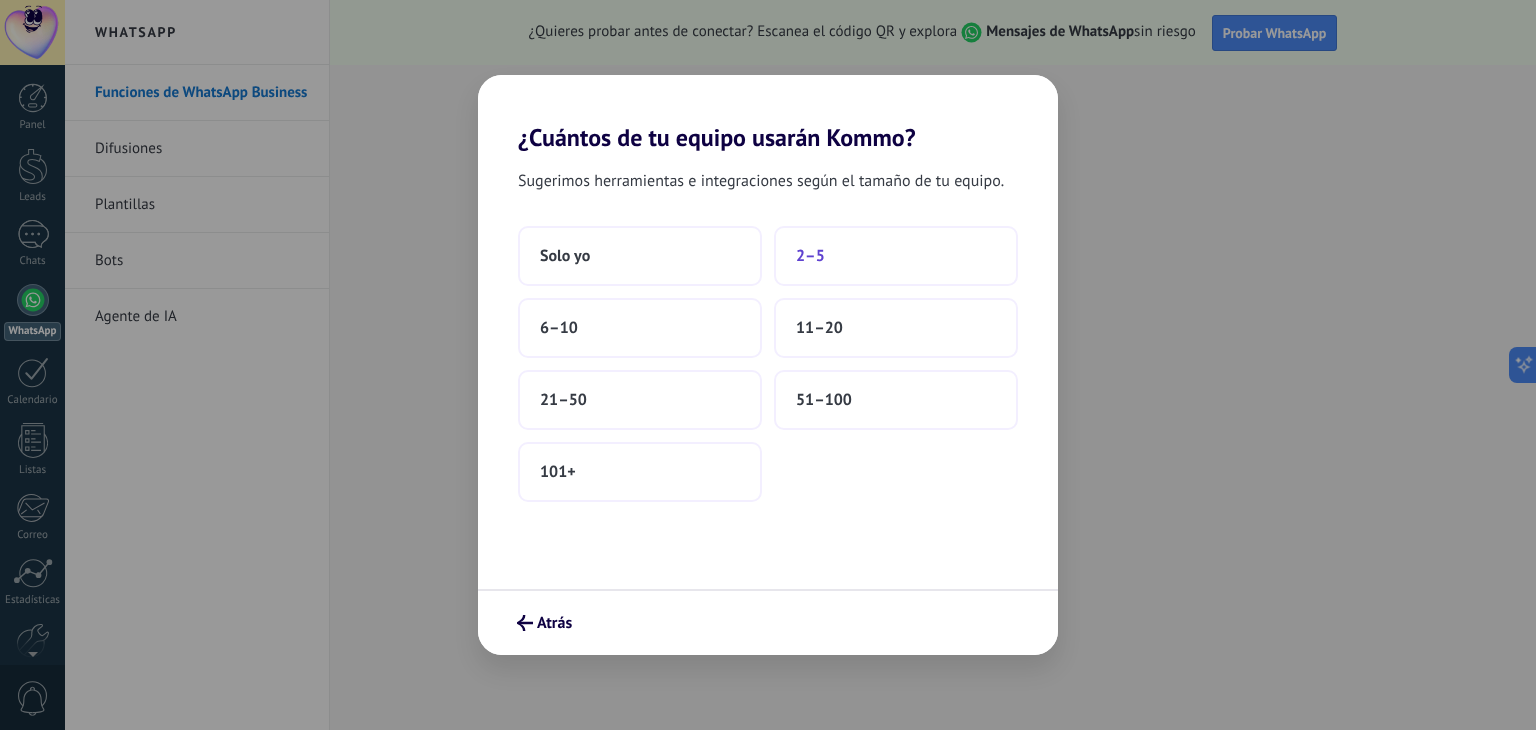 click on "2–5" at bounding box center [810, 256] 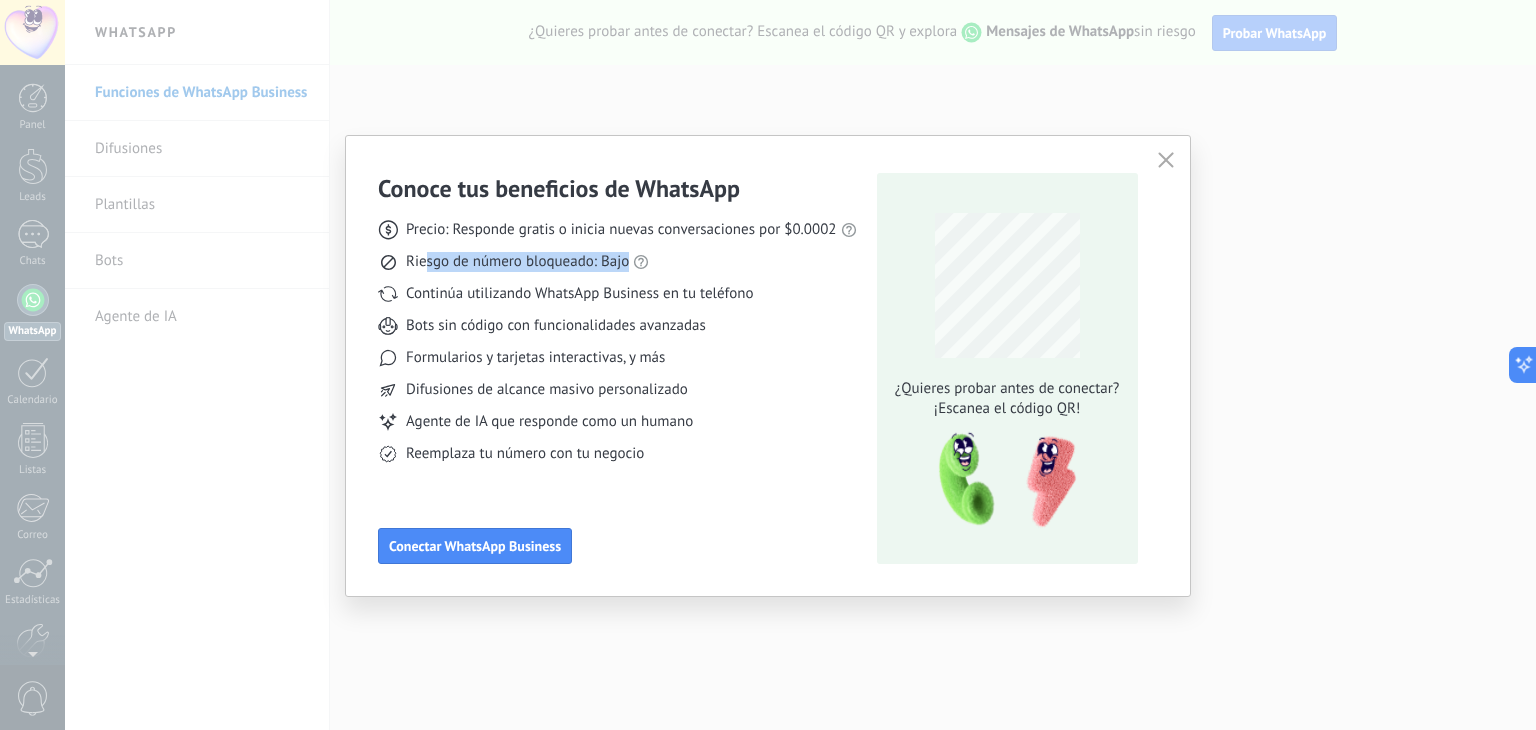 drag, startPoint x: 427, startPoint y: 261, endPoint x: 652, endPoint y: 262, distance: 225.00223 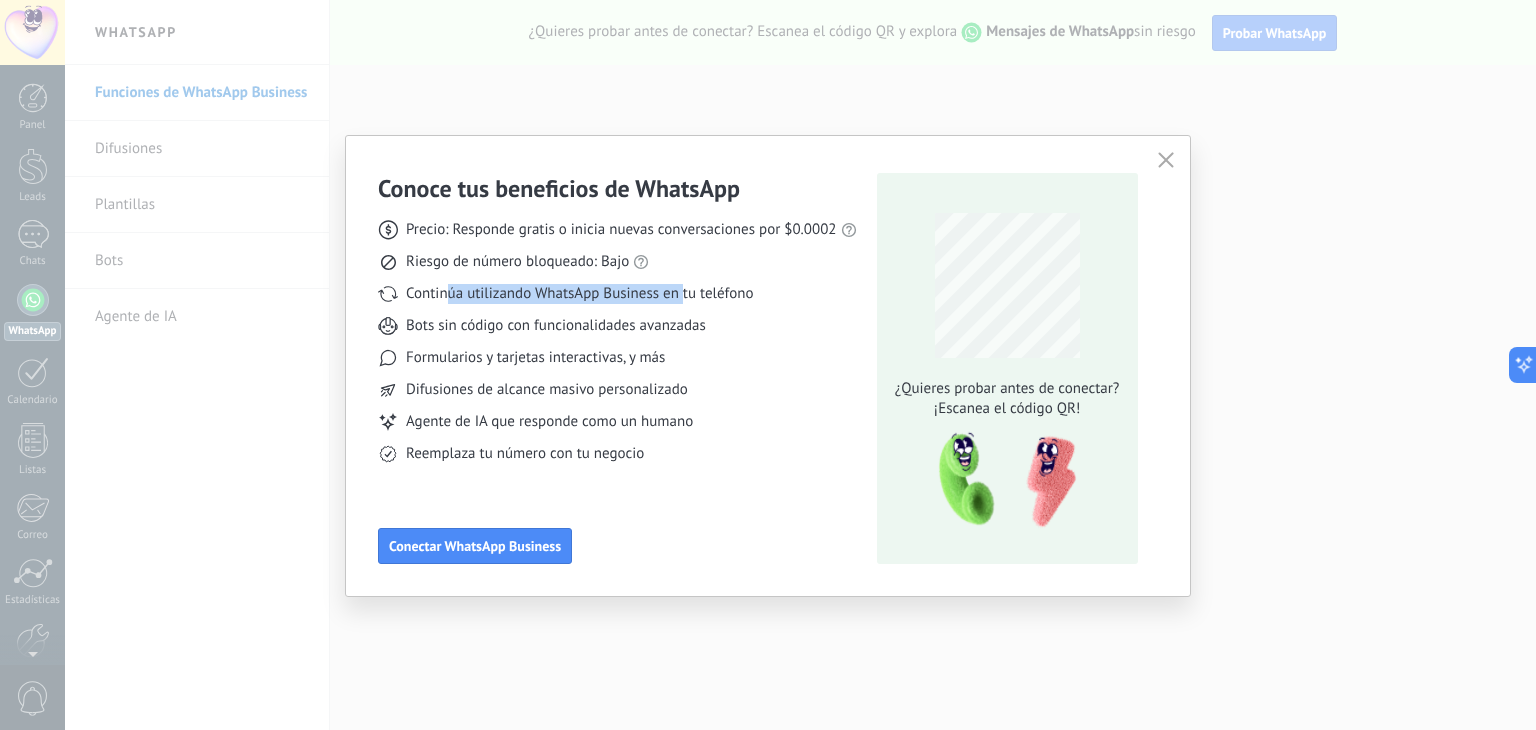 drag, startPoint x: 444, startPoint y: 293, endPoint x: 684, endPoint y: 290, distance: 240.01875 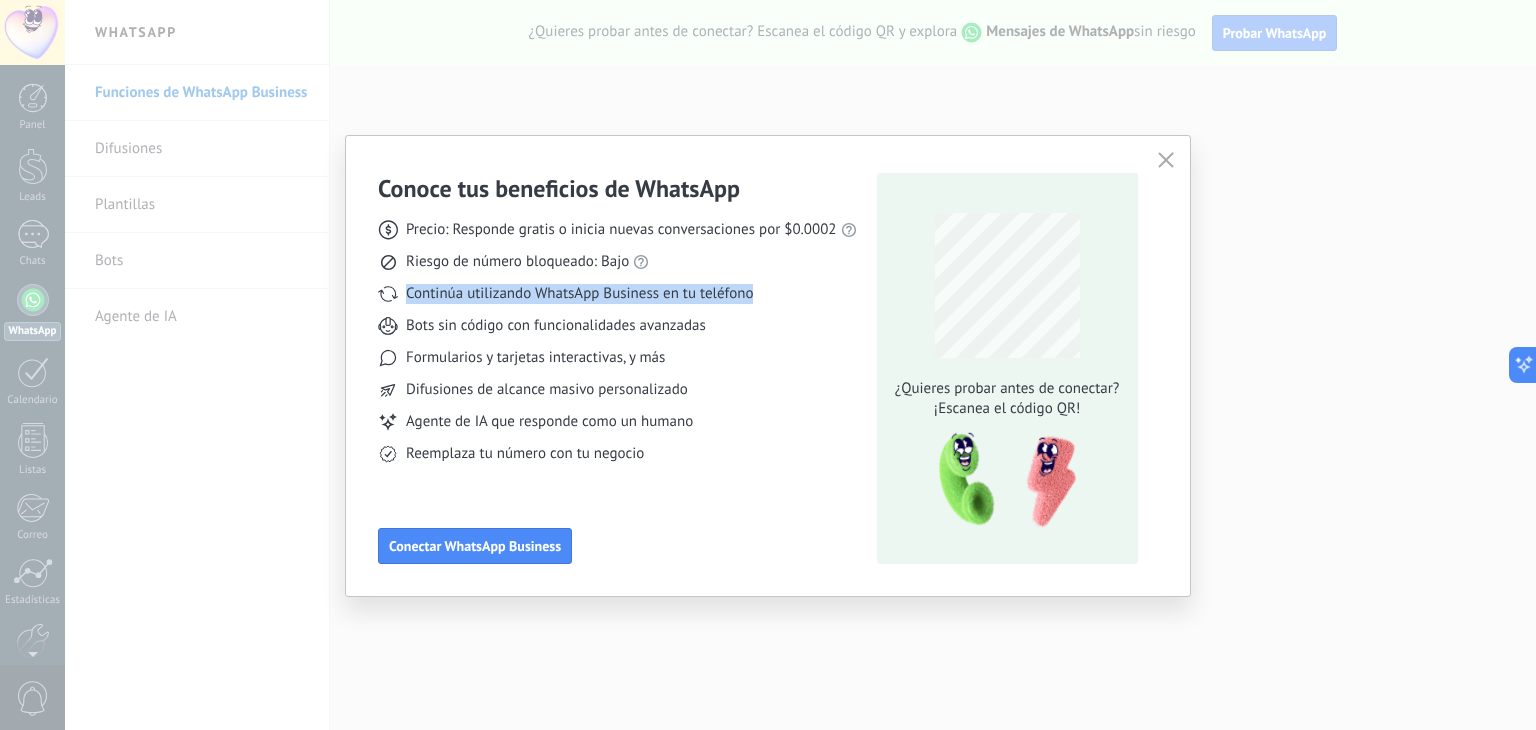 drag, startPoint x: 766, startPoint y: 294, endPoint x: 388, endPoint y: 277, distance: 378.38208 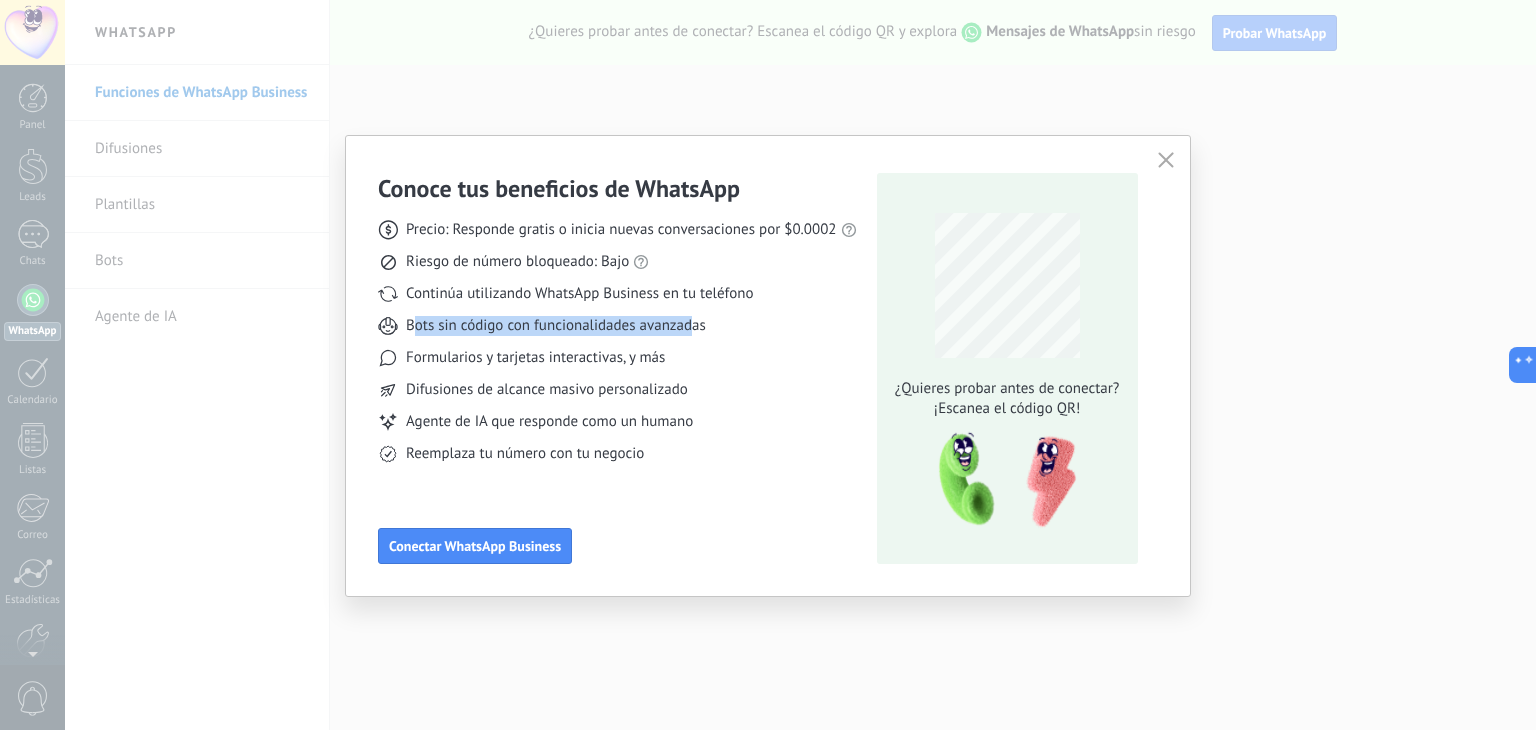 drag, startPoint x: 416, startPoint y: 329, endPoint x: 695, endPoint y: 323, distance: 279.0645 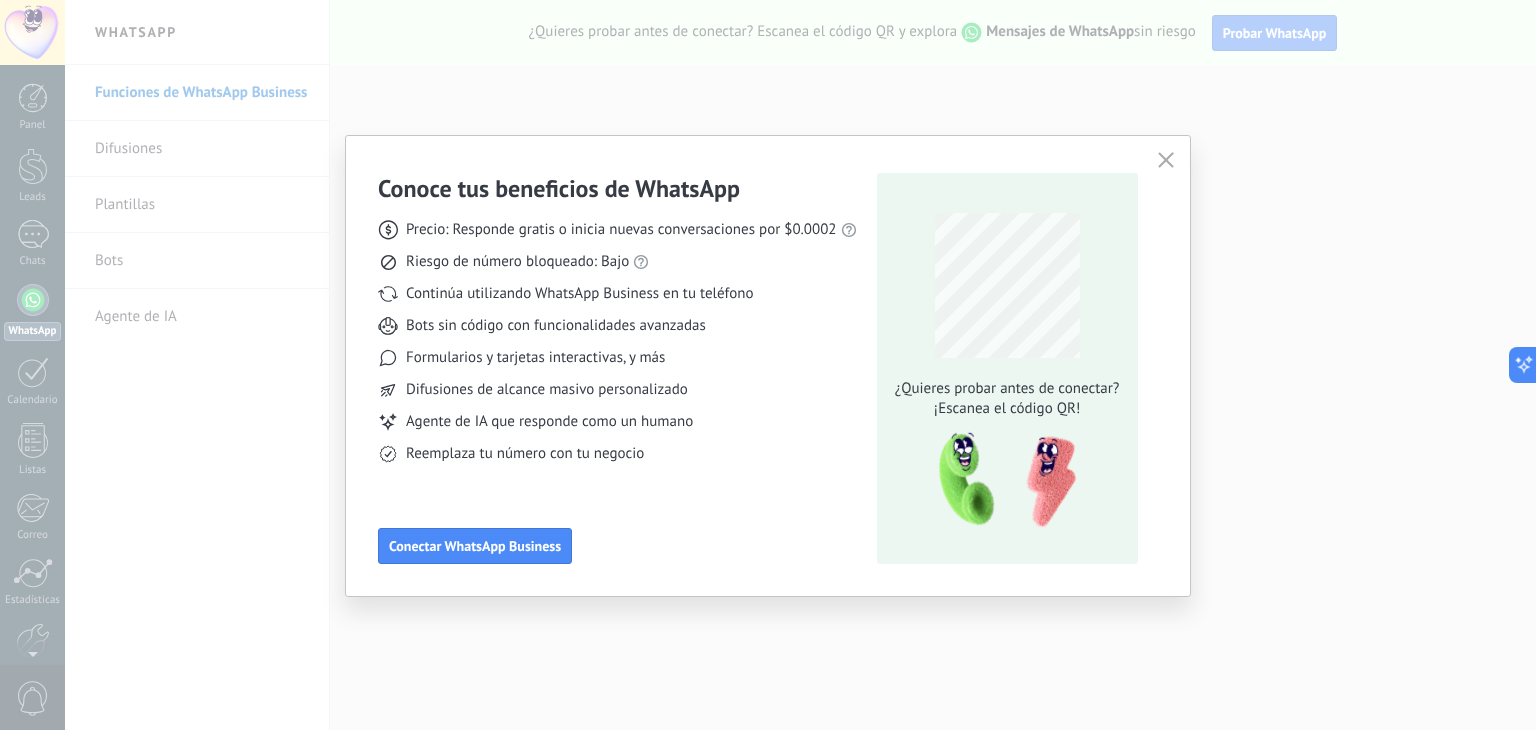 click on "Continúa utilizando WhatsApp Business en tu teléfono" at bounding box center [579, 294] 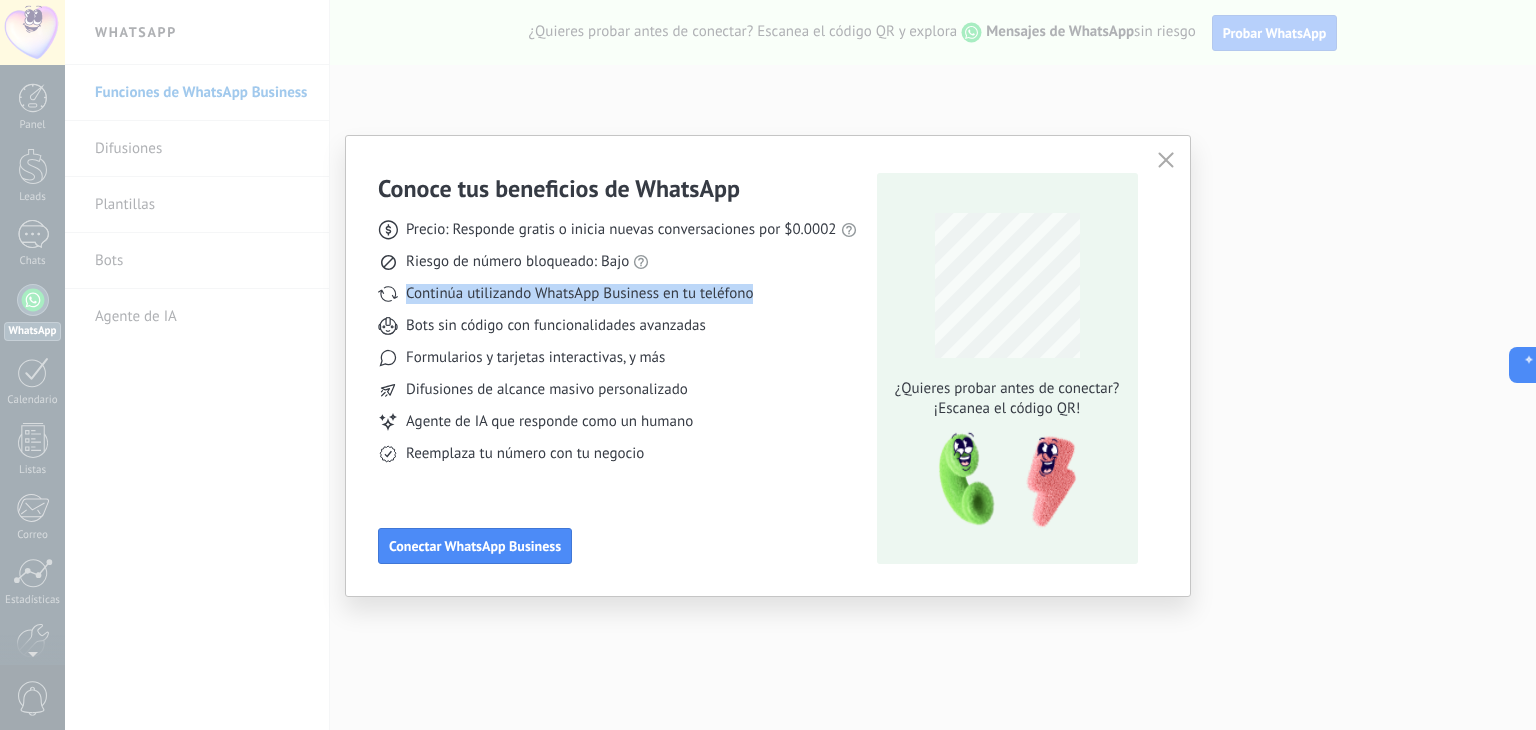 drag, startPoint x: 751, startPoint y: 293, endPoint x: 408, endPoint y: 293, distance: 343 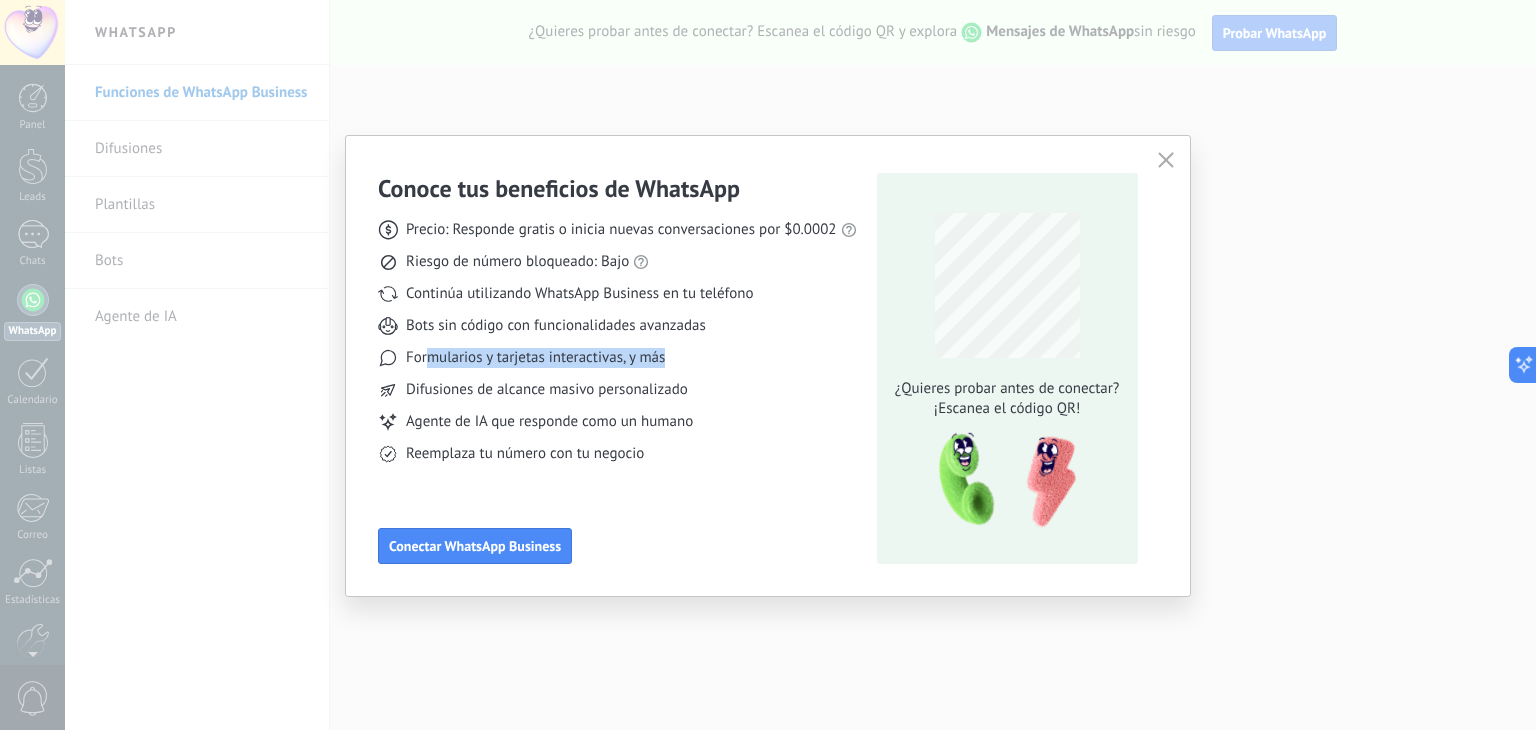 drag, startPoint x: 428, startPoint y: 362, endPoint x: 668, endPoint y: 363, distance: 240.00209 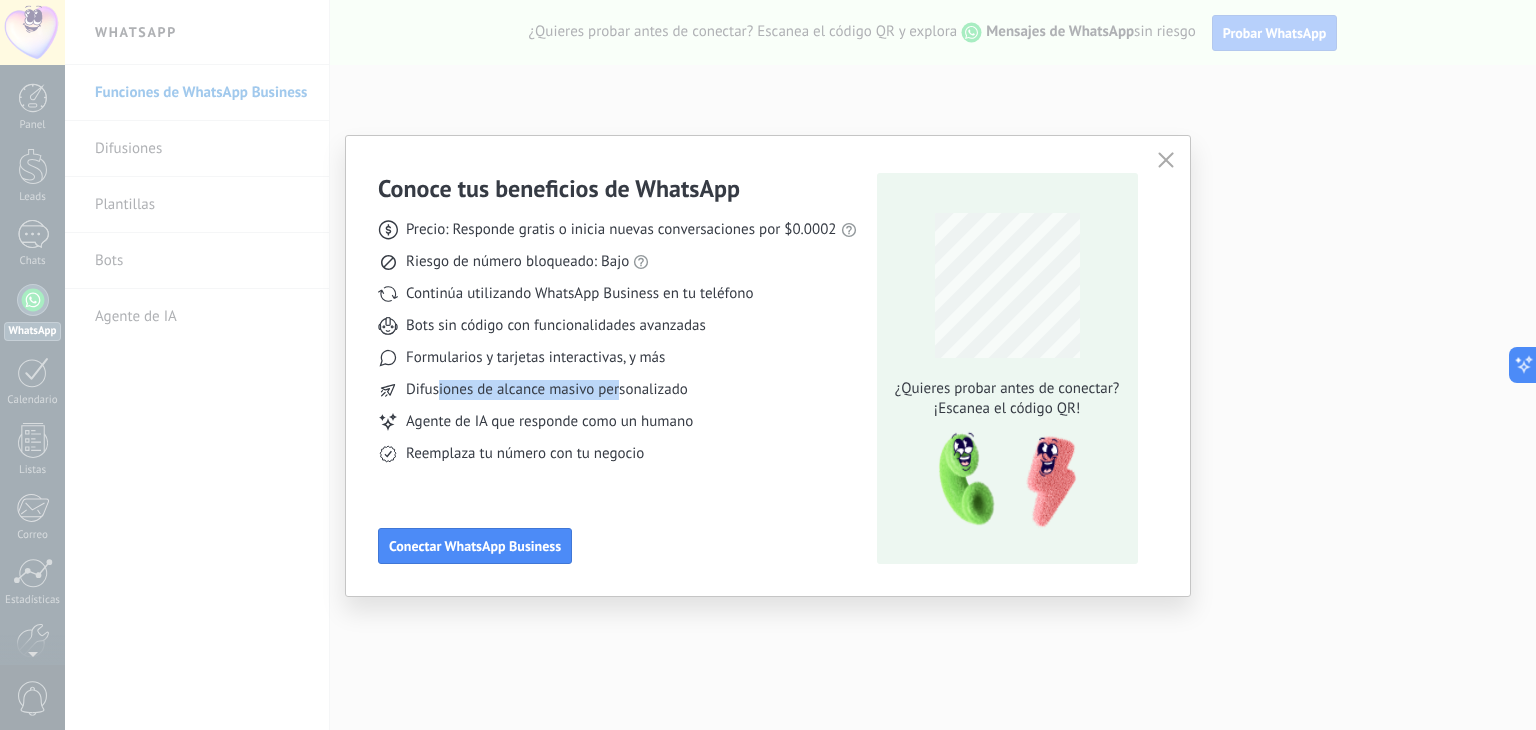 drag, startPoint x: 540, startPoint y: 397, endPoint x: 617, endPoint y: 397, distance: 77 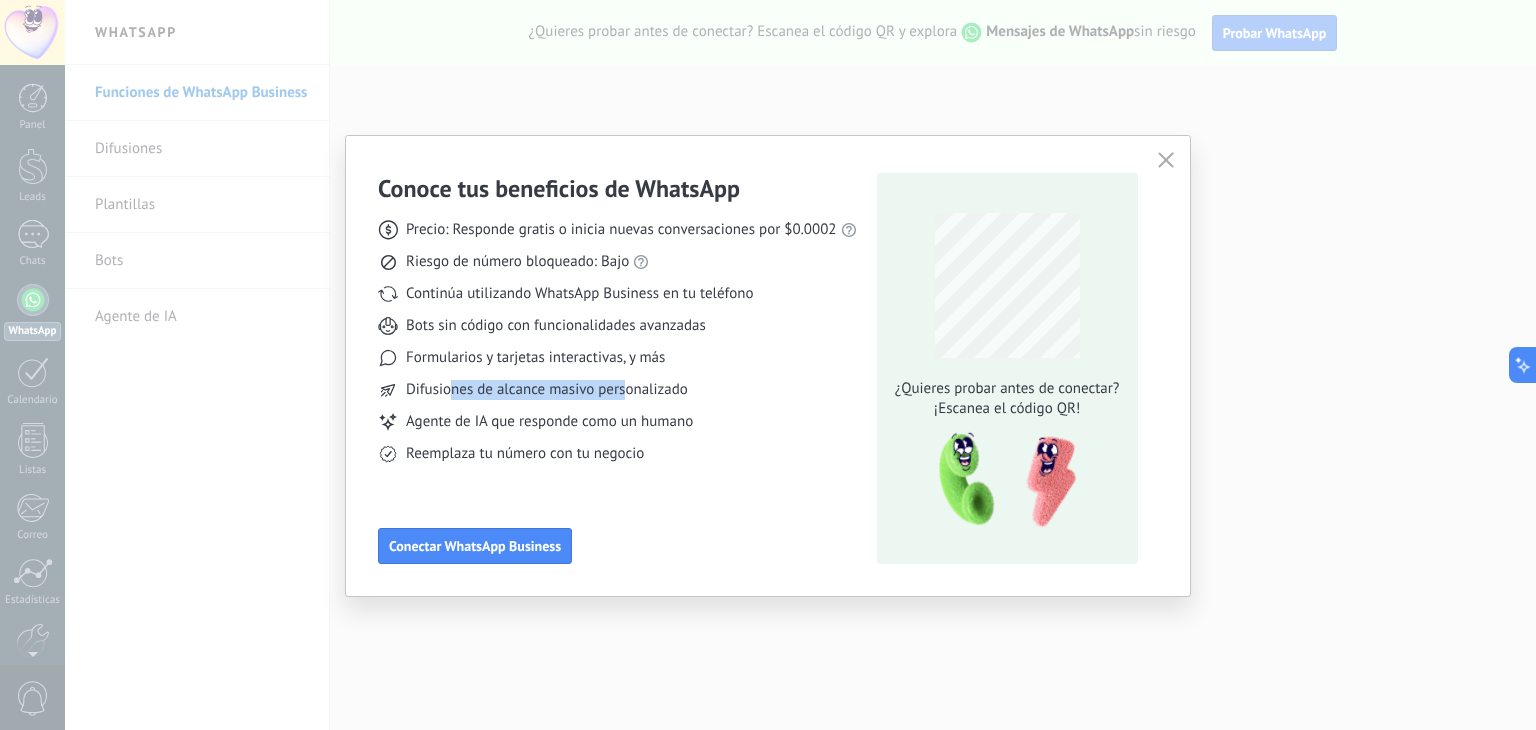 drag, startPoint x: 448, startPoint y: 392, endPoint x: 624, endPoint y: 390, distance: 176.01137 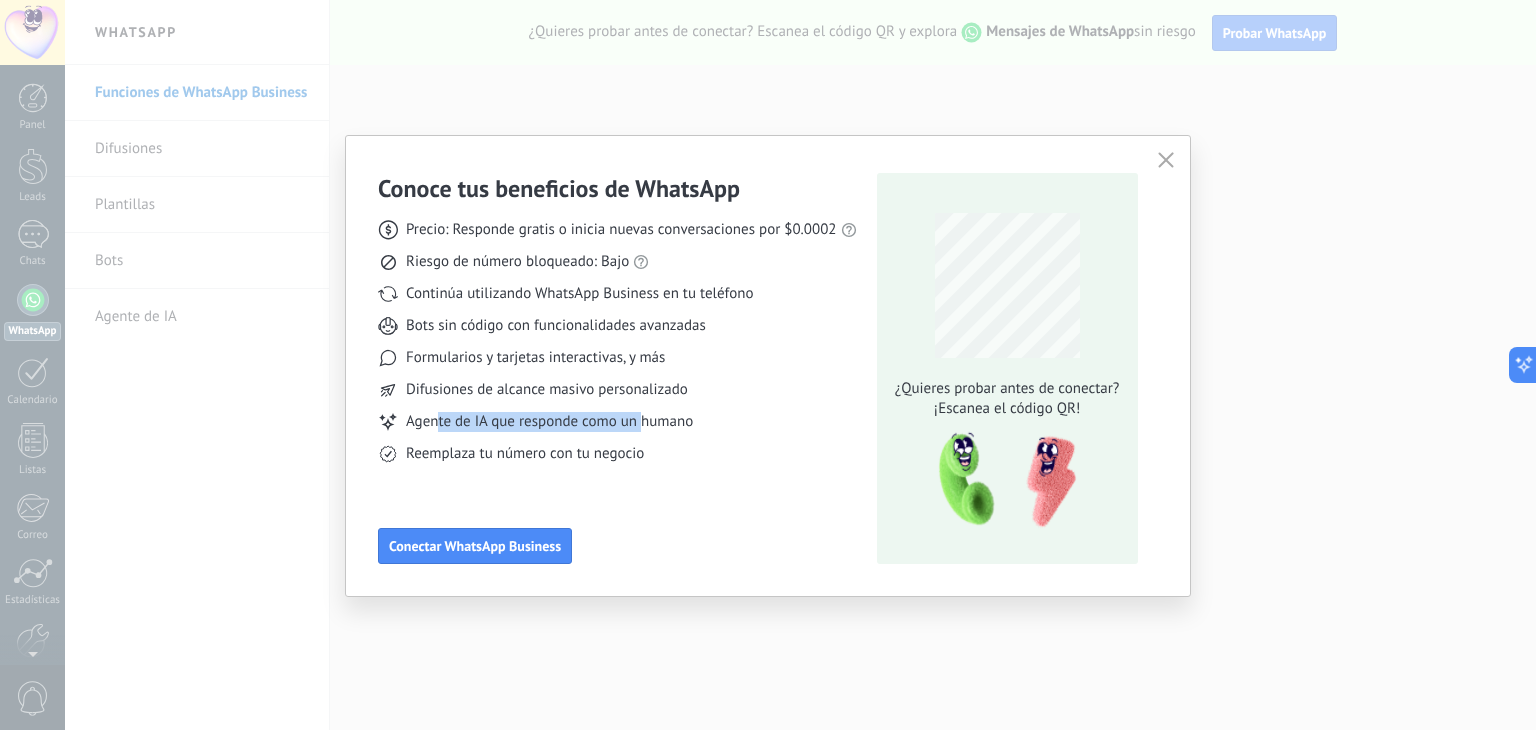 drag, startPoint x: 435, startPoint y: 423, endPoint x: 629, endPoint y: 424, distance: 194.00258 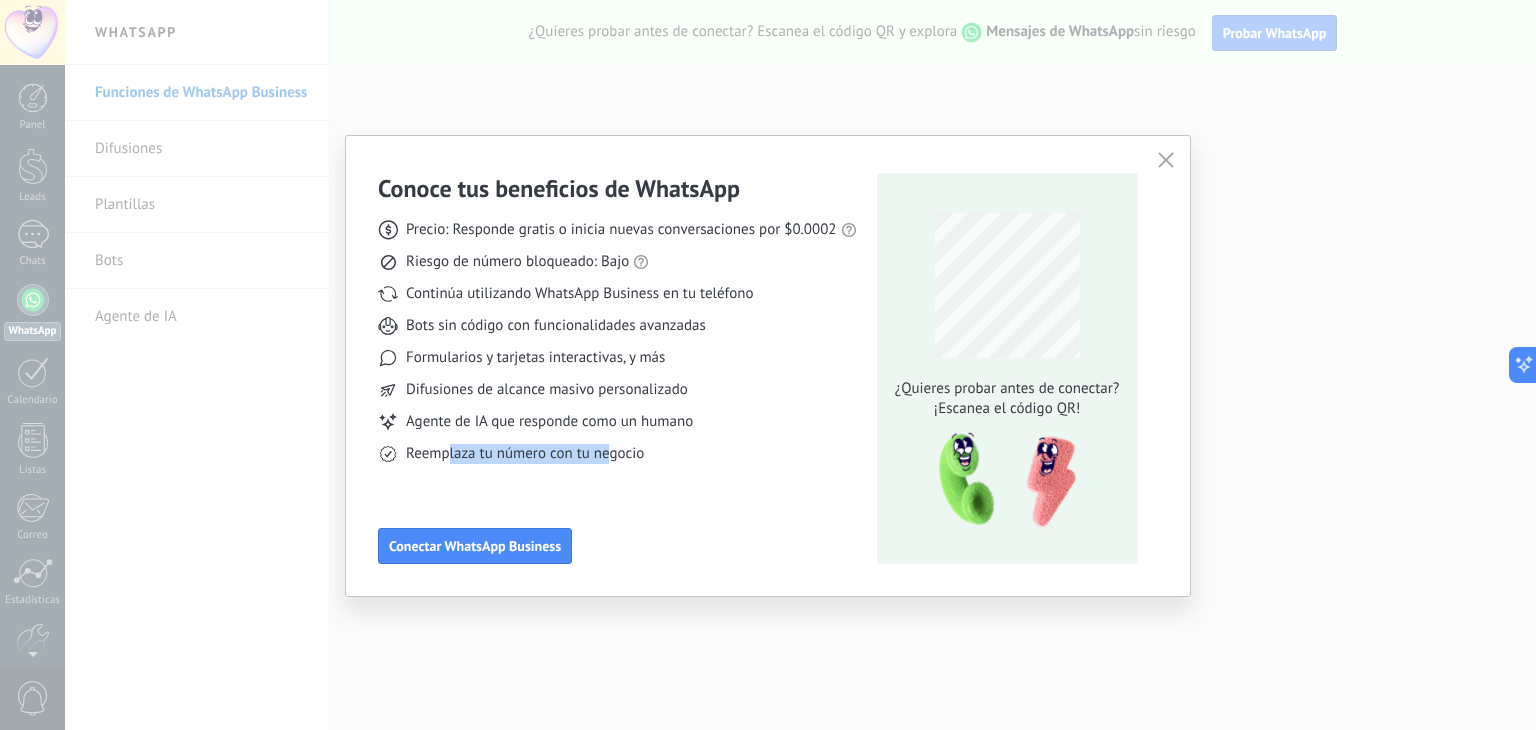 drag, startPoint x: 458, startPoint y: 452, endPoint x: 609, endPoint y: 442, distance: 151.33076 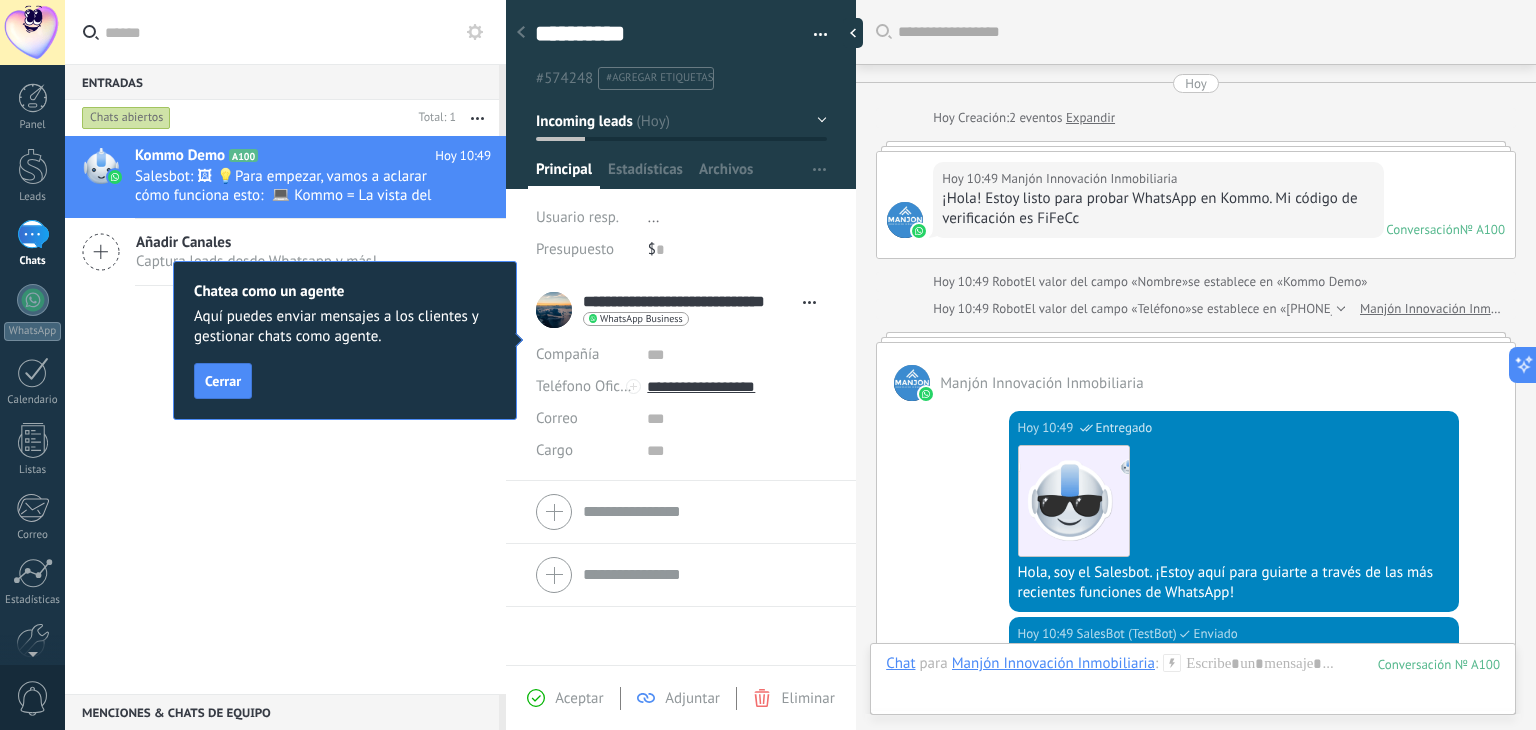 scroll, scrollTop: 672, scrollLeft: 0, axis: vertical 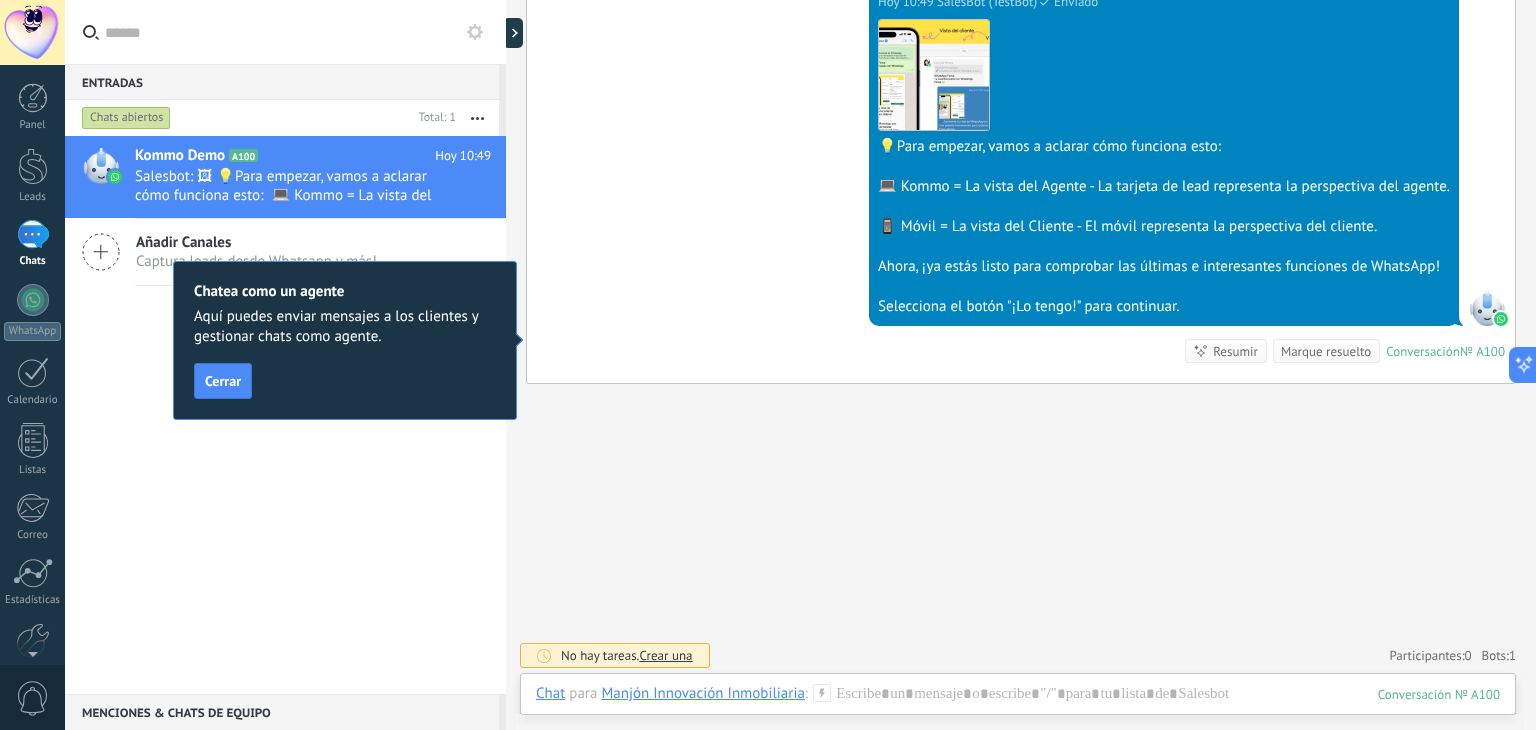 click at bounding box center (1164, 207) 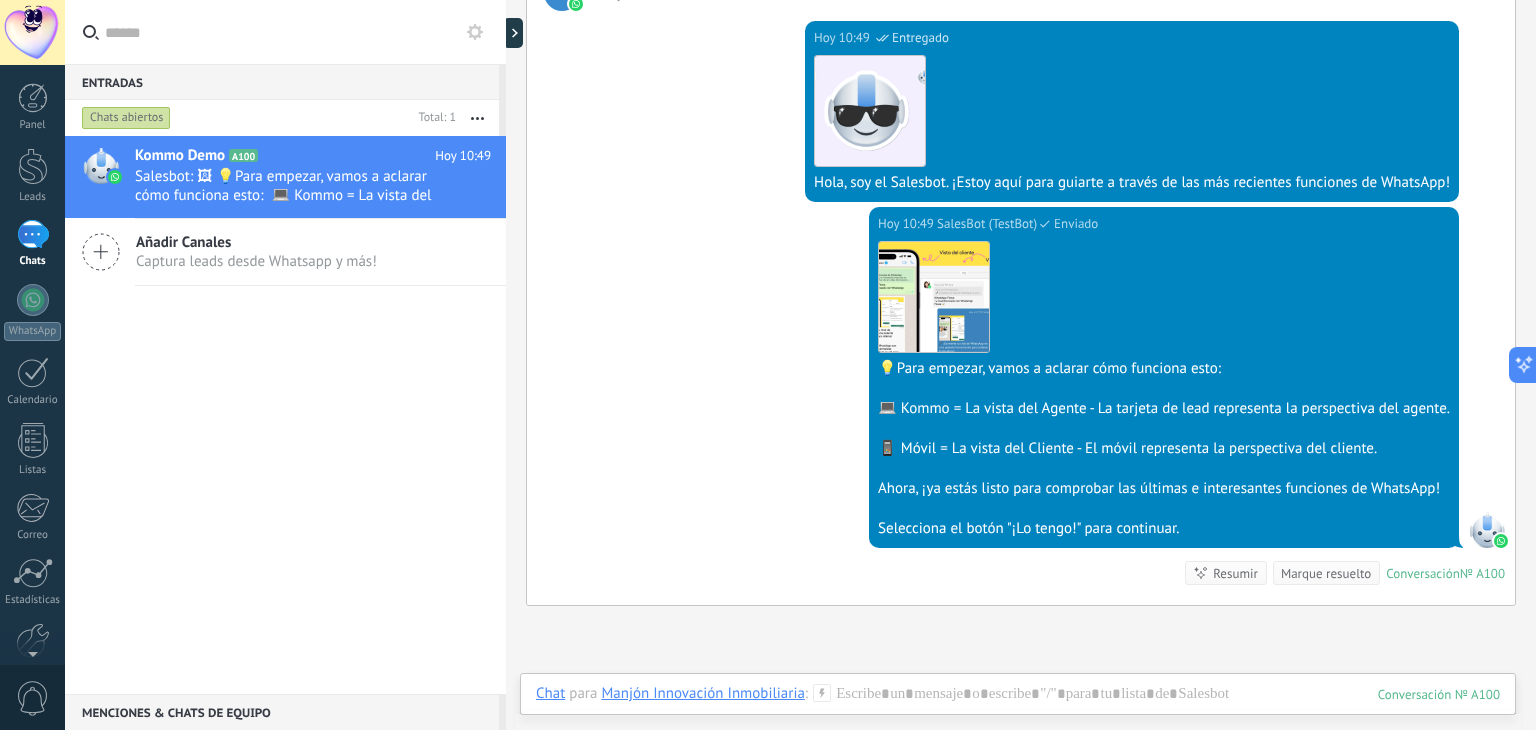 scroll, scrollTop: 400, scrollLeft: 0, axis: vertical 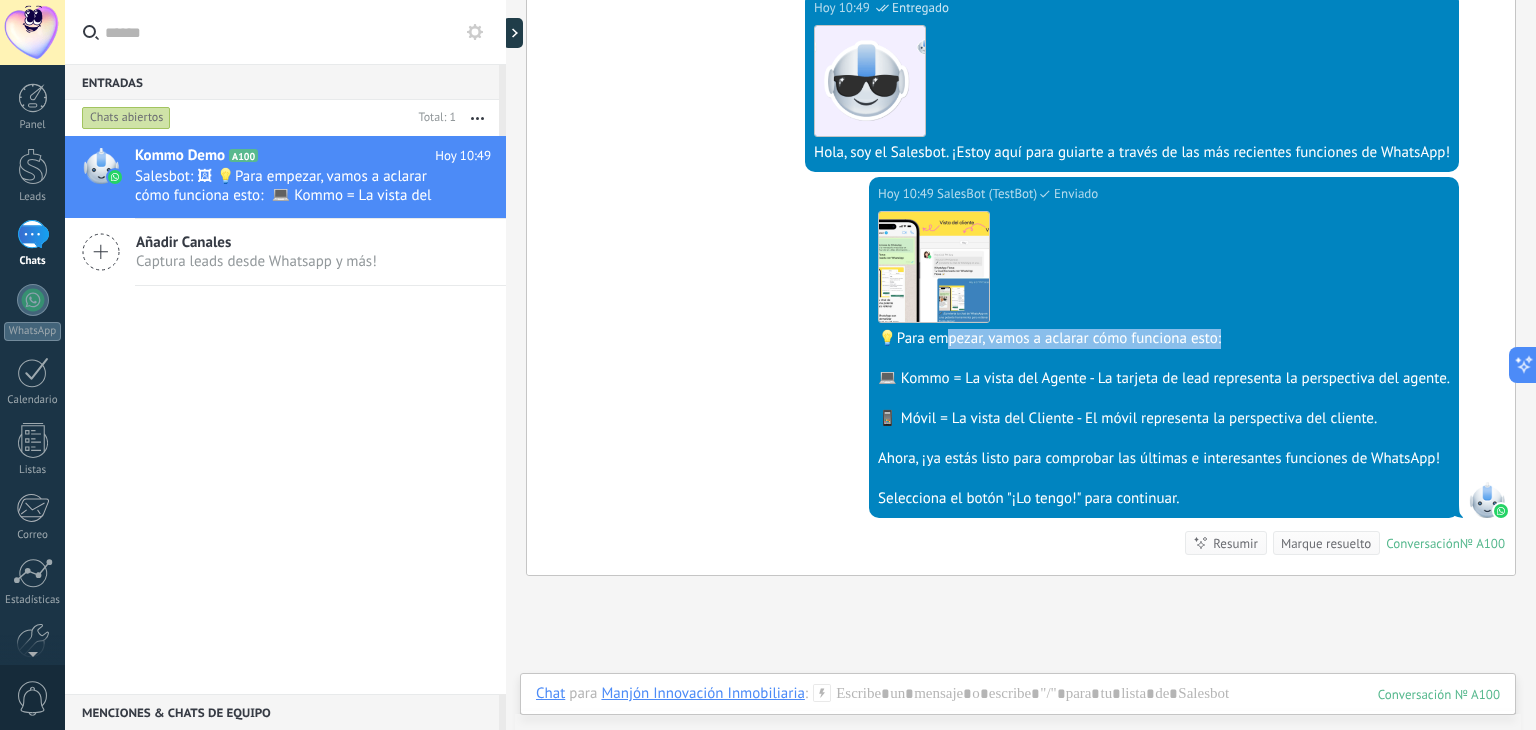 drag, startPoint x: 940, startPoint y: 337, endPoint x: 1216, endPoint y: 343, distance: 276.06522 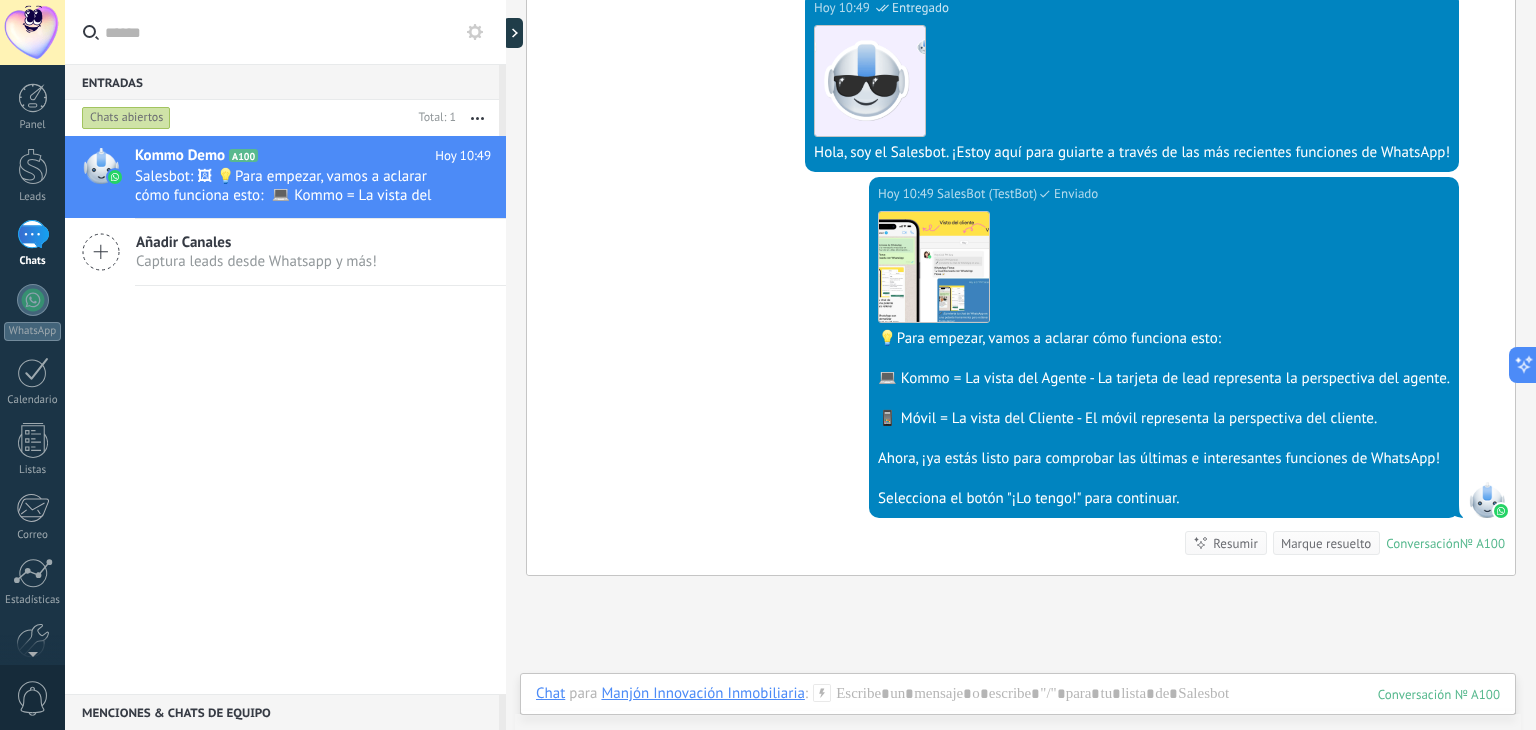 click on "💻 Kommo = La vista del Agente - La tarjeta de lead representa la perspectiva del agente." at bounding box center [1164, 379] 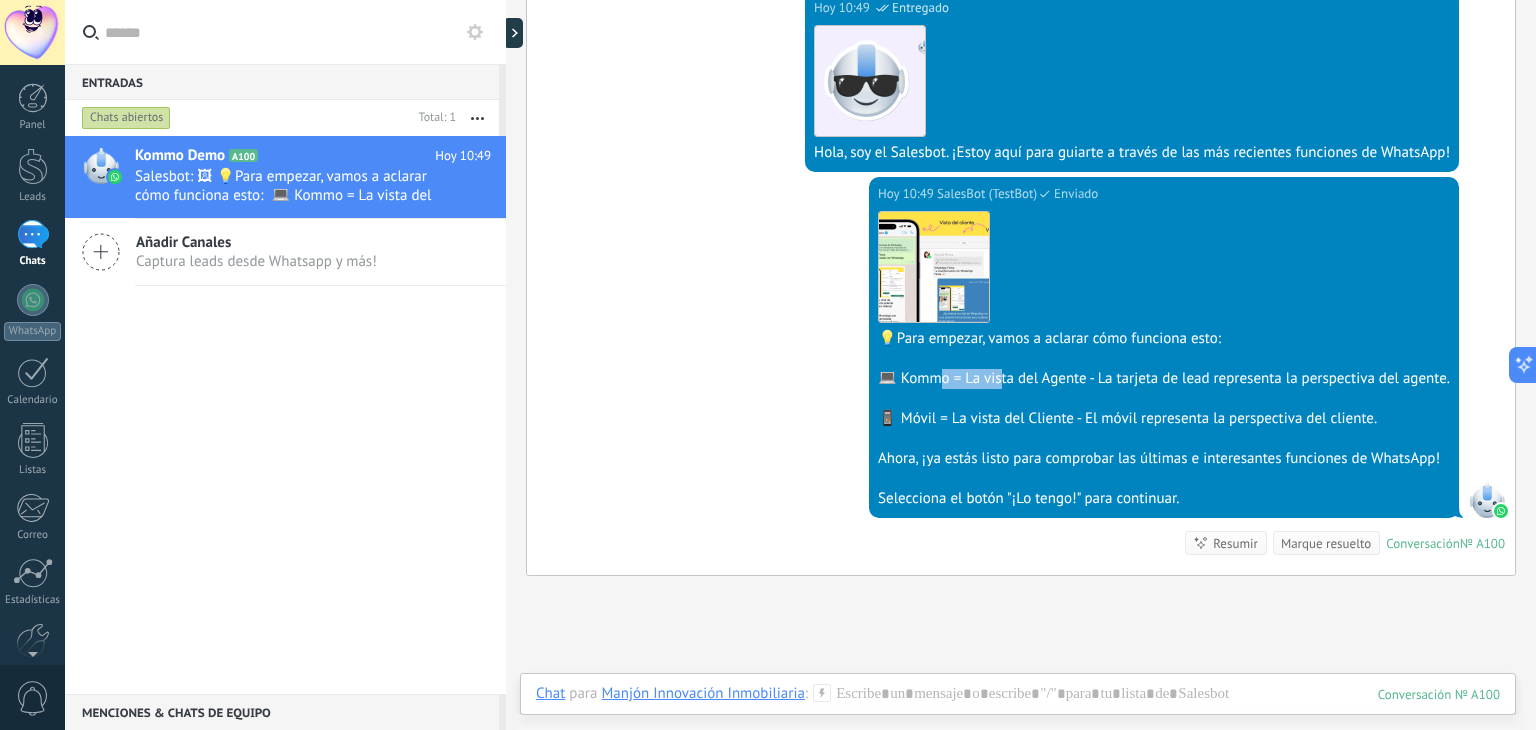 drag, startPoint x: 936, startPoint y: 380, endPoint x: 996, endPoint y: 380, distance: 60 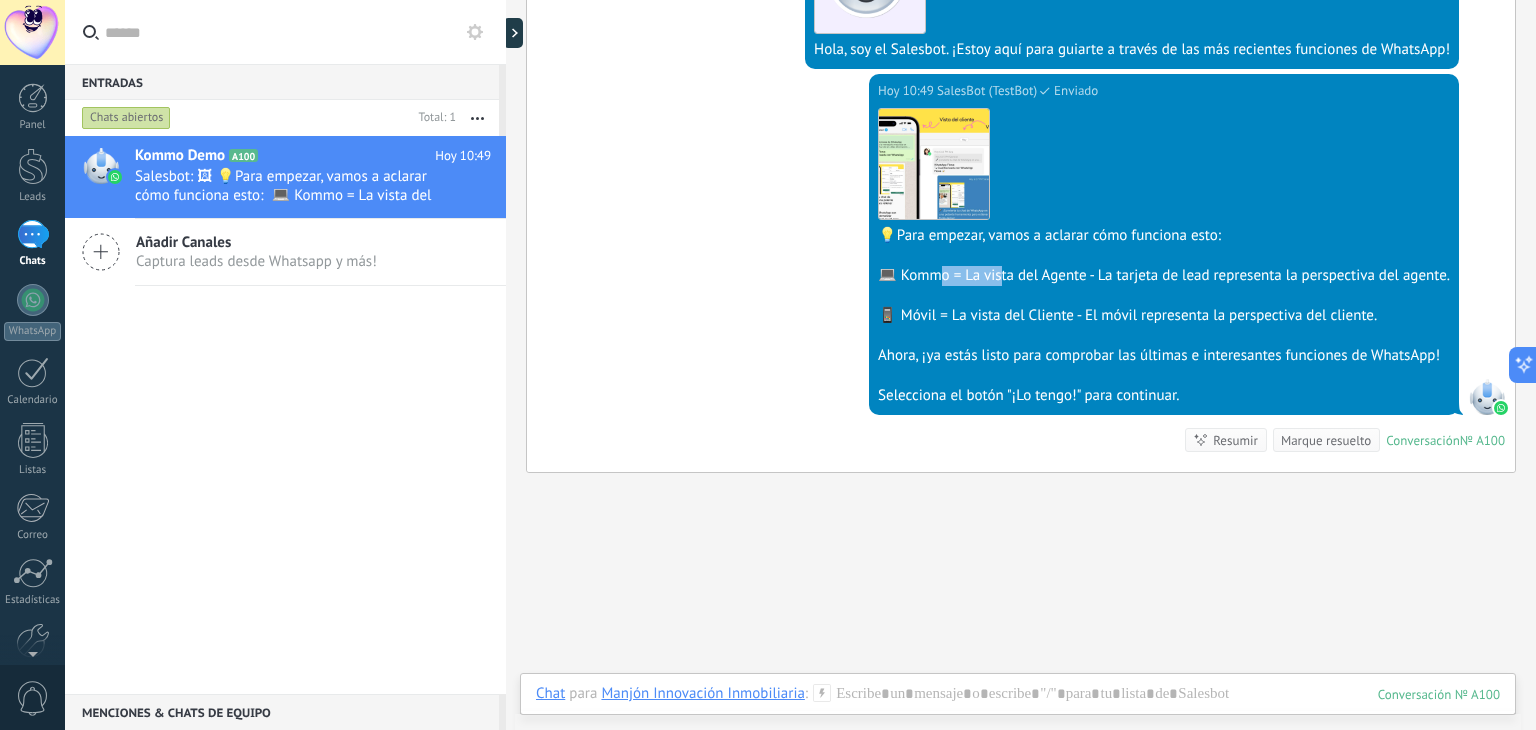 scroll, scrollTop: 592, scrollLeft: 0, axis: vertical 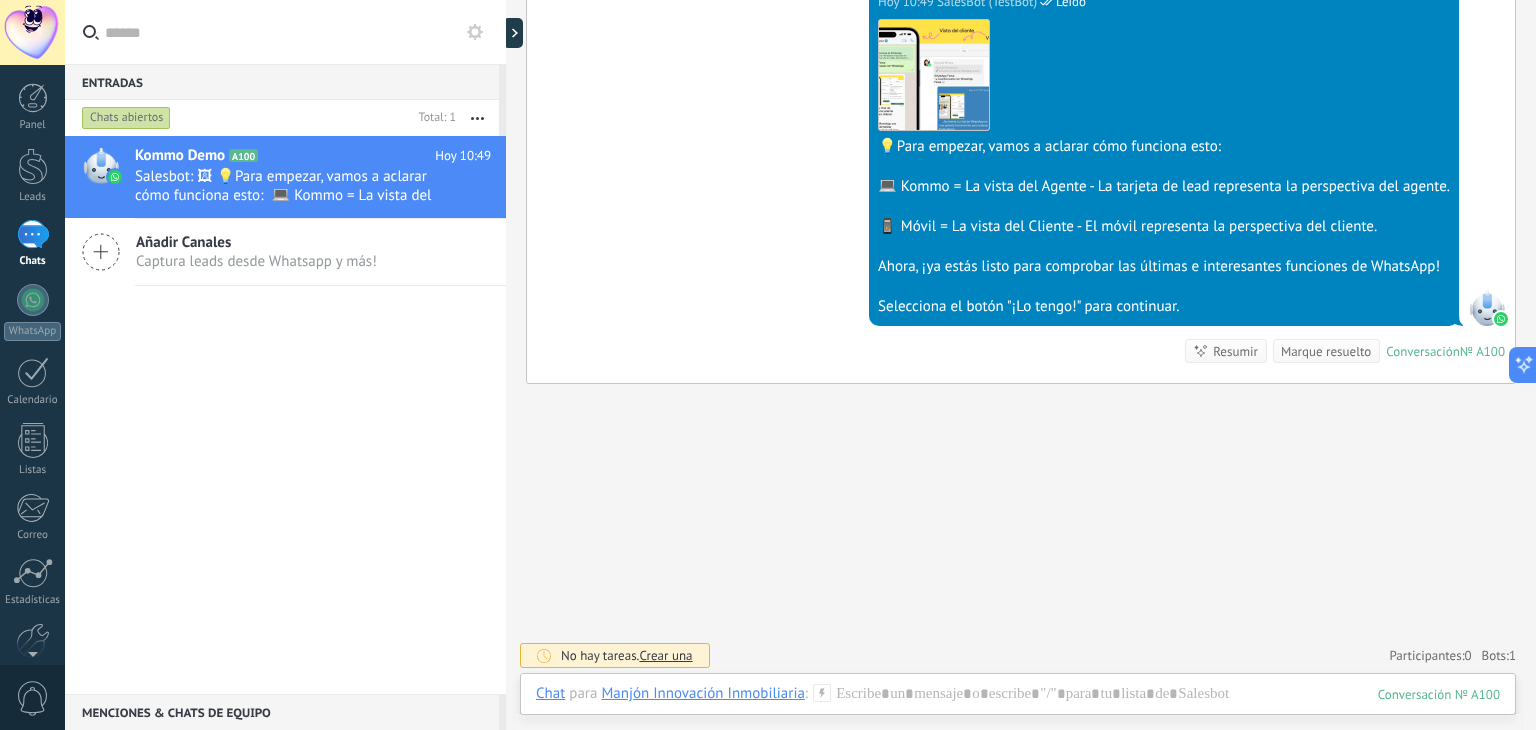 click on "Marque resuelto" at bounding box center [1326, 351] 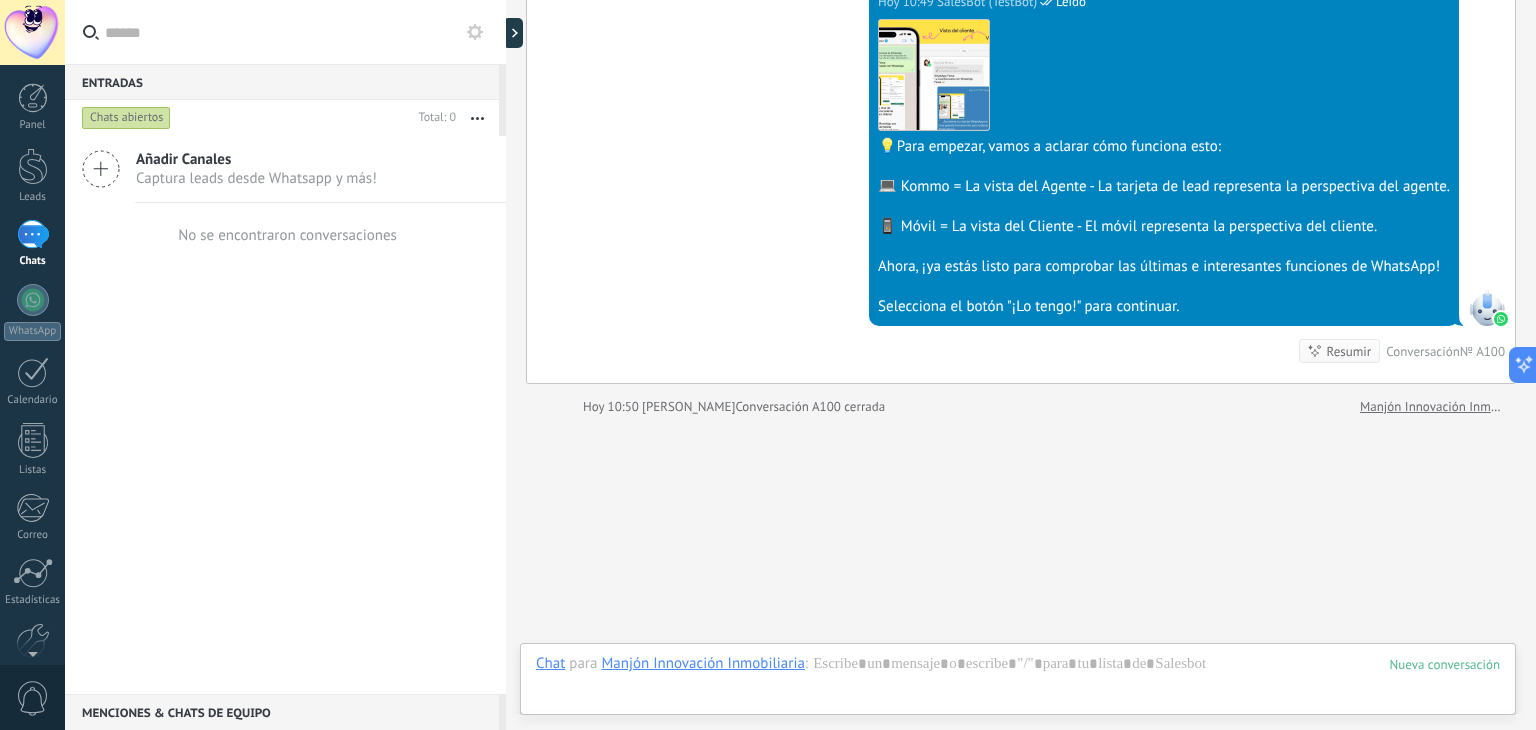 scroll, scrollTop: 625, scrollLeft: 0, axis: vertical 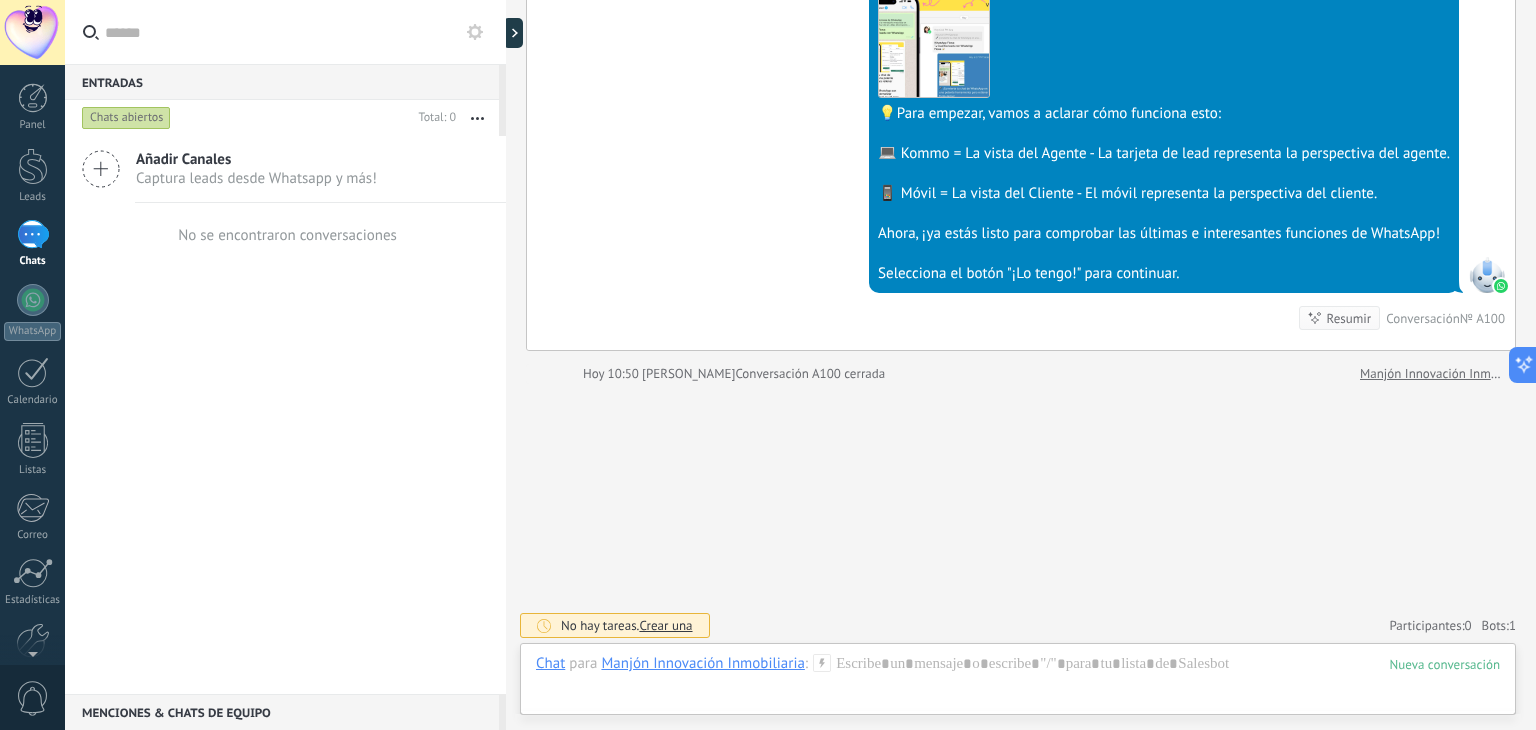 click on "Resumir" at bounding box center (1349, 318) 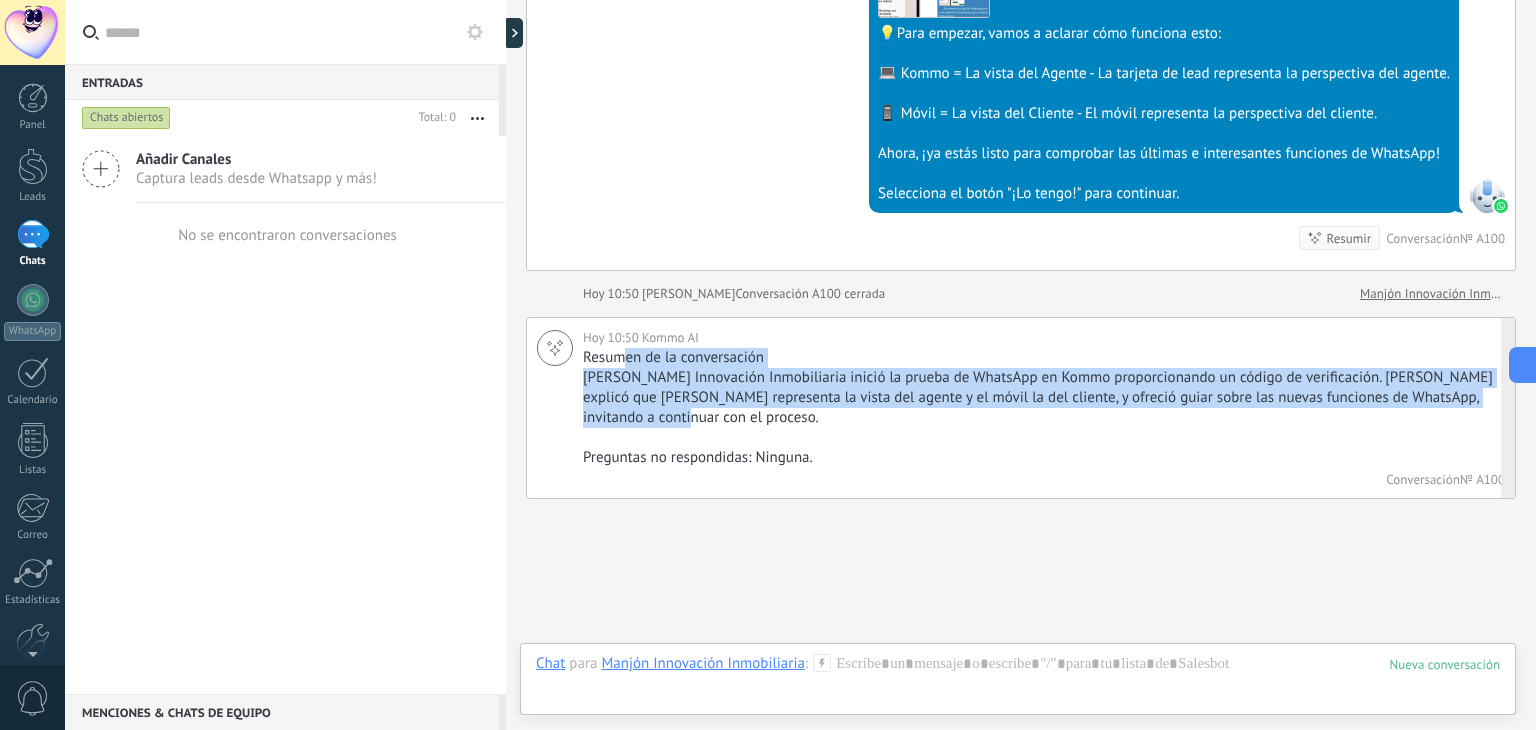 drag, startPoint x: 619, startPoint y: 361, endPoint x: 936, endPoint y: 417, distance: 321.9084 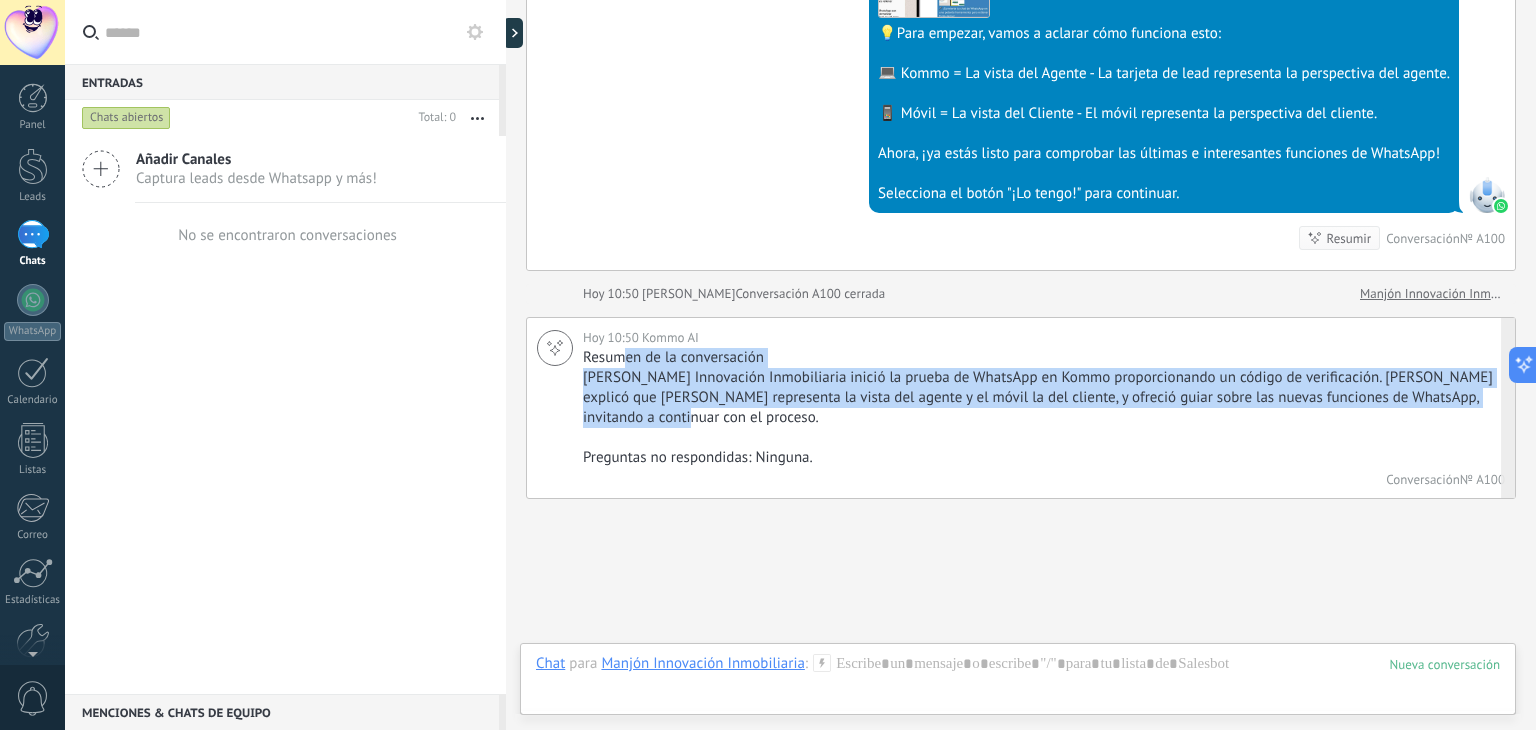 click on "[PERSON_NAME] Innovación Inmobiliaria inició la prueba de WhatsApp en Kommo proporcionando un código de verificación. [PERSON_NAME] explicó que [PERSON_NAME] representa la vista del agente y el móvil la del cliente, y ofreció guiar sobre las nuevas funciones de WhatsApp, invitando a continuar con el proceso." at bounding box center (1041, 398) 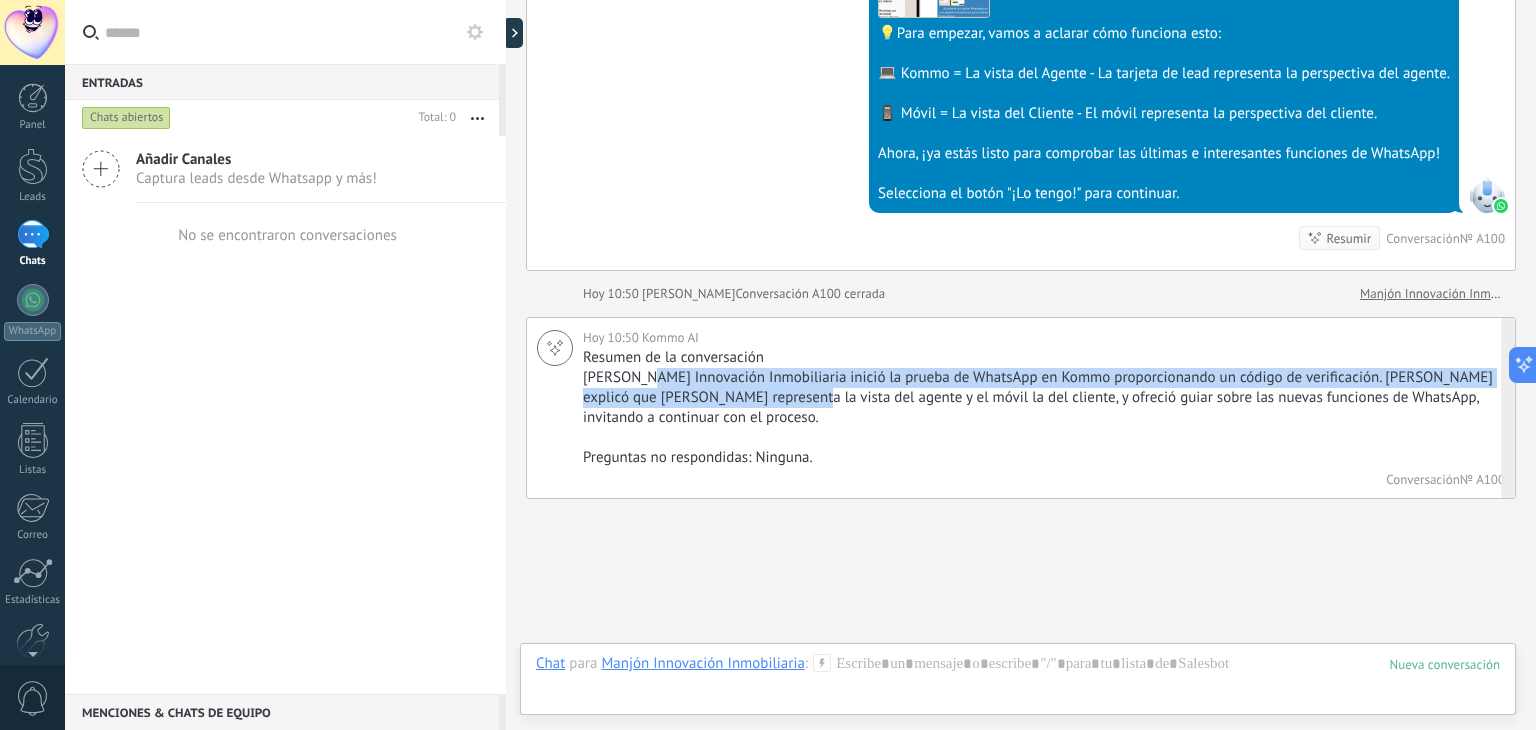 drag, startPoint x: 650, startPoint y: 380, endPoint x: 816, endPoint y: 397, distance: 166.86821 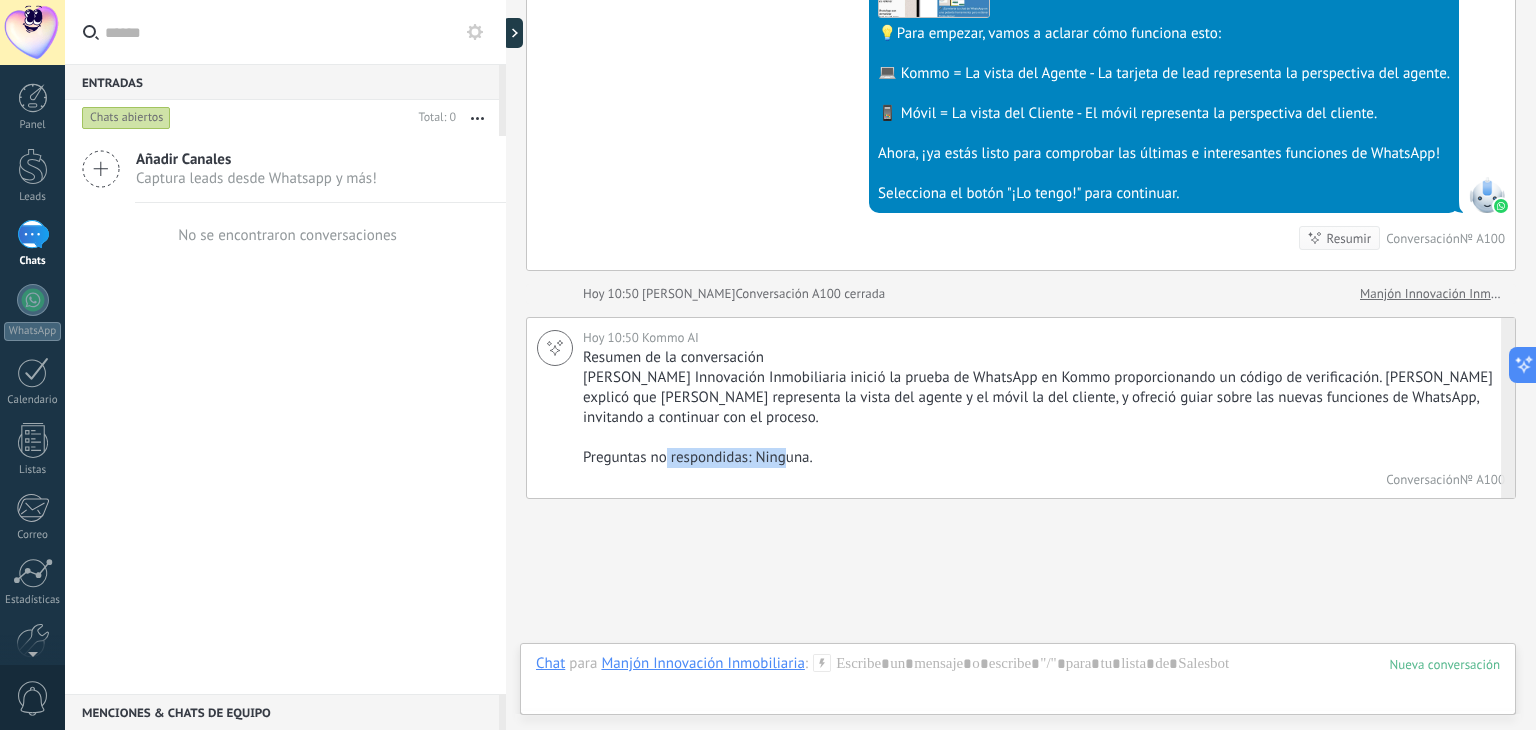 drag, startPoint x: 664, startPoint y: 456, endPoint x: 788, endPoint y: 467, distance: 124.486946 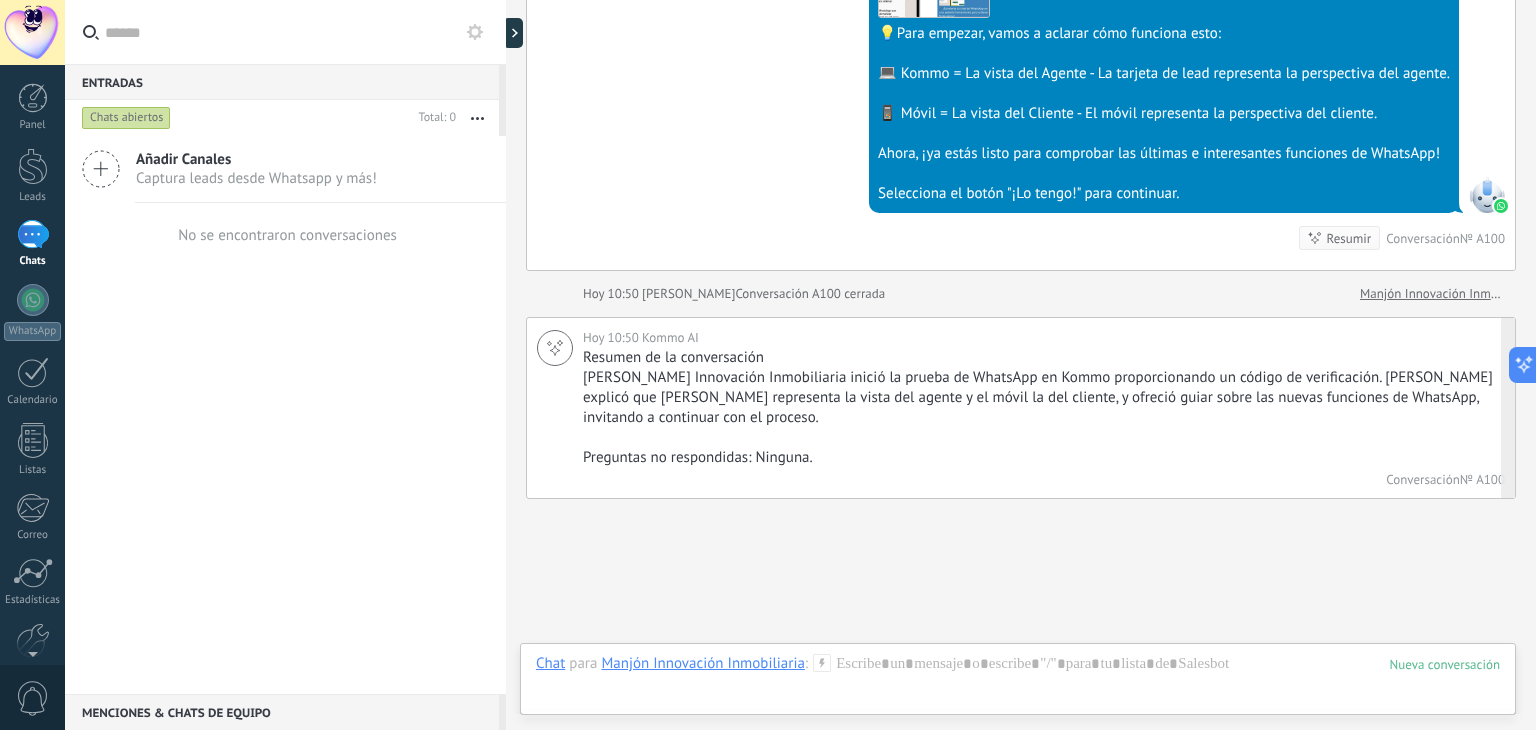 click on "Preguntas no respondidas: Ninguna." at bounding box center [1041, 458] 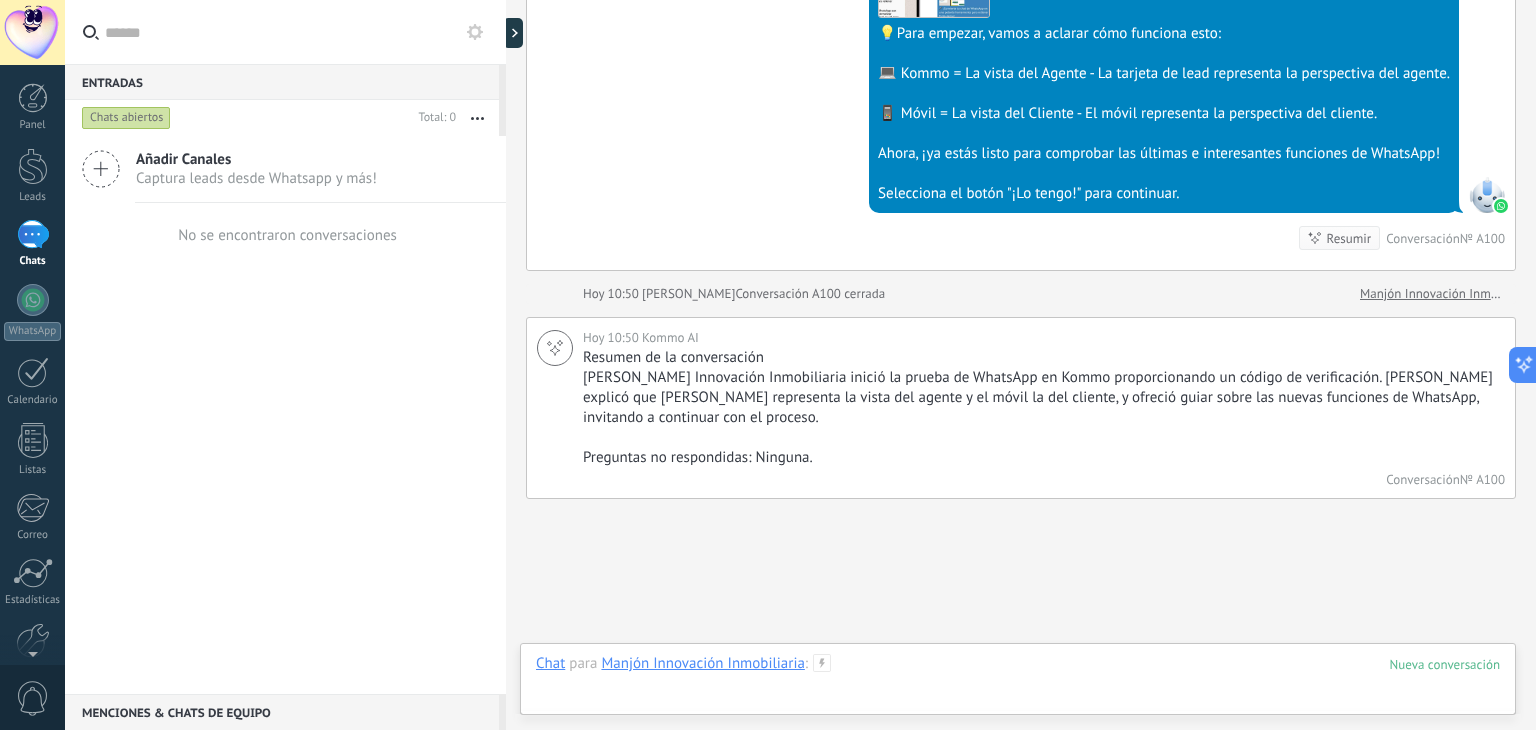 click at bounding box center (1018, 684) 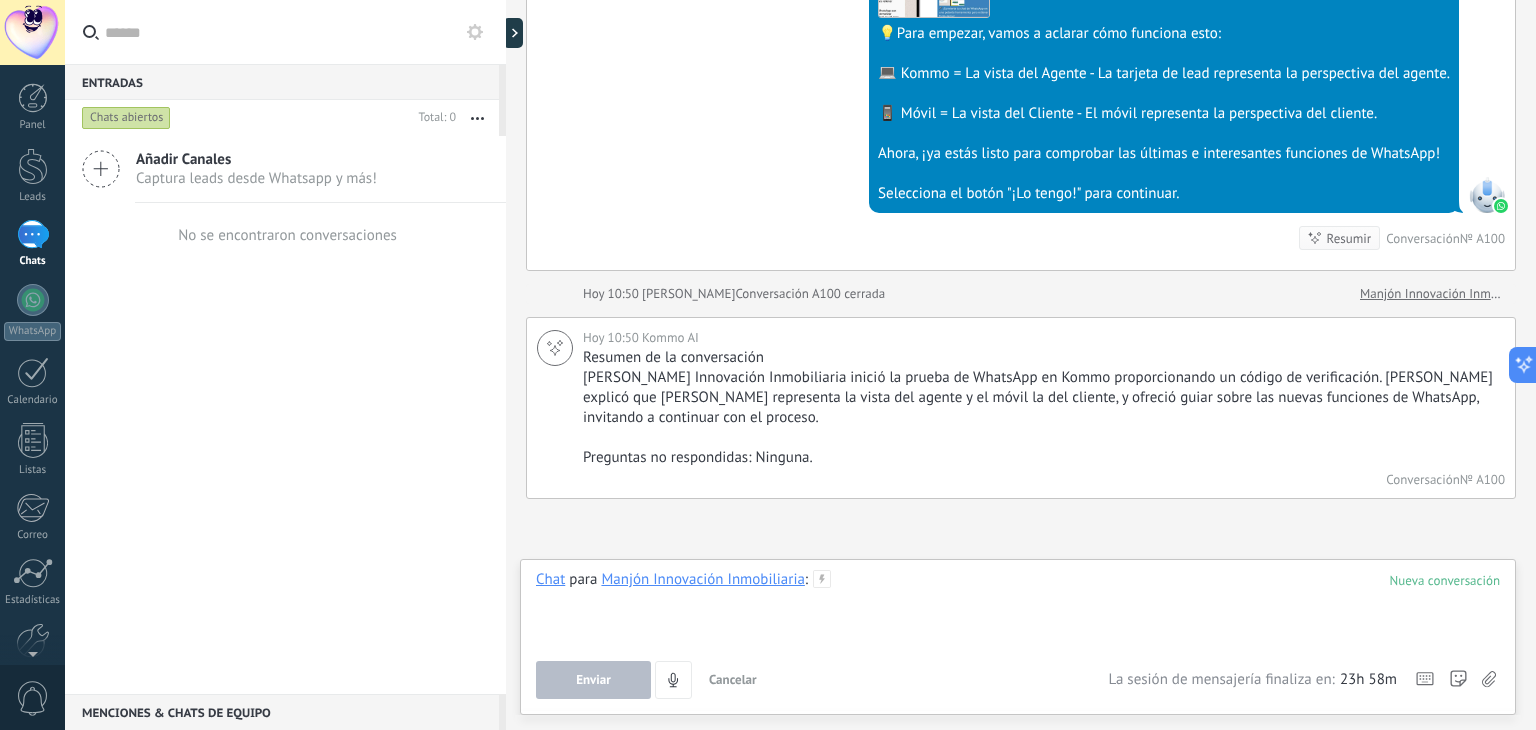 type 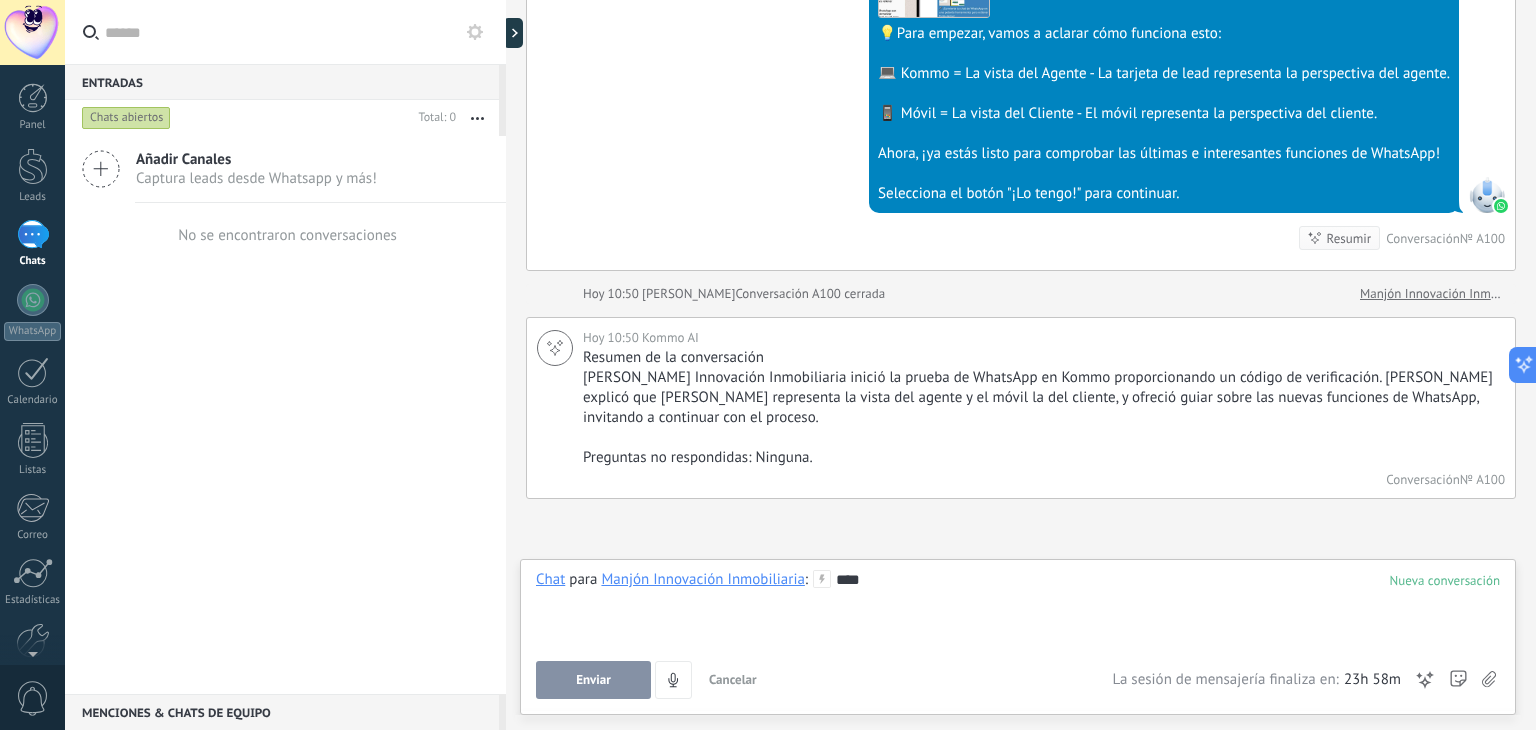 click on "Enviar" at bounding box center (593, 680) 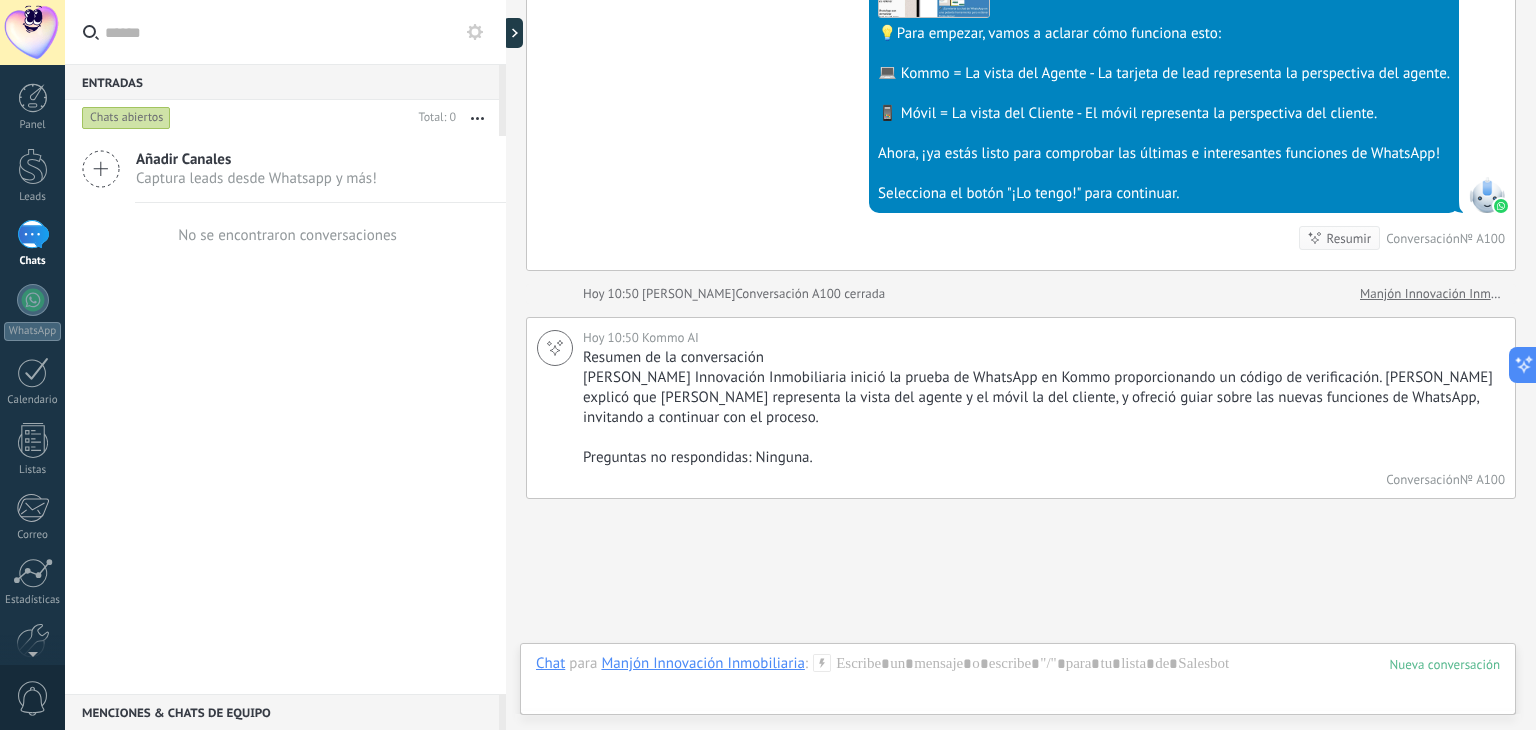 scroll, scrollTop: 820, scrollLeft: 0, axis: vertical 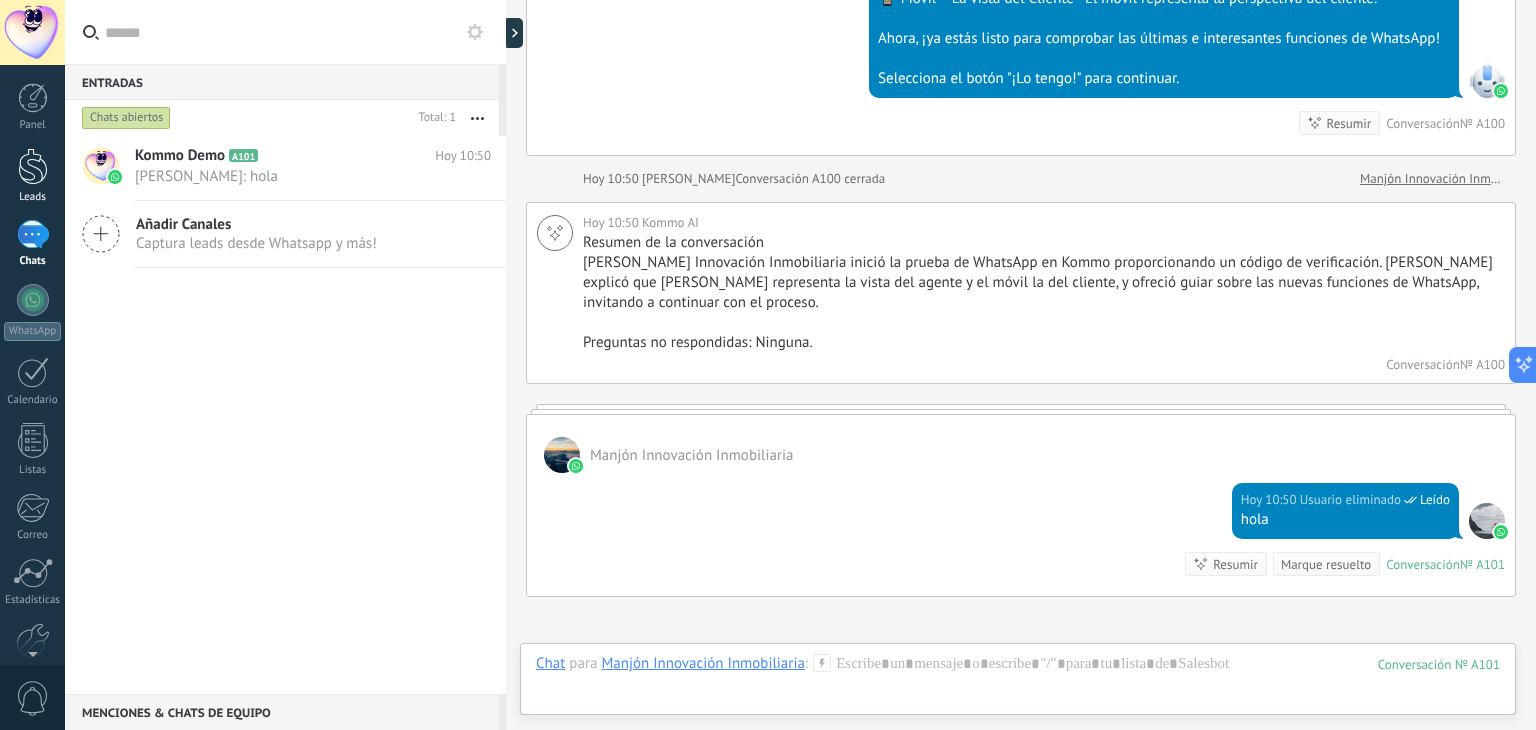 click at bounding box center (33, 166) 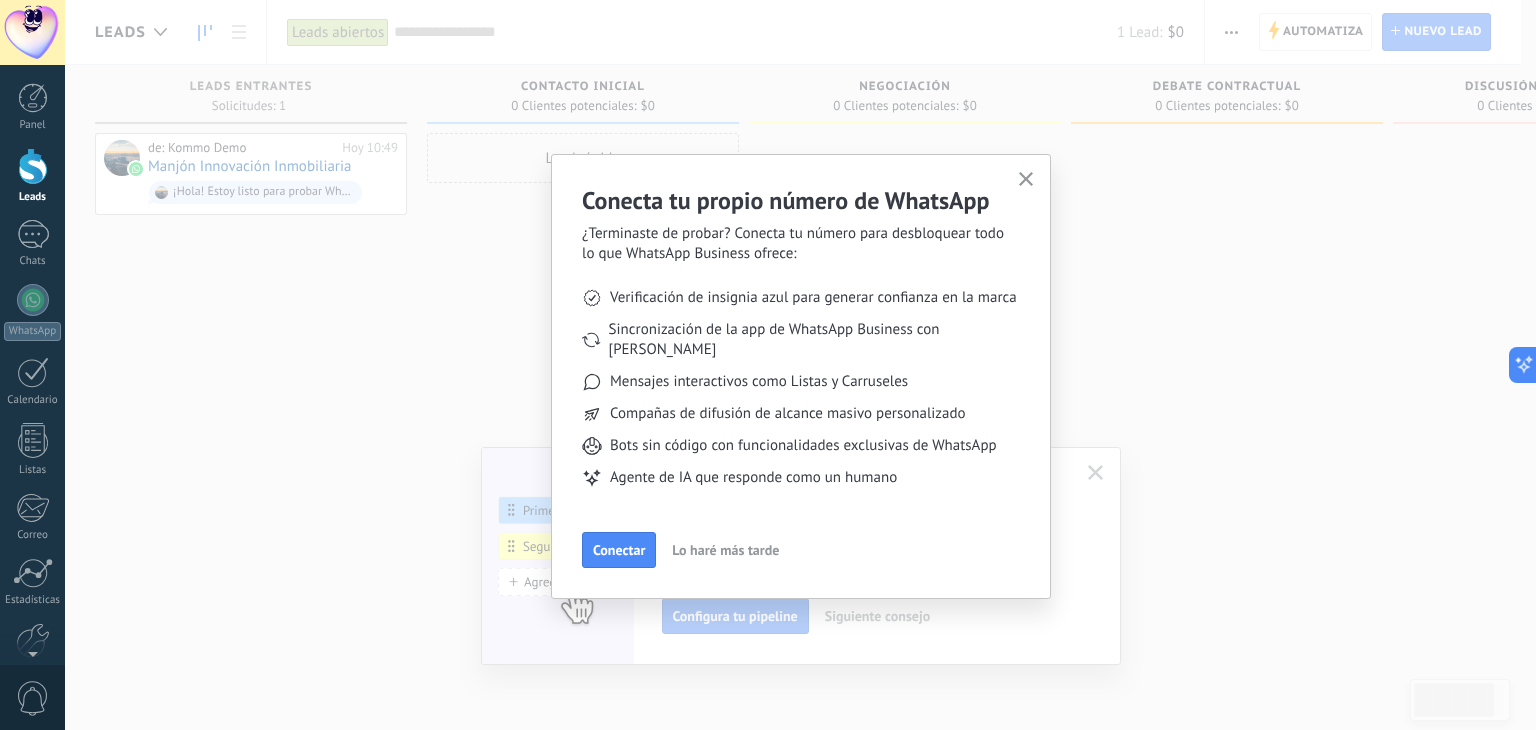 click 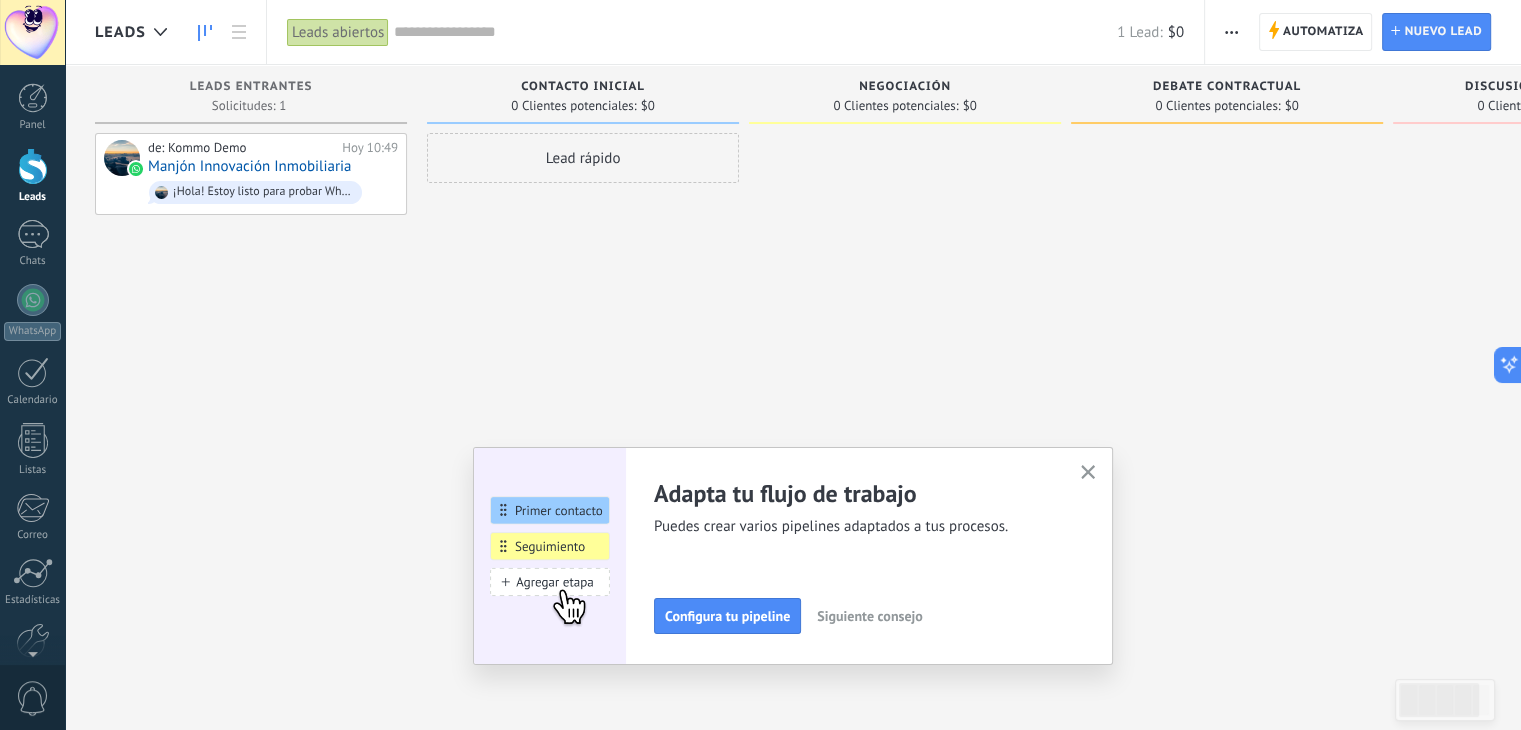 click 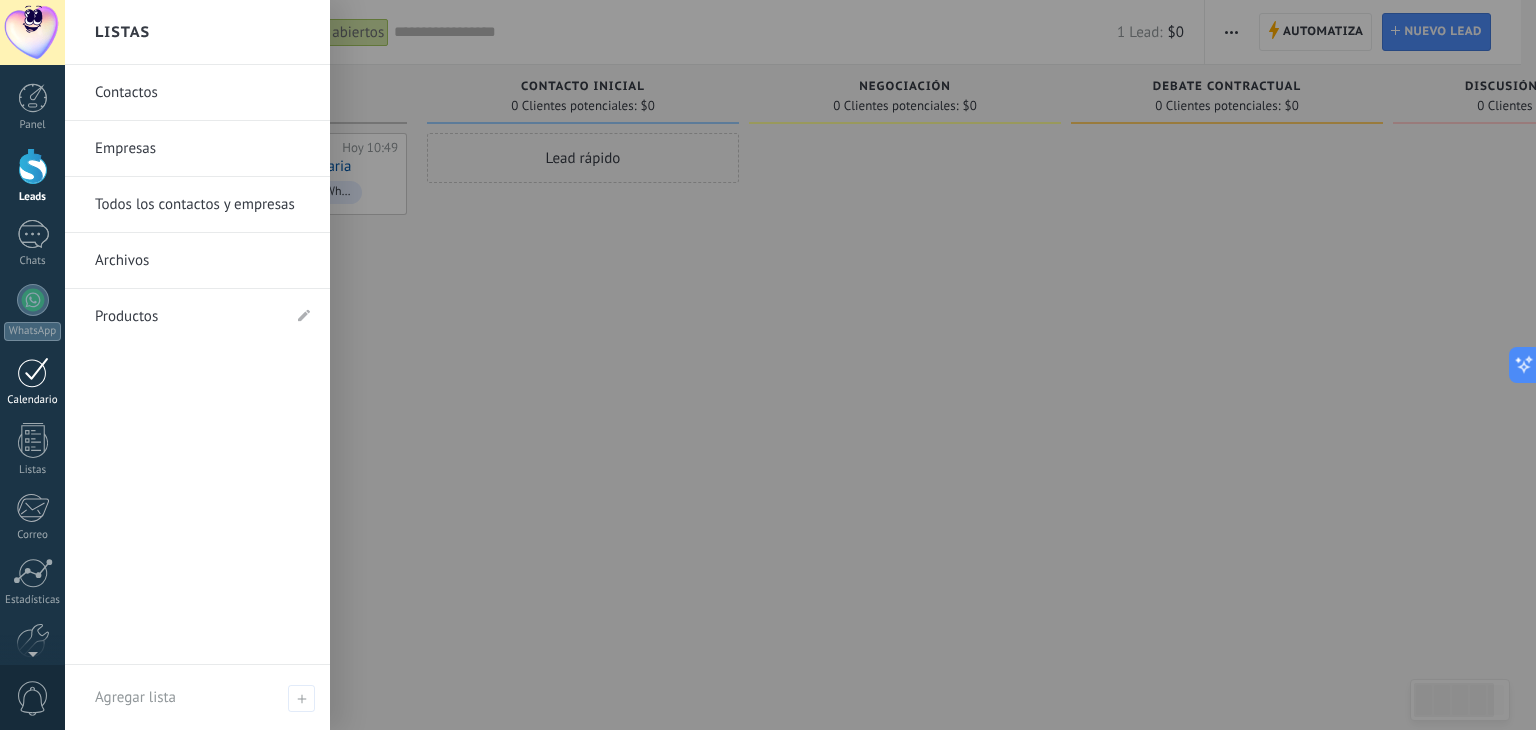 click at bounding box center (33, 372) 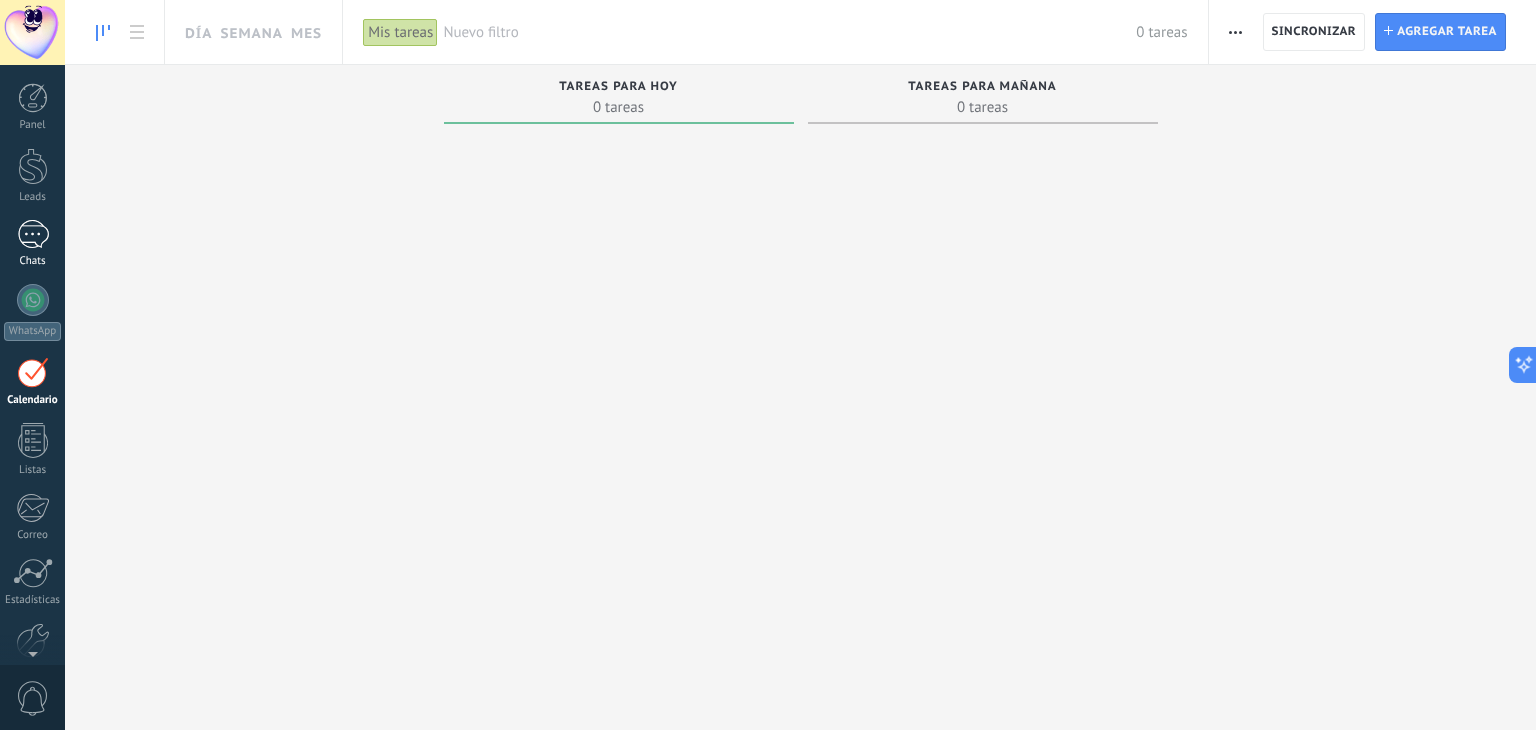 click on "1" at bounding box center (33, 234) 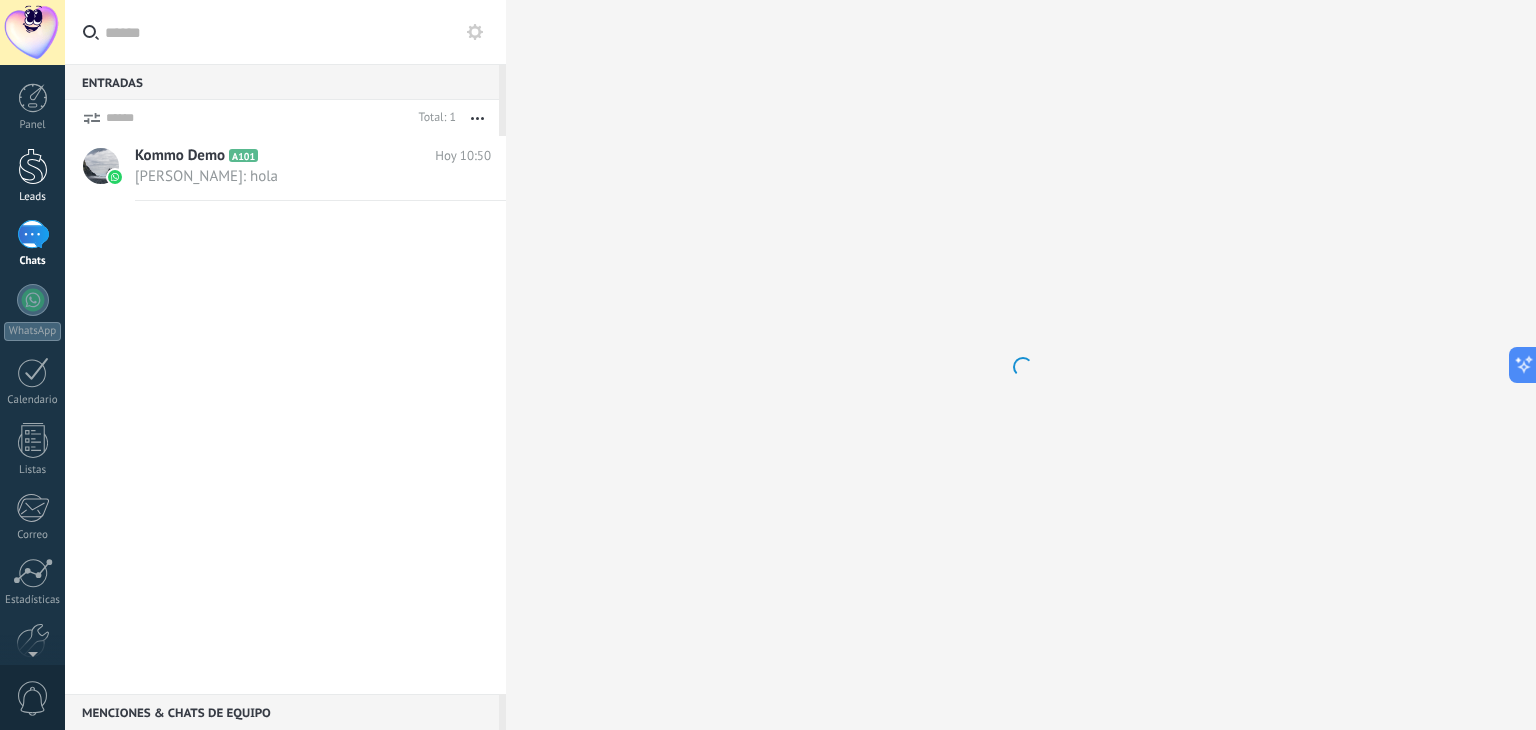 click at bounding box center [33, 166] 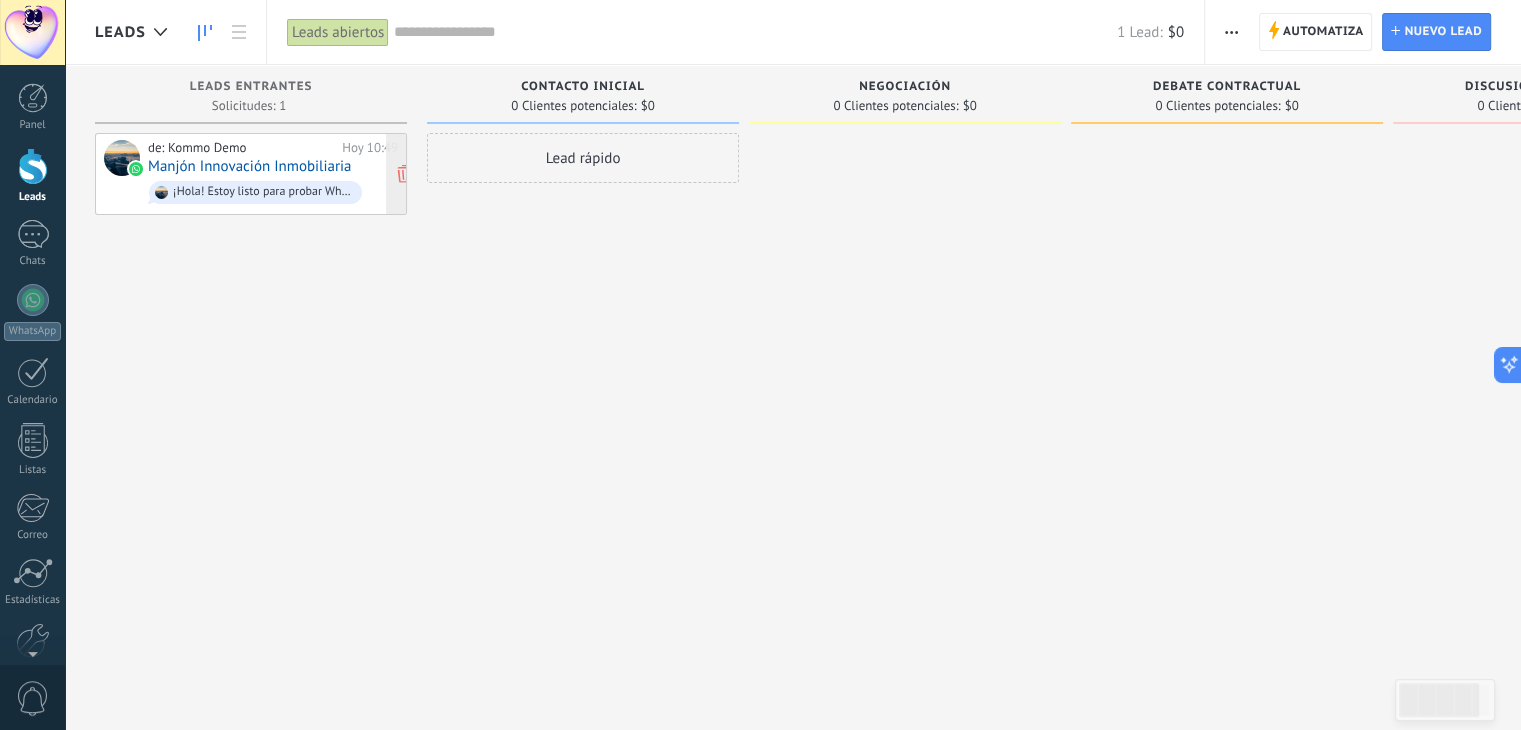 click on "Manjón Innovación Inmobiliaria" at bounding box center (249, 166) 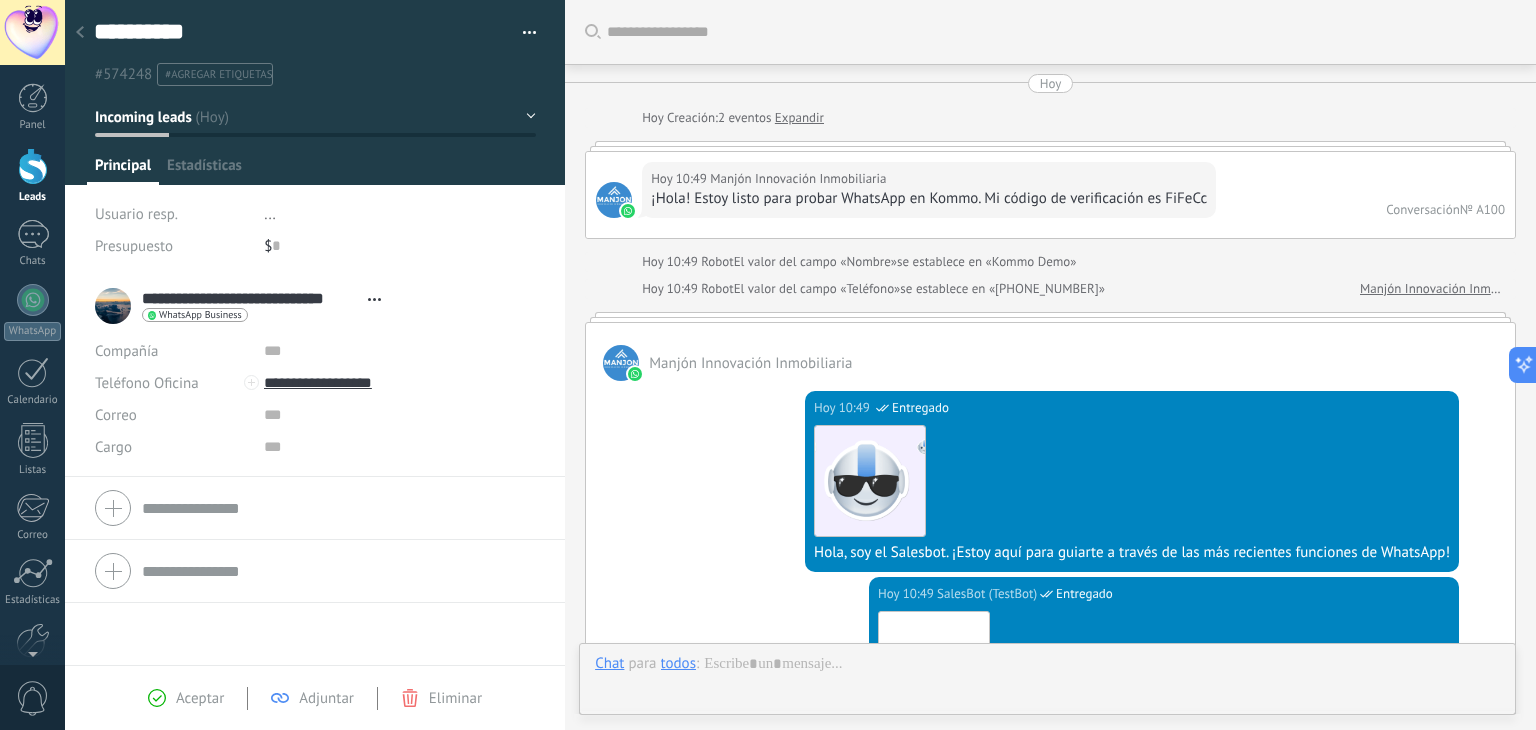 scroll, scrollTop: 29, scrollLeft: 0, axis: vertical 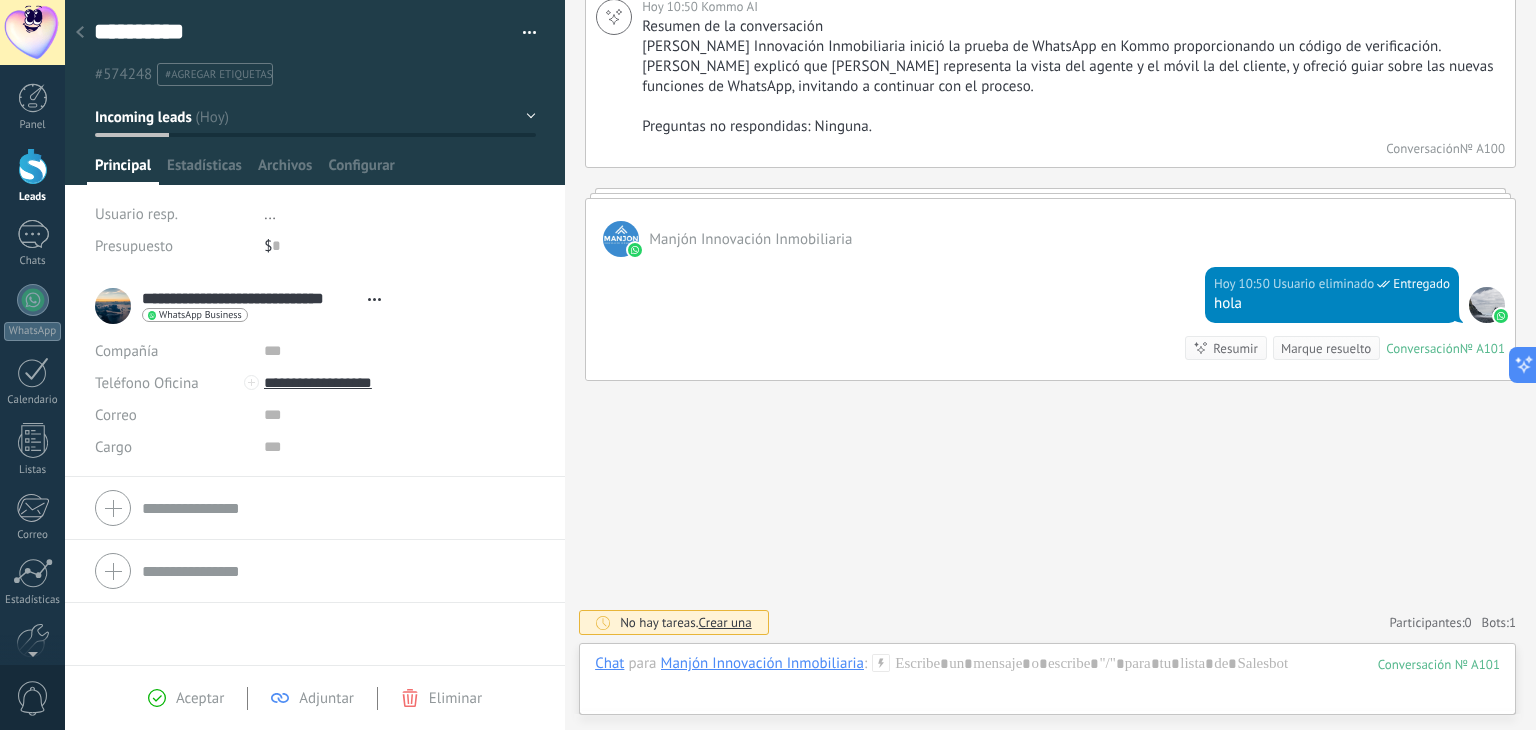 click on "Aceptar" at bounding box center (200, 698) 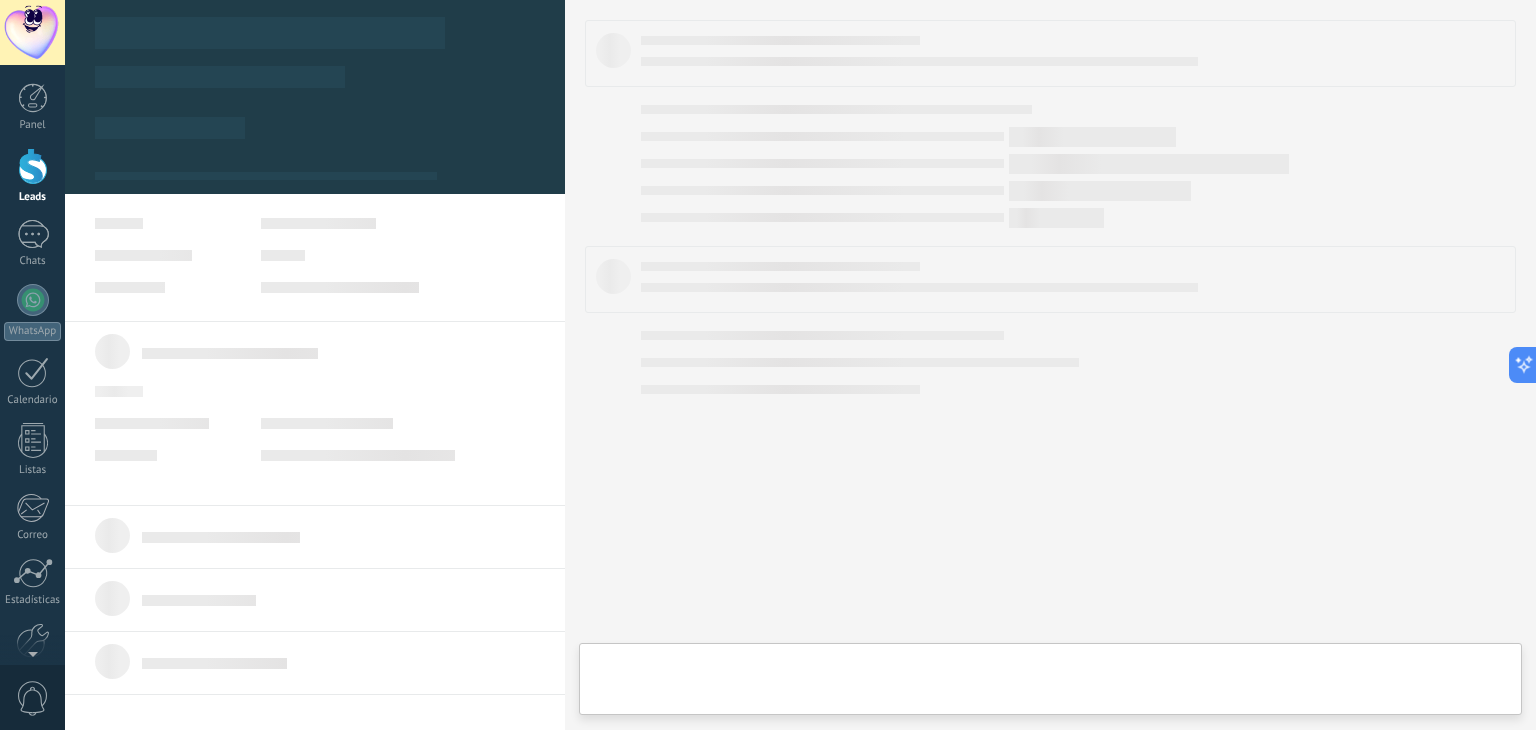 scroll, scrollTop: 29, scrollLeft: 0, axis: vertical 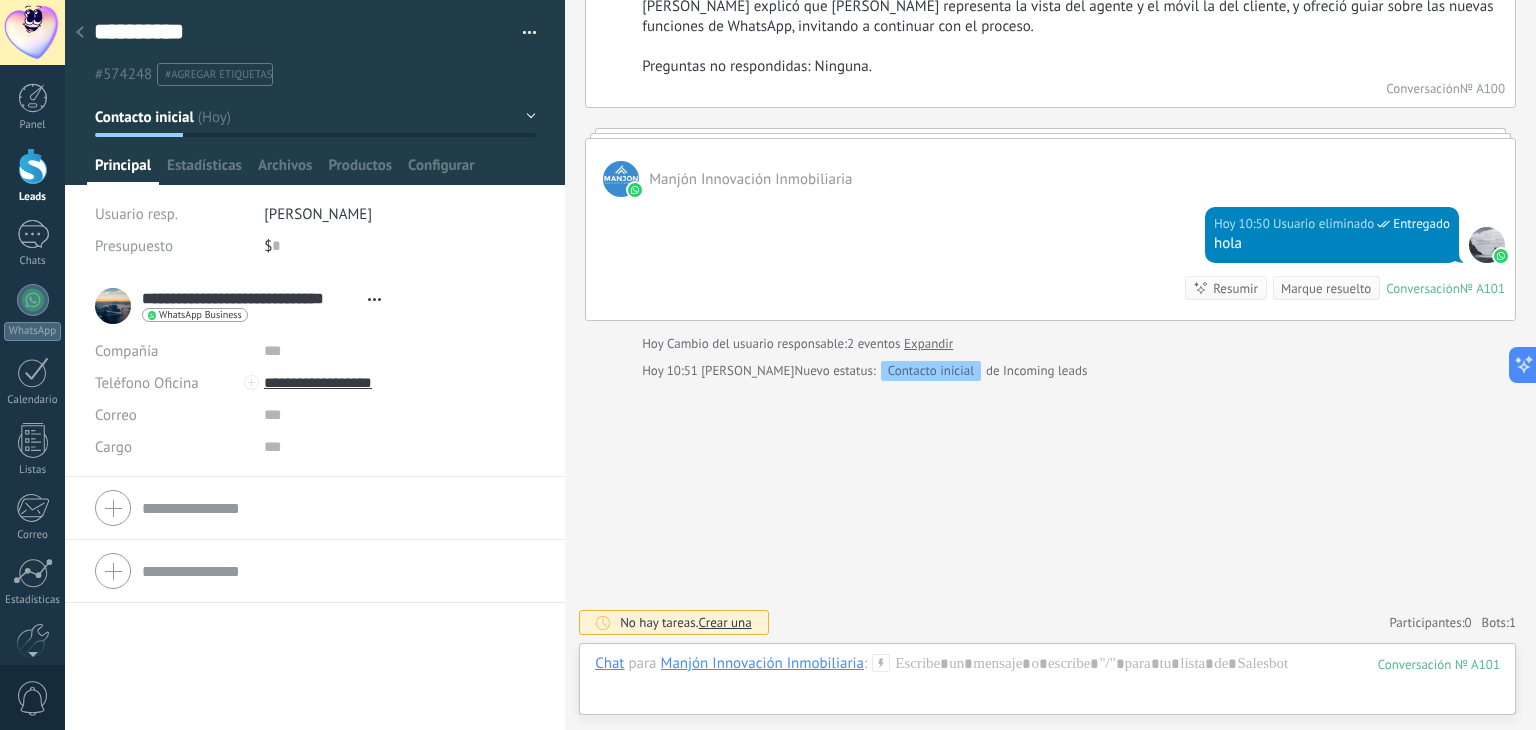 click on "Contacto inicial" at bounding box center (315, 117) 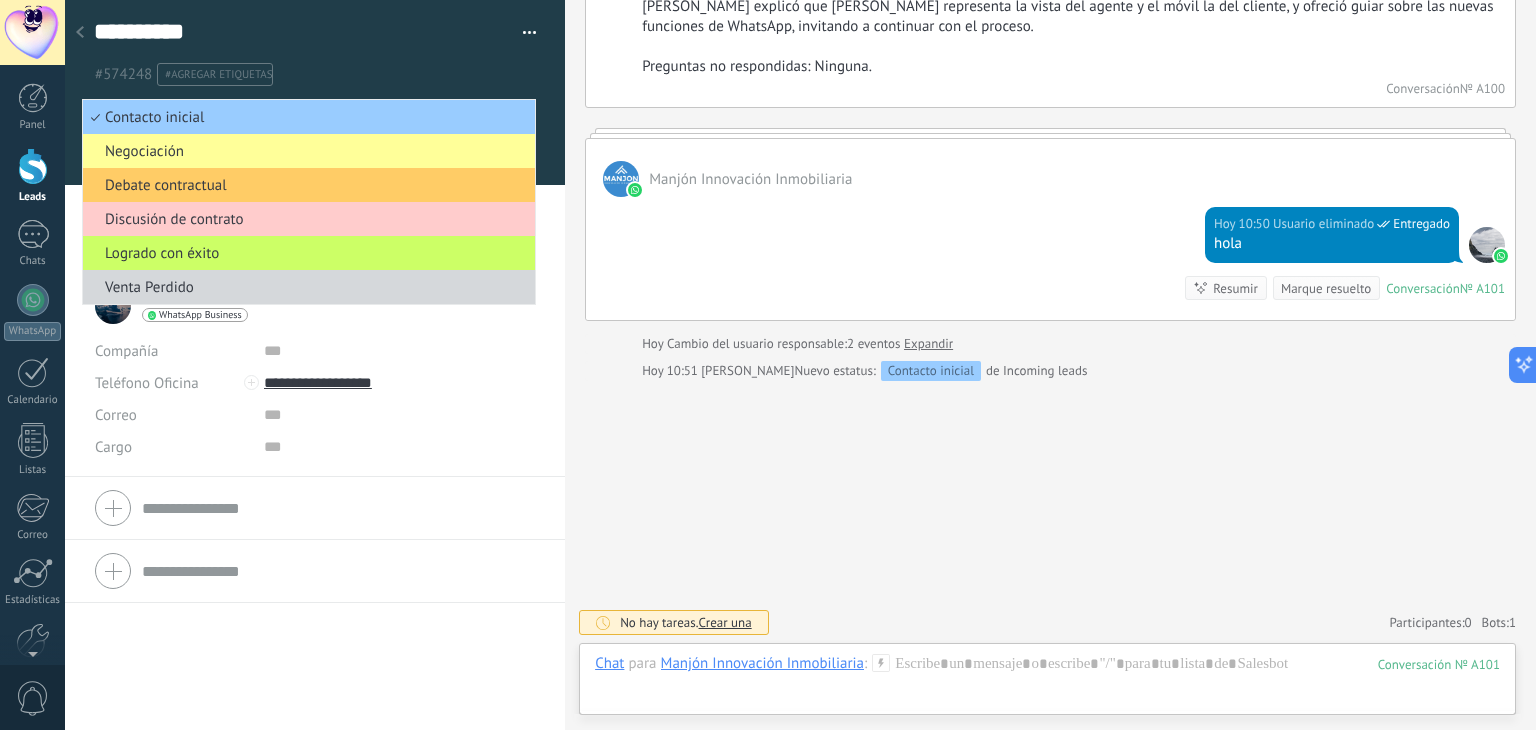 click at bounding box center [315, 92] 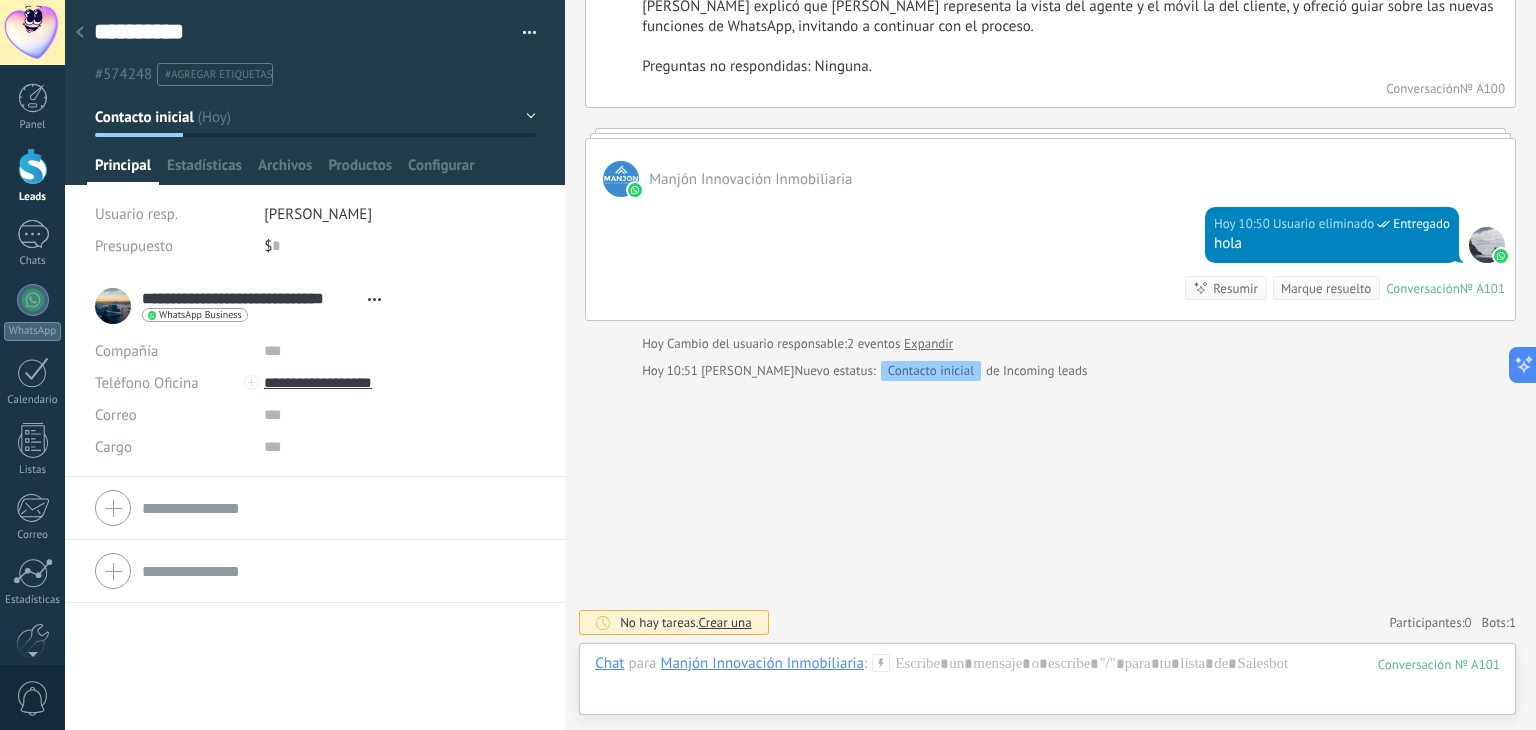 click at bounding box center [522, 33] 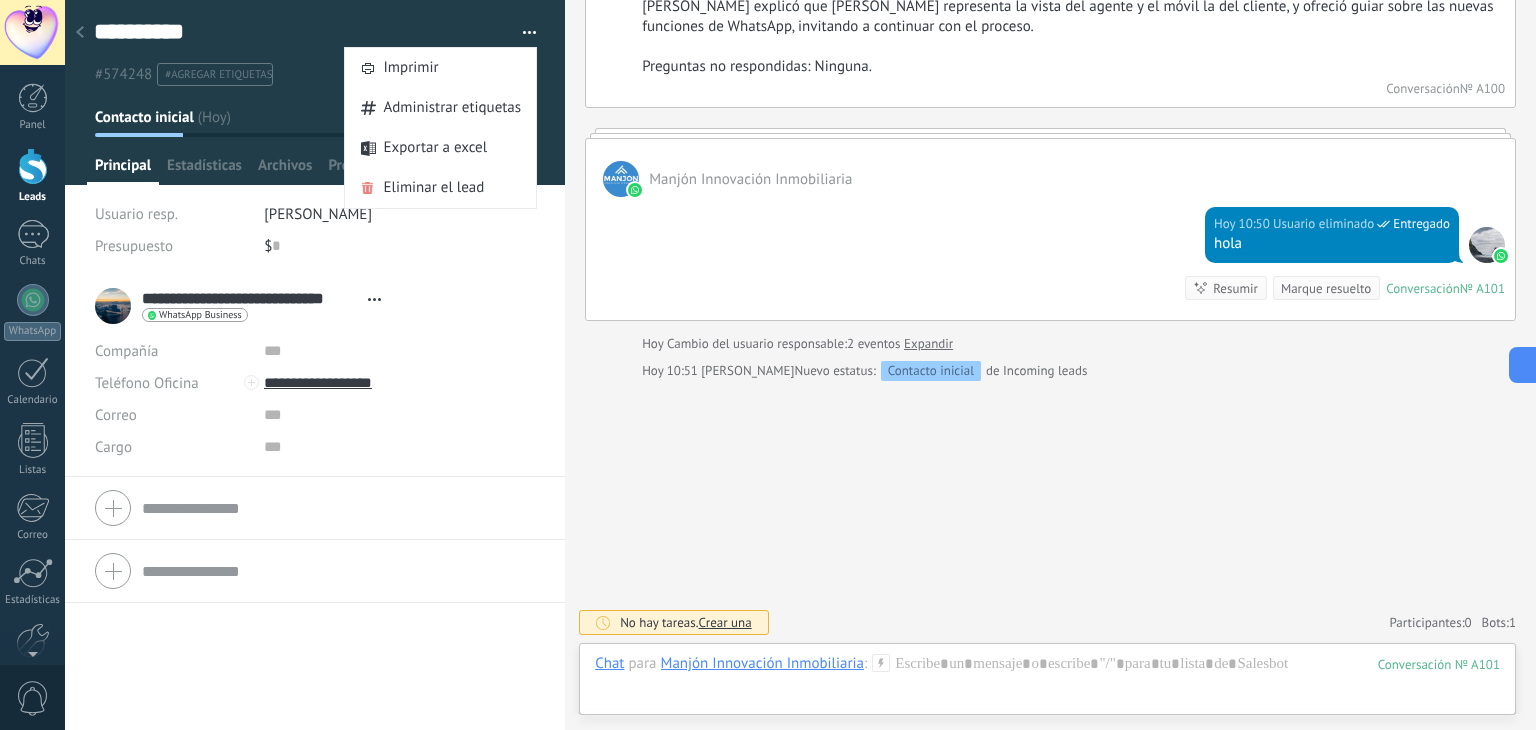 click at bounding box center (315, 92) 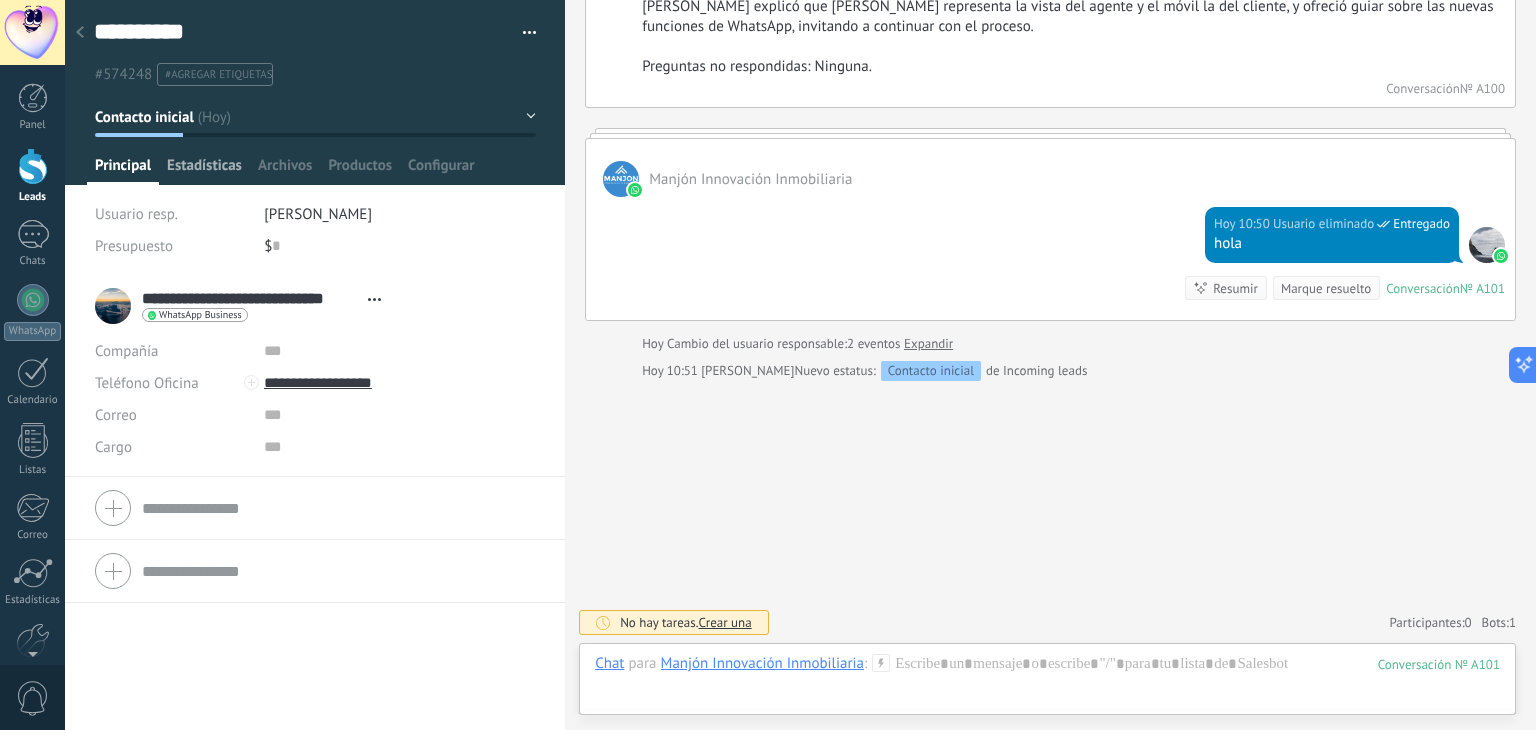 click on "Estadísticas" at bounding box center [204, 170] 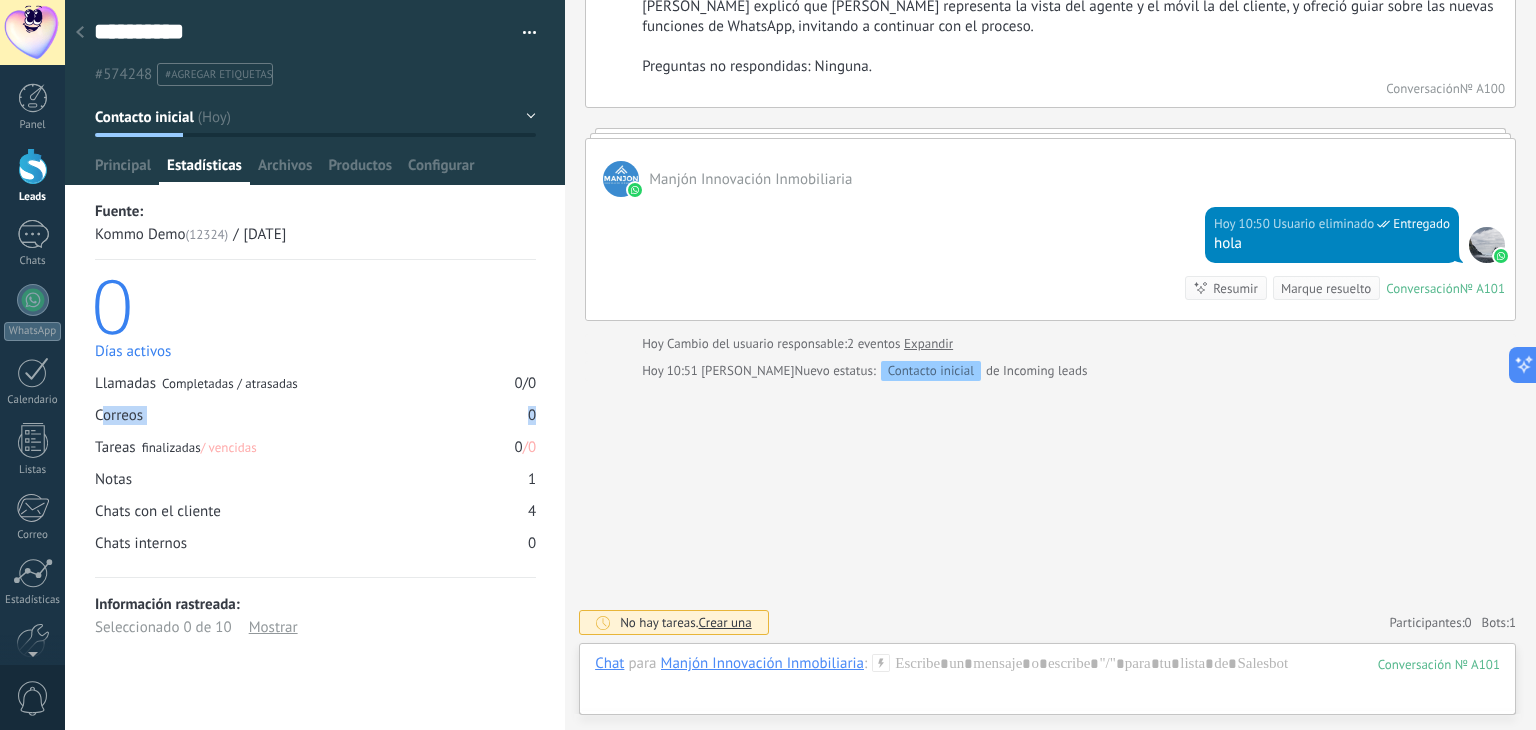 drag, startPoint x: 105, startPoint y: 415, endPoint x: 556, endPoint y: 414, distance: 451.0011 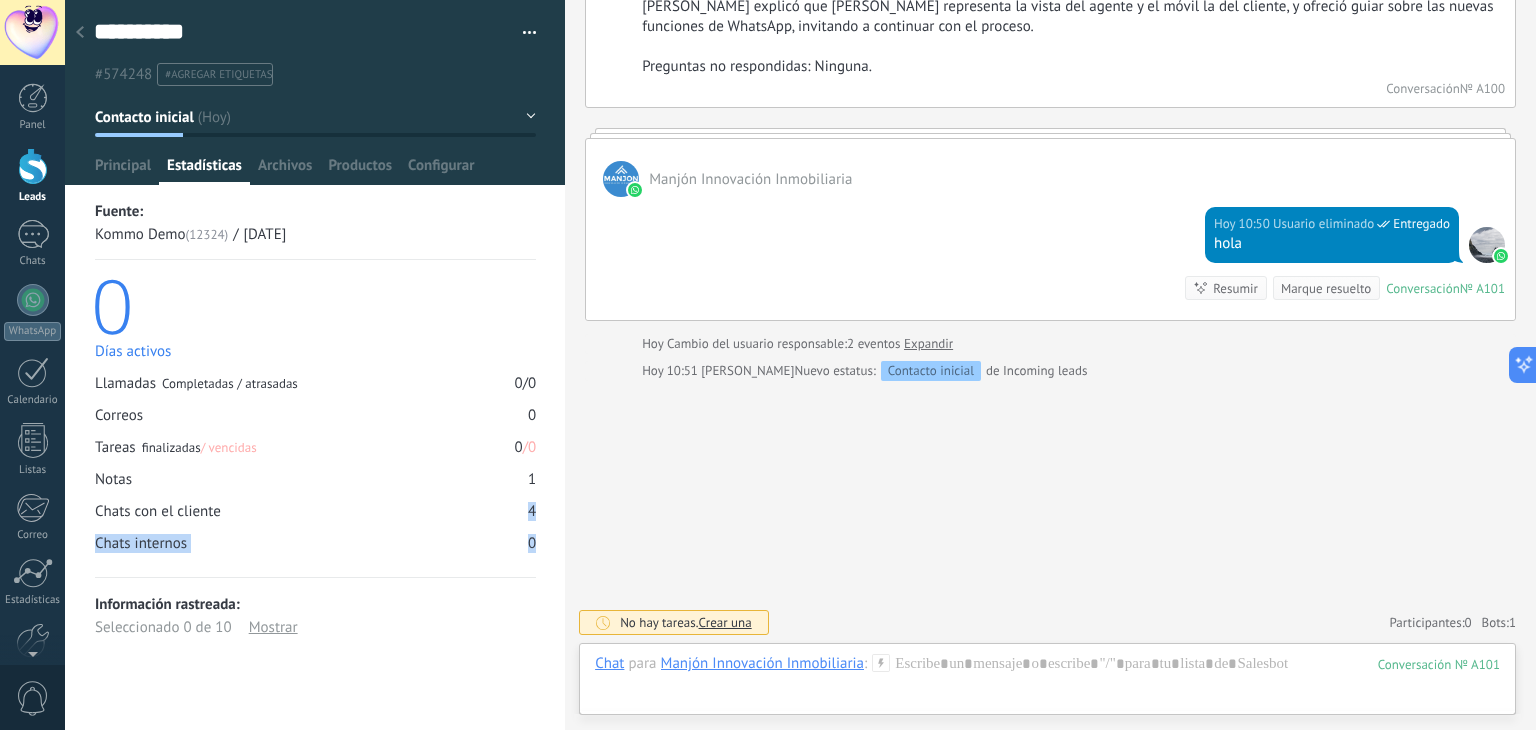 click on "**********" at bounding box center (315, 341) 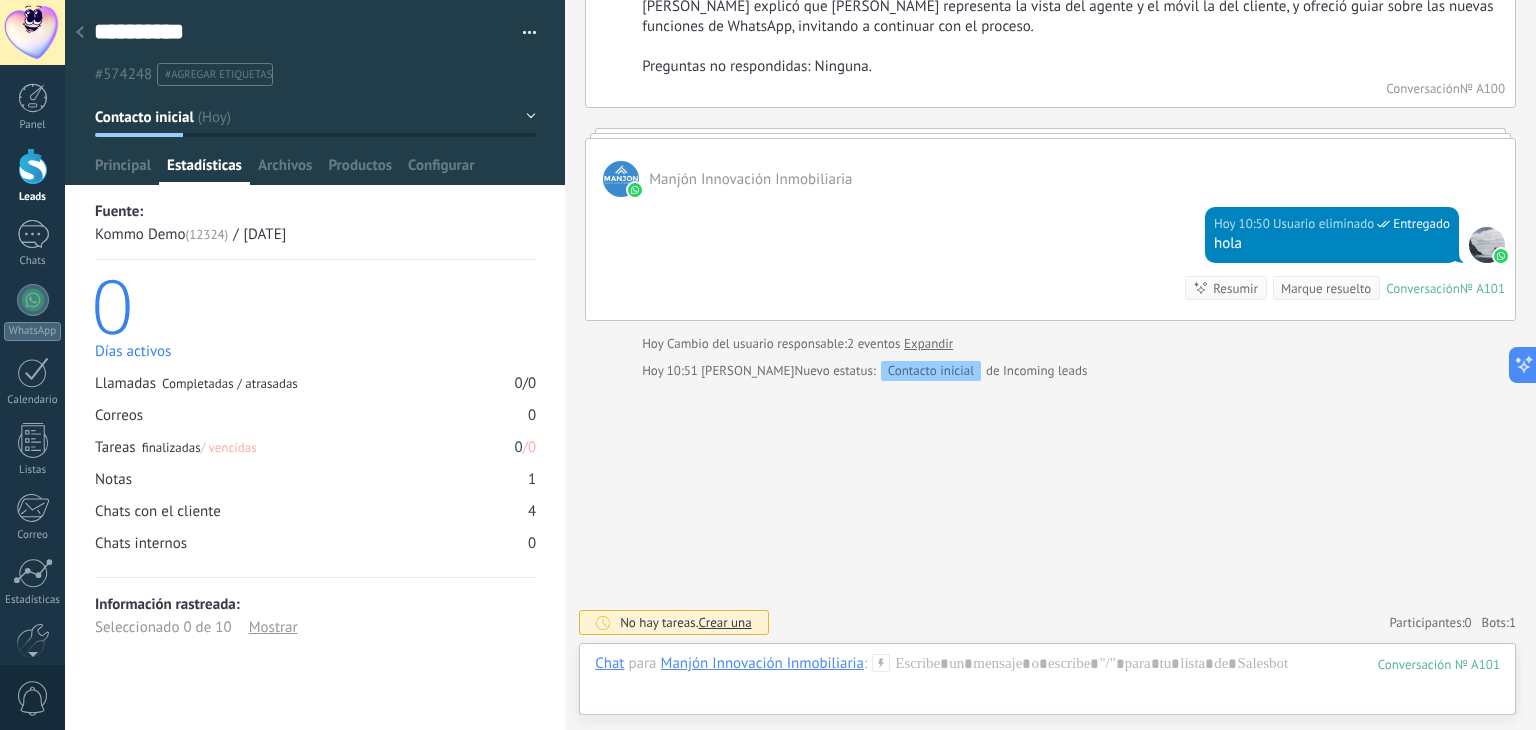 click on "Mostrar" at bounding box center [273, 627] 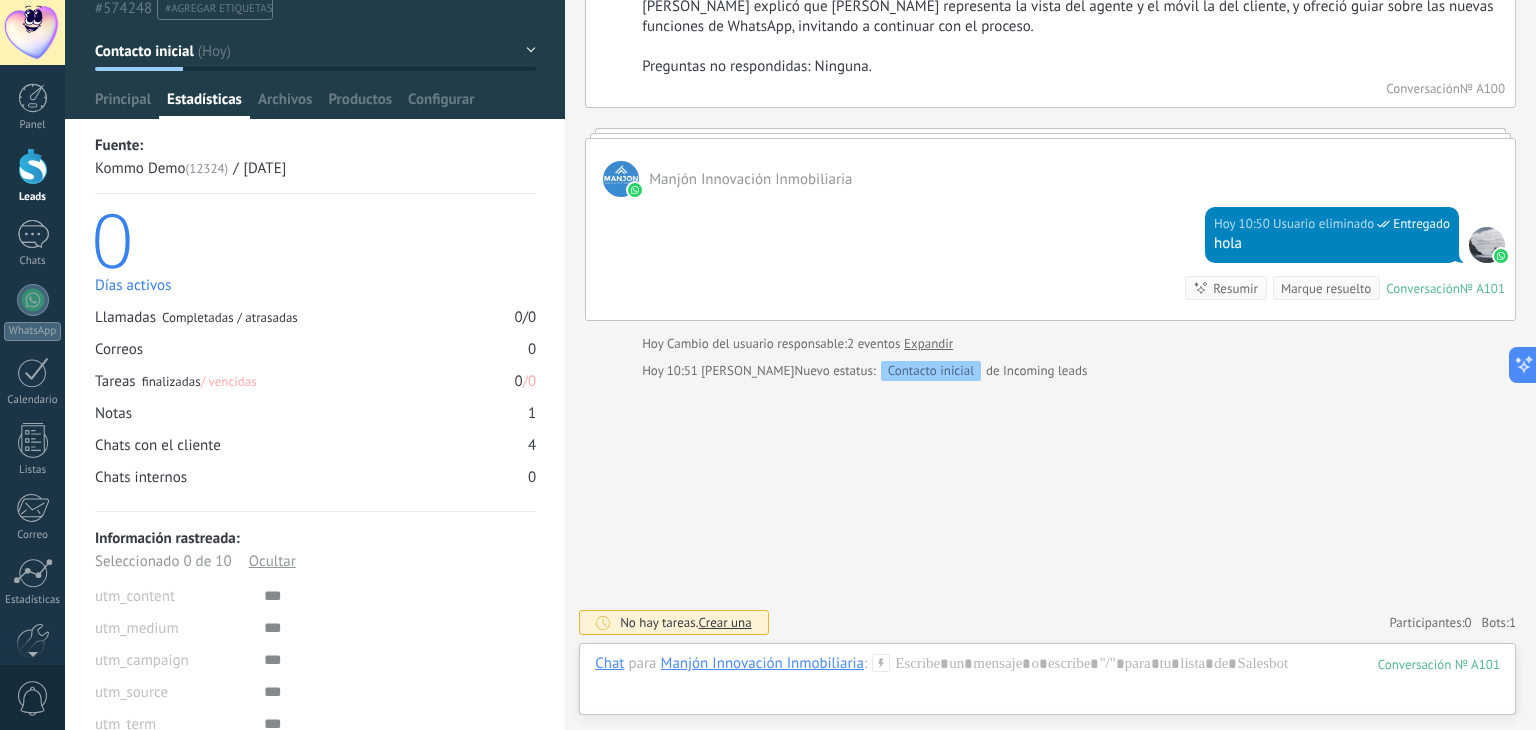 scroll, scrollTop: 0, scrollLeft: 0, axis: both 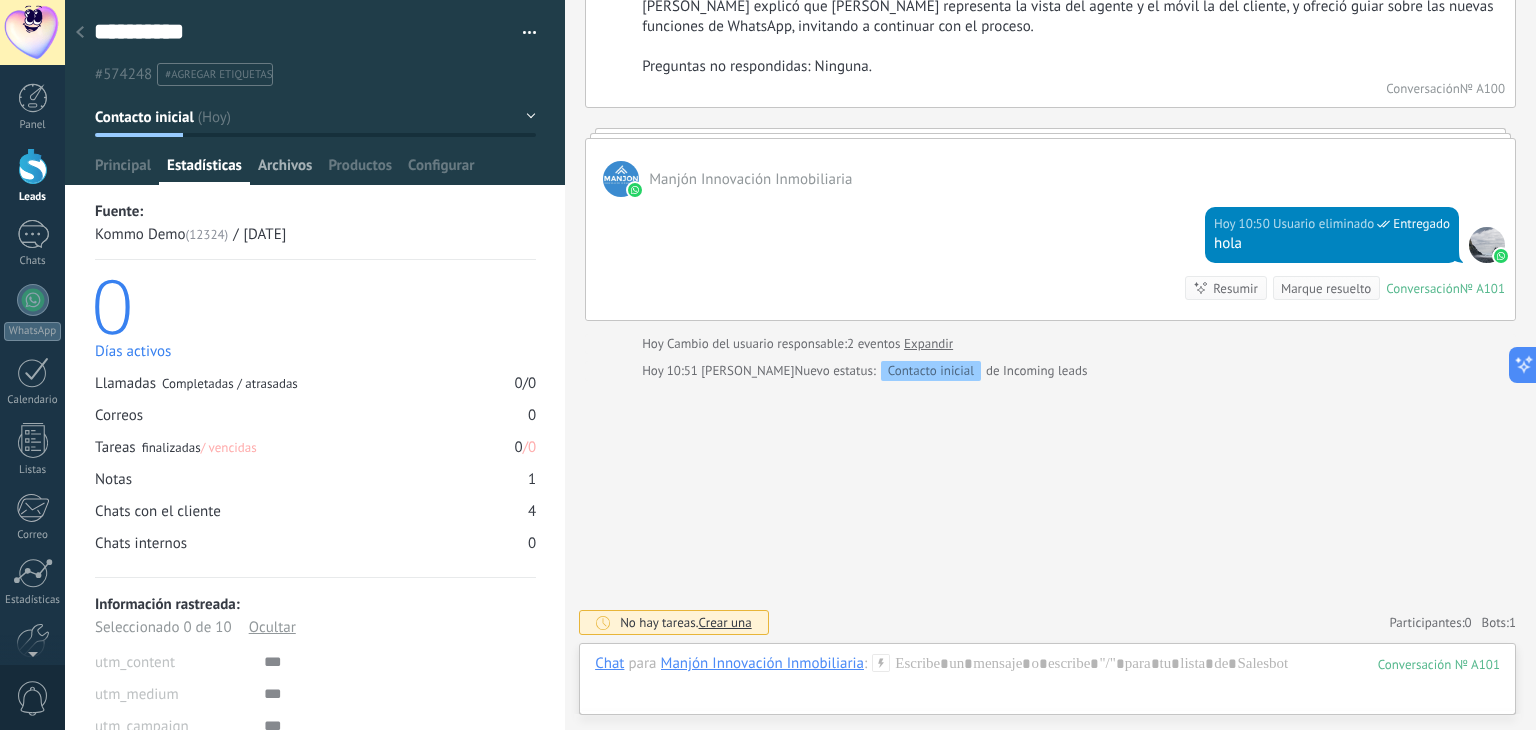 click on "Archivos" at bounding box center (285, 170) 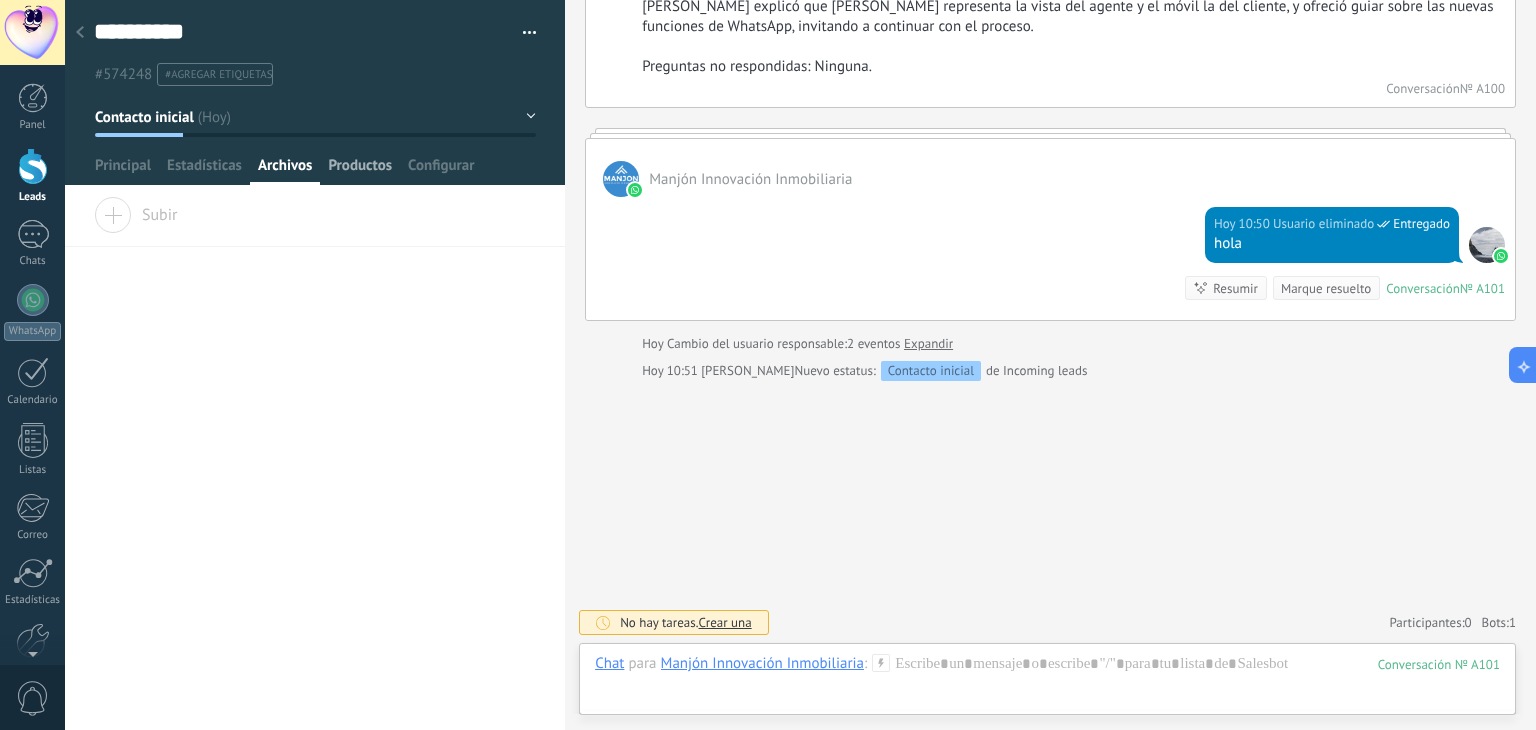 click on "Productos" at bounding box center [360, 170] 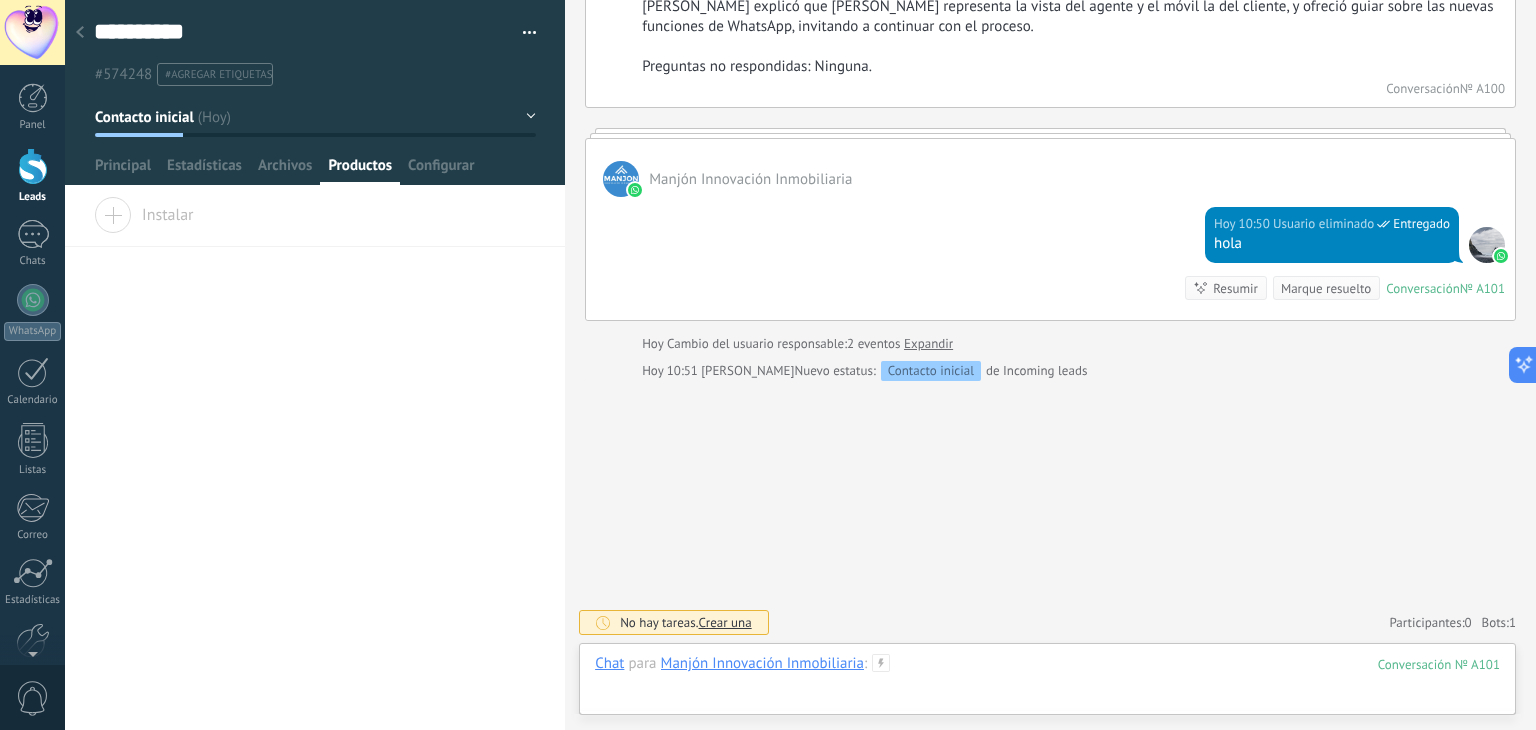 click at bounding box center (1047, 684) 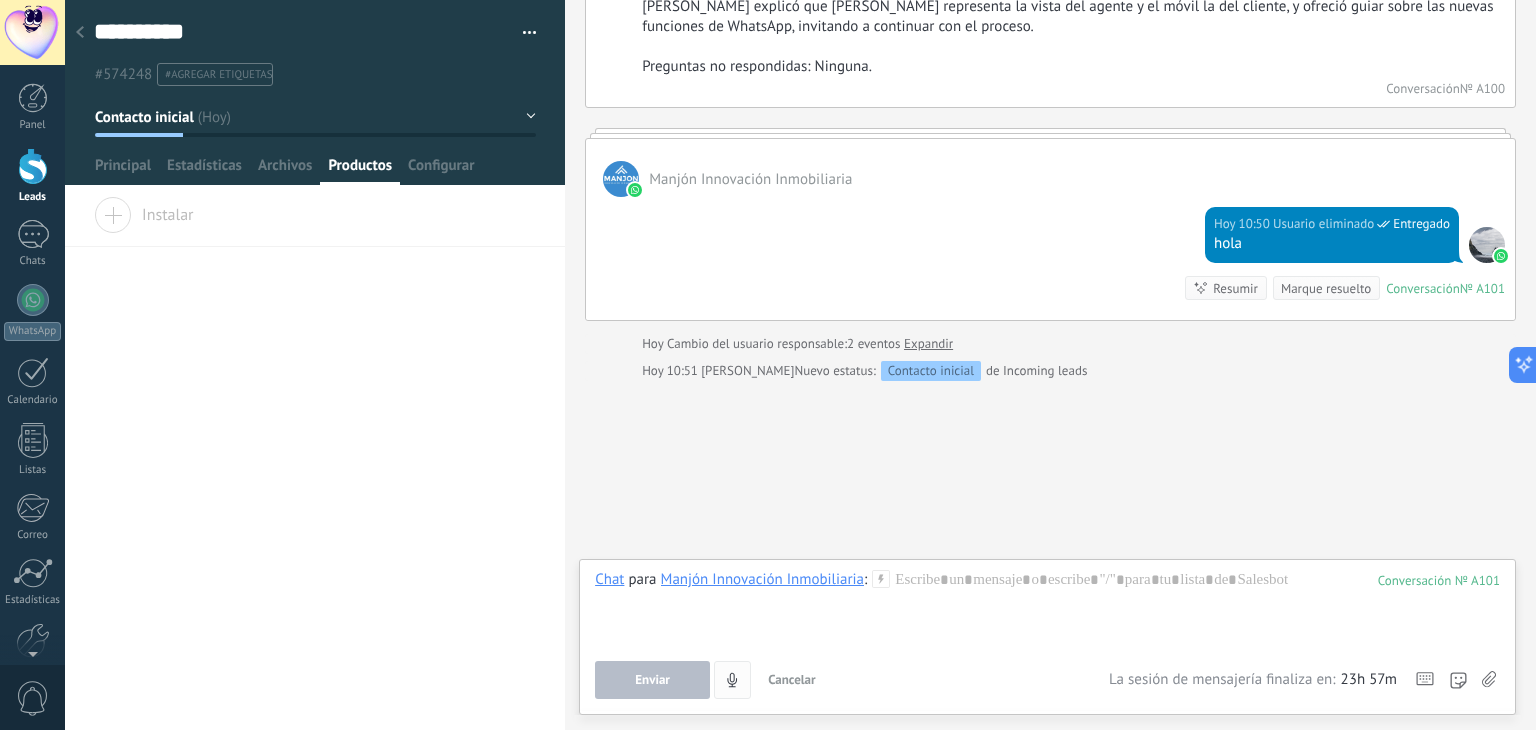 click 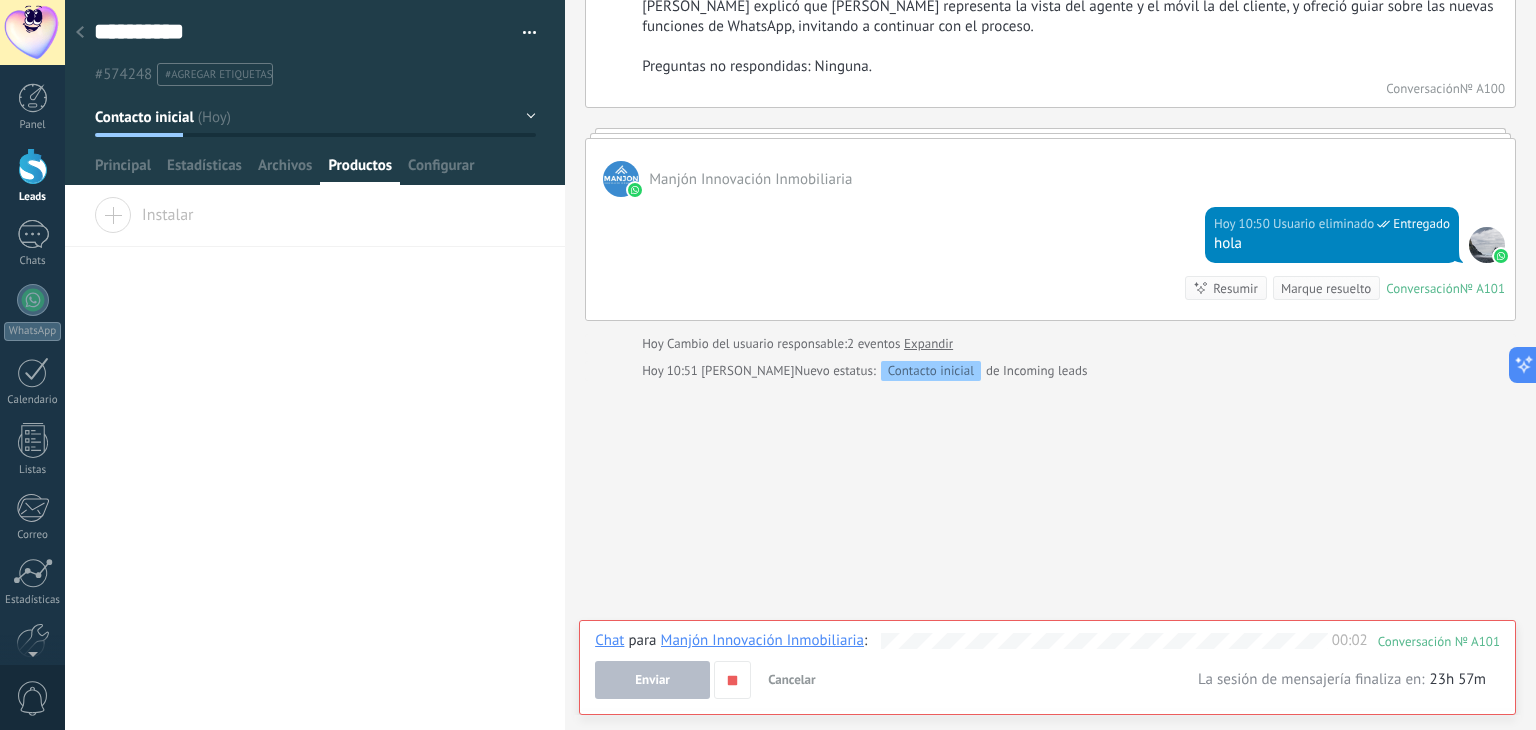 click on "Buscar Carga más [DATE] [DATE] Creación:  2  eventos   Expandir [DATE] 10:49 [PERSON_NAME] Innovación Inmobiliaria  ¡Hola! Estoy listo para probar WhatsApp en Kommo. Mi código de verificación es FiFeCc Conversación  № A100 [DATE] 10:49 Robot  El valor del campo «Nombre»  se establece en «Kommo Demo» [DATE] 10:49 Robot  El valor del campo «Teléfono»  se establece en «[PHONE_NUMBER]» [PERSON_NAME] Innovación Inmobiliaria [PERSON_NAME] Innovación Inmobiliaria  [DATE] 10:49 SalesBot (TestBot)  Entregado Descargar Hola, soy el Salesbot. ¡Estoy aquí para guiarte a través de las más recientes funciones de WhatsApp! [DATE] 10:49 SalesBot (TestBot)  Entregado Descargar 💡Para empezar, vamos a aclarar cómo funciona esto:    💻 Kommo = La vista del Agente - La tarjeta de lead representa la perspectiva del agente.   📱 Móvil = La vista del Cliente - El móvil representa la perspectiva del cliente.   Ahora, ¡ya estás listo para comprobar las últimas e interesantes funciones de WhatsApp!    Resumir Resumir" at bounding box center [1050, -183] 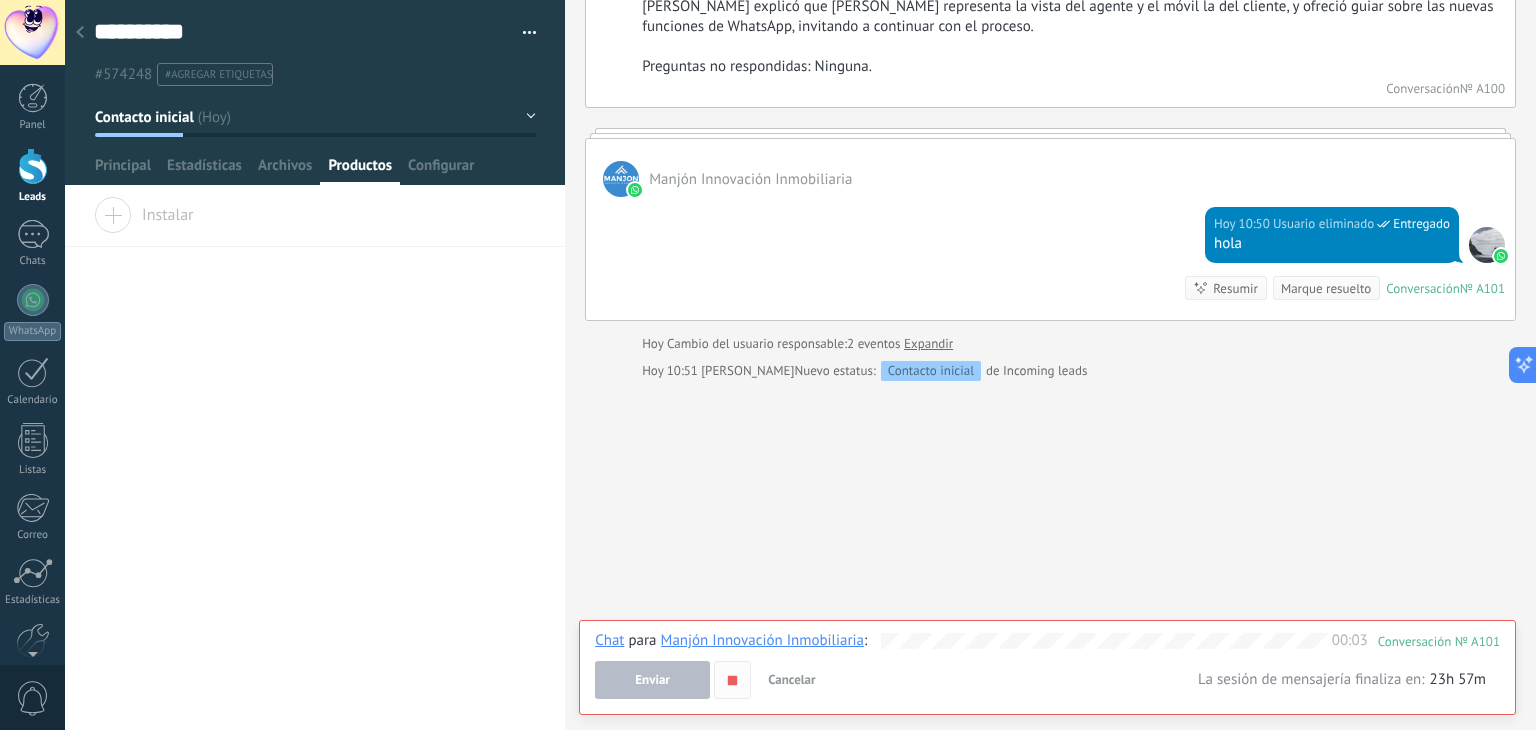 click 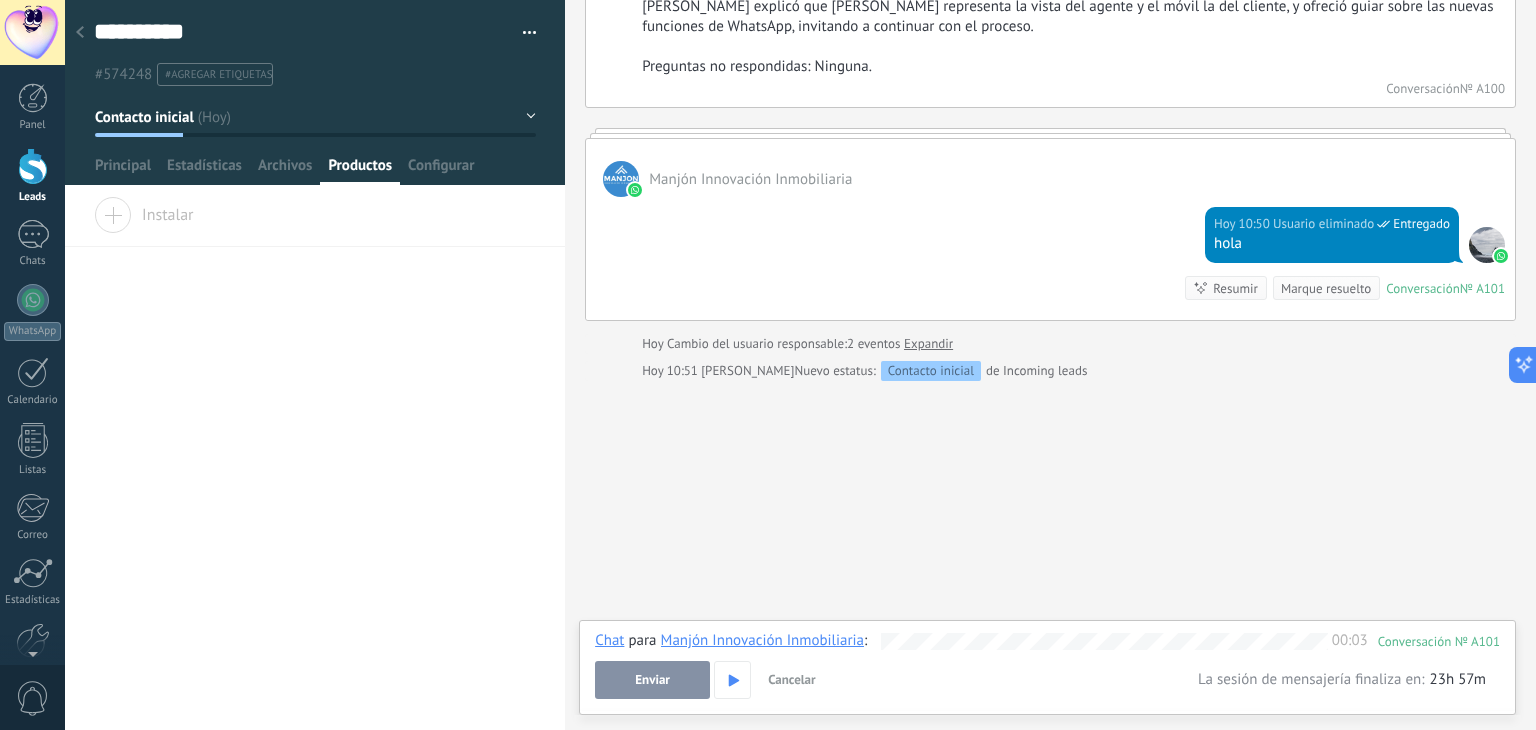 scroll, scrollTop: 1166, scrollLeft: 0, axis: vertical 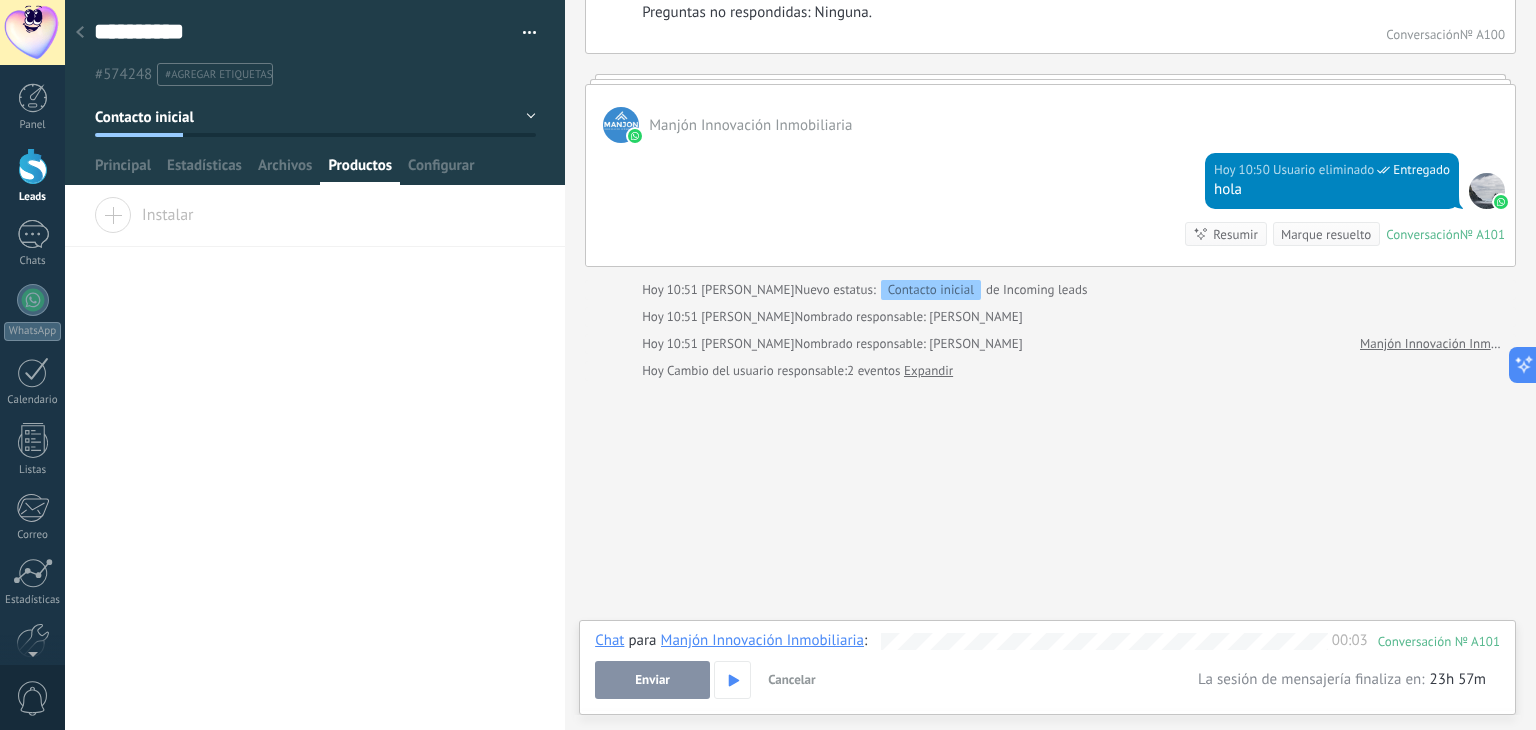click on "Enviar" at bounding box center (652, 680) 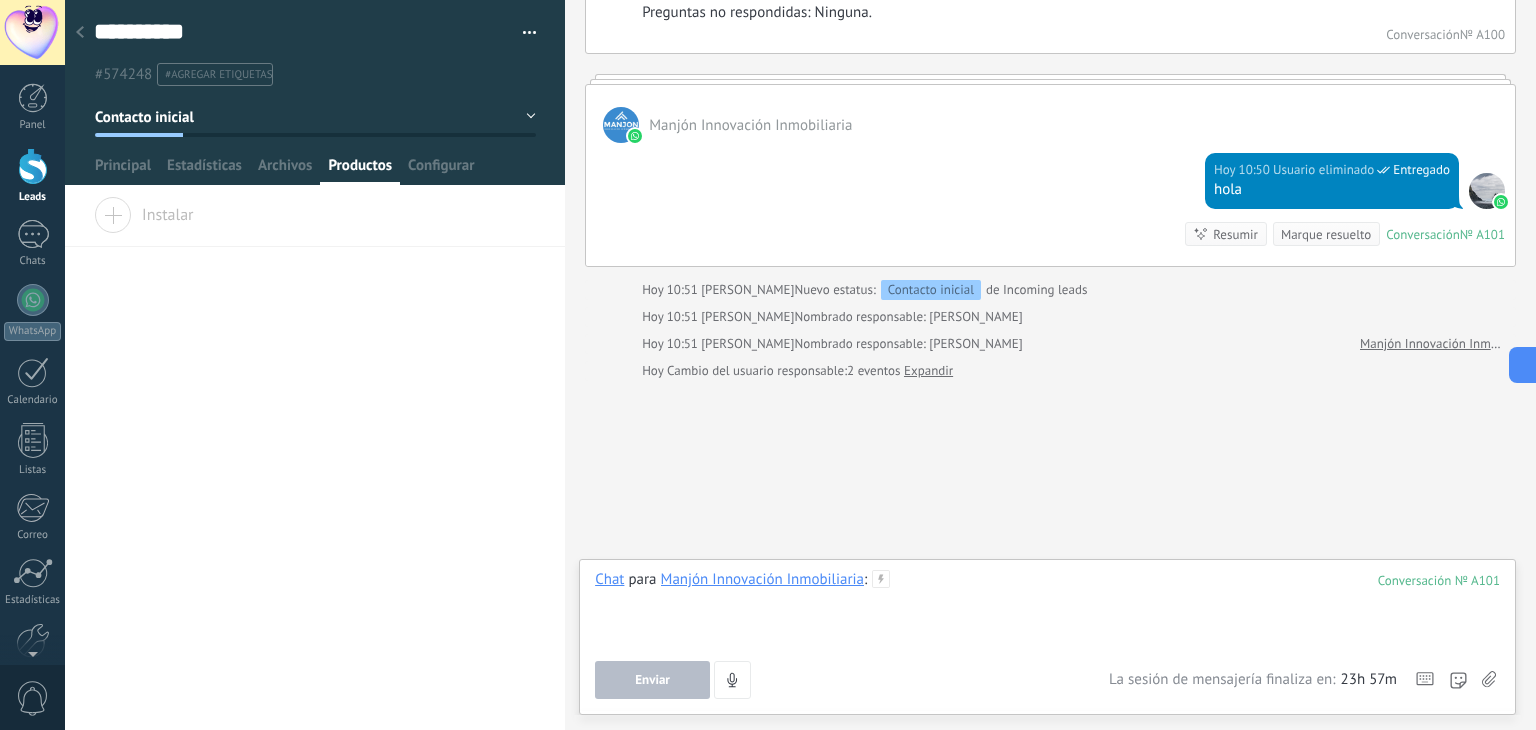 scroll, scrollTop: 1153, scrollLeft: 0, axis: vertical 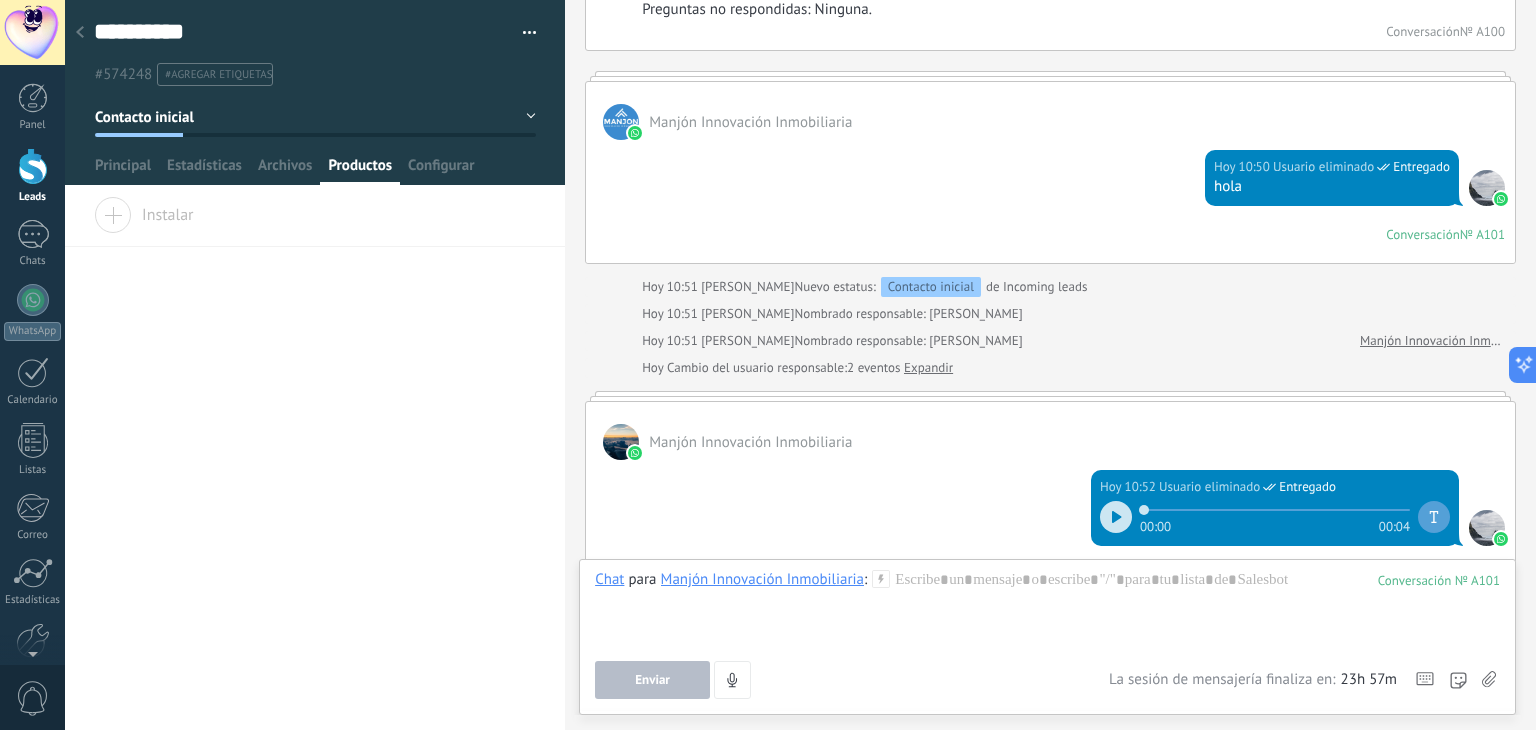 click 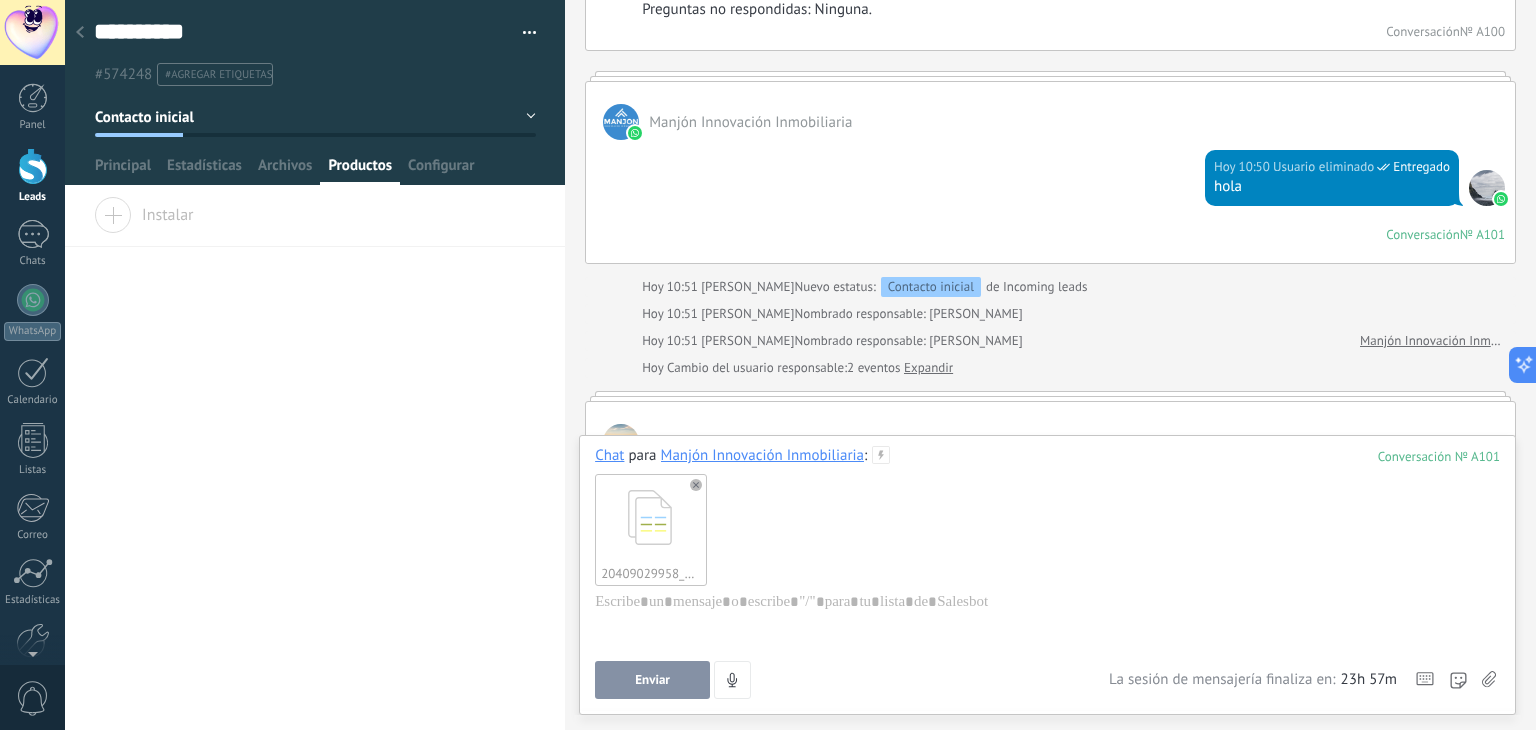 click on "Enviar" at bounding box center [652, 680] 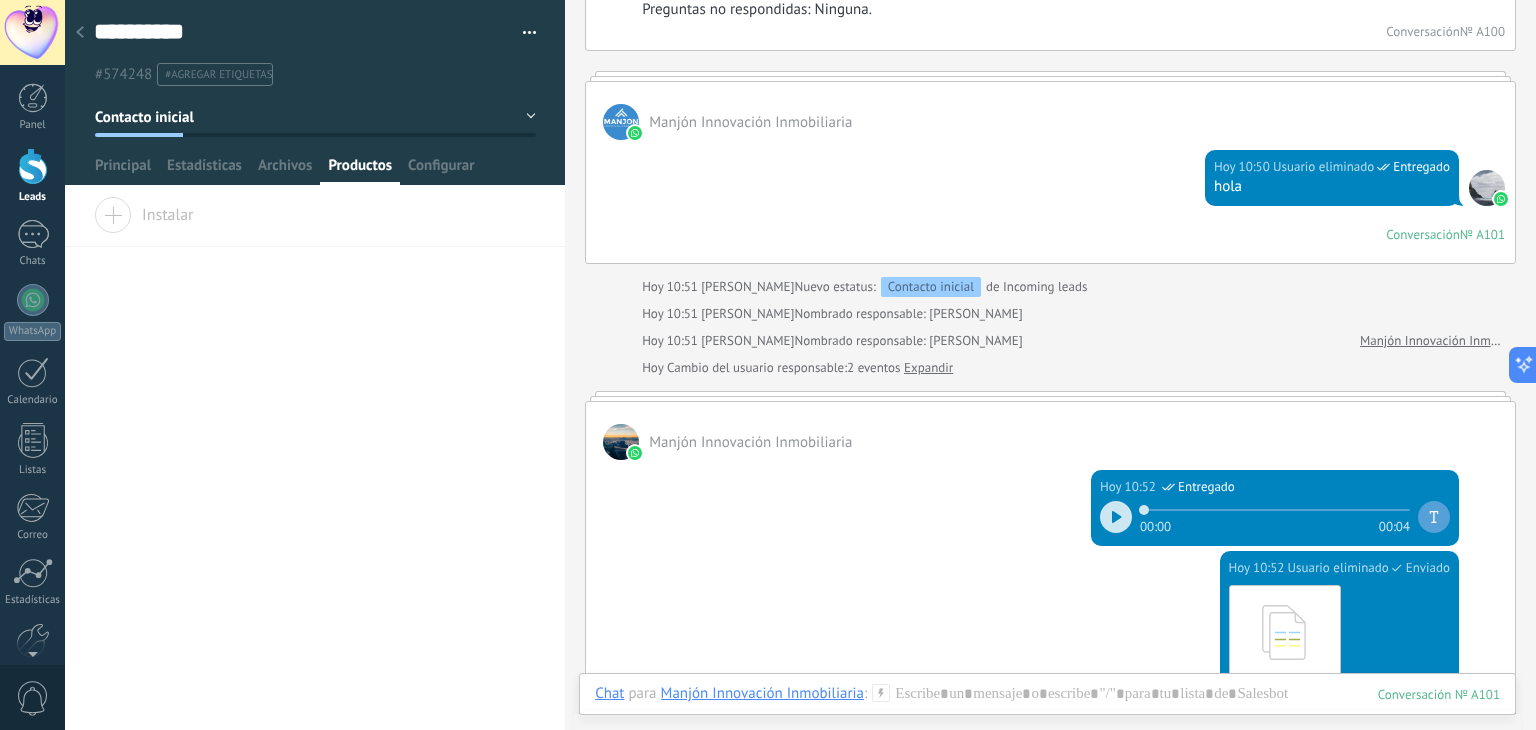 scroll, scrollTop: 1506, scrollLeft: 0, axis: vertical 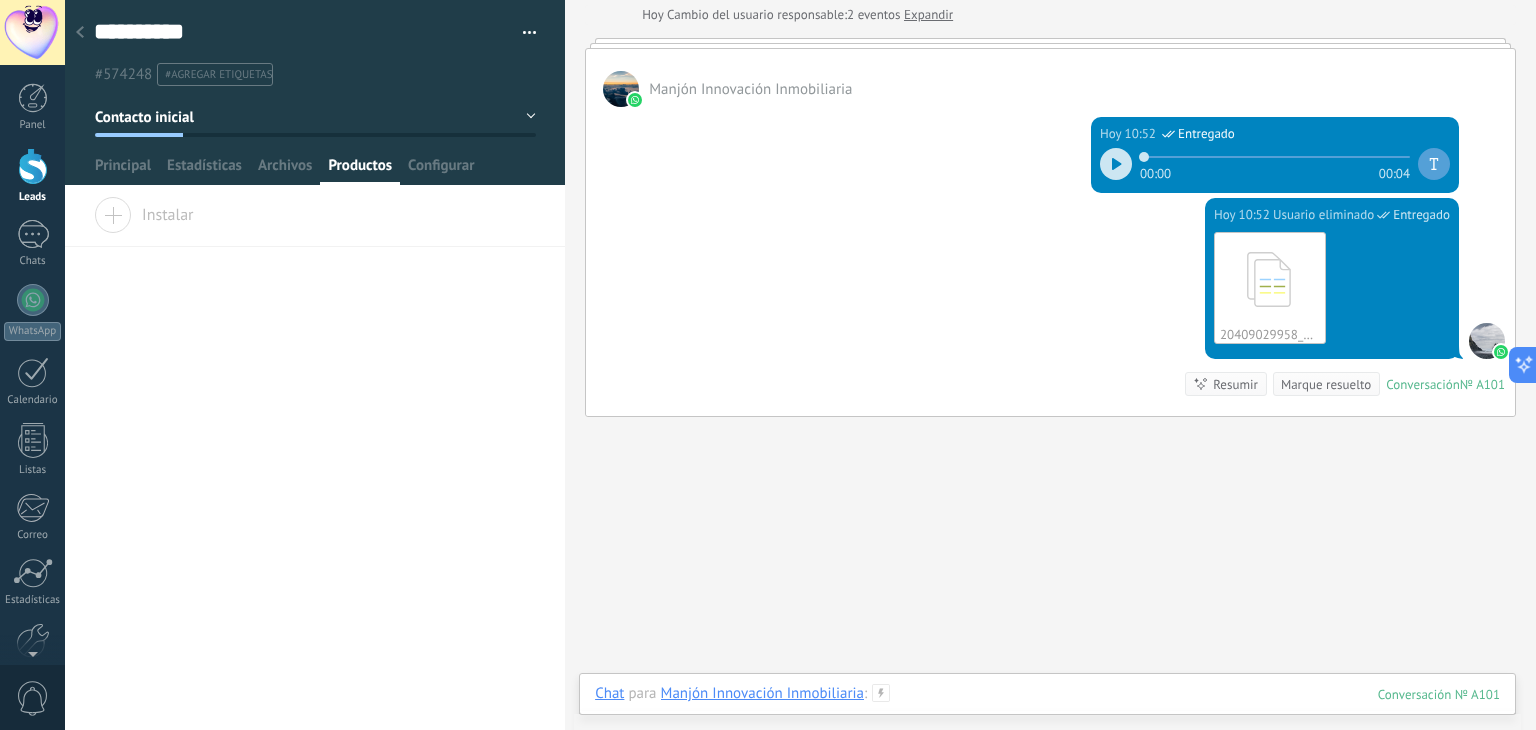 click at bounding box center (1047, 714) 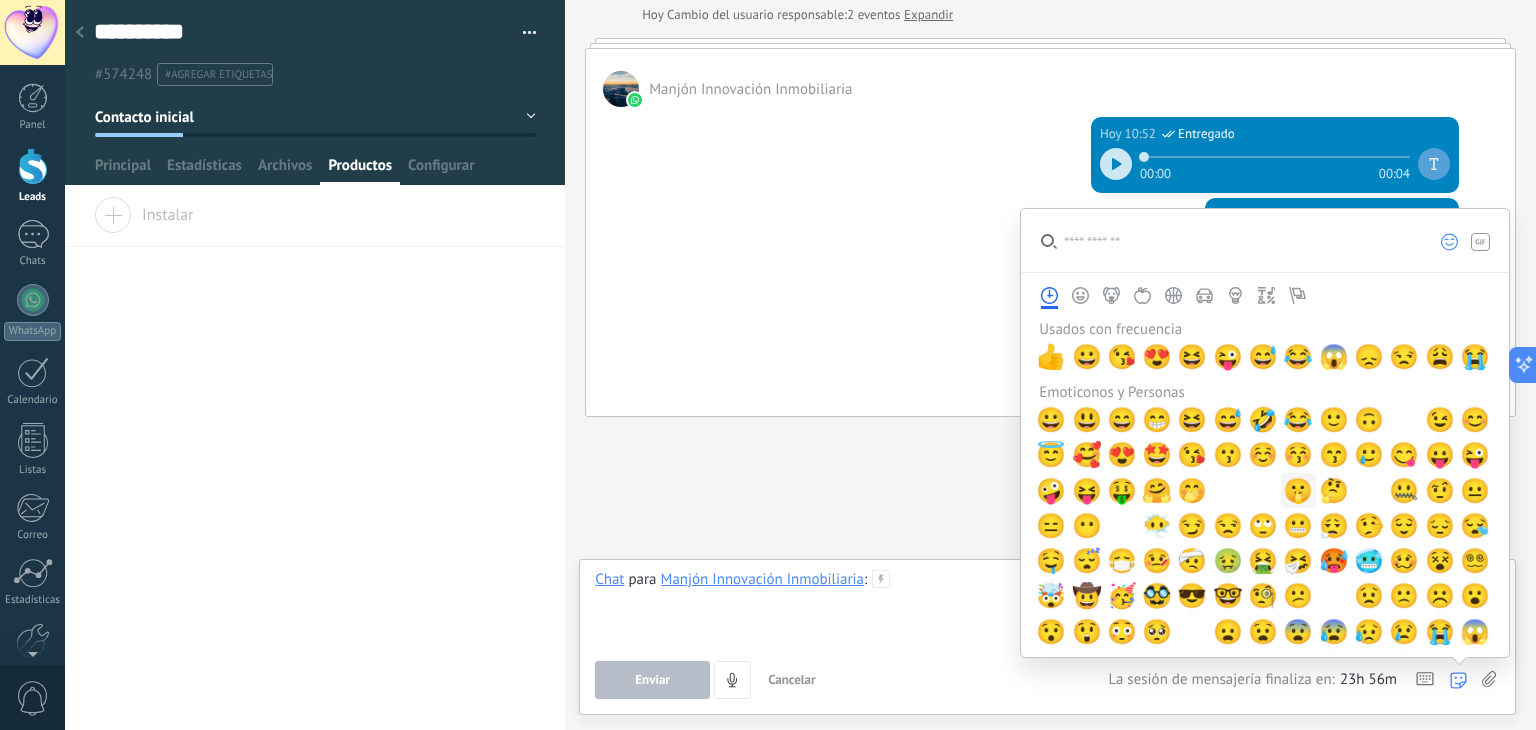 scroll, scrollTop: 200, scrollLeft: 0, axis: vertical 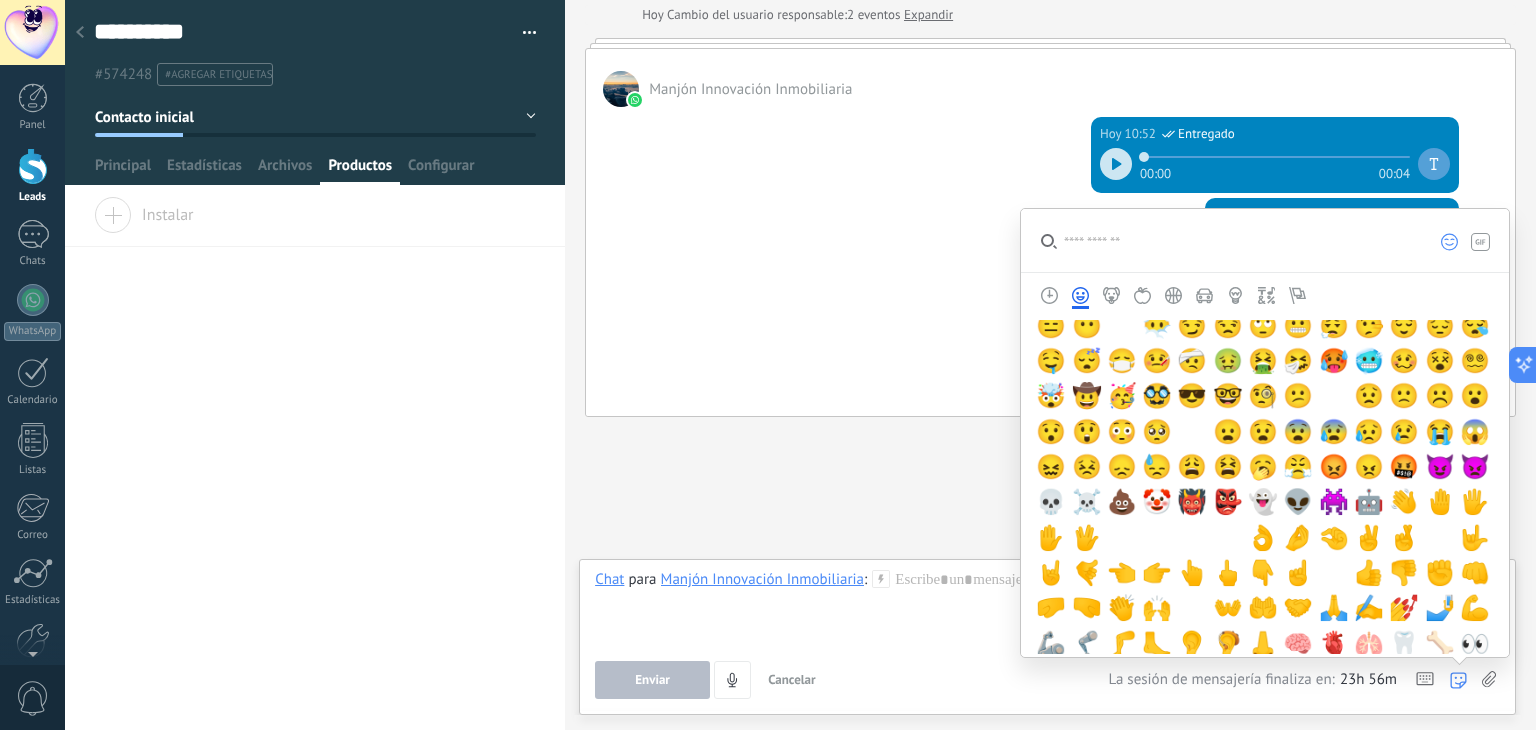 click on "[DATE] 10:52 Usuario eliminado  Entregado 20409029958_011_00001_00000058.pdf Descargar Conversación  № A101 Conversación № A101 Resumir Resumir Marque resuelto" at bounding box center [1050, 307] 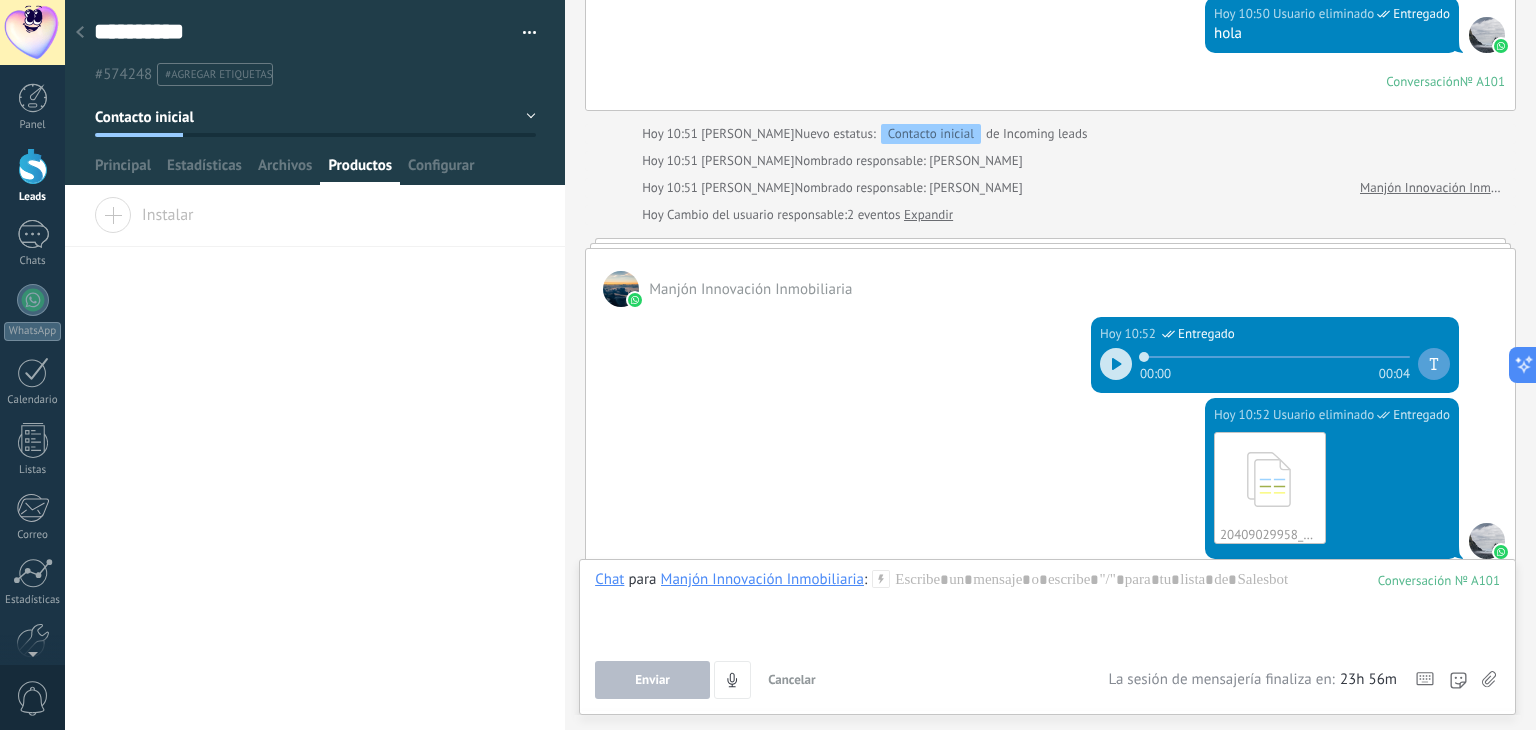 scroll, scrollTop: 1557, scrollLeft: 0, axis: vertical 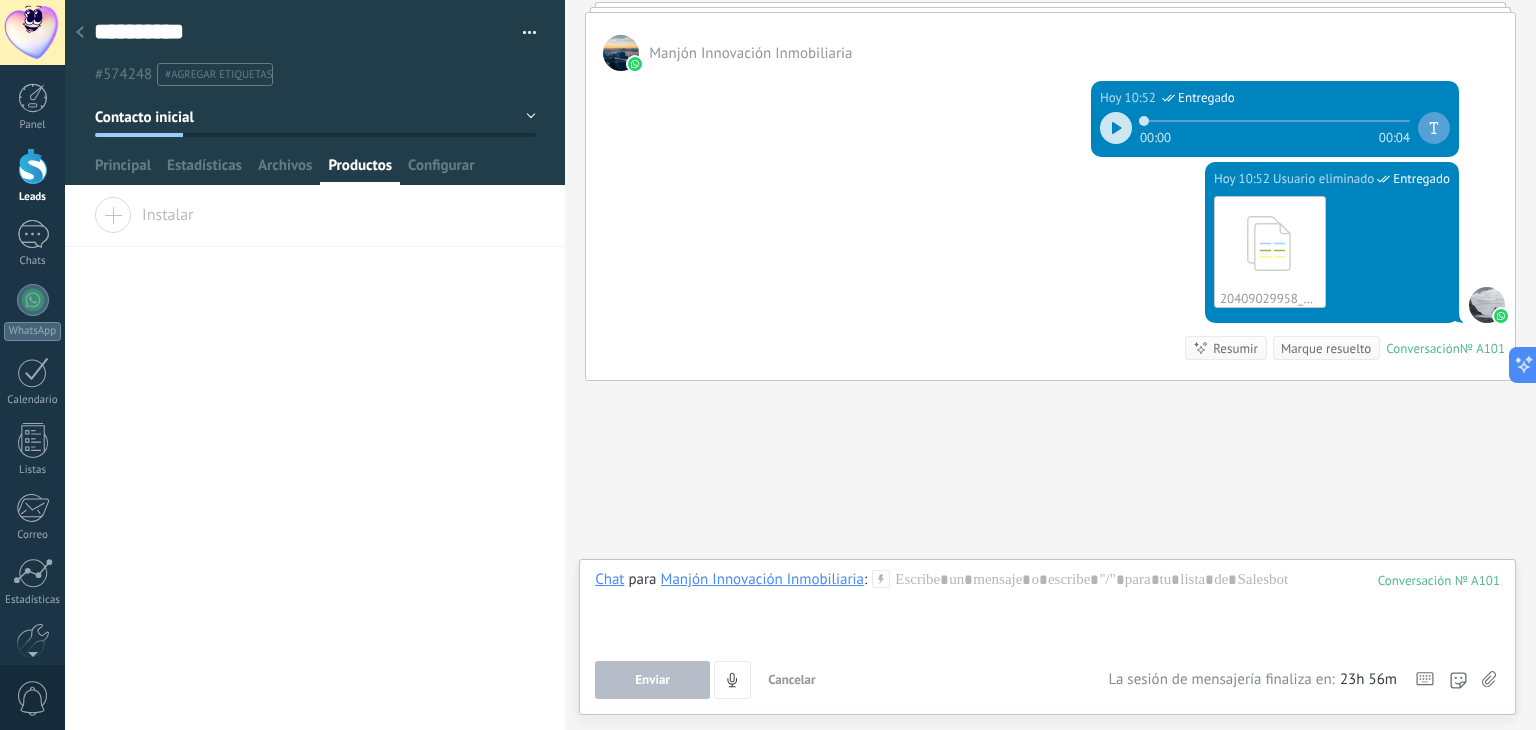 click at bounding box center (315, 92) 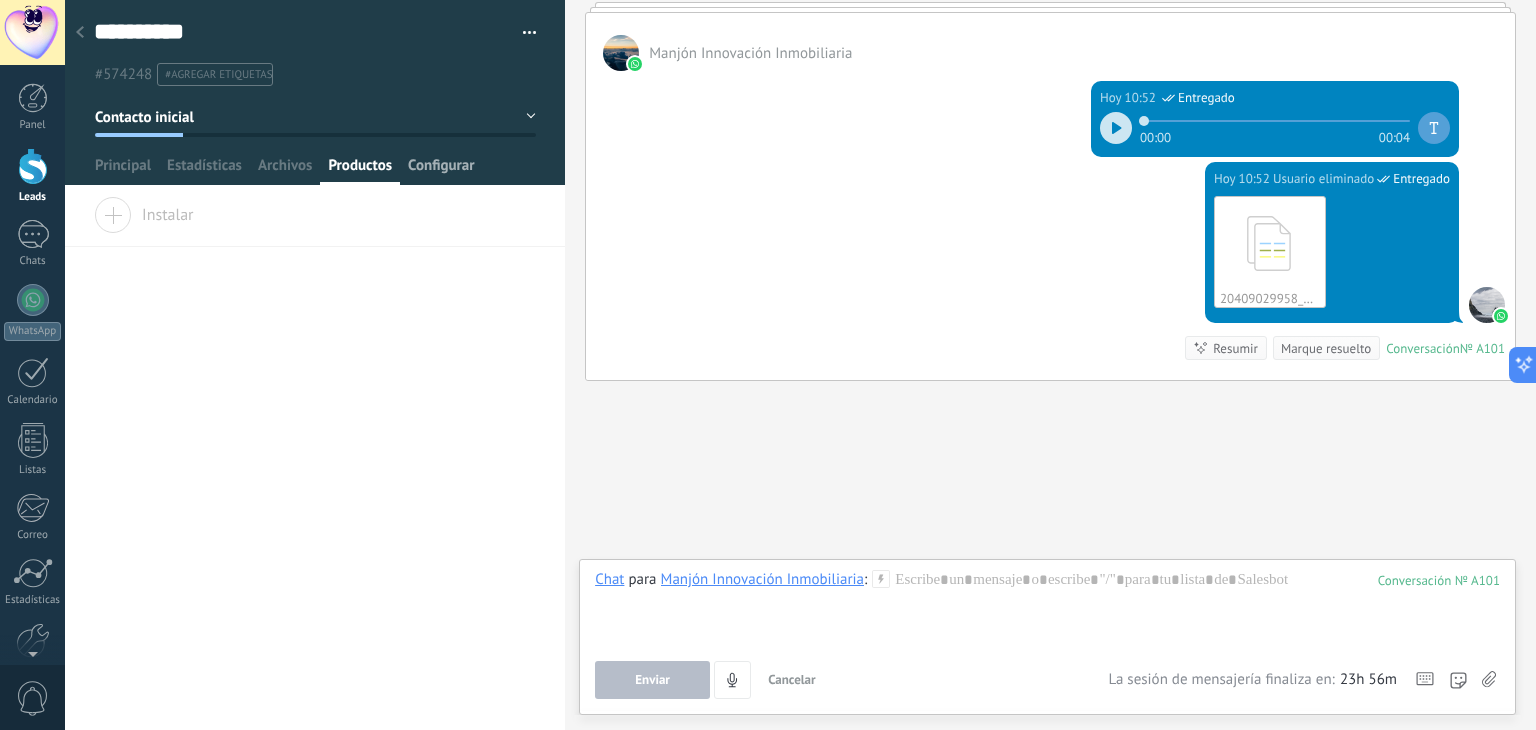 click on "Configurar" at bounding box center (441, 170) 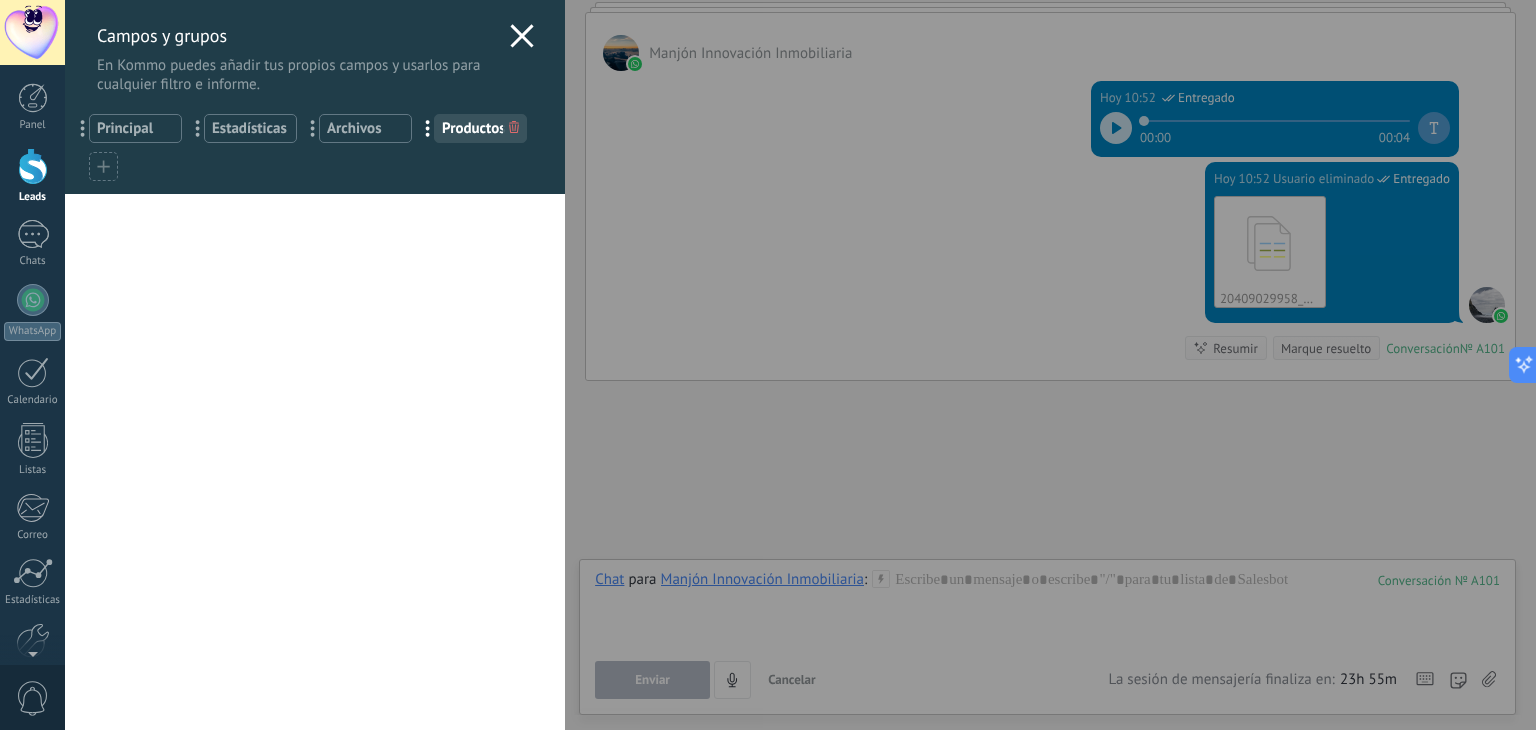 click on "Campos y grupos En Kommo puedes añadir tus propios campos y usarlos para cualquier filtro e informe. ... Principal ... Estadísticas ... Archivos ... Productos Usted ha alcanzado la cantidad máxima de los campos añadidos en la tarifa Periodo de prueba Presupuesto $0 Agregar un campo utm_content ... utm_medium ... utm_campaign ... utm_source ... utm_term ... utm_referrer ... referrer ... gclientid ... gclid ... fbclid ... Add meta Campos de contactos Nombre del contacto ... Teléfono ... Correo ... Cargo ... Agregar un campo Campos de compañias Nombre de la compañía ... Teléfono ... Correo ... Página web ... Dirección ... Agregar un campo" at bounding box center [800, 365] 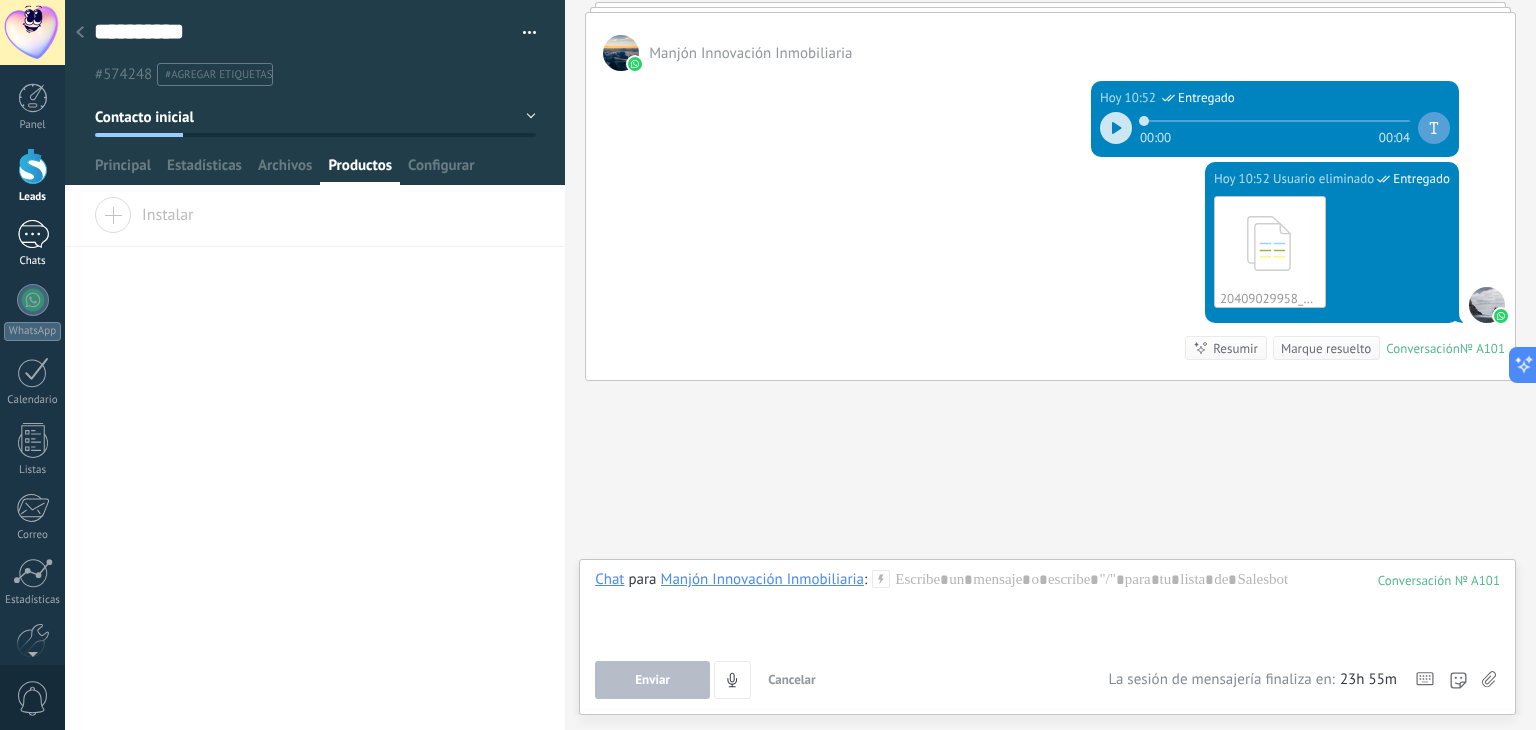 click on "1" at bounding box center (33, 234) 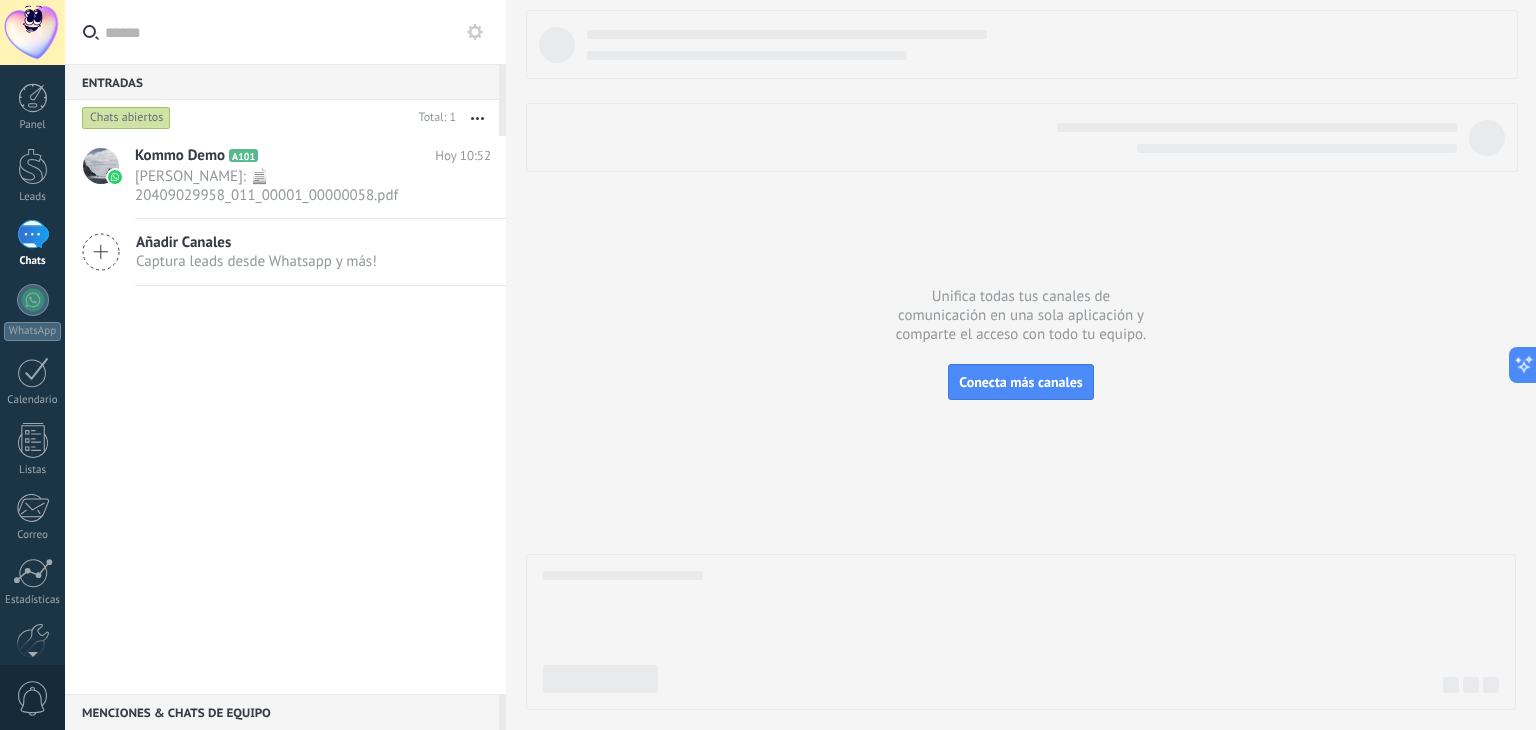 click on "Captura leads desde Whatsapp y más!" at bounding box center (256, 261) 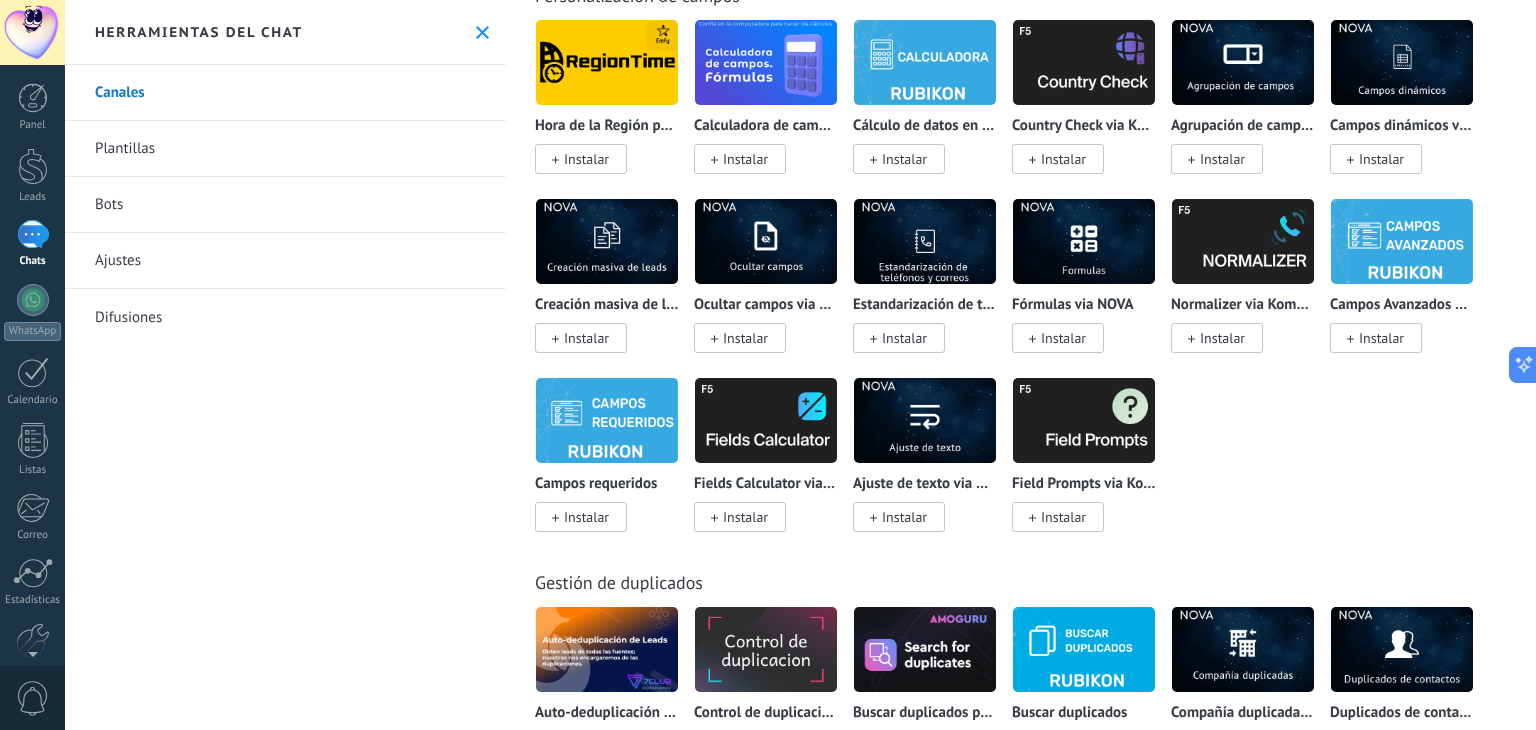 scroll, scrollTop: 7787, scrollLeft: 0, axis: vertical 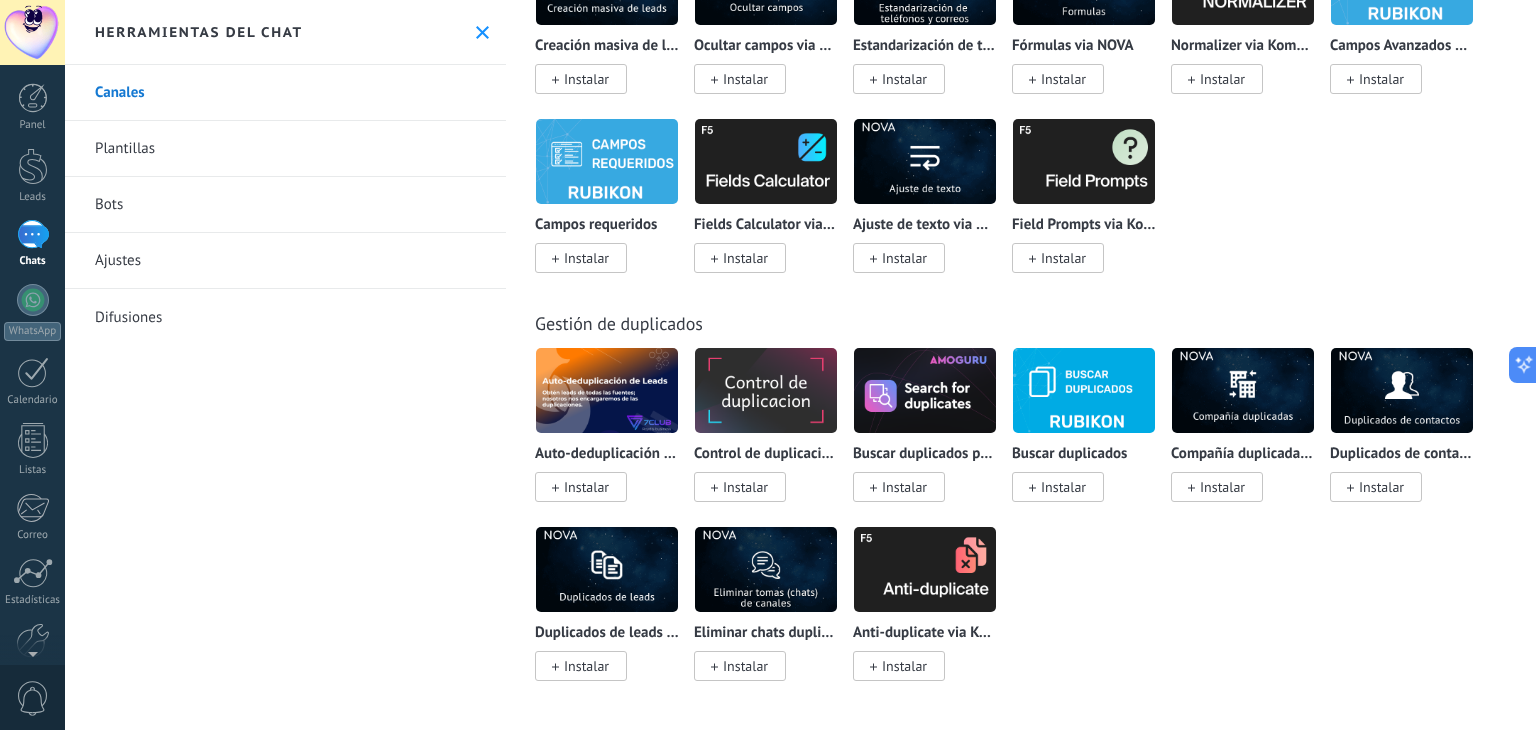 click on "Plantillas" at bounding box center (285, 149) 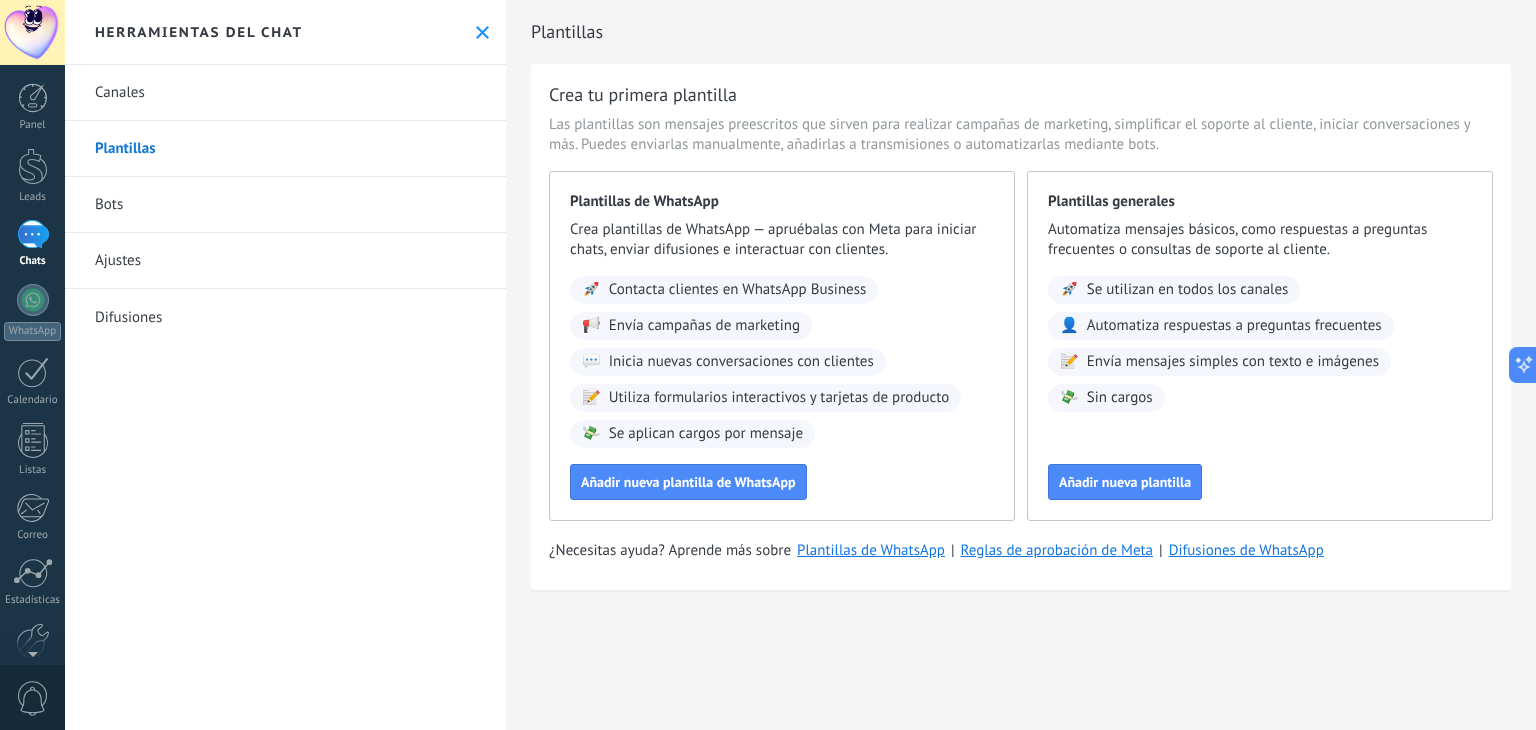click on "Bots" at bounding box center (285, 205) 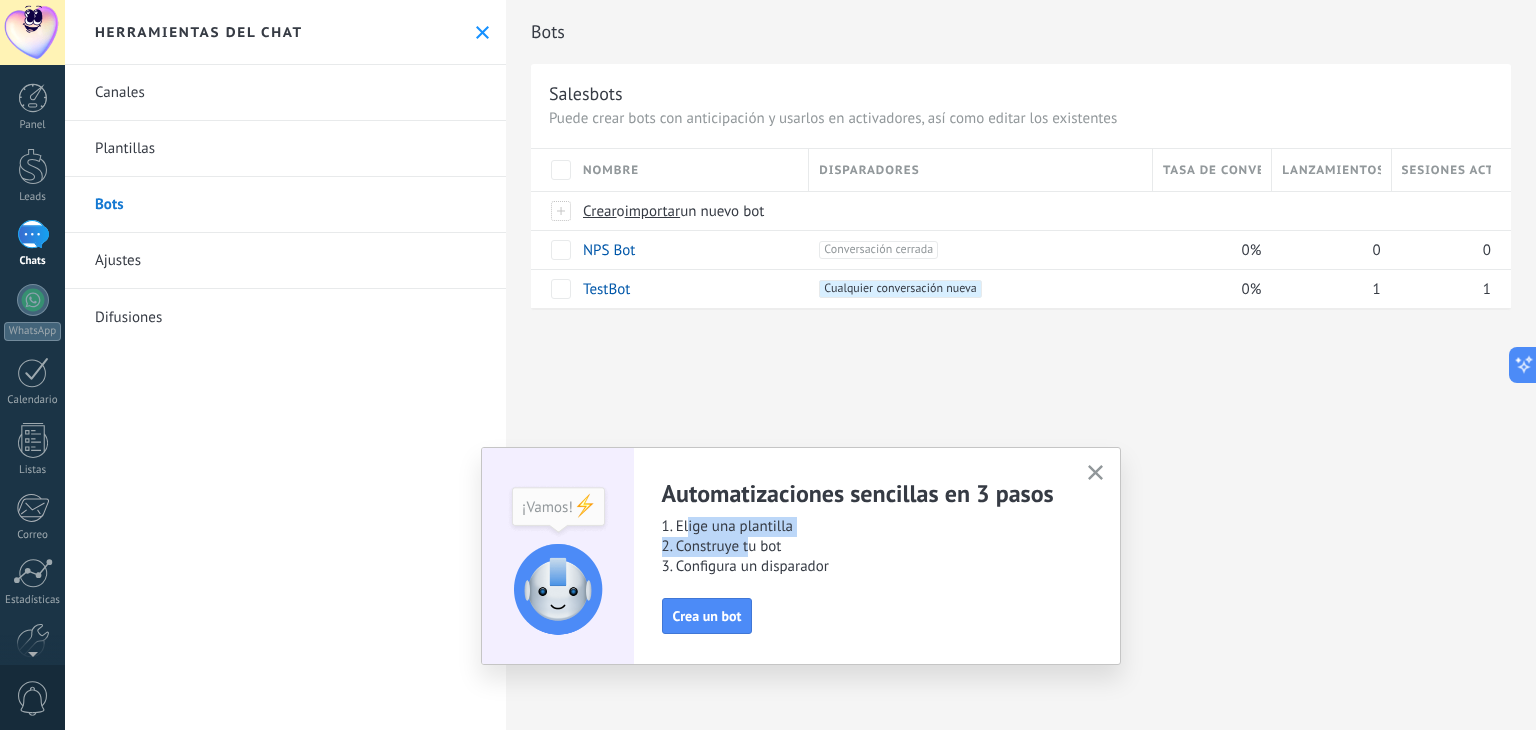 drag, startPoint x: 688, startPoint y: 521, endPoint x: 530, endPoint y: 482, distance: 162.74213 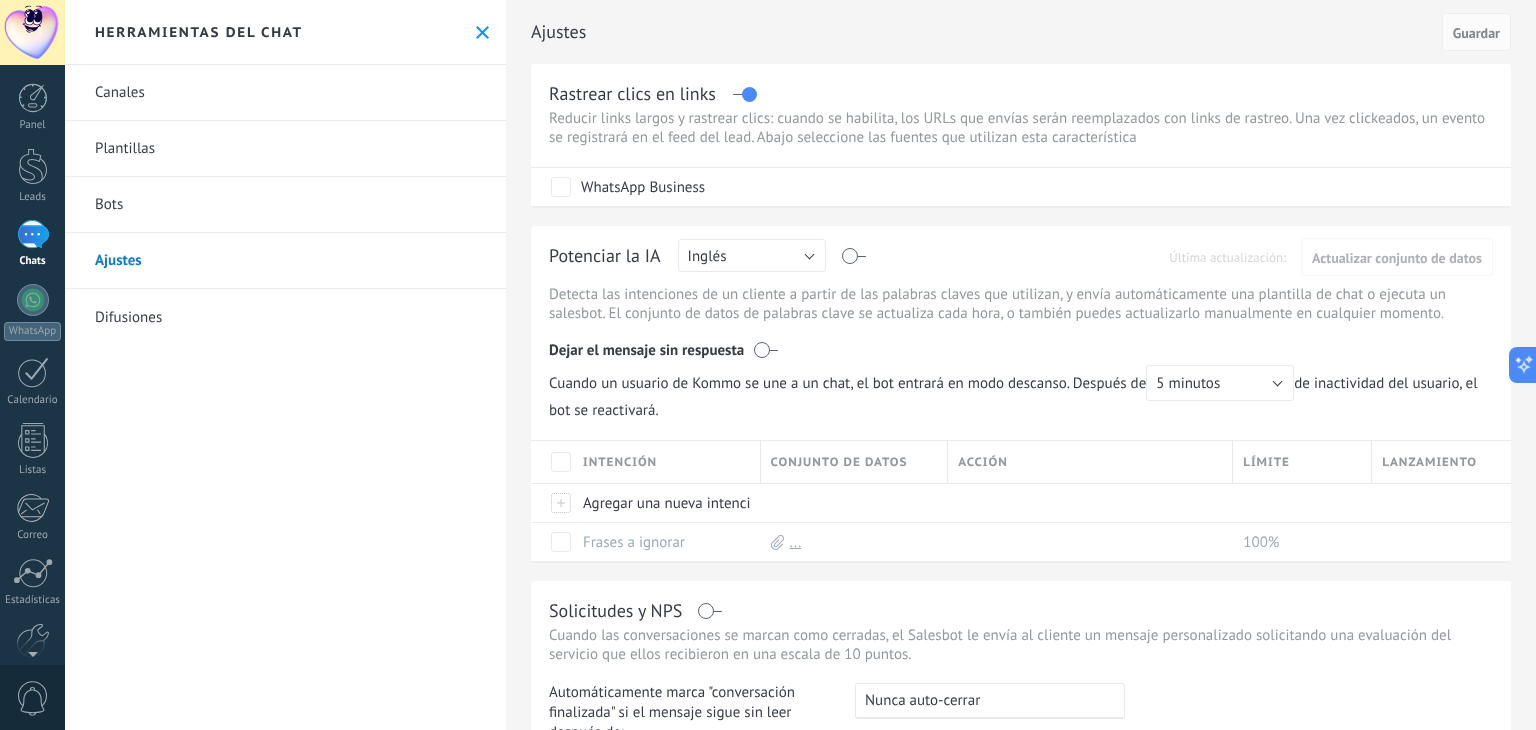click on "Difusiones" at bounding box center [285, 317] 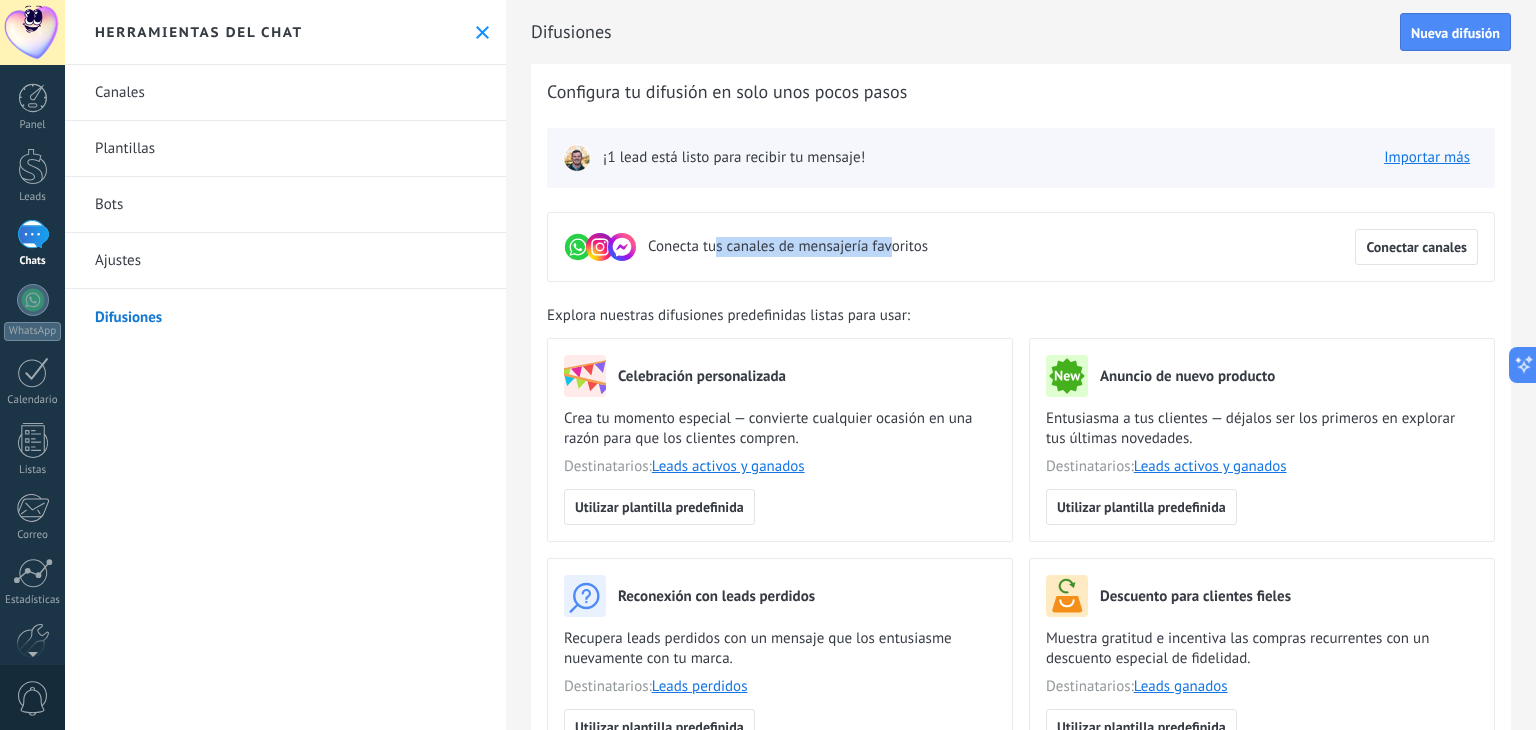 drag, startPoint x: 714, startPoint y: 251, endPoint x: 892, endPoint y: 250, distance: 178.0028 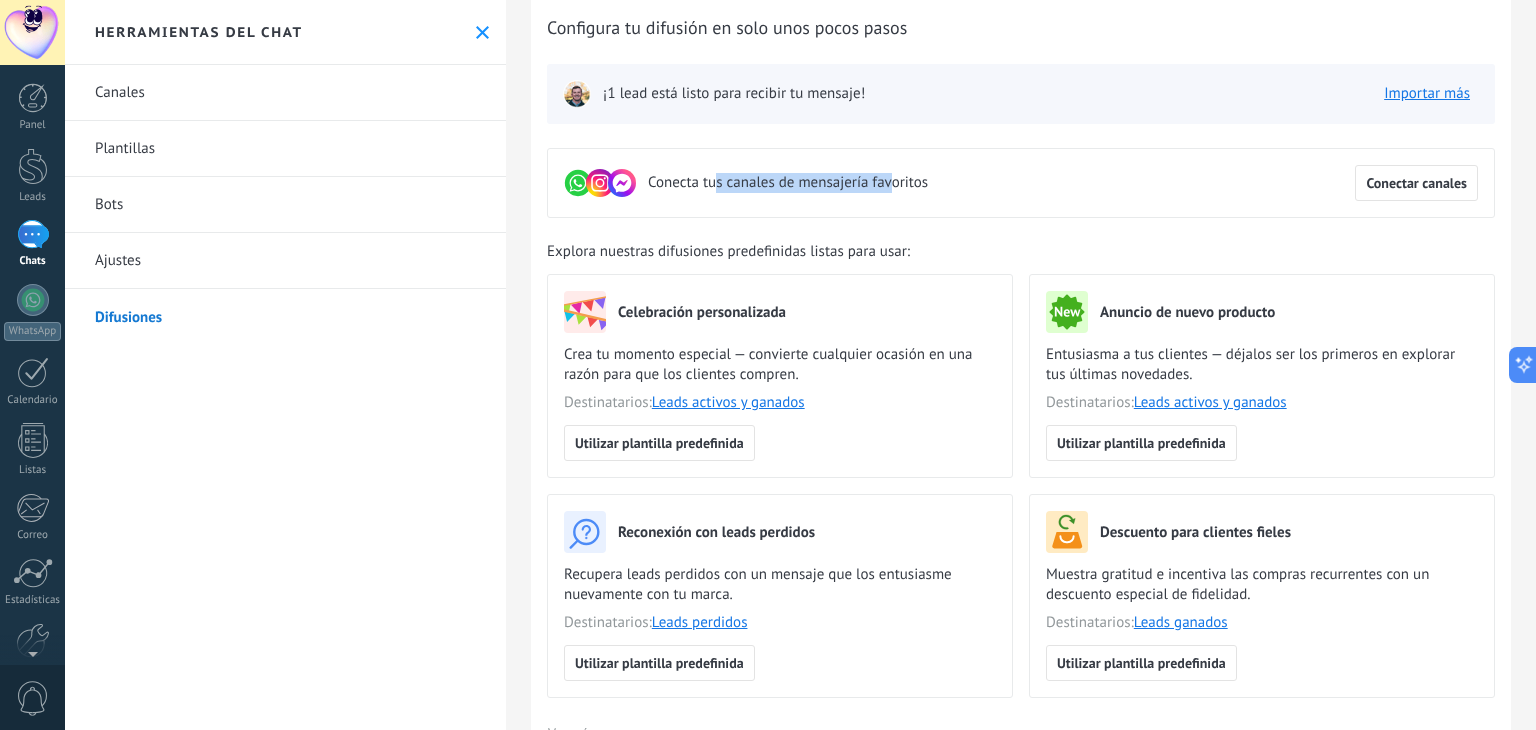 scroll, scrollTop: 100, scrollLeft: 0, axis: vertical 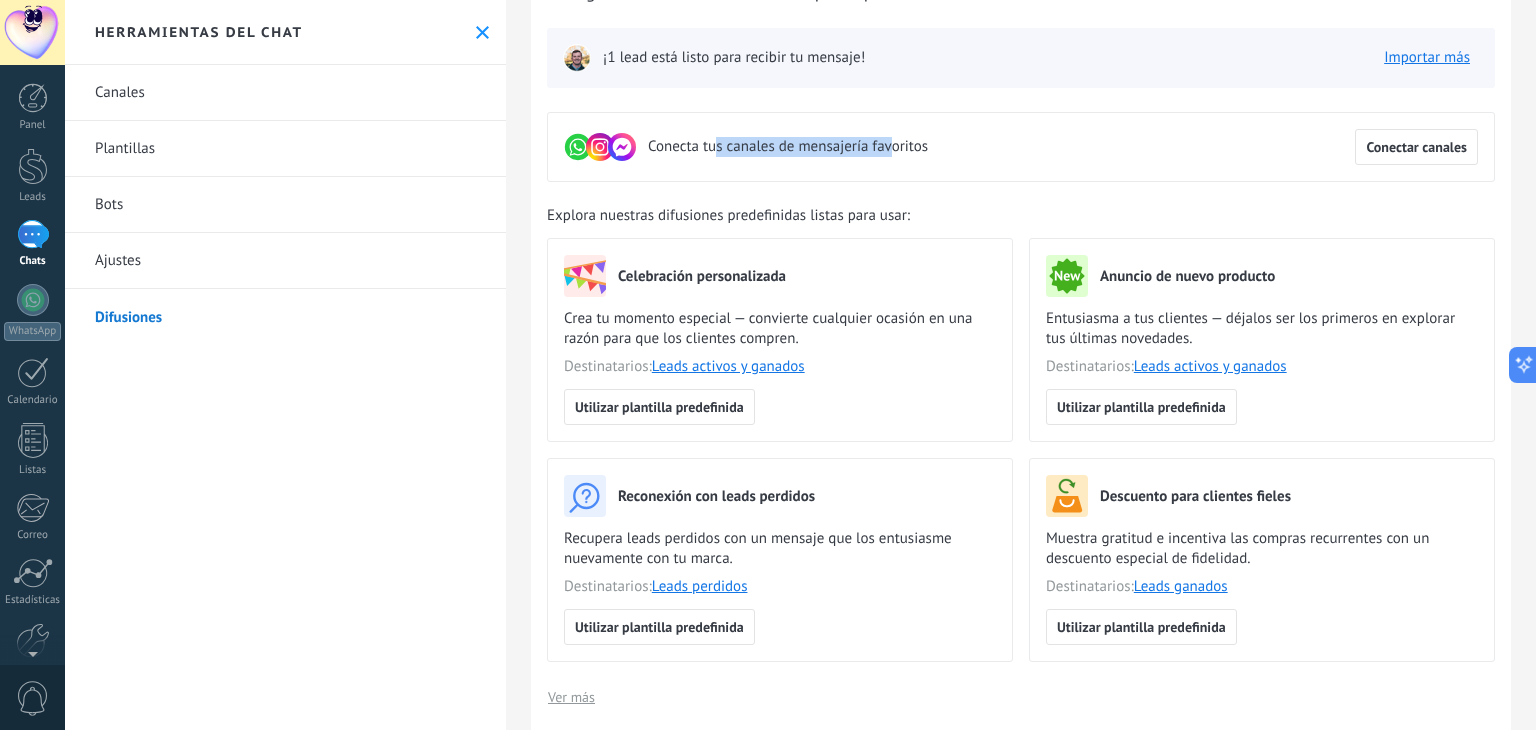 click on "1" at bounding box center (33, 234) 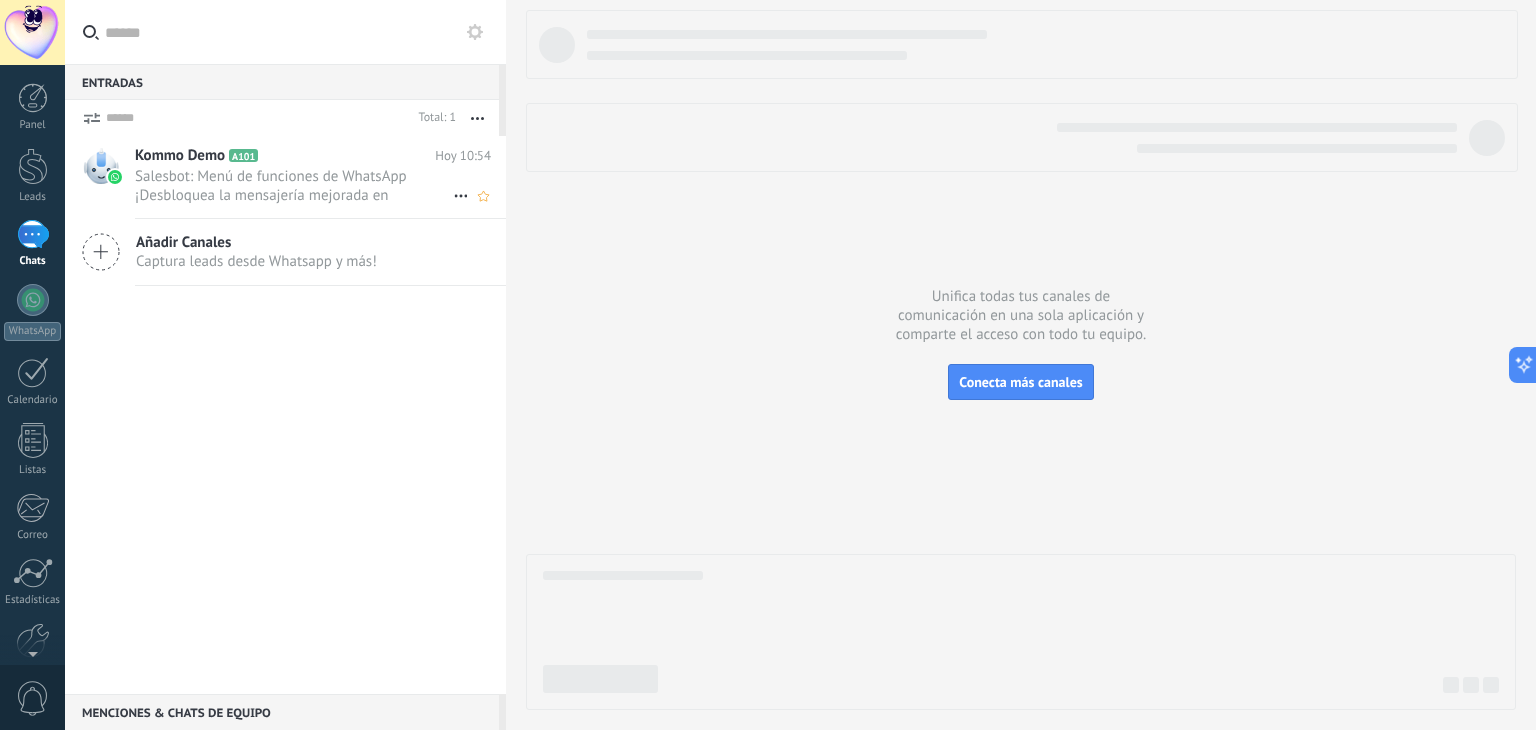 click on "Salesbot: Menú de funciones de WhatsApp
¡Desbloquea la mensajería mejorada en WhatsApp! Haz clic en «Más información» pa..." at bounding box center [294, 186] 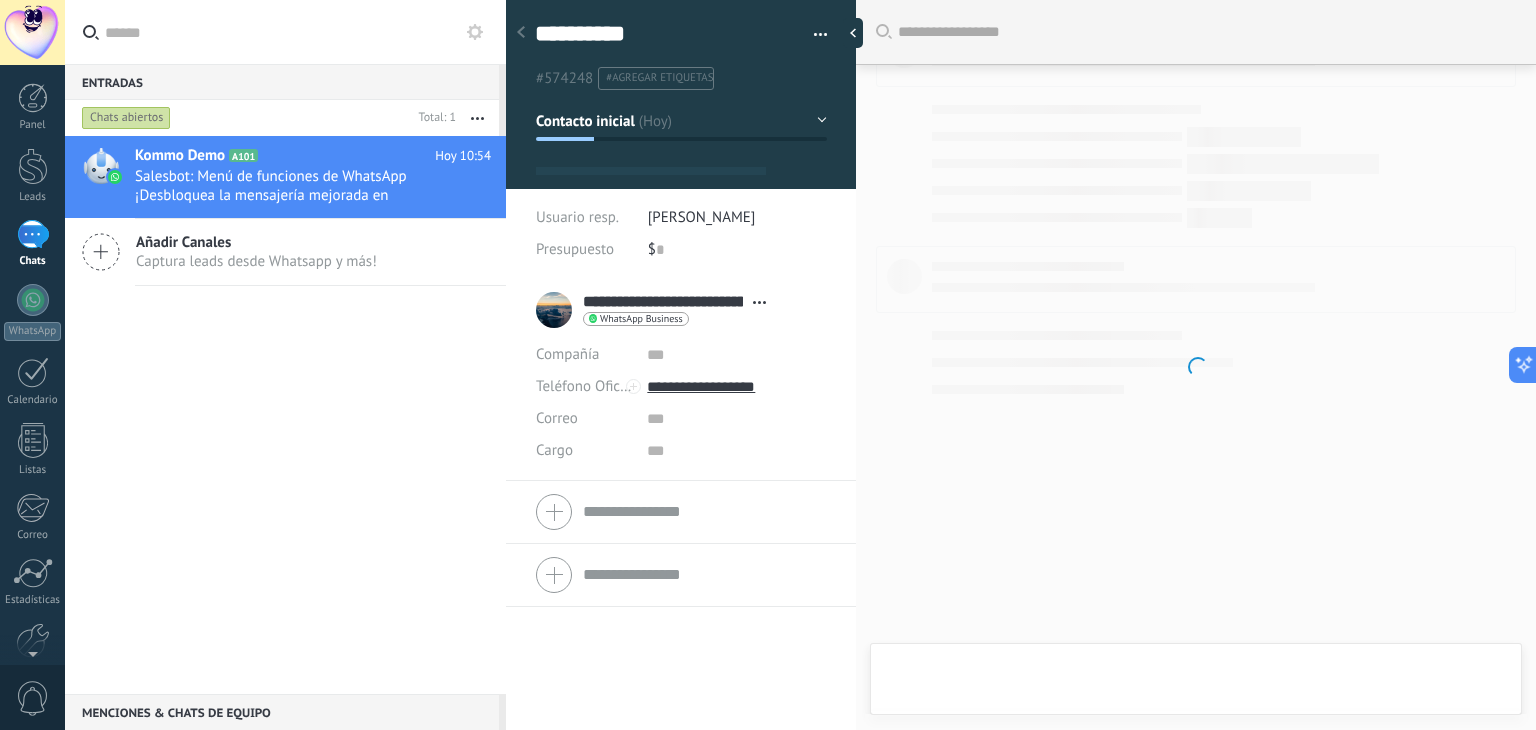 scroll, scrollTop: 1704, scrollLeft: 0, axis: vertical 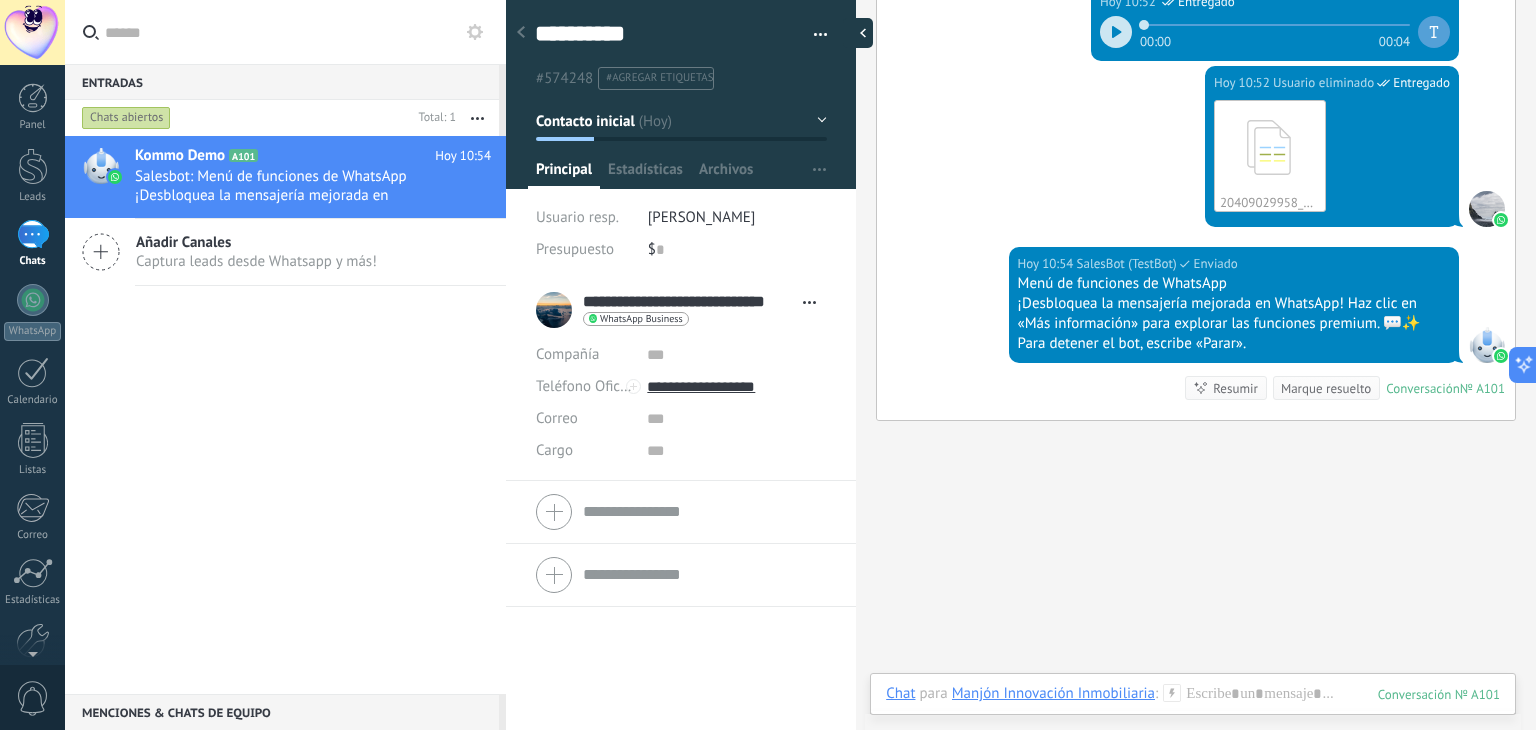 click at bounding box center (858, 33) 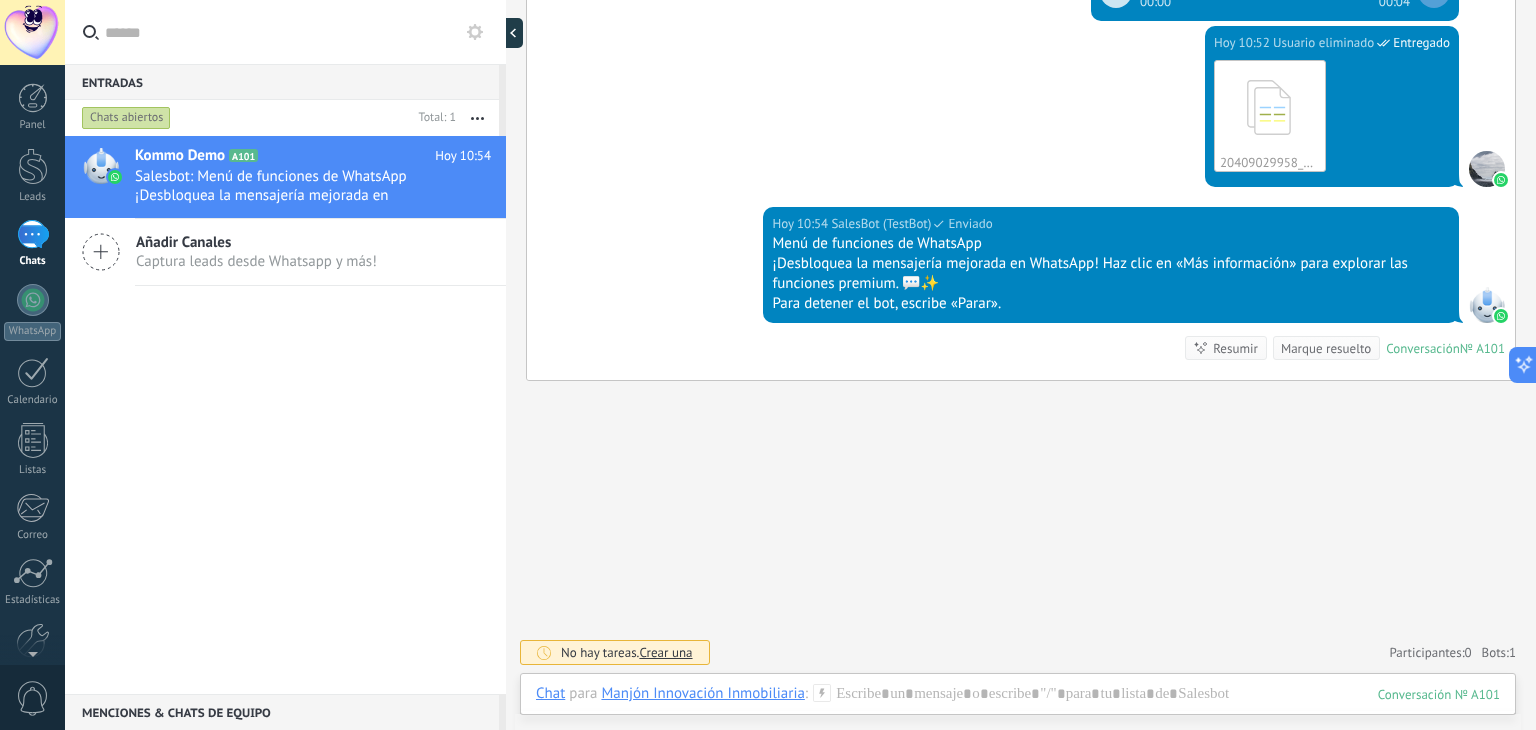 type on "**********" 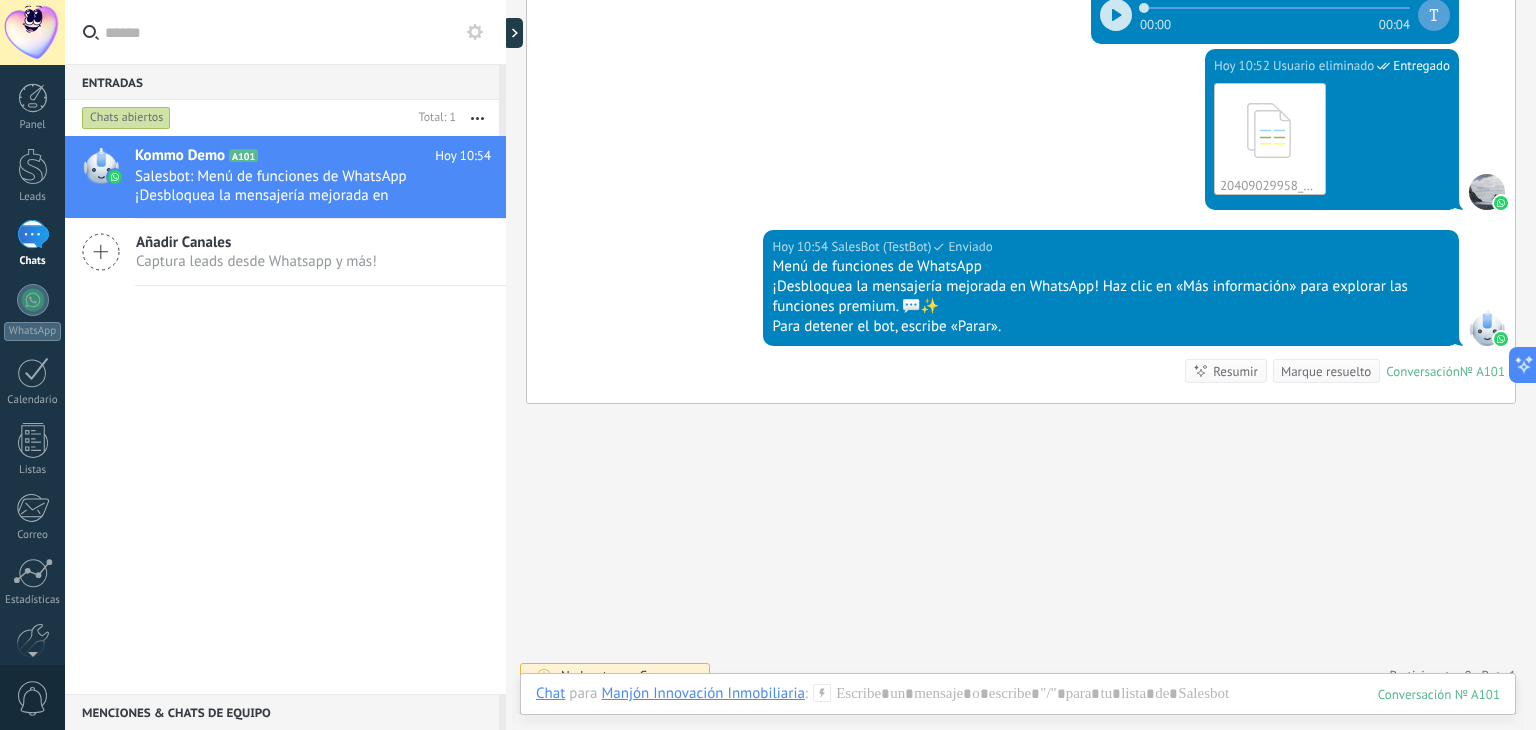 scroll, scrollTop: 1619, scrollLeft: 0, axis: vertical 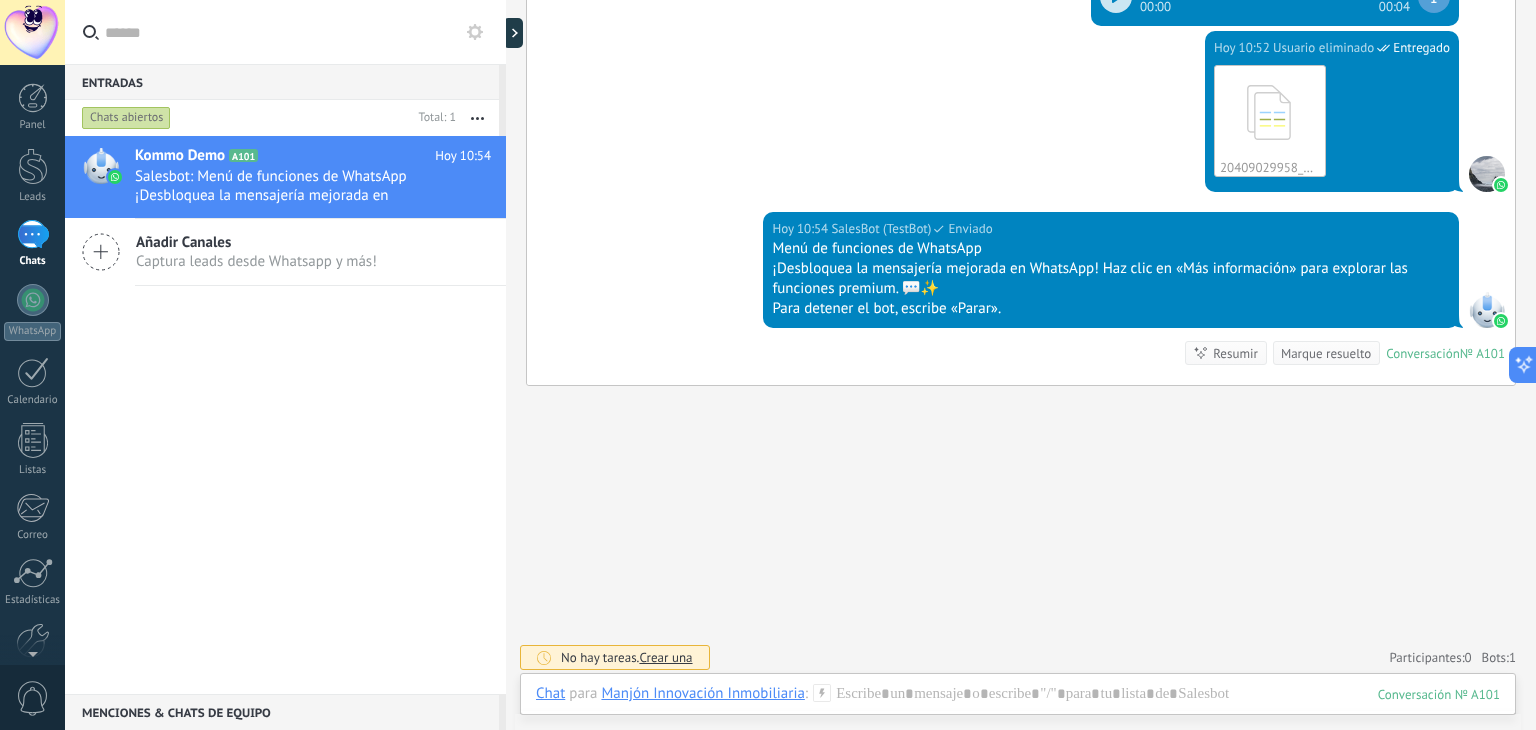 click on "Crear una" at bounding box center [665, 657] 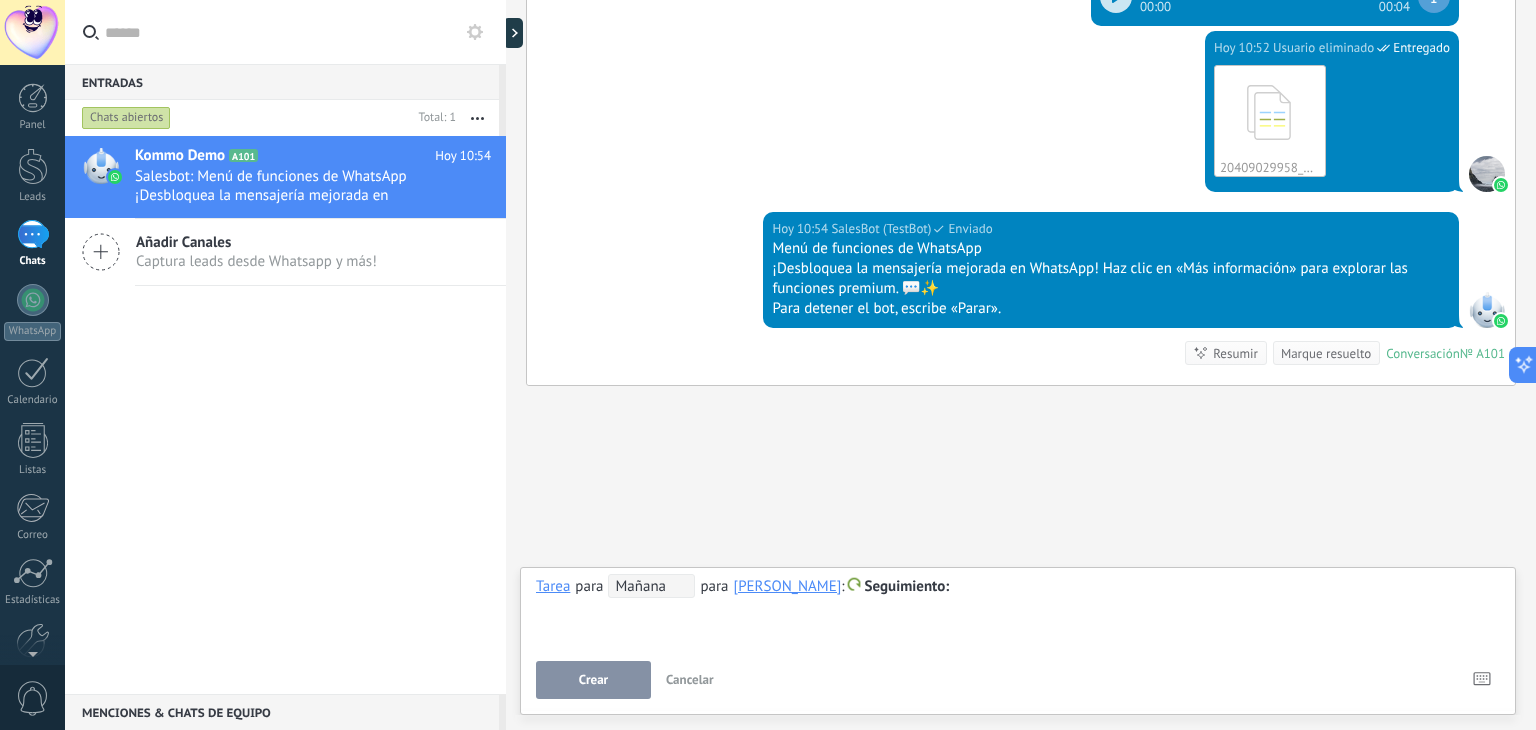 click on "Mañana" at bounding box center (651, 586) 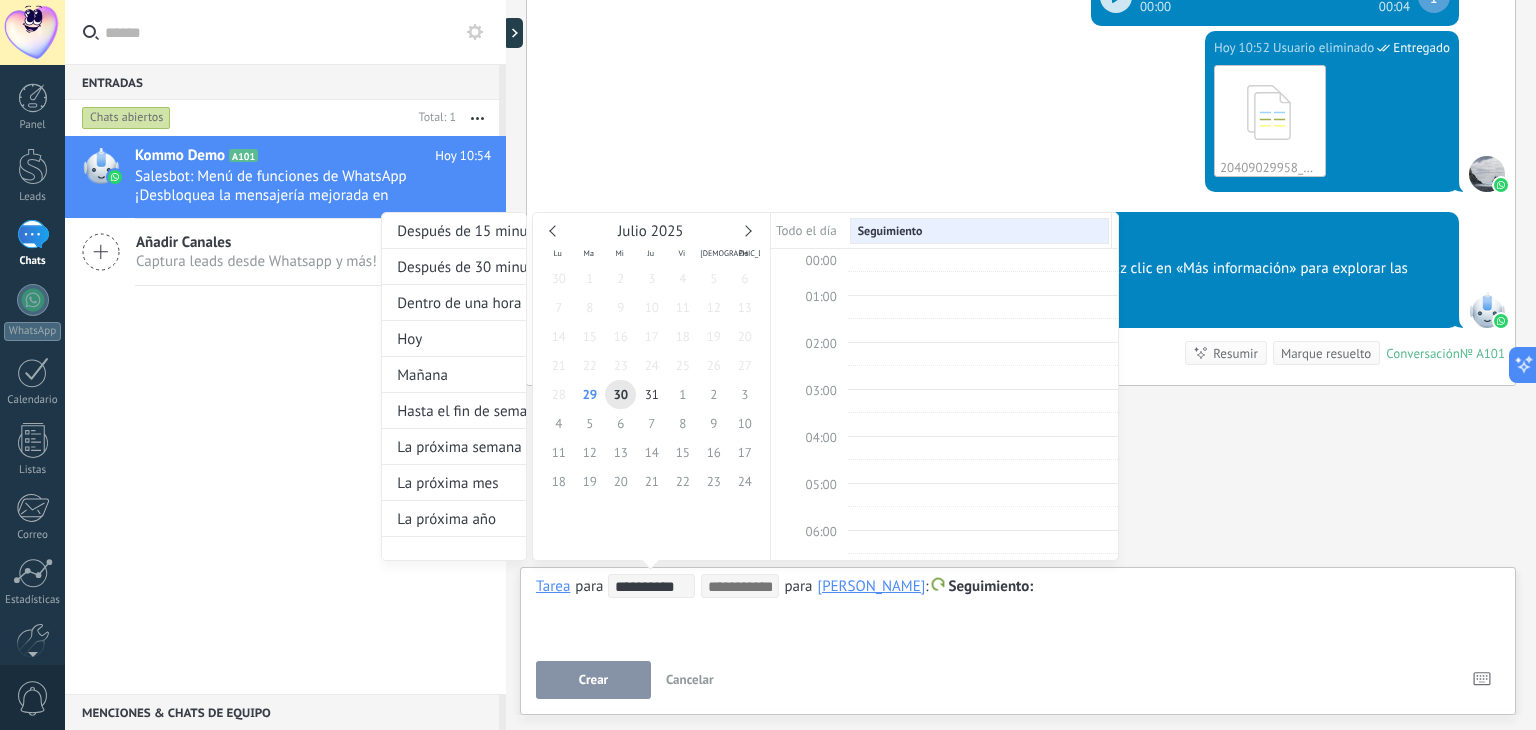 scroll, scrollTop: 374, scrollLeft: 0, axis: vertical 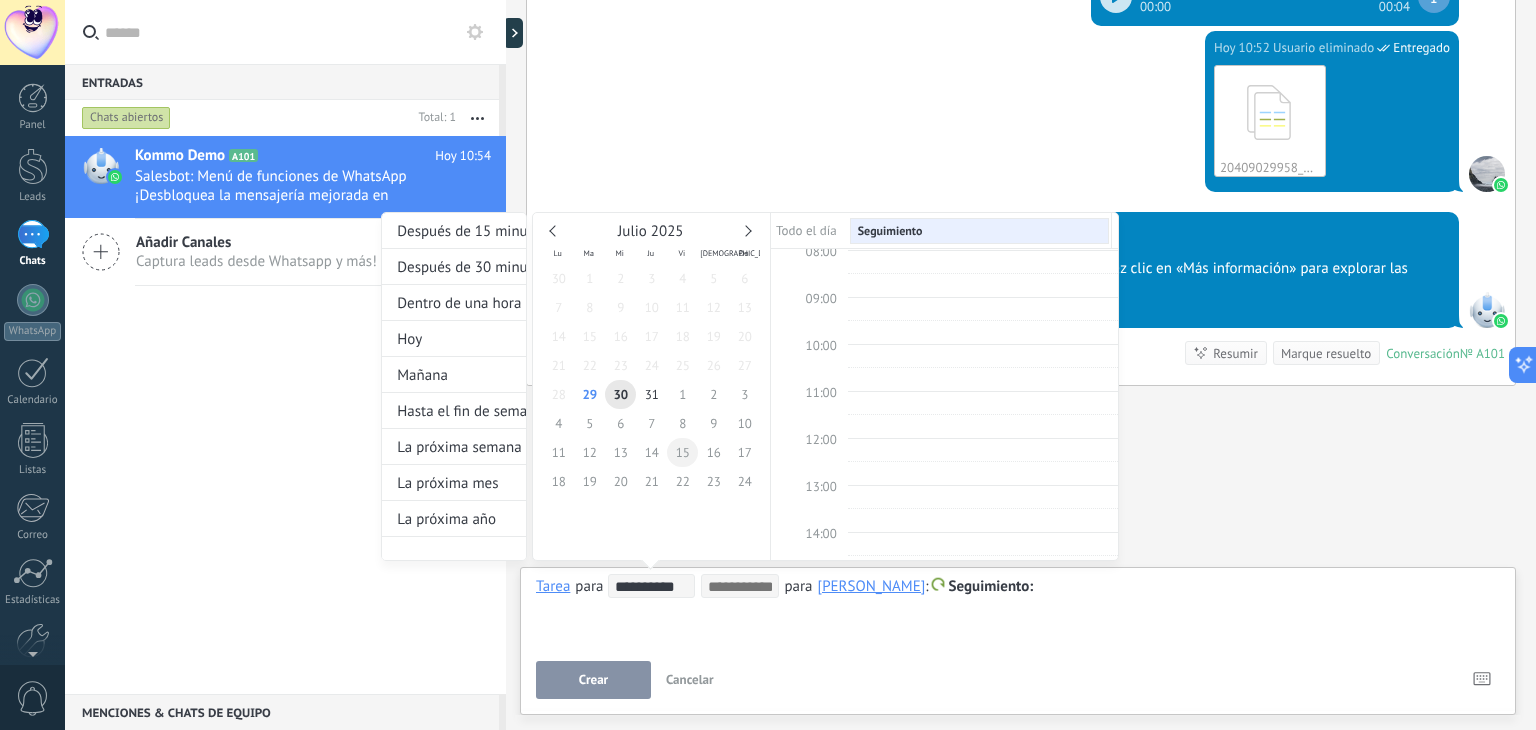 type on "**********" 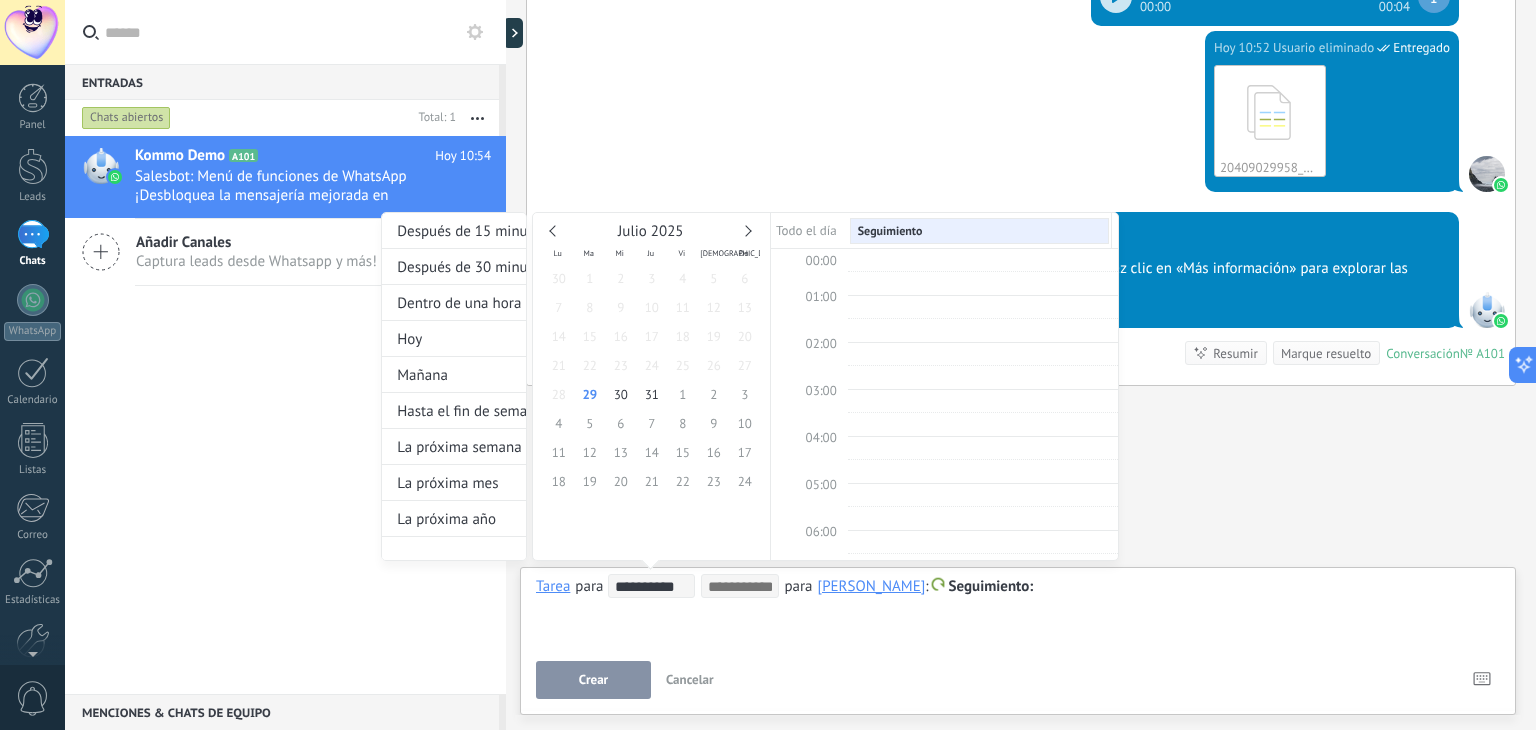 scroll, scrollTop: 374, scrollLeft: 0, axis: vertical 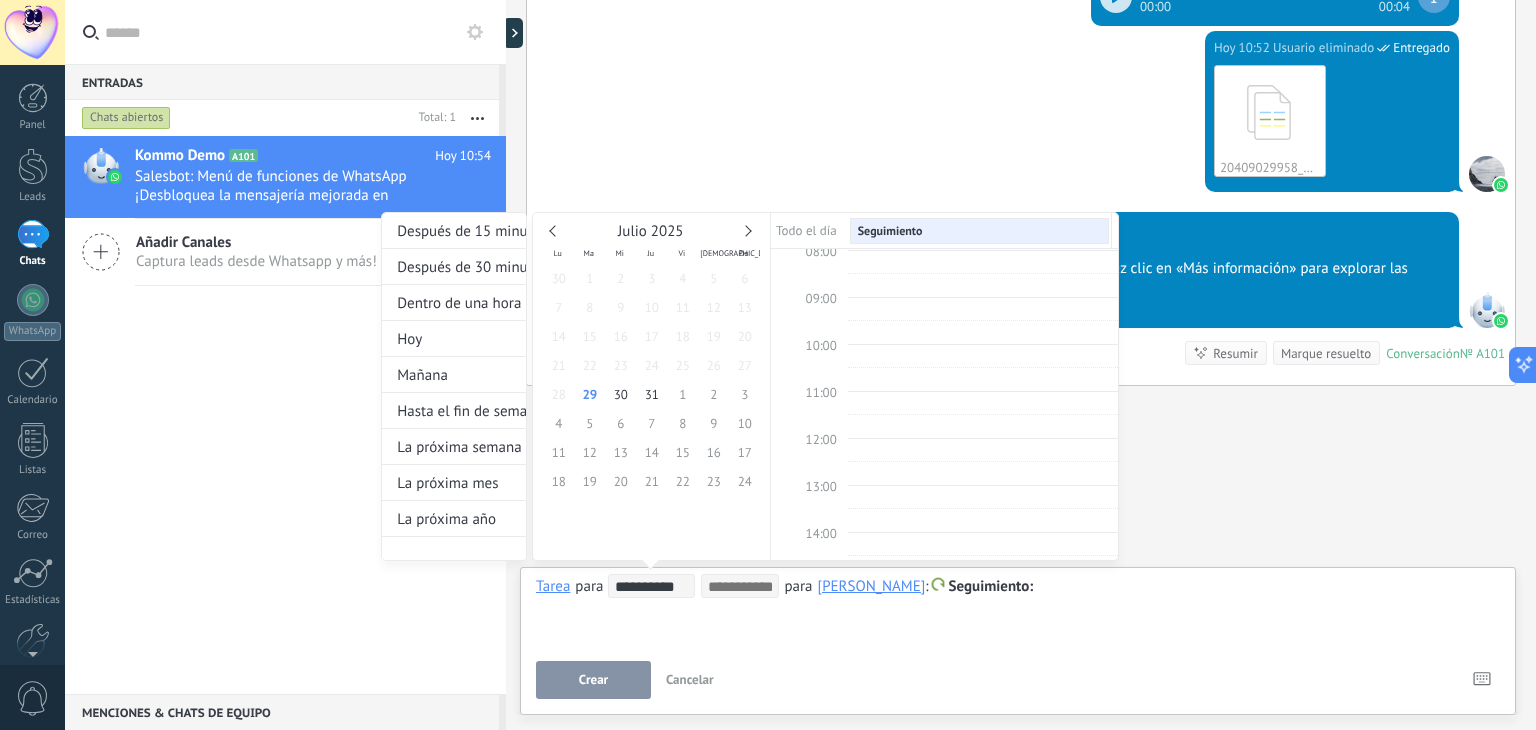click at bounding box center [740, 587] 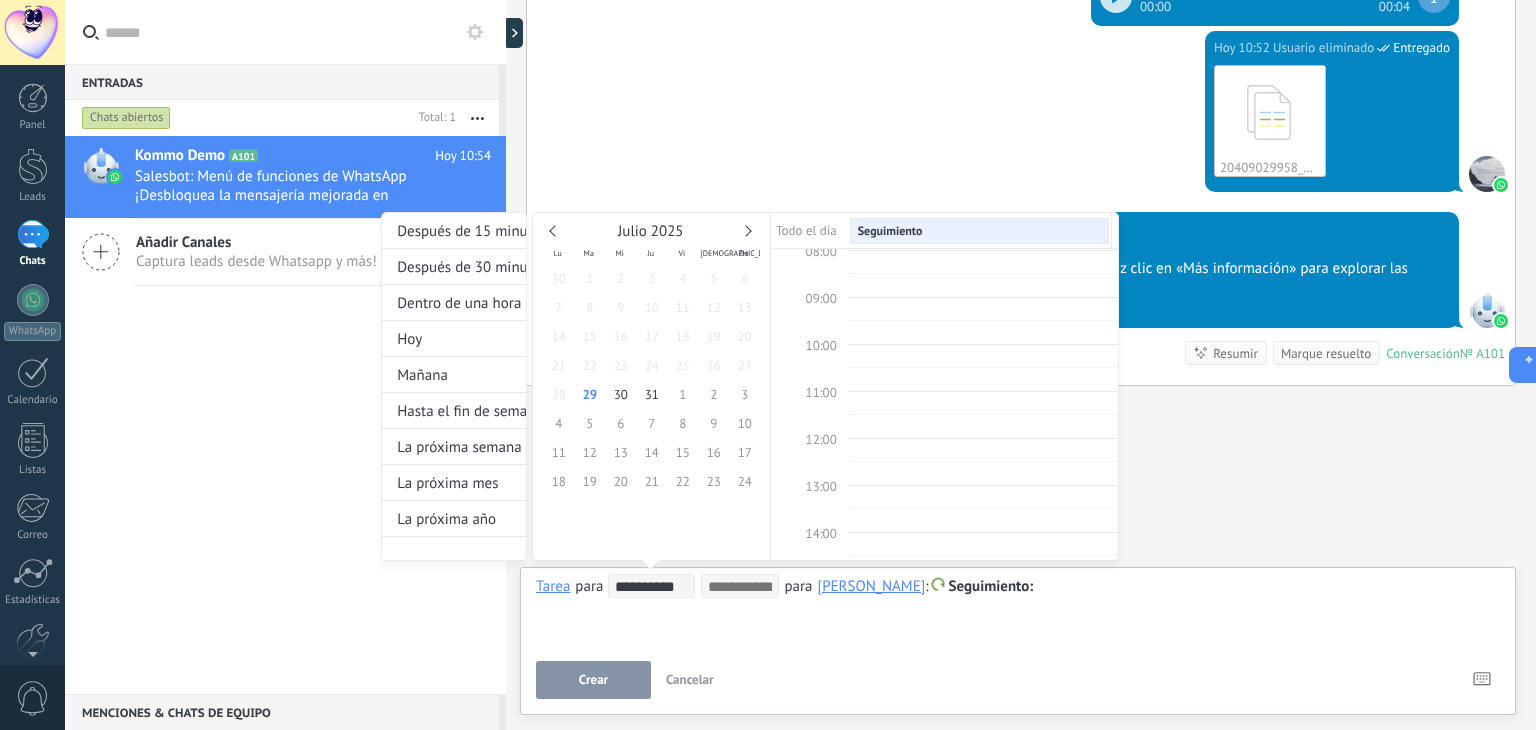 drag, startPoint x: 1107, startPoint y: 600, endPoint x: 1097, endPoint y: 589, distance: 14.866069 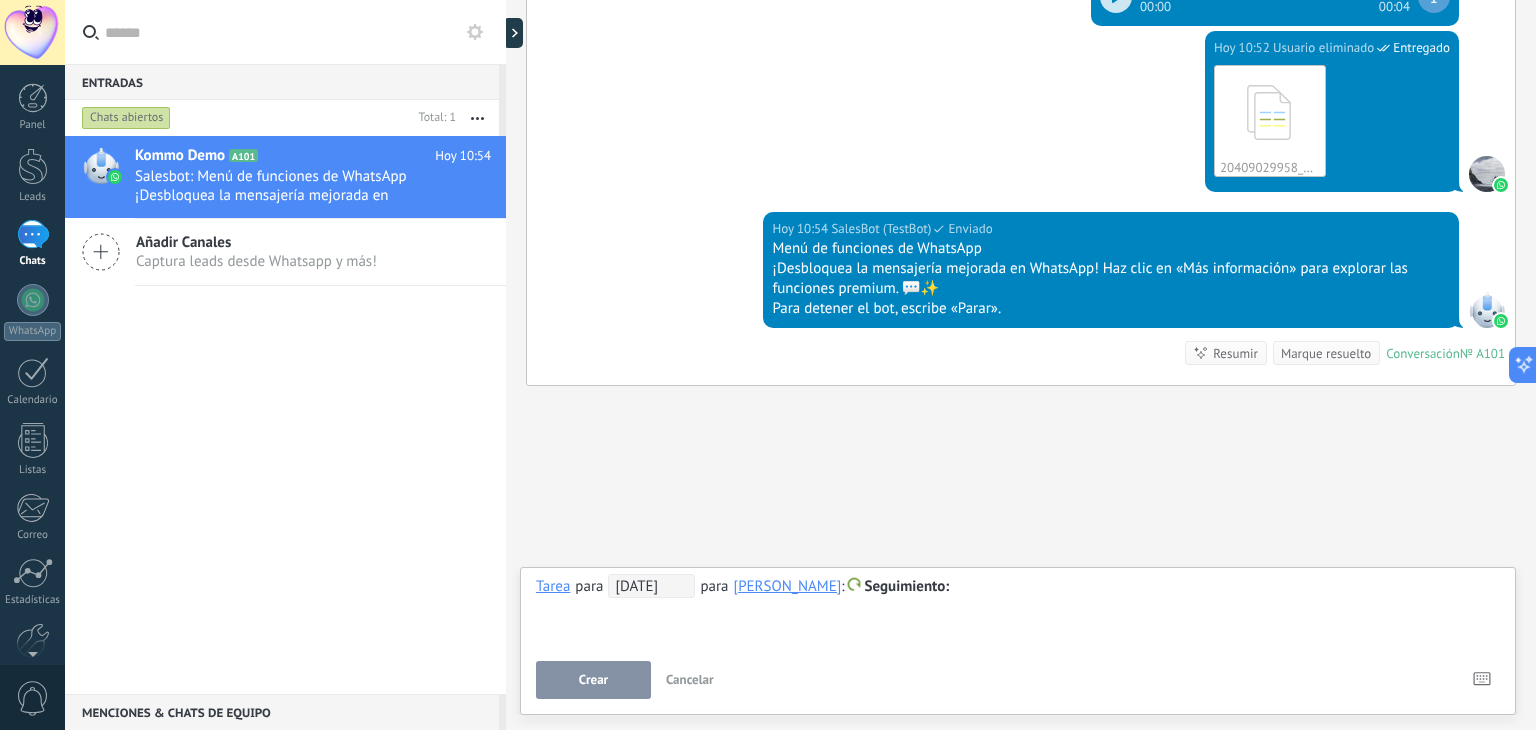 click at bounding box center (1018, 587) 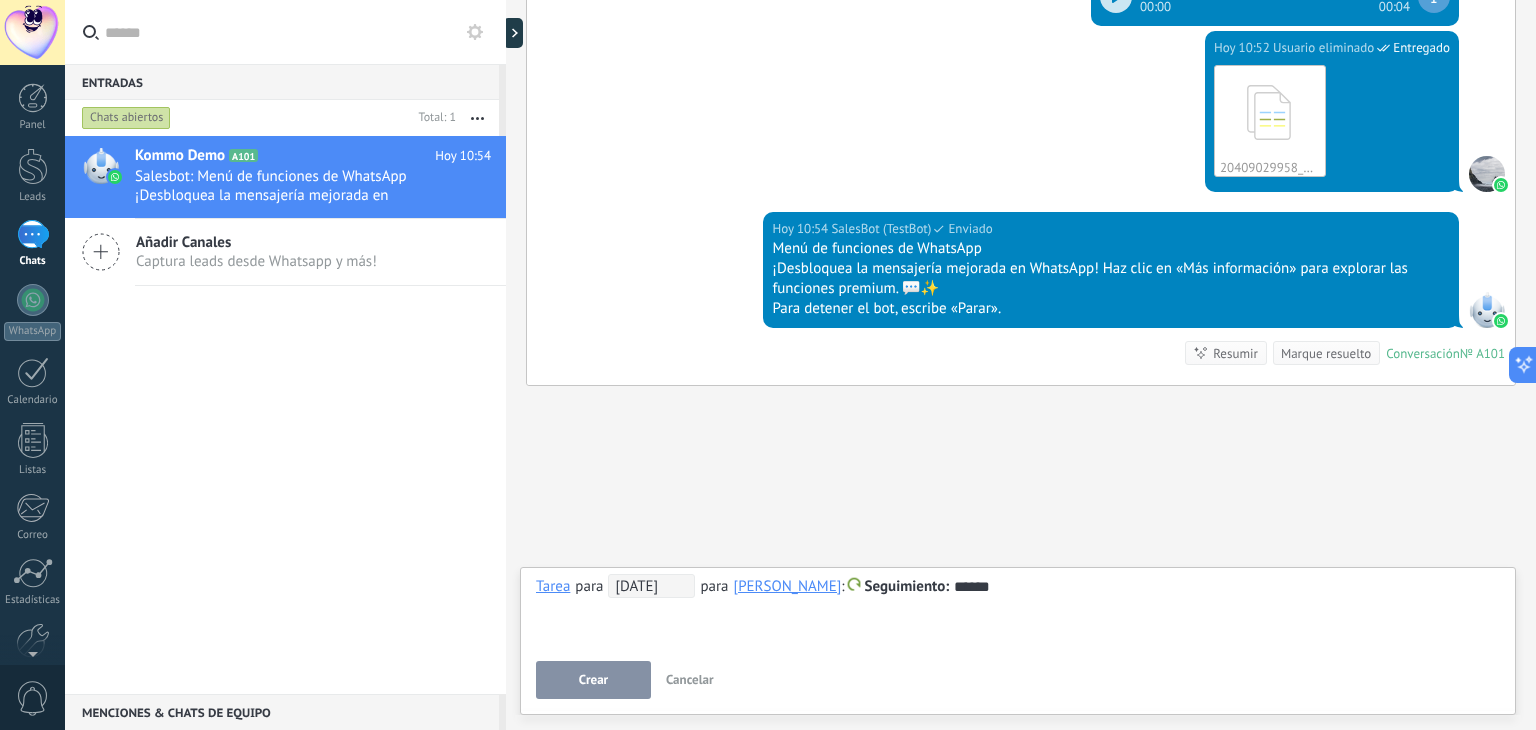 click on "[DATE]" at bounding box center [651, 586] 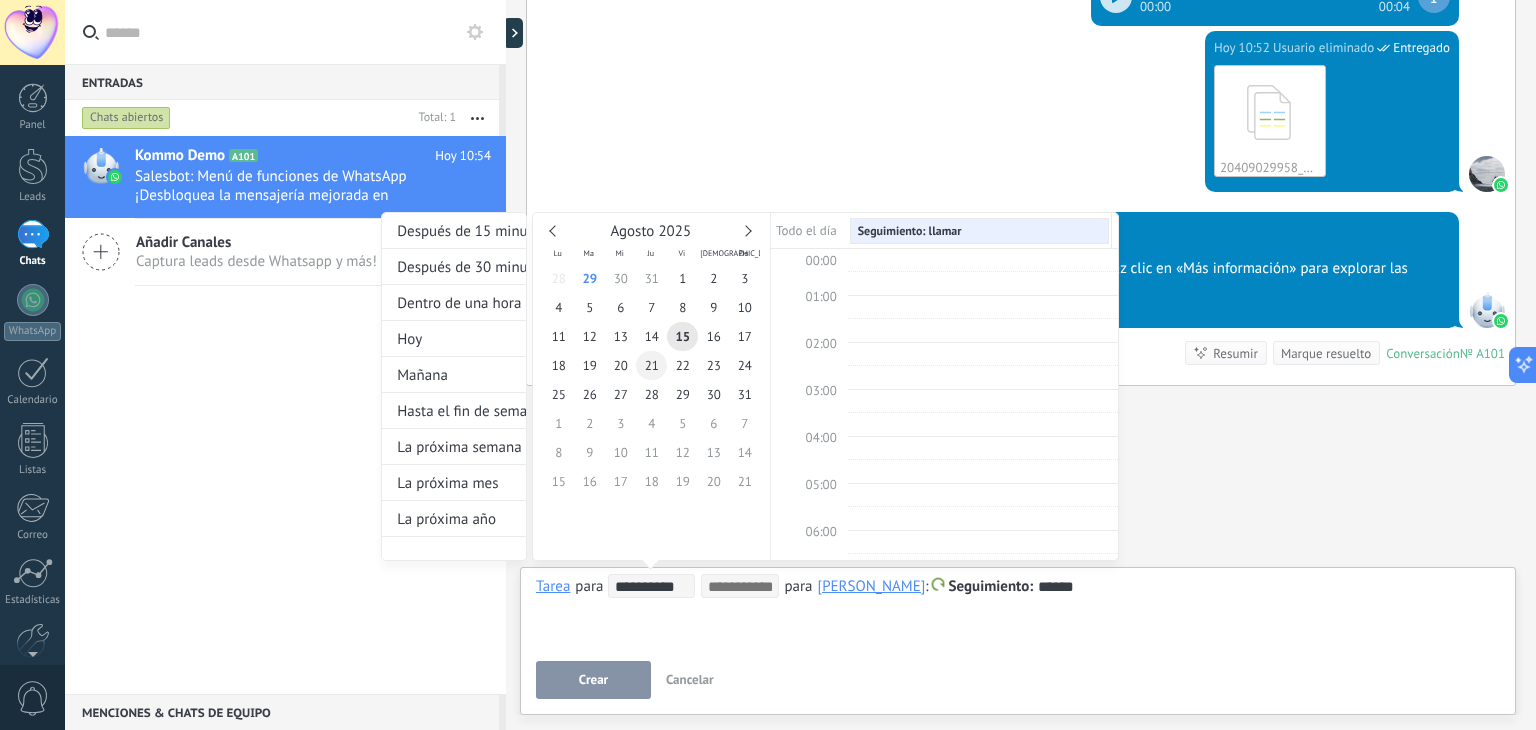 scroll, scrollTop: 374, scrollLeft: 0, axis: vertical 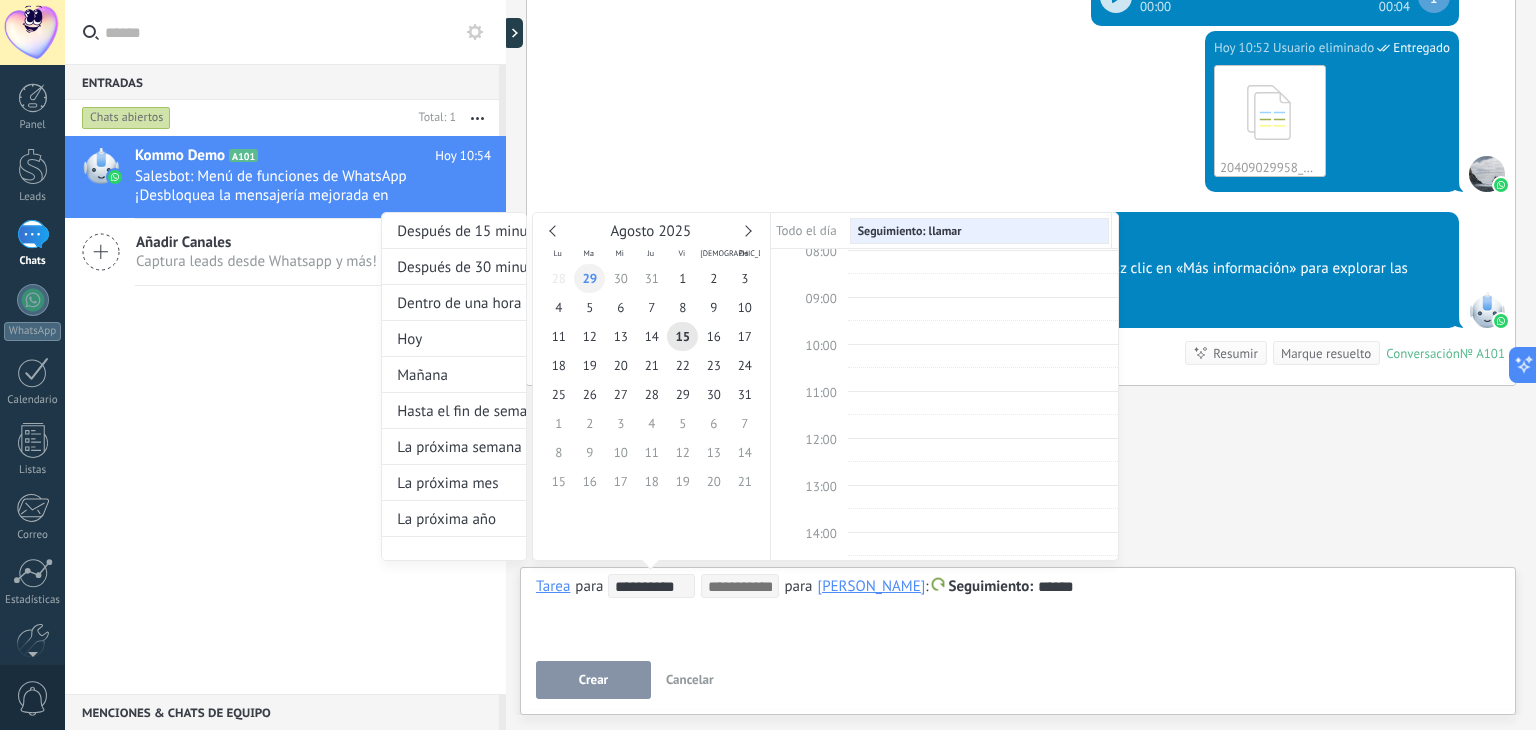 type on "**********" 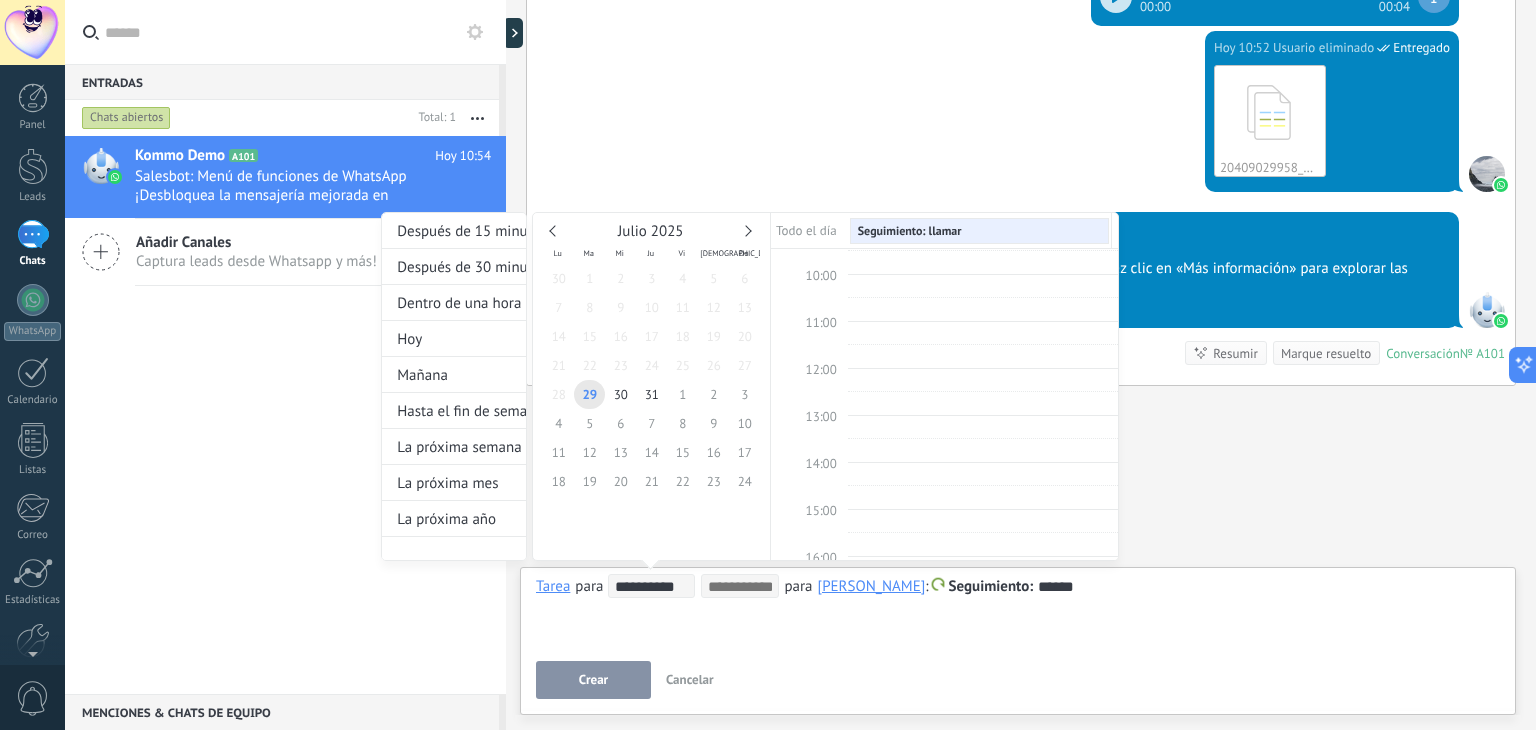 scroll, scrollTop: 474, scrollLeft: 0, axis: vertical 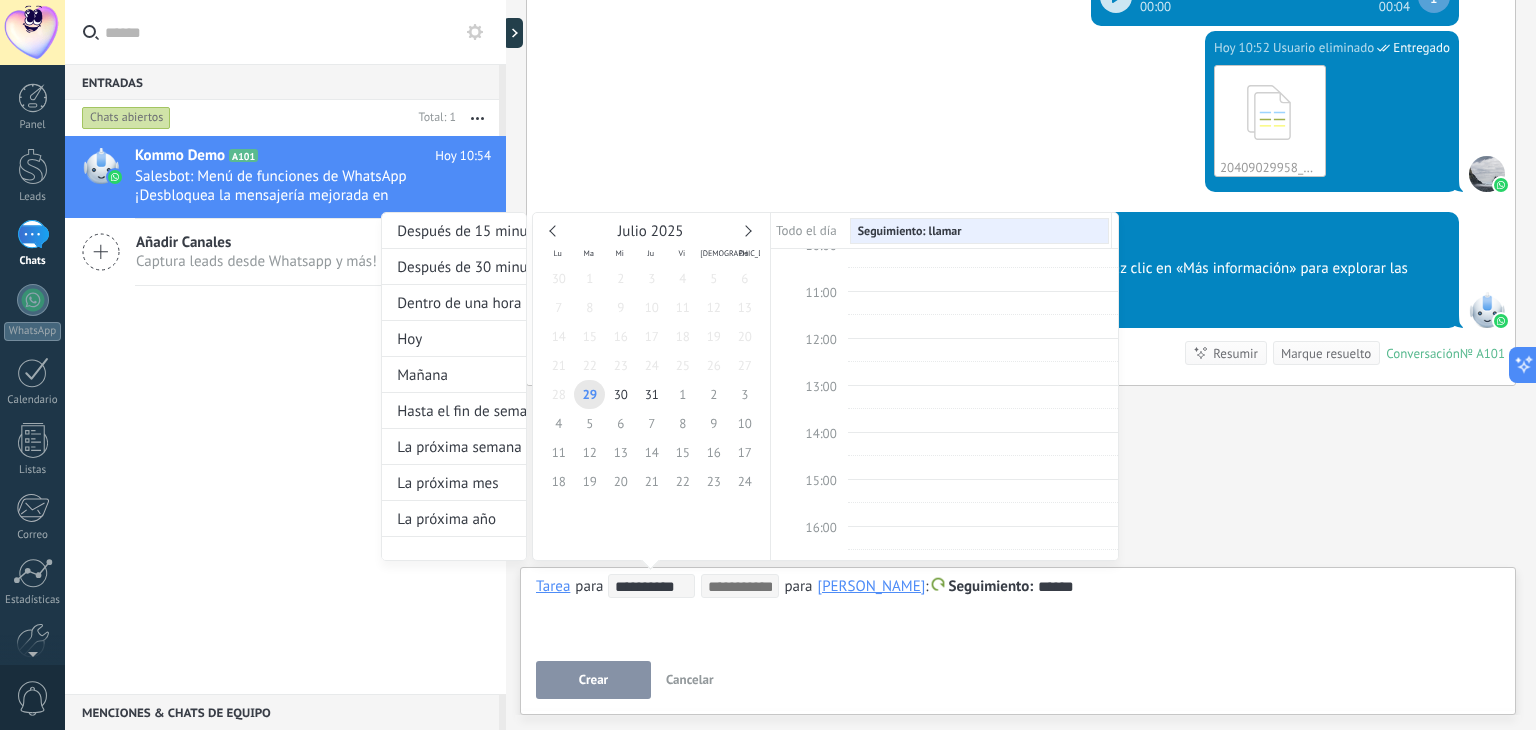 type on "**********" 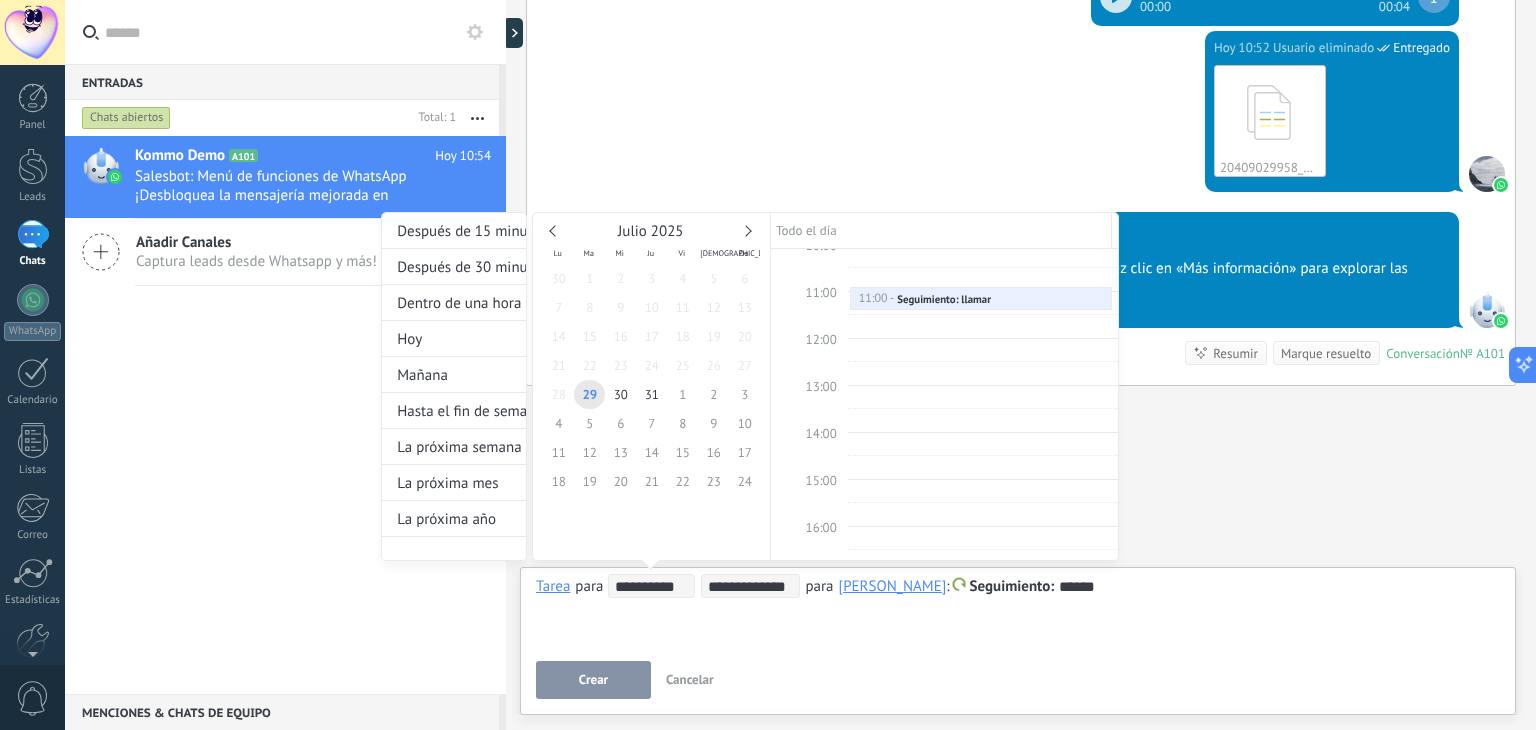 click at bounding box center (768, 365) 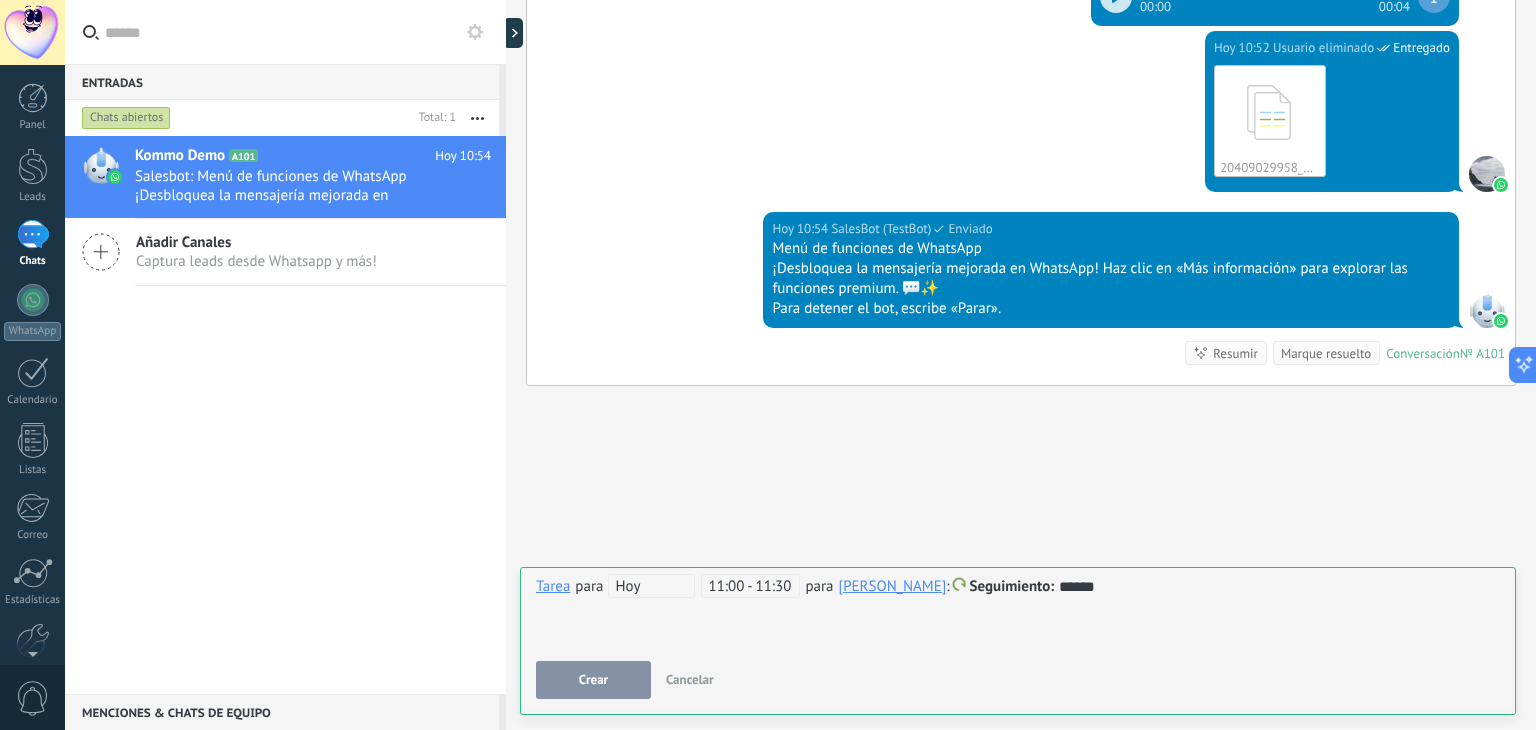 click on "Crear" at bounding box center (593, 680) 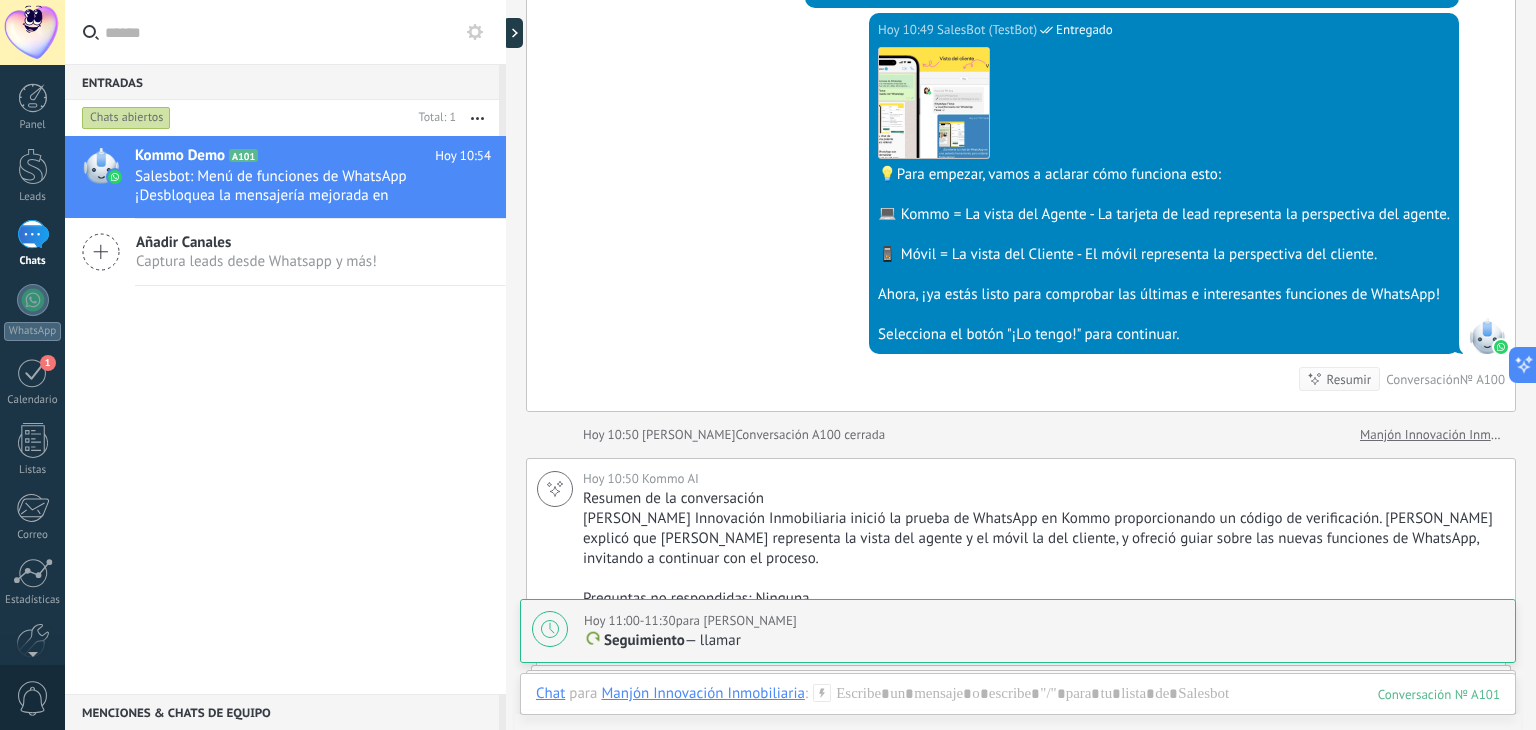 scroll, scrollTop: 700, scrollLeft: 0, axis: vertical 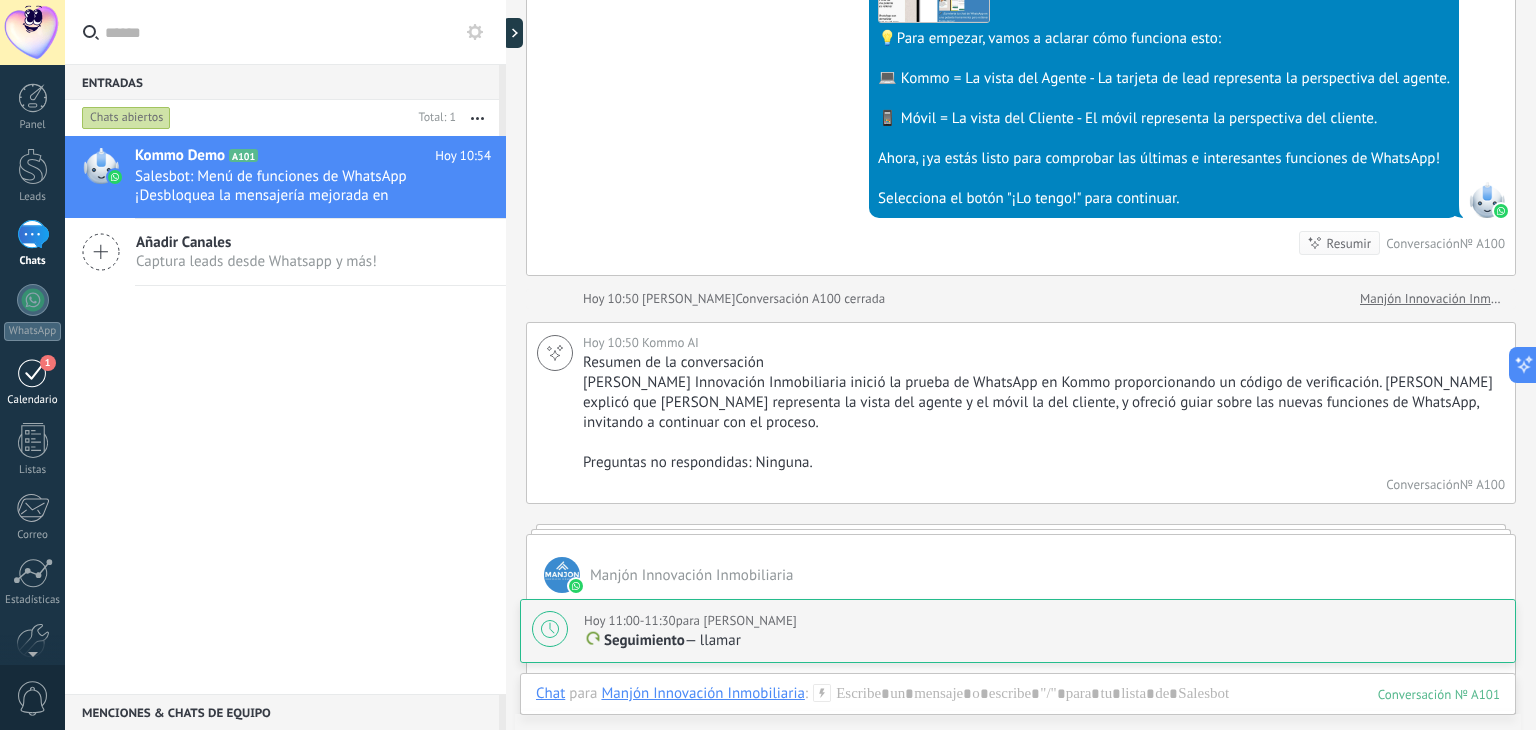 click on "1" at bounding box center [33, 372] 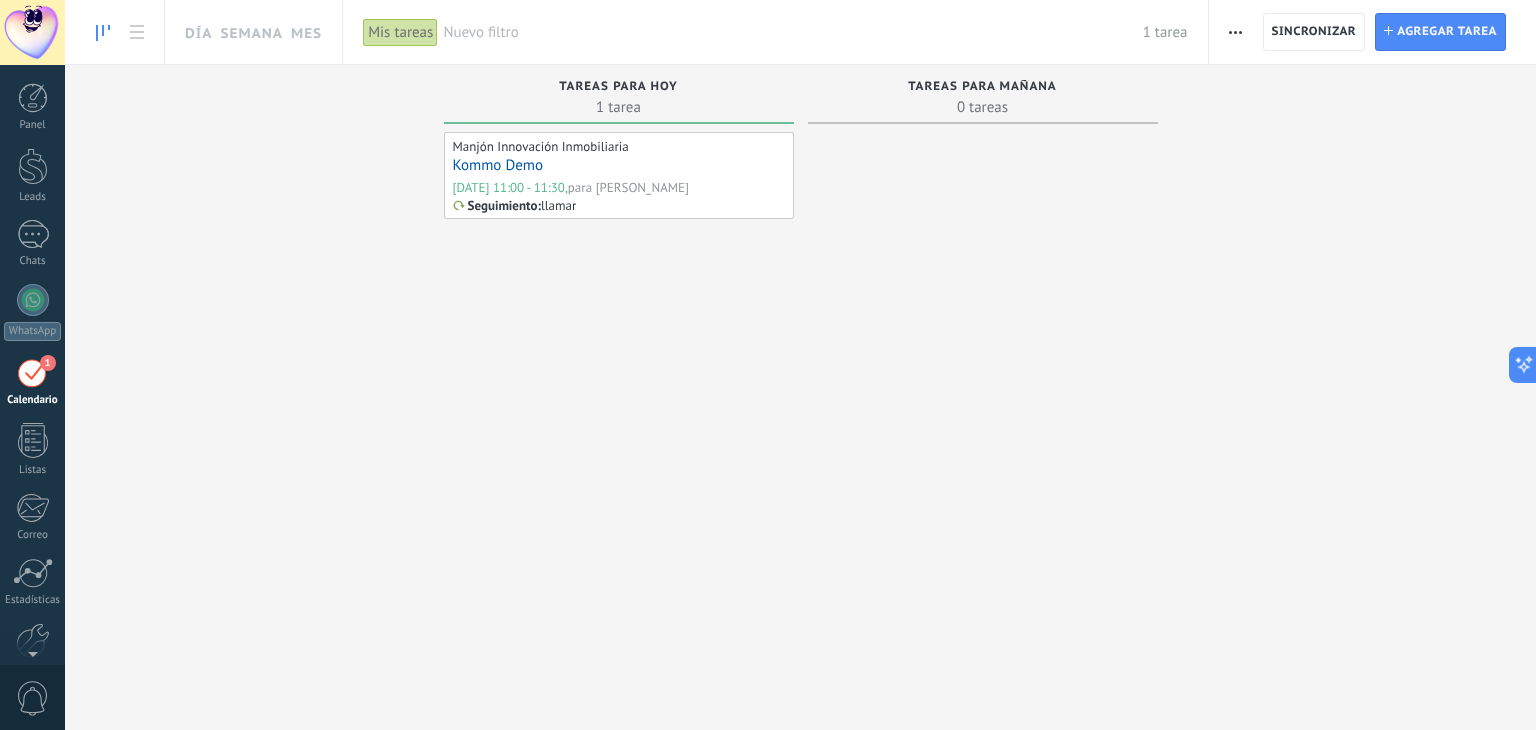 click 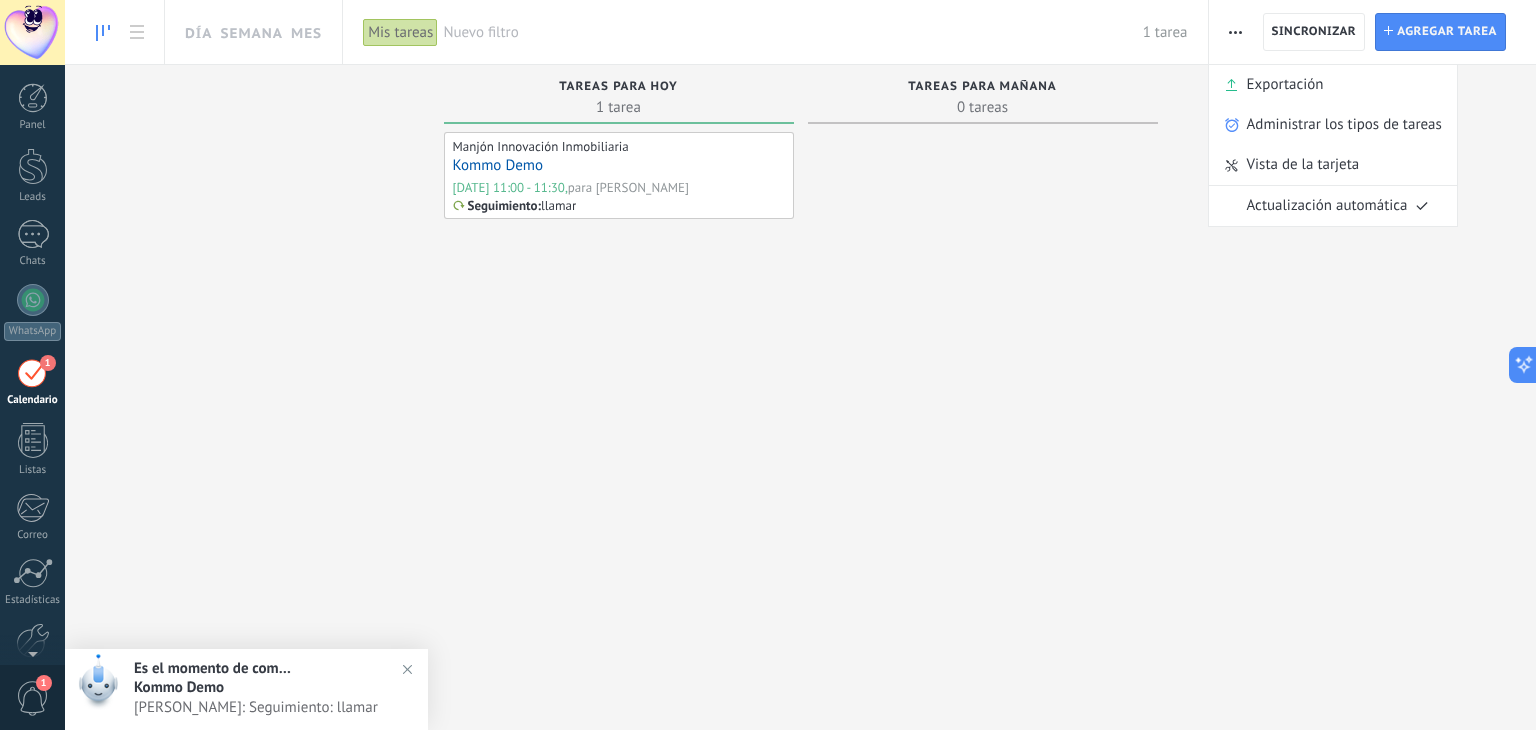 click on "Tareas completas 0 tareas Tareas caducadas 0 tareas Tareas para [DATE] 1 tarea [PERSON_NAME] Innovación Inmobiliaria Kommo Demo [DATE] 11:00 - 11:30,  para [PERSON_NAME] Seguimiento :  llamar Tareas para [DATE] 0 tareas Tareas para esta semana 0 tareas Tareas para la próxima semana 0 tareas Tareas para el mes 0 tareas Tareas para el futuro 0 tareas" at bounding box center [800, 372] 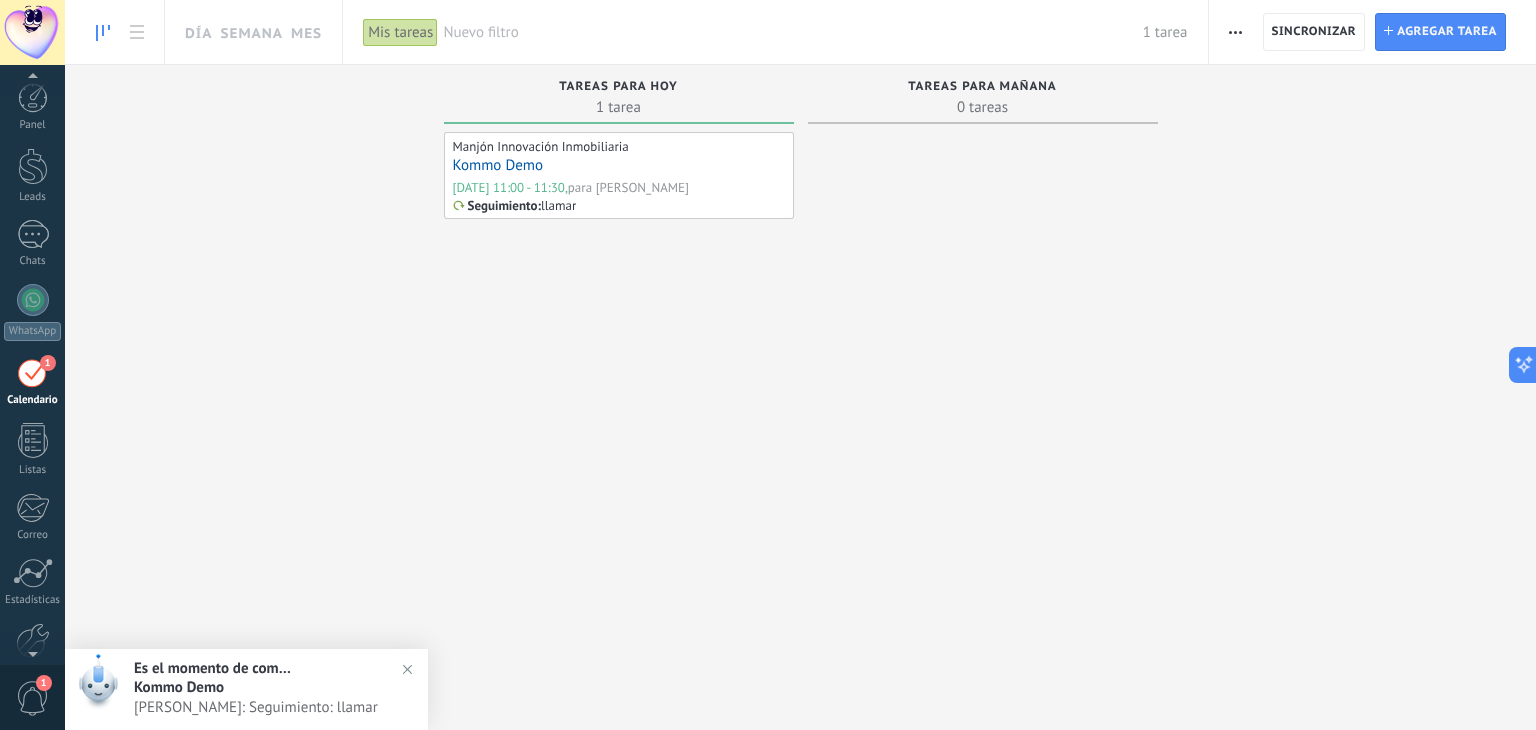 scroll, scrollTop: 28, scrollLeft: 0, axis: vertical 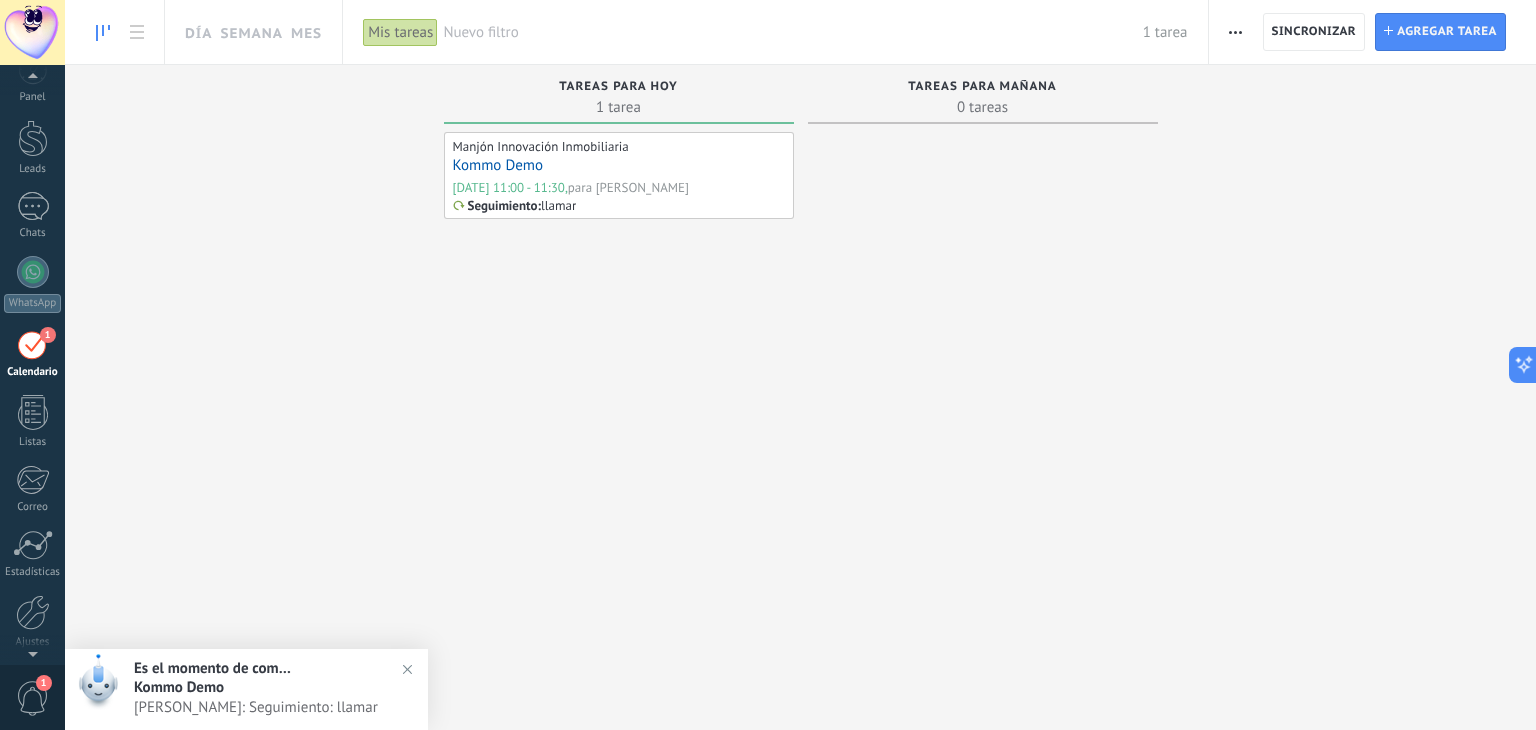 click on "1" at bounding box center [33, 698] 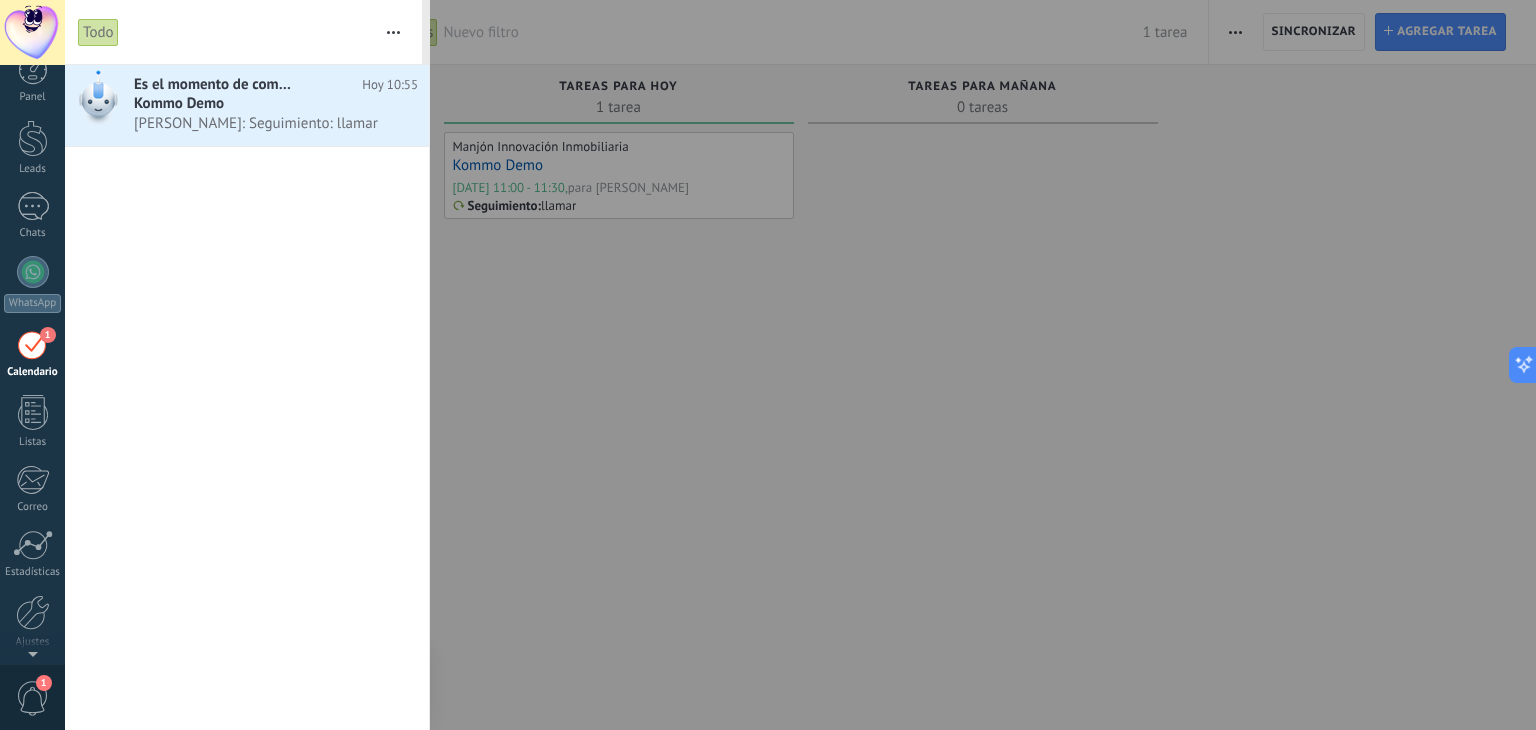 scroll, scrollTop: 0, scrollLeft: 0, axis: both 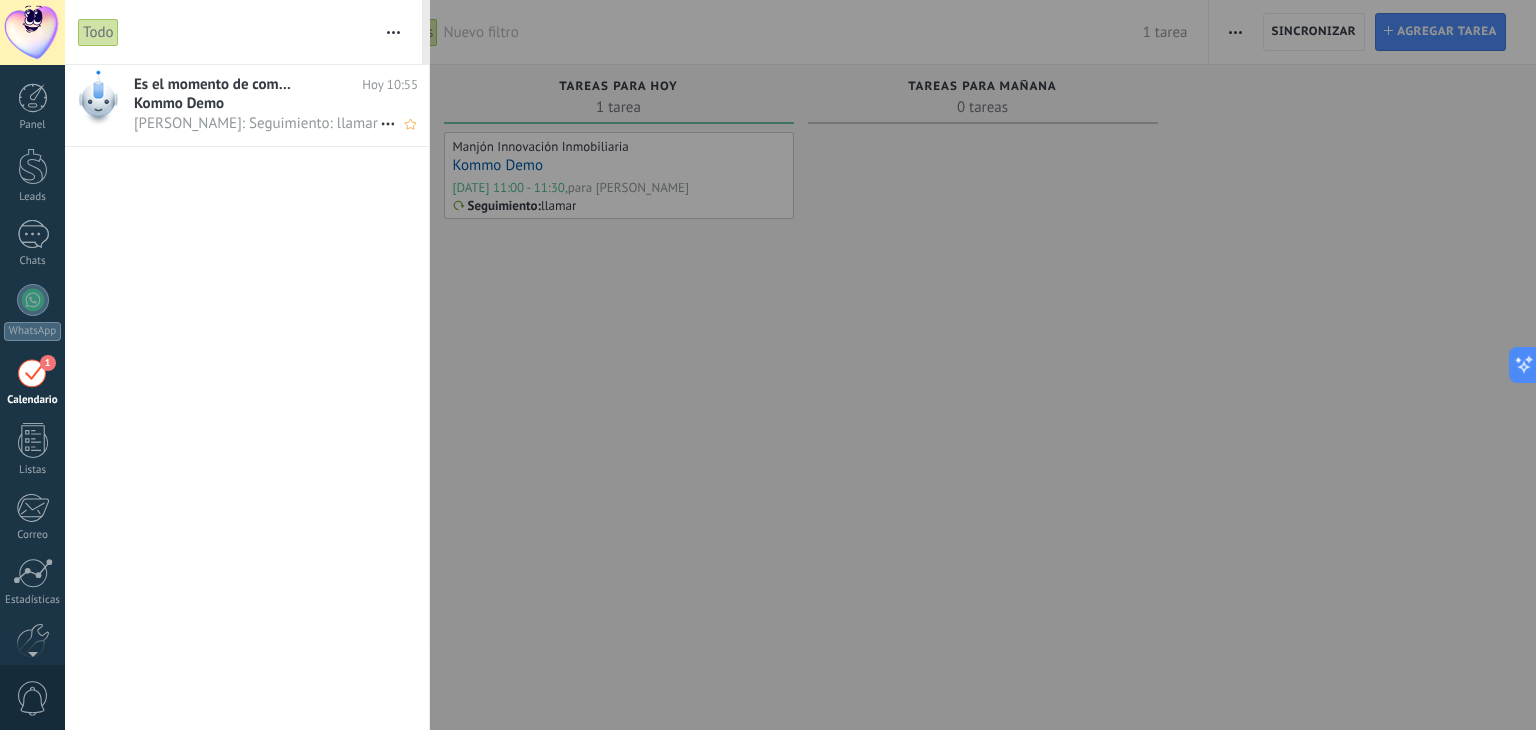 click on "Kommo Demo" at bounding box center (231, 103) 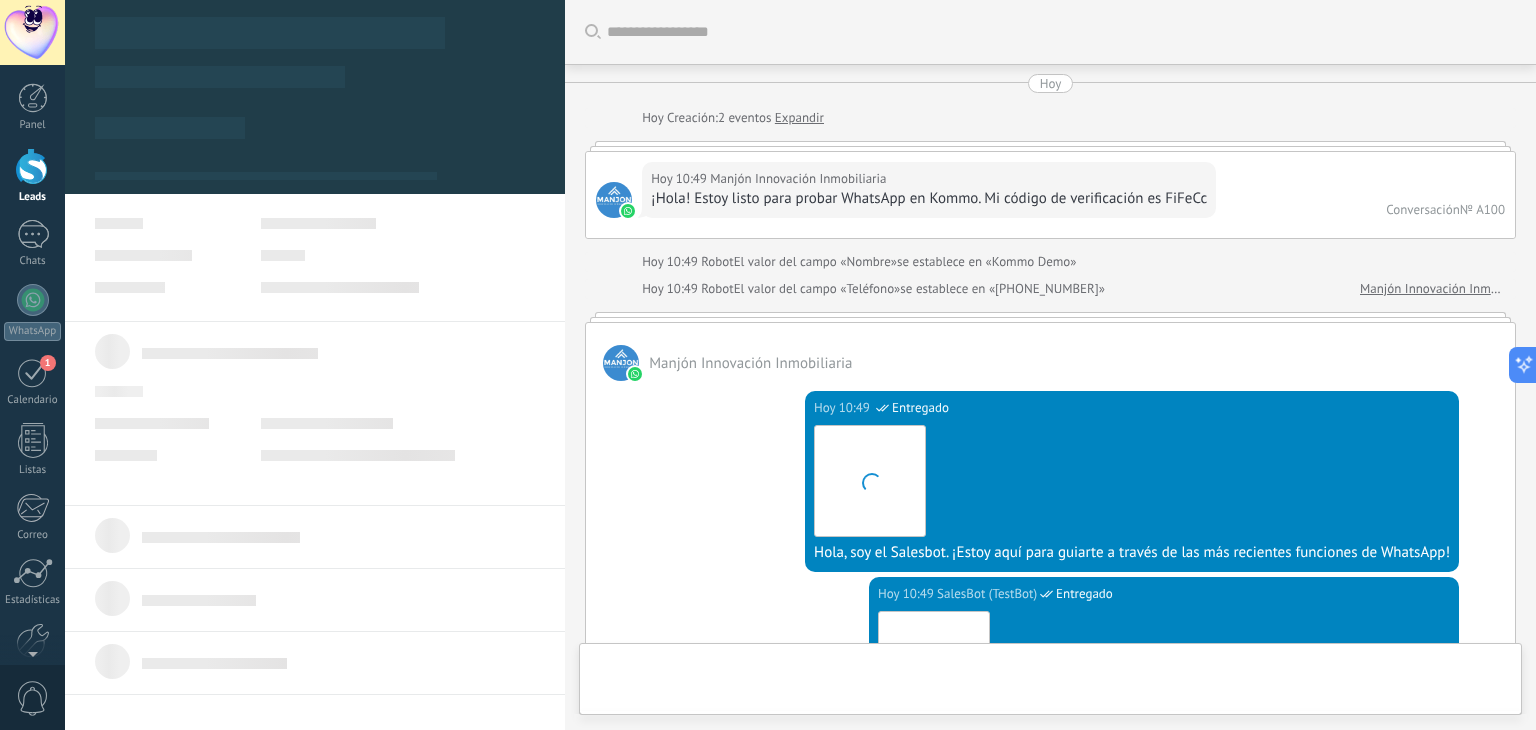 type on "**********" 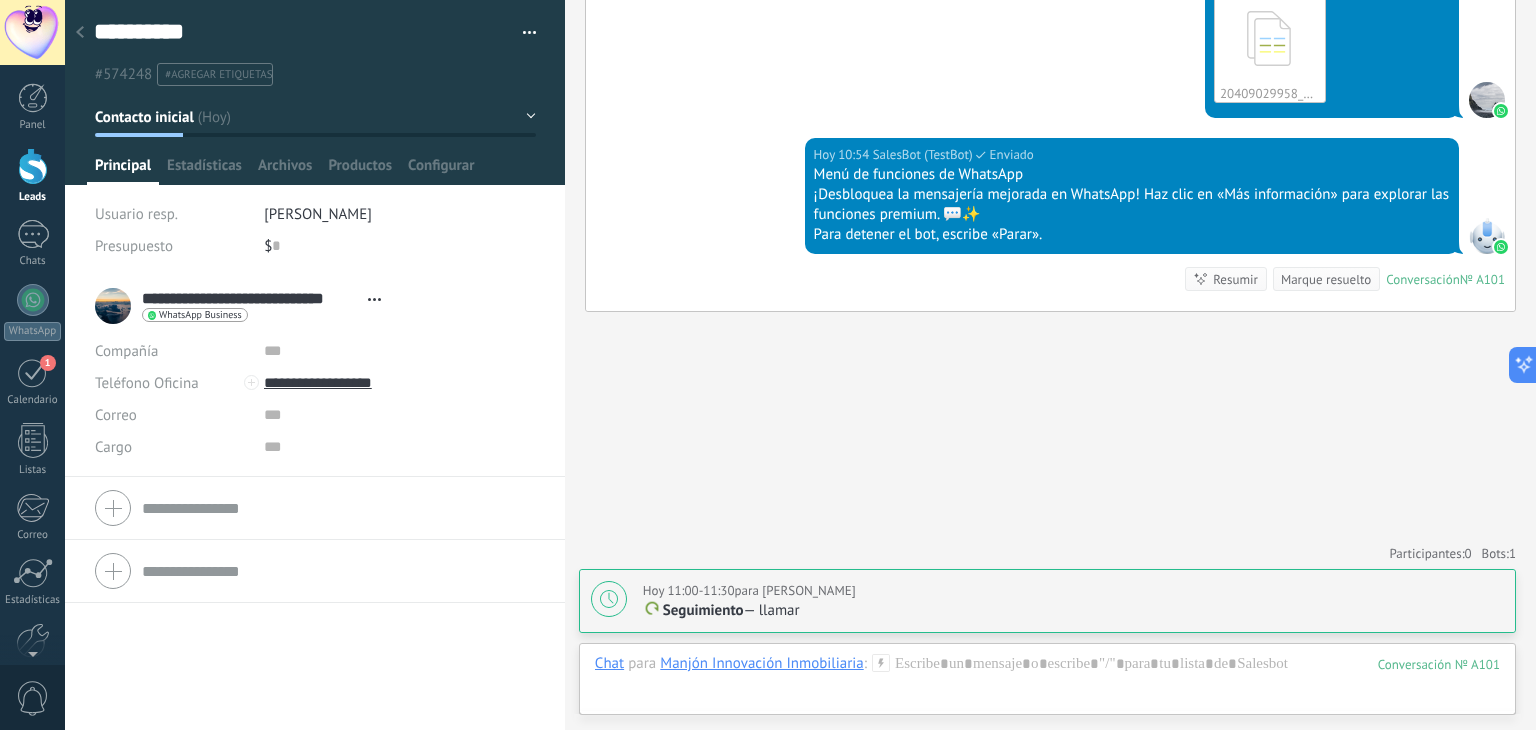 click 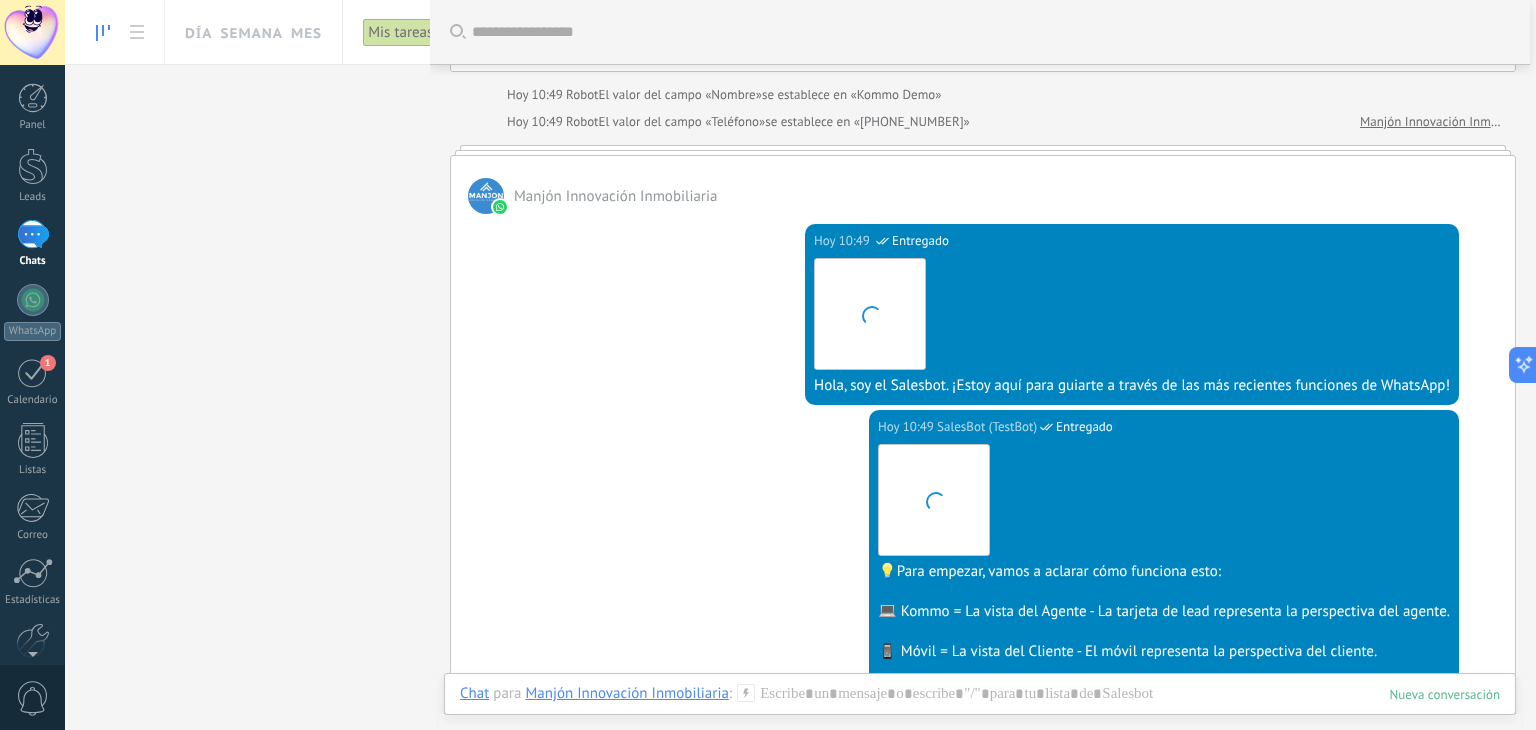 scroll, scrollTop: 0, scrollLeft: 0, axis: both 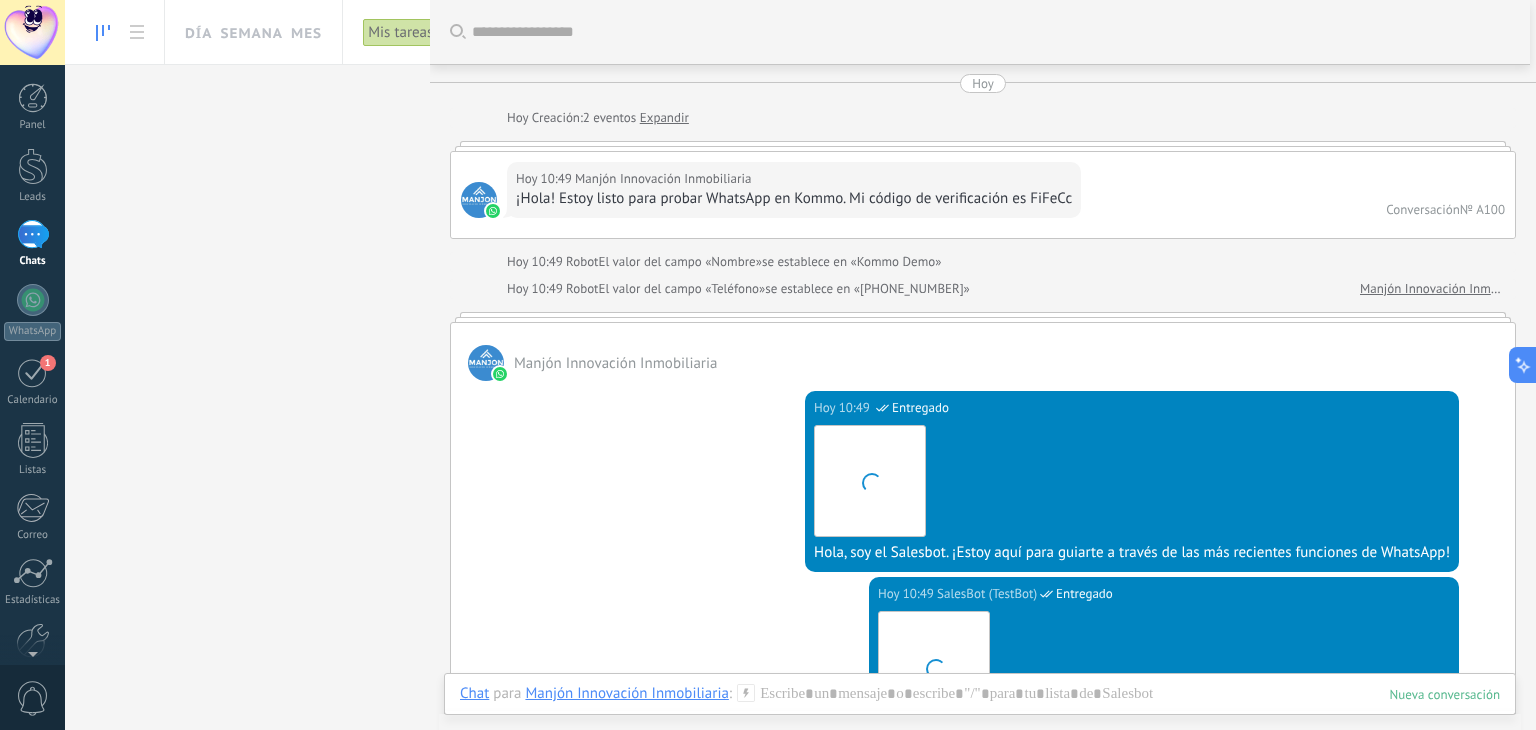 click on "Mis tareas" at bounding box center (400, 32) 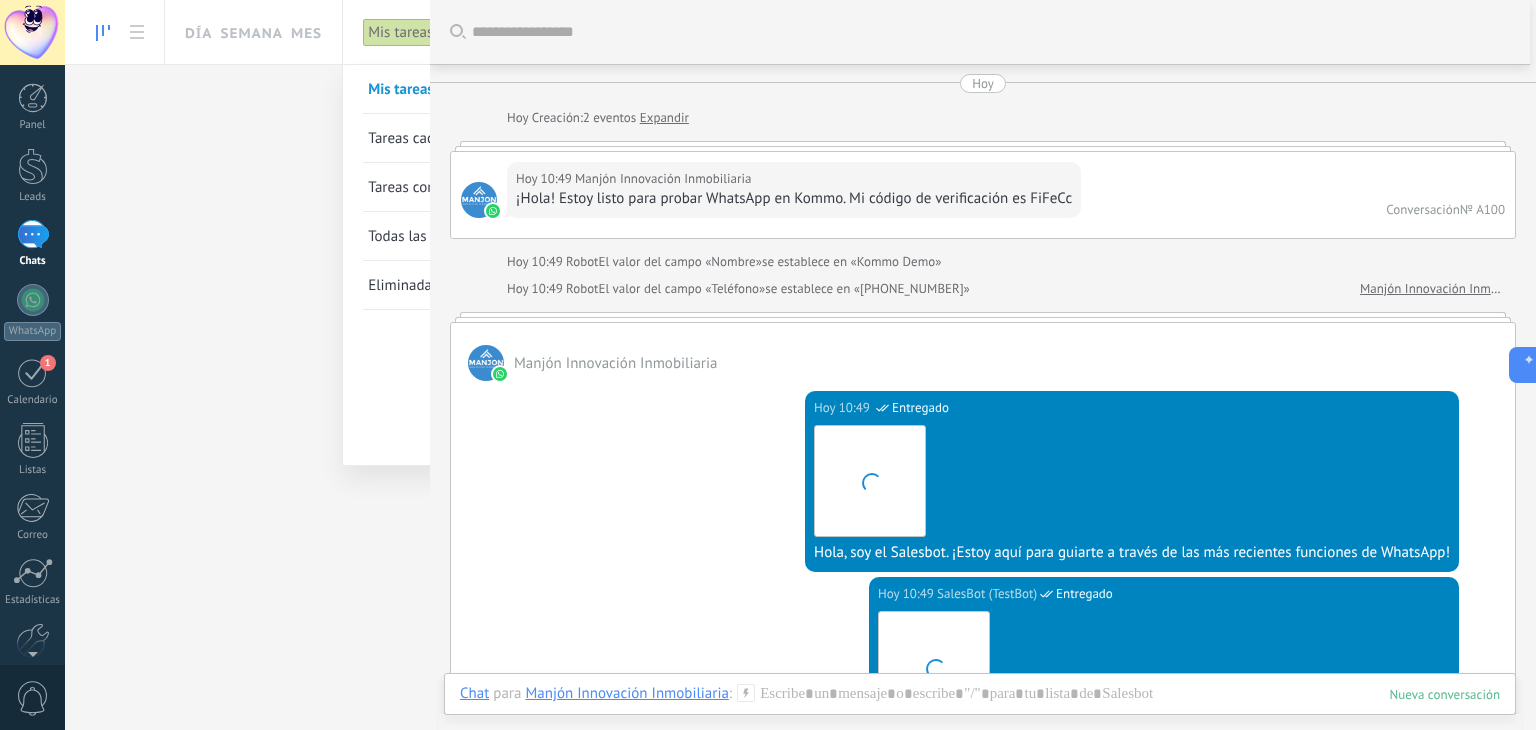 click at bounding box center [768, 365] 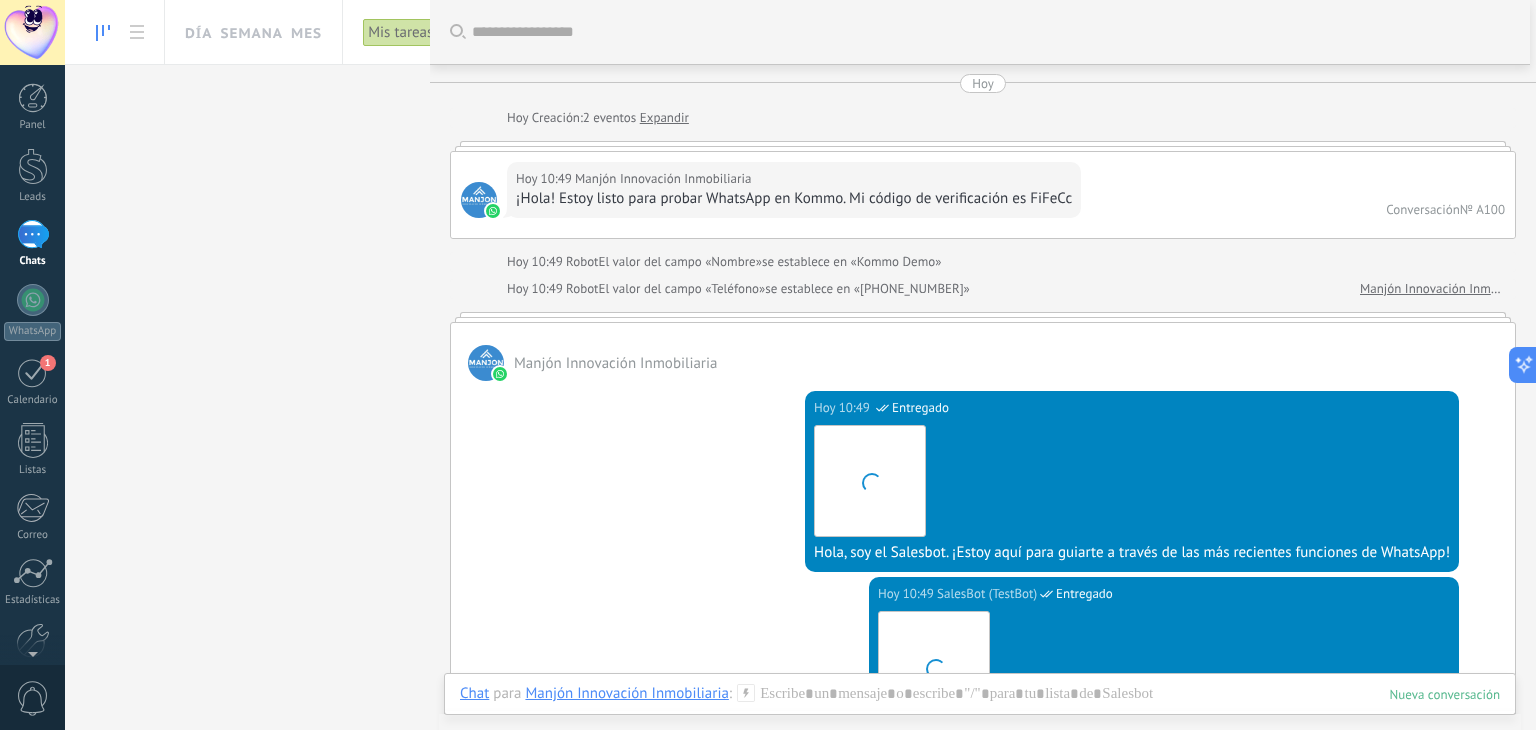 click on "Tareas completas 0 tareas Tareas caducadas 0 tareas Tareas para [DATE] 1 tarea [PERSON_NAME] Innovación Inmobiliaria Kommo Demo [DATE] 11:00 - 11:30,  para [PERSON_NAME] Seguimiento :  llamar Tareas para [DATE] 0 tareas Tareas para esta semana 0 tareas Tareas para la próxima semana 0 tareas Tareas para el mes 0 tareas Tareas para el futuro 0 tareas" at bounding box center [800, 372] 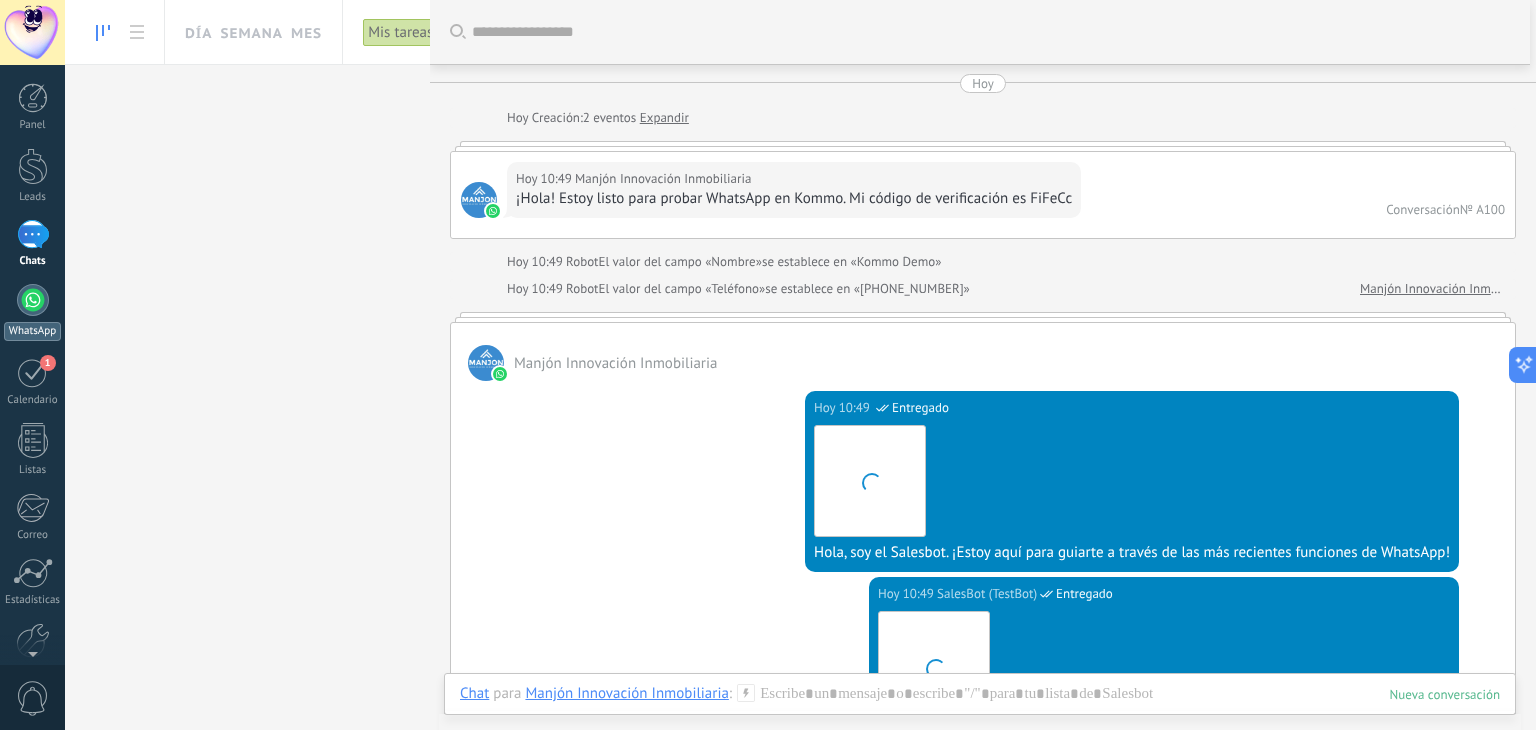 click at bounding box center (33, 300) 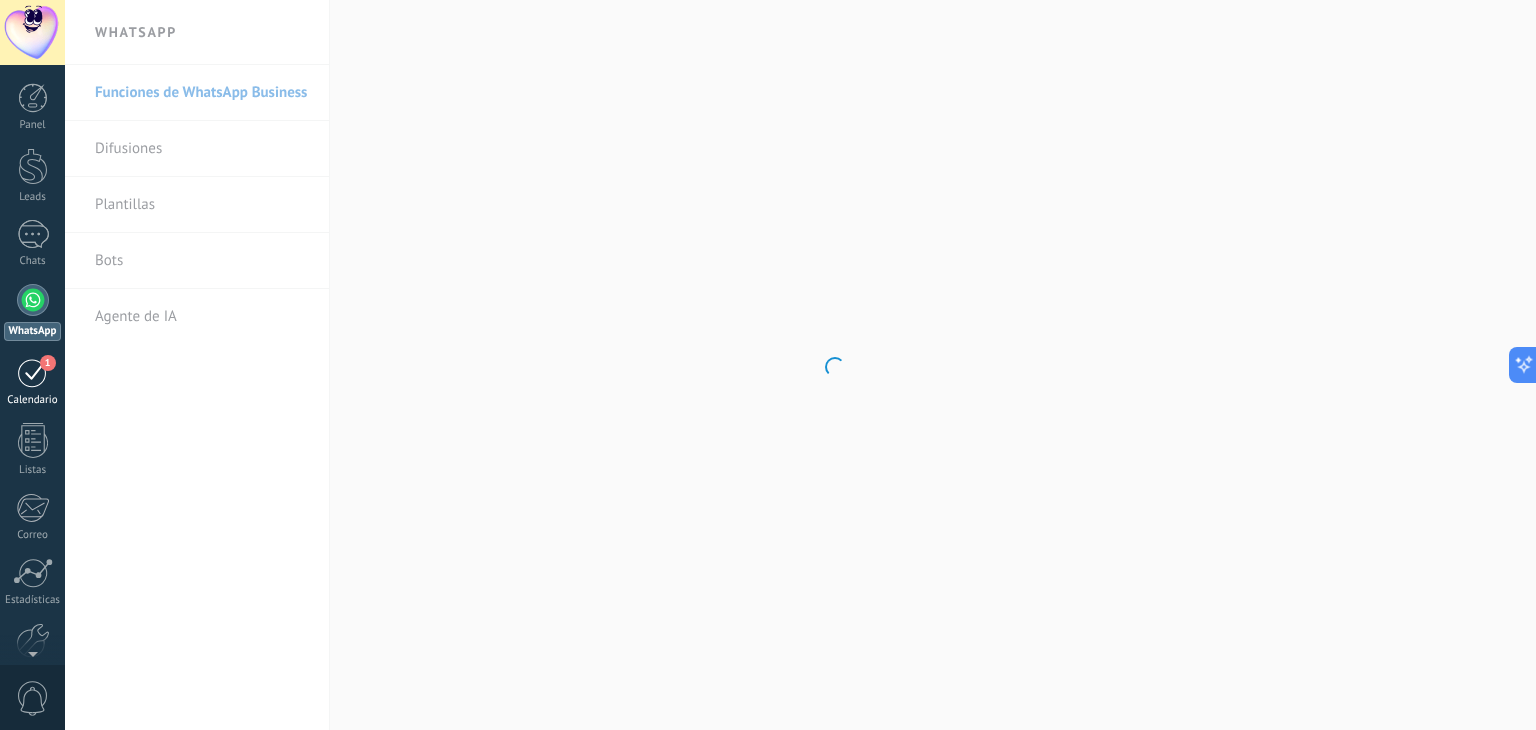 click on "1" at bounding box center (33, 372) 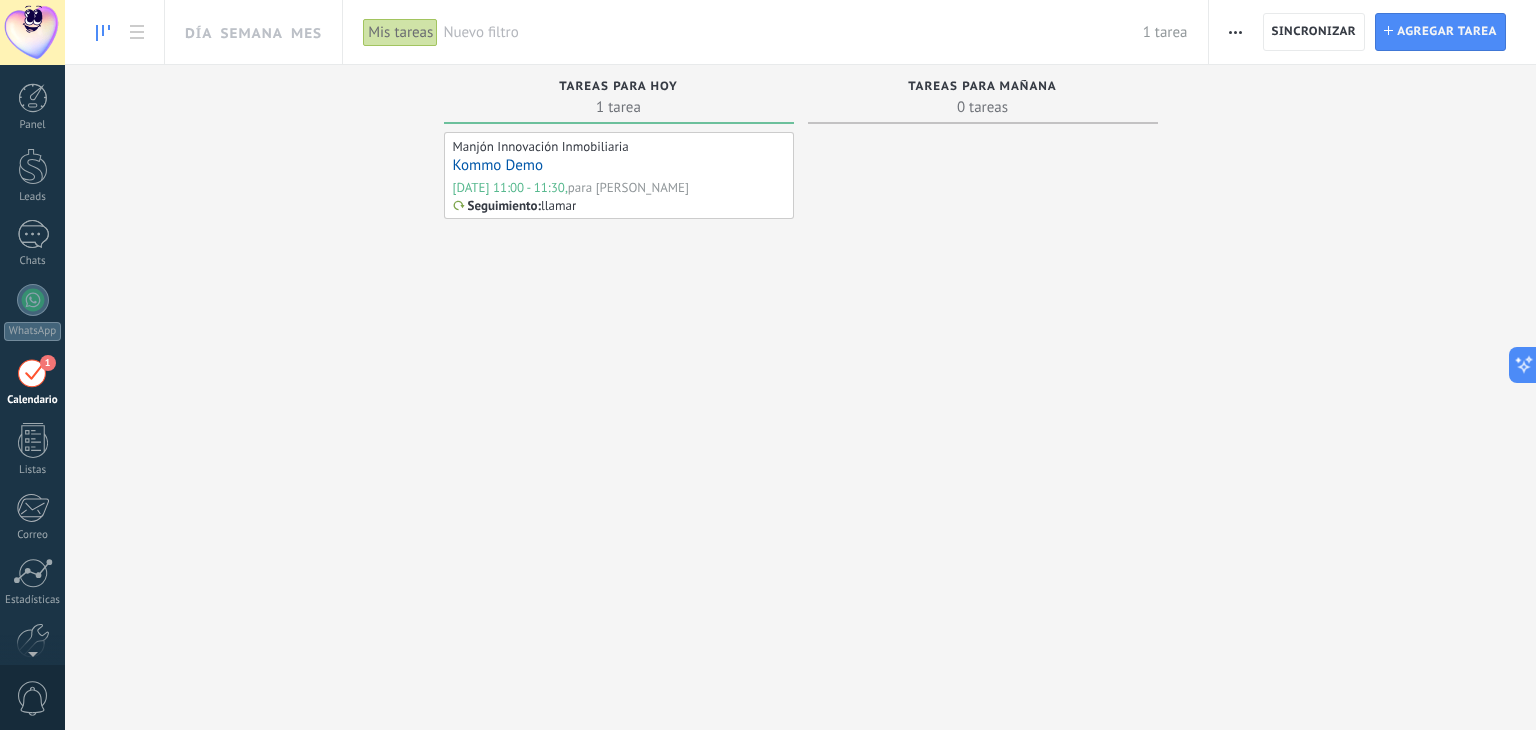 click on "Día Semana Mes" at bounding box center (248, 32) 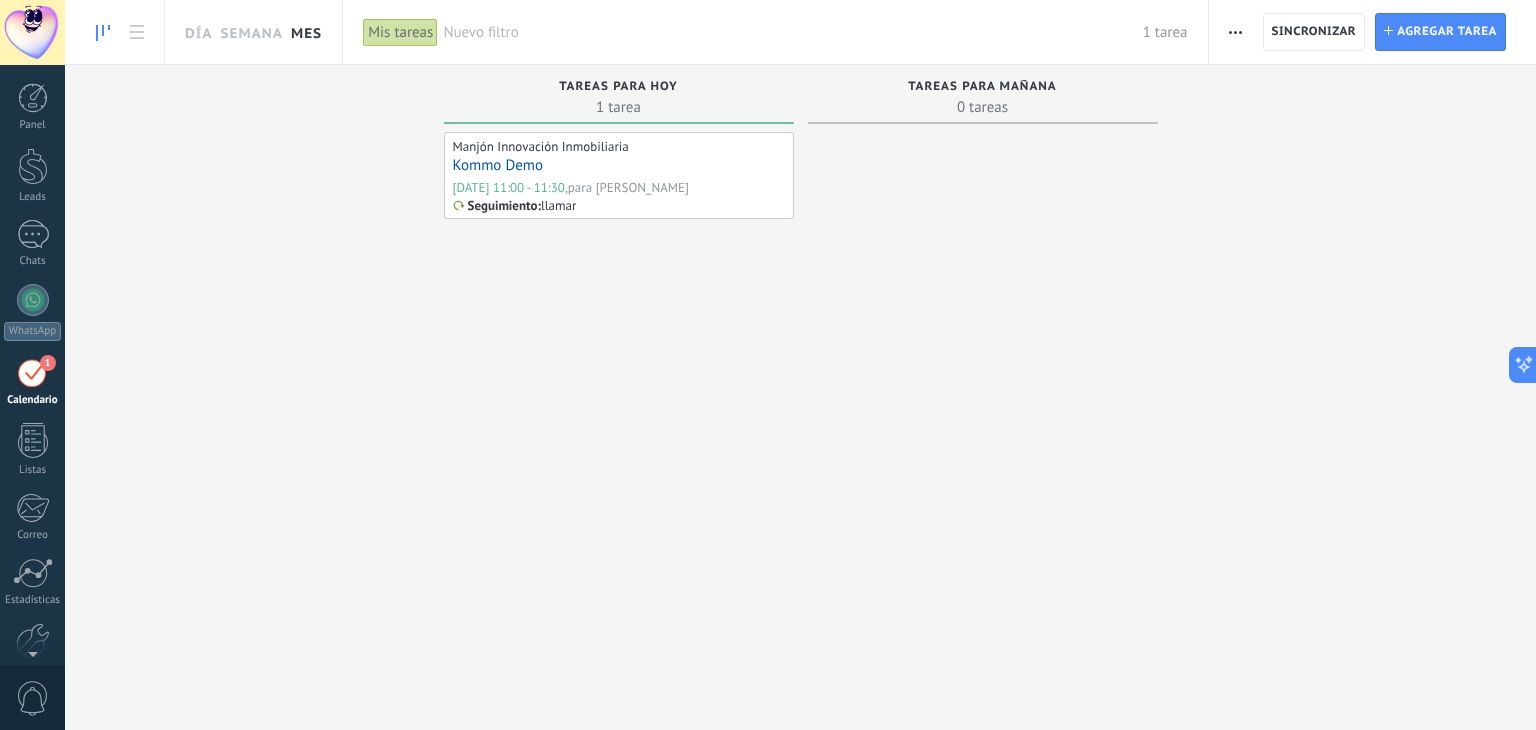 click on "Día Semana Mes" at bounding box center (248, 32) 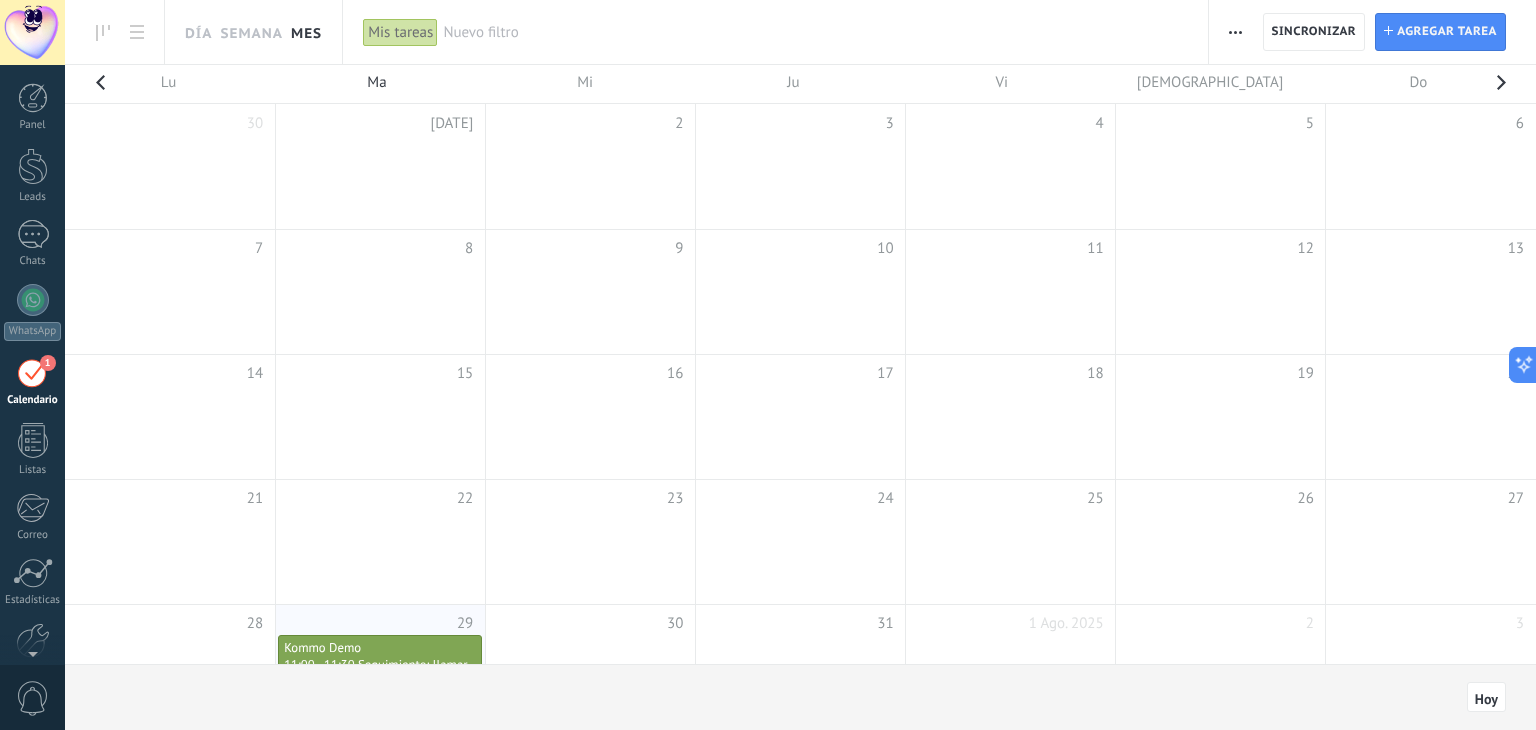 scroll, scrollTop: 64, scrollLeft: 0, axis: vertical 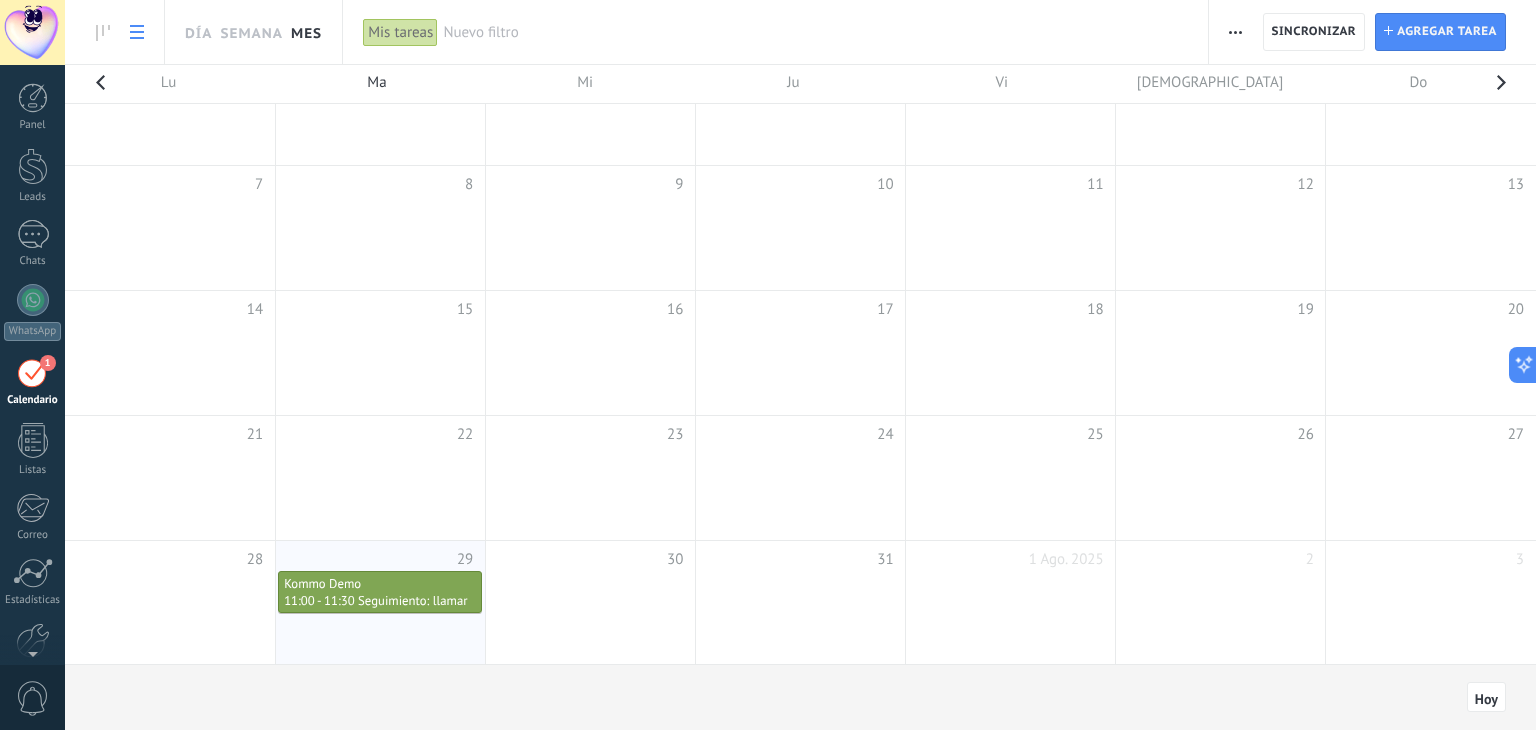 click at bounding box center [137, 32] 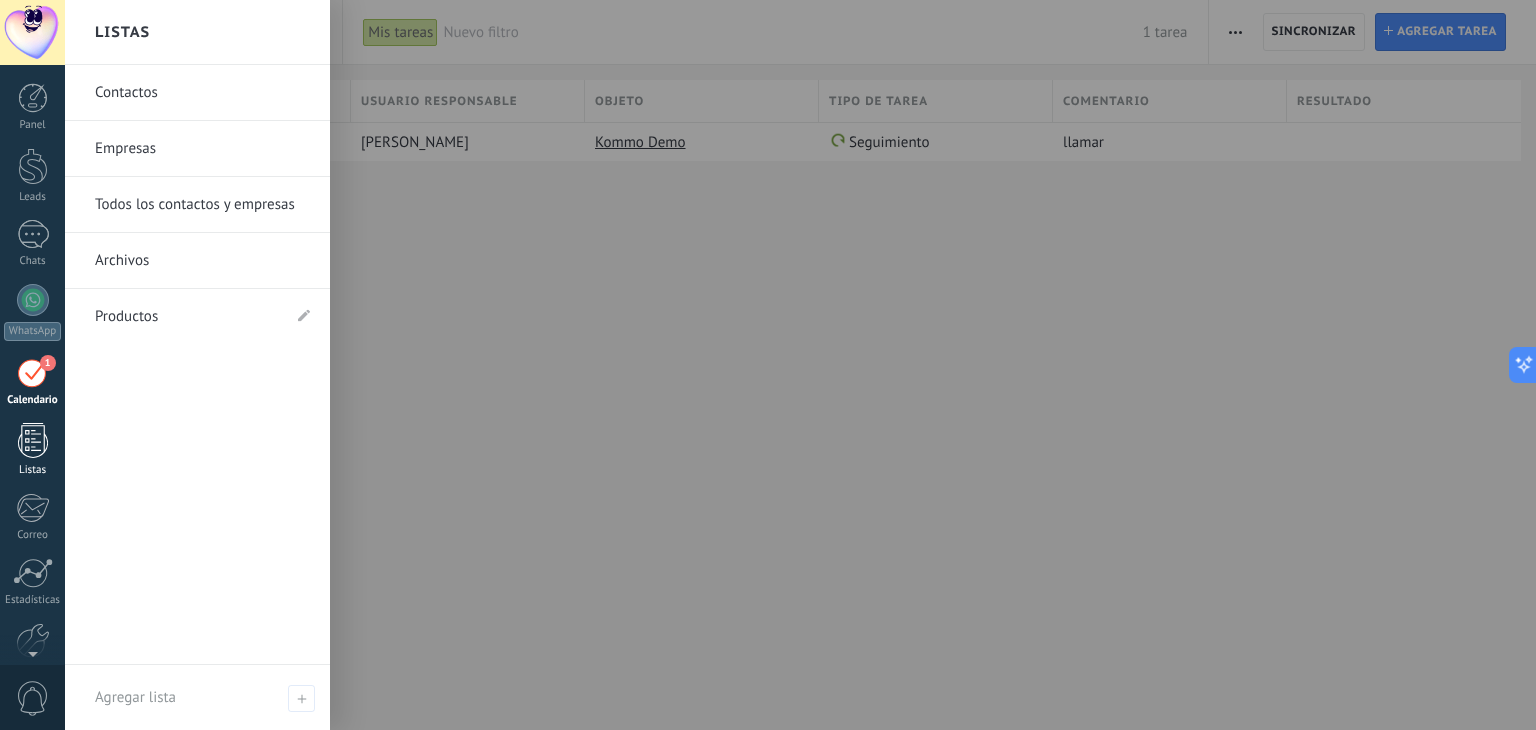 click on "Listas" at bounding box center [32, 450] 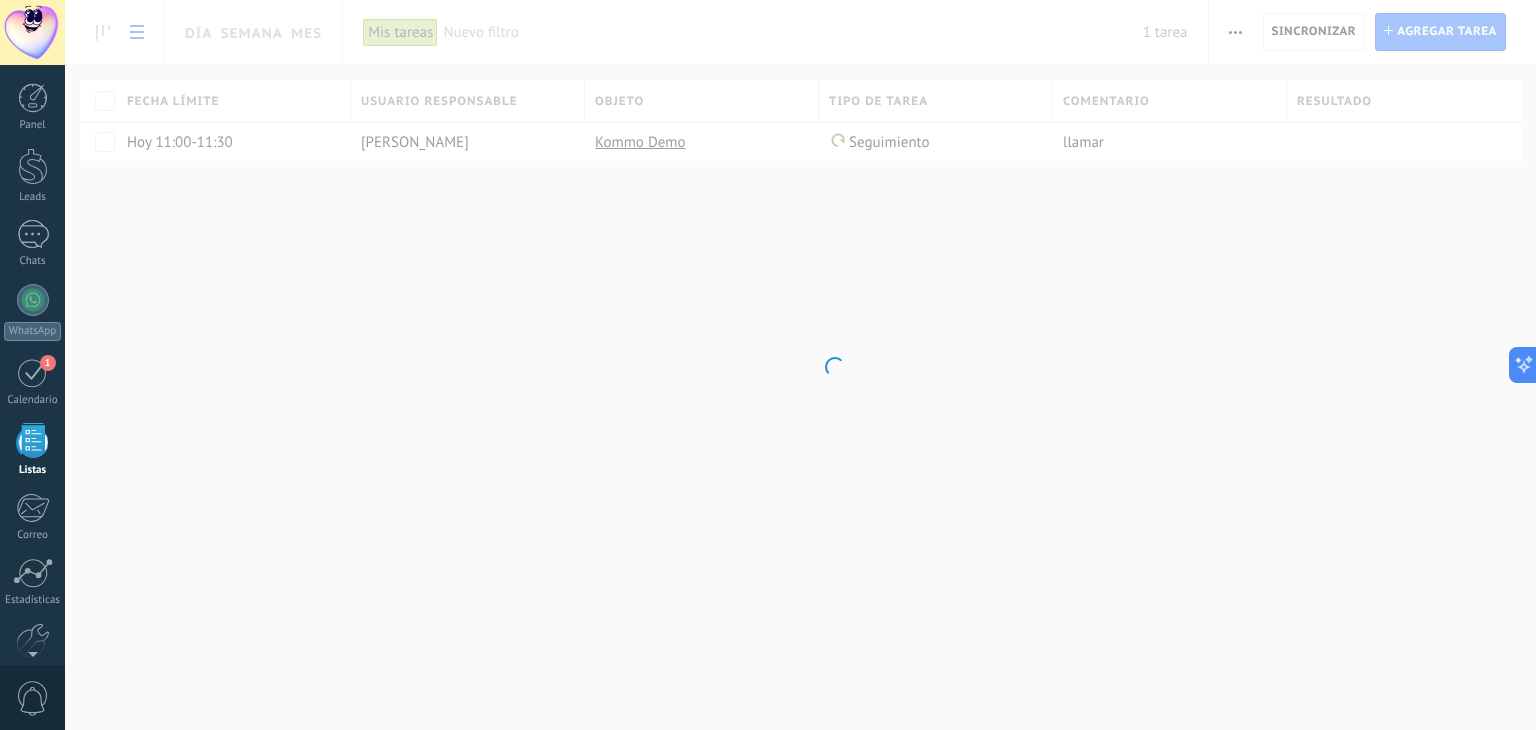 scroll, scrollTop: 51, scrollLeft: 0, axis: vertical 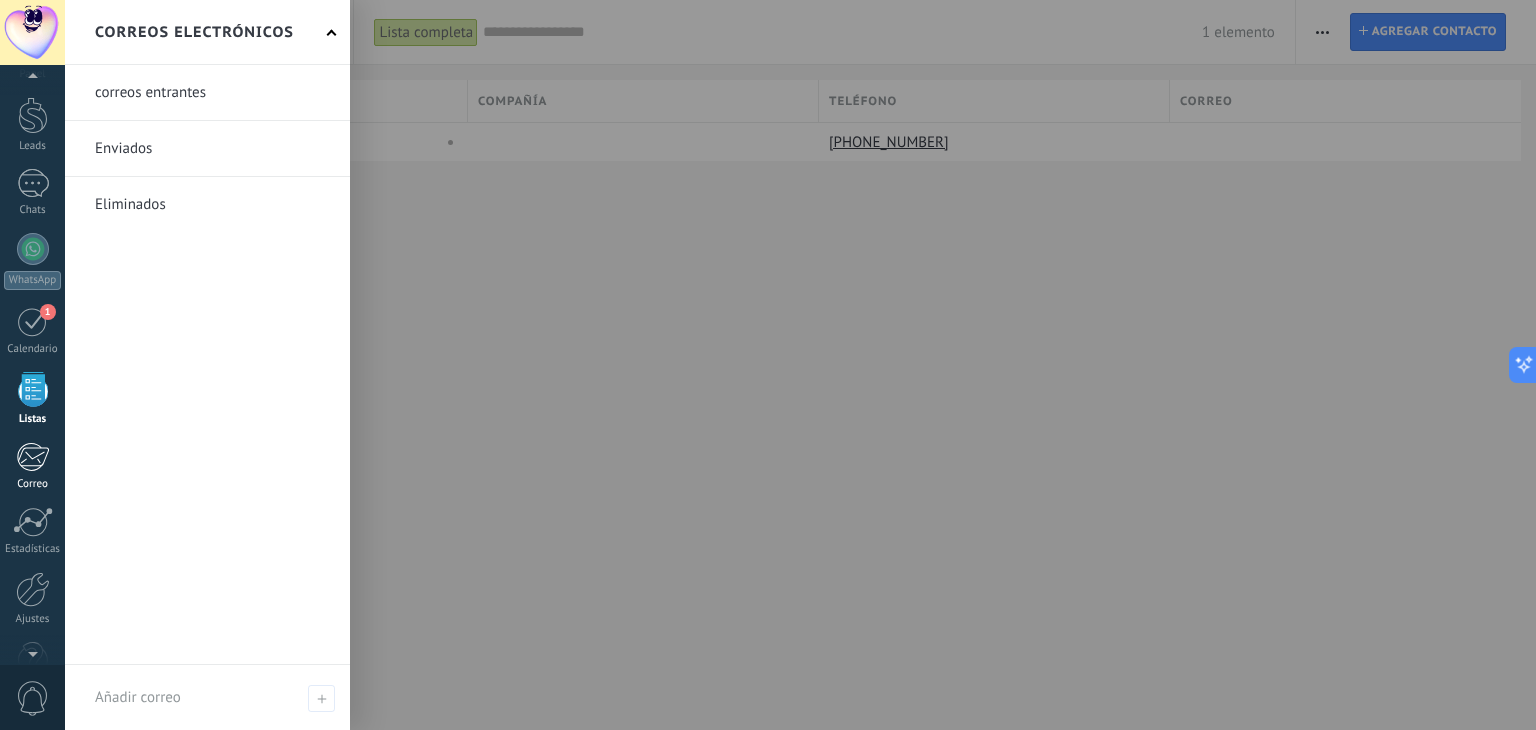 click at bounding box center [32, 457] 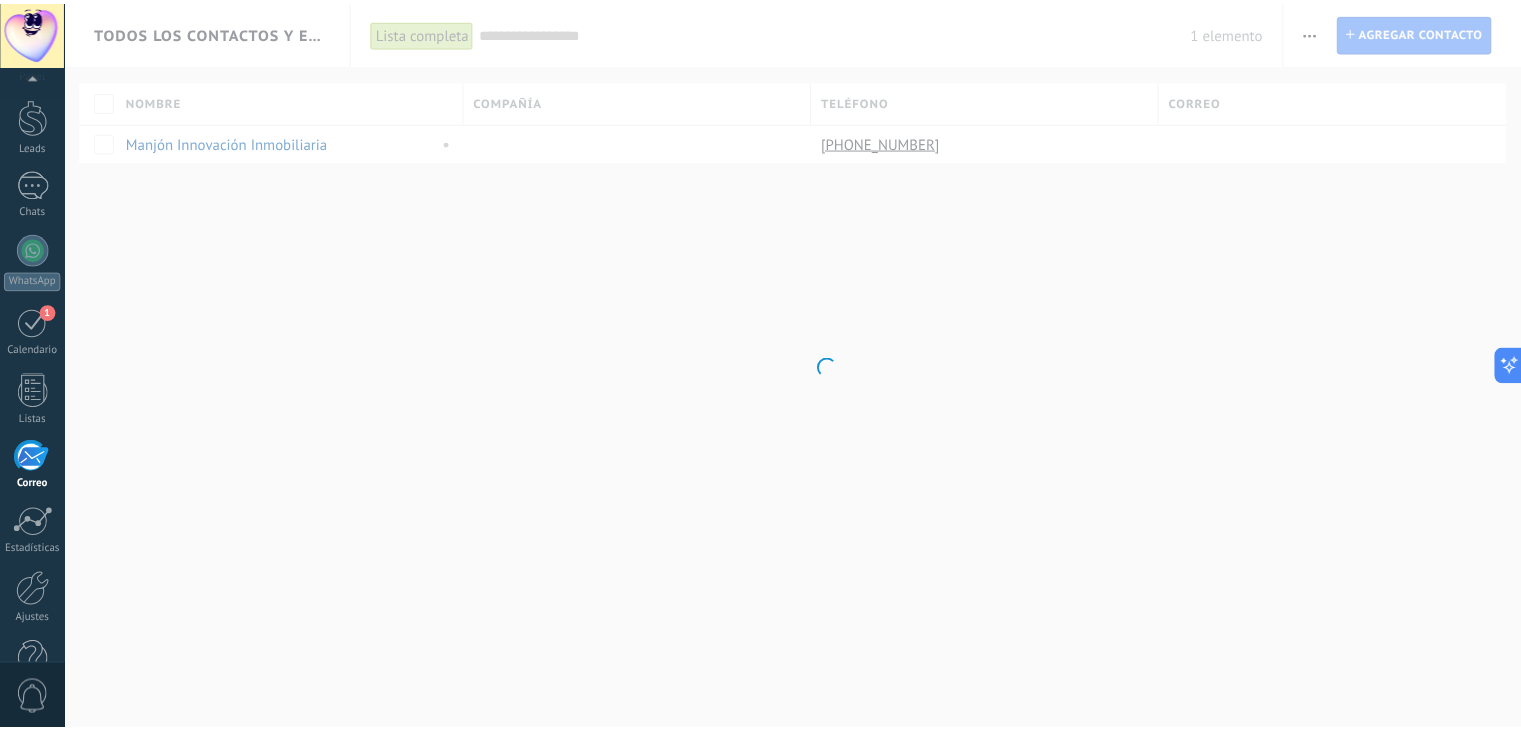 scroll, scrollTop: 101, scrollLeft: 0, axis: vertical 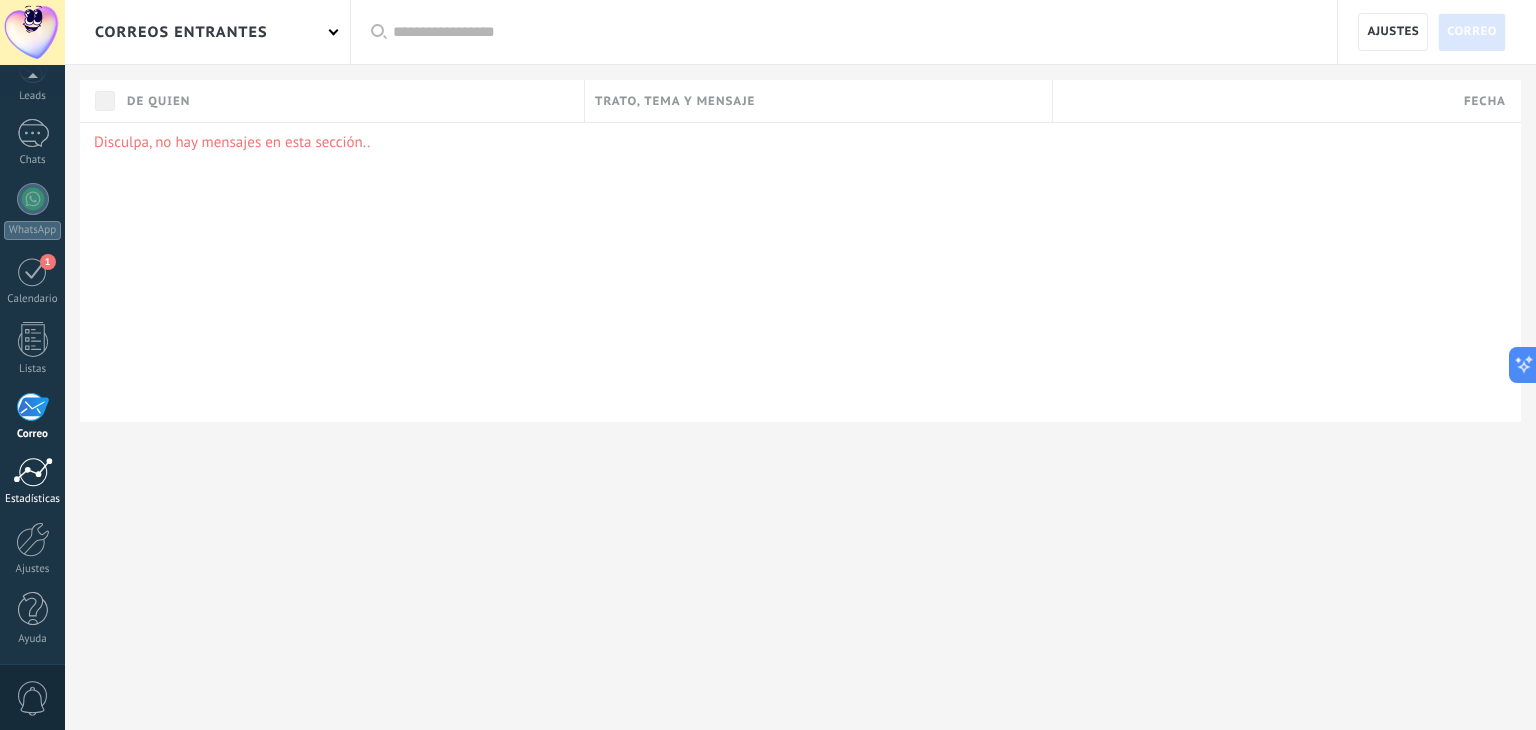 click at bounding box center [33, 472] 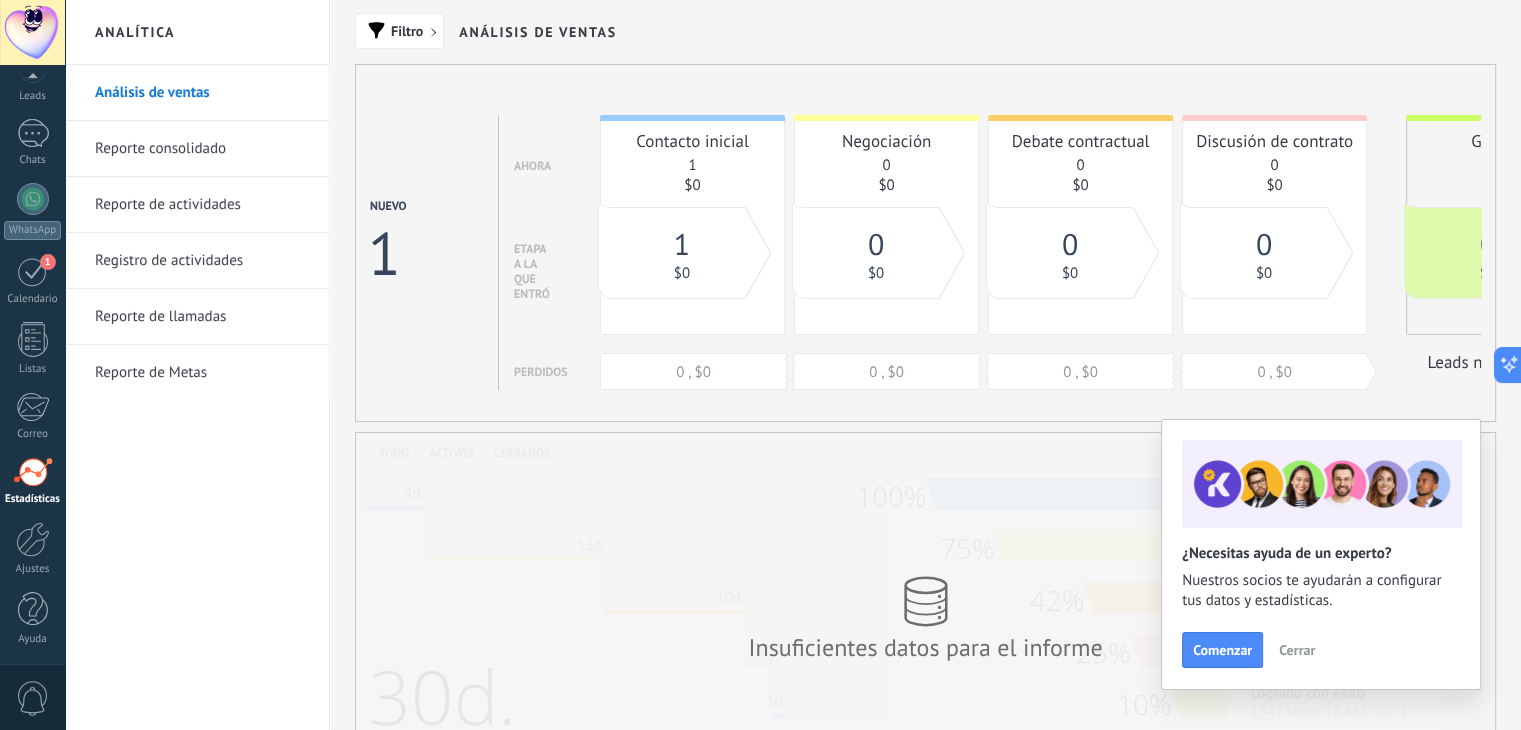 drag, startPoint x: 1292, startPoint y: 649, endPoint x: 963, endPoint y: 490, distance: 365.40662 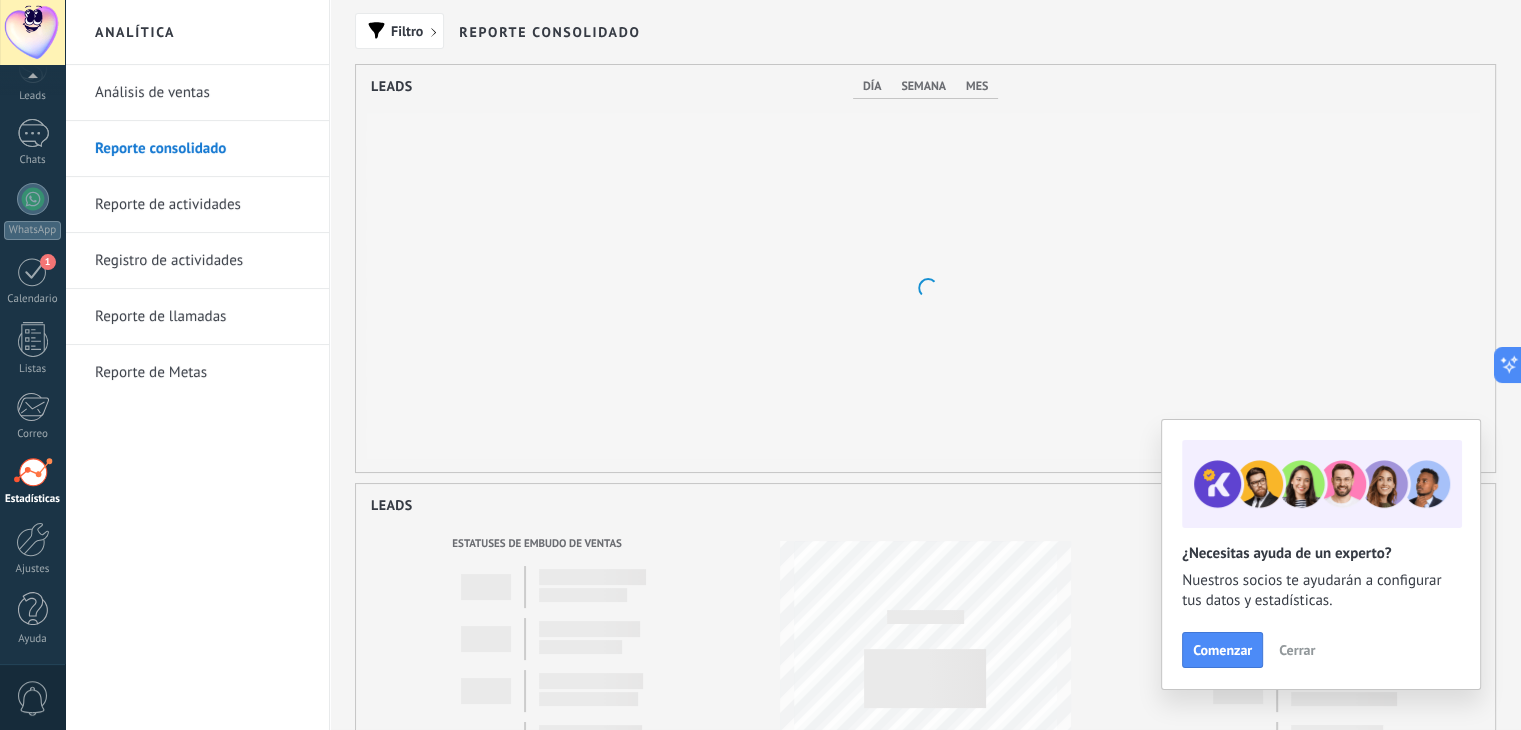 scroll, scrollTop: 999592, scrollLeft: 998860, axis: both 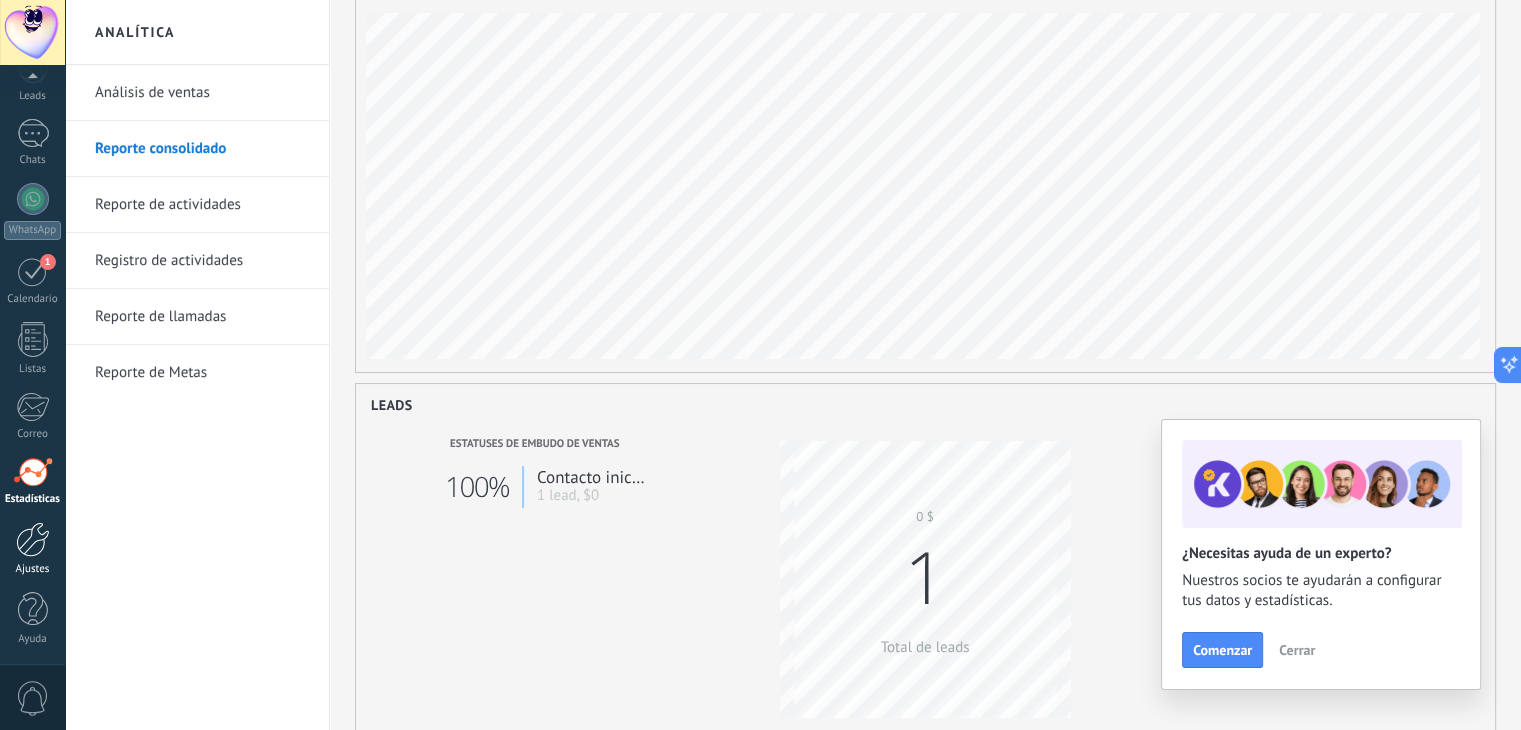 click at bounding box center [33, 539] 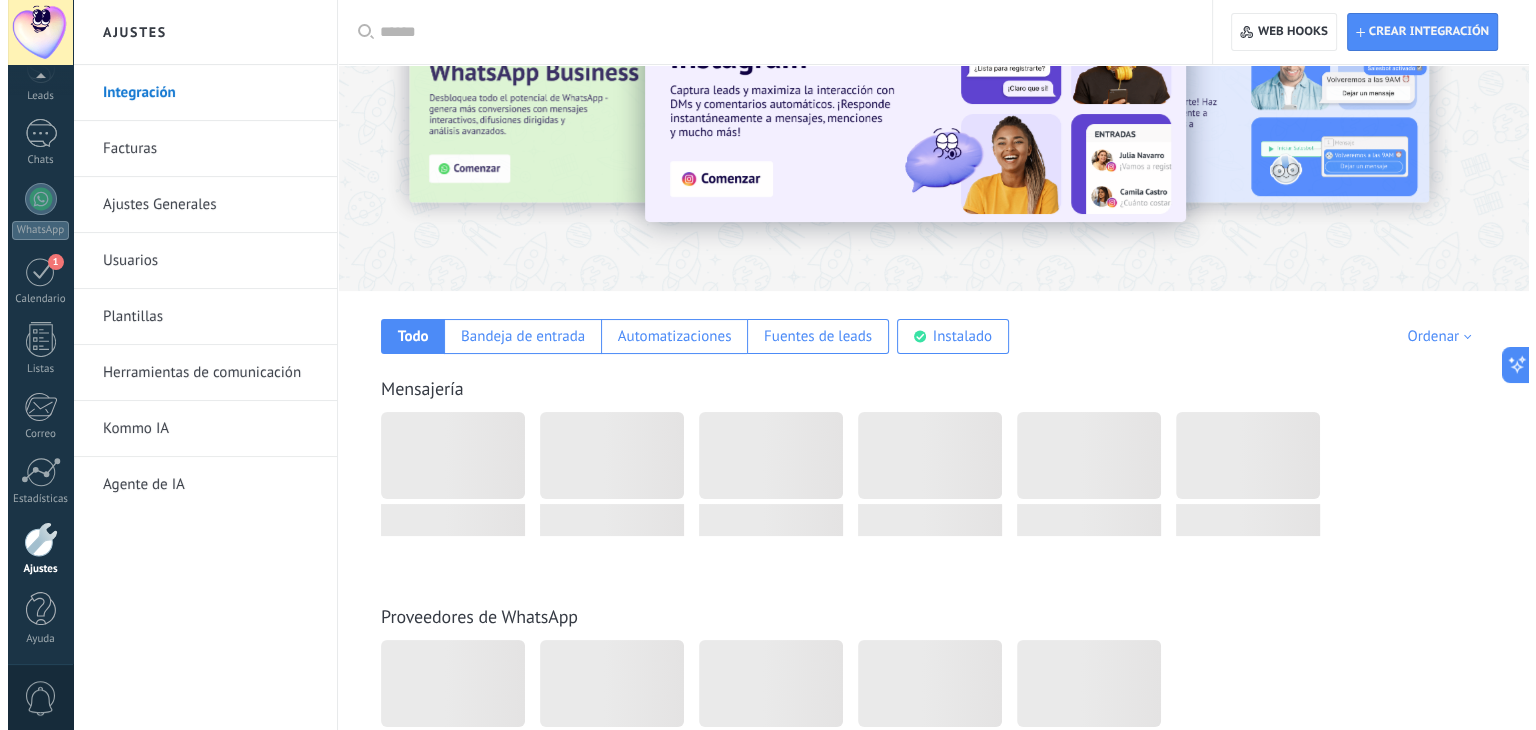 scroll, scrollTop: 0, scrollLeft: 0, axis: both 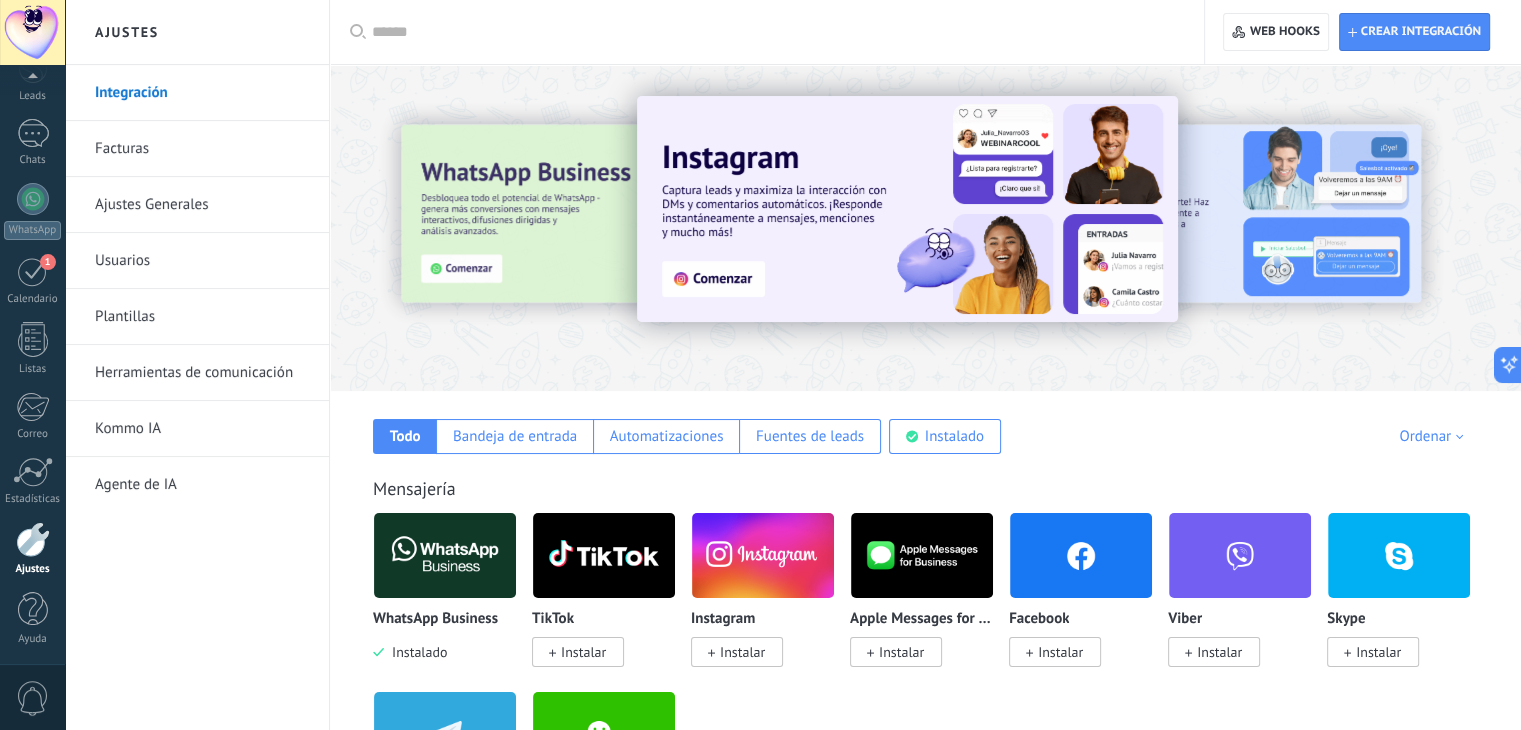 click on "Usuarios" at bounding box center [202, 261] 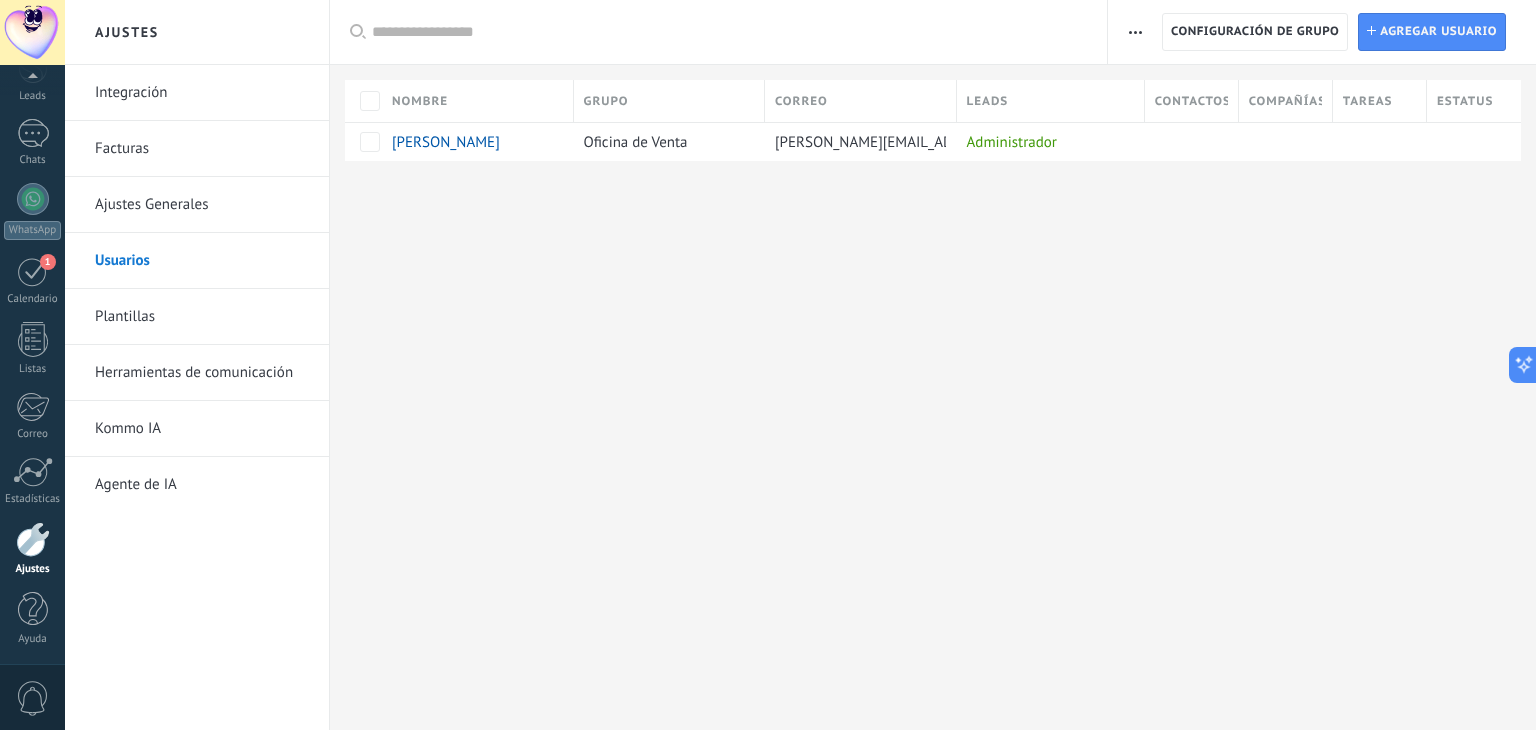 click on "Kommo IA" at bounding box center (202, 429) 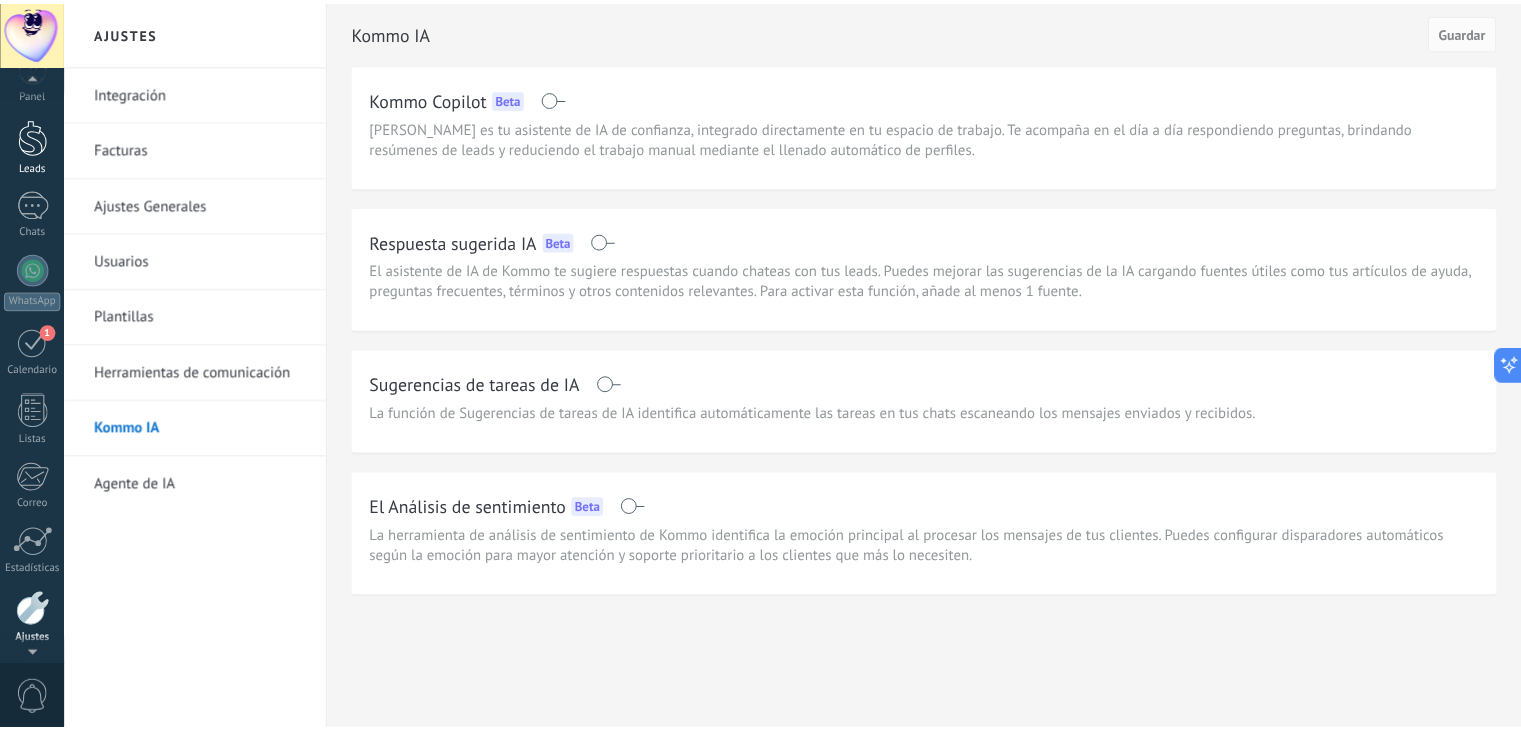 scroll, scrollTop: 0, scrollLeft: 0, axis: both 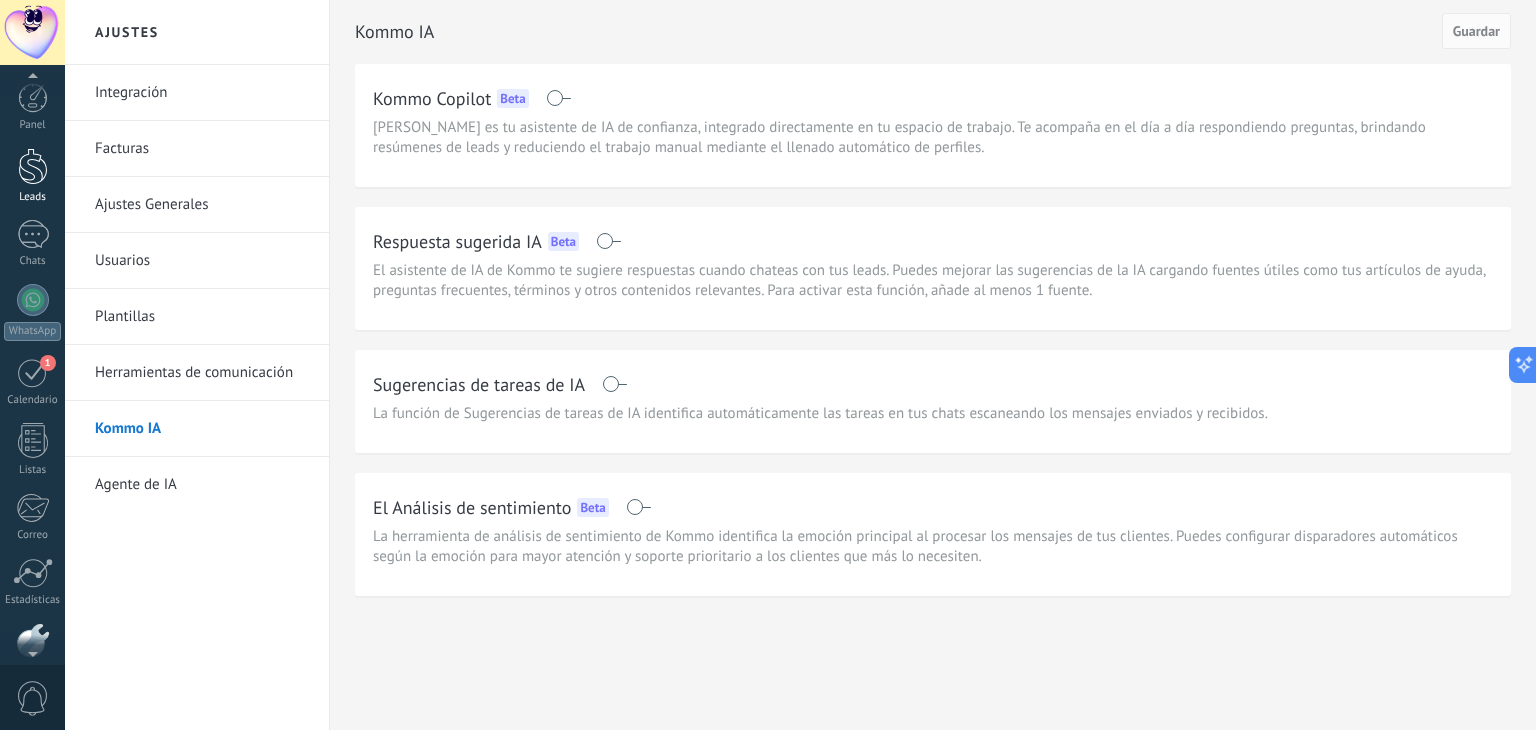 click on "Leads" at bounding box center [32, 176] 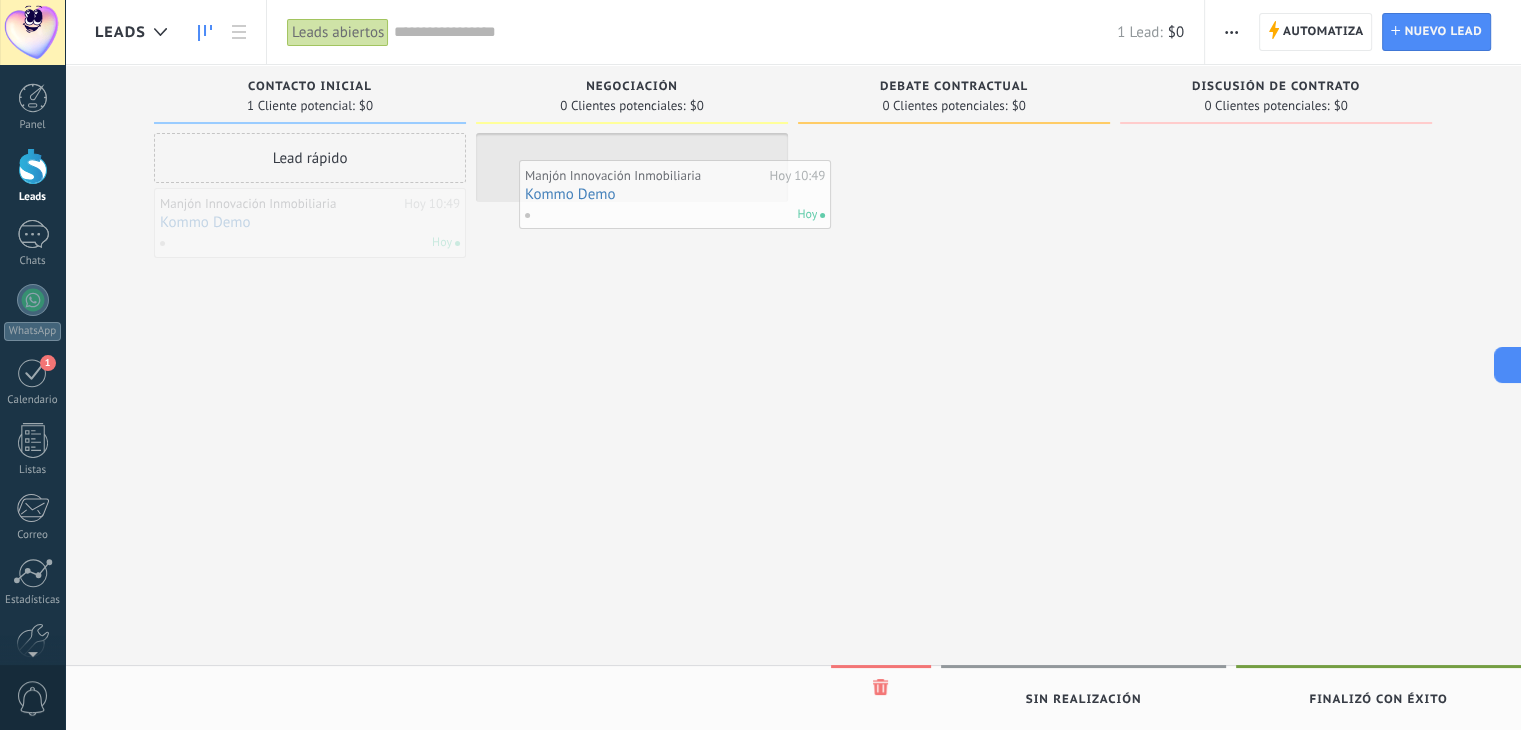 drag, startPoint x: 297, startPoint y: 241, endPoint x: 662, endPoint y: 213, distance: 366.0724 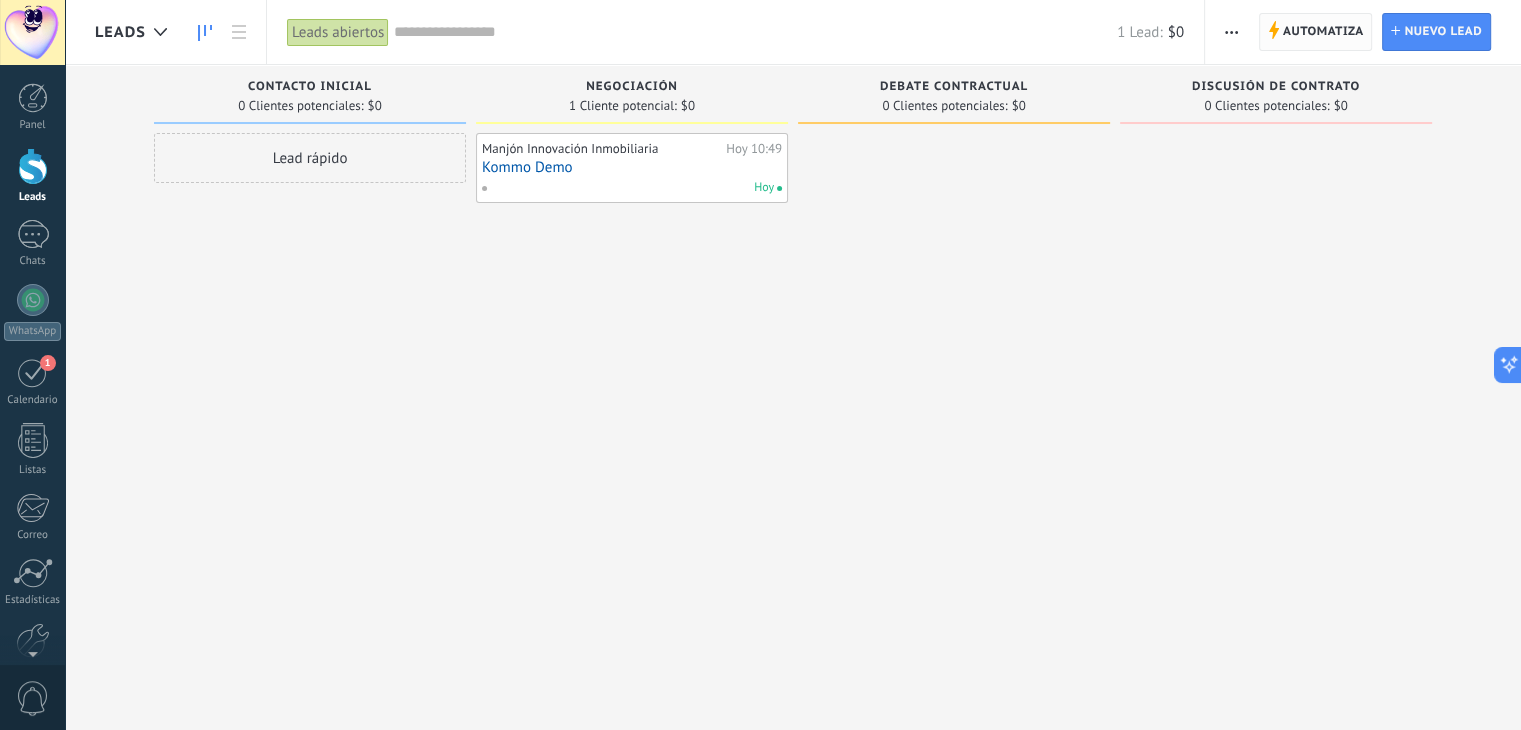 click on "Automatiza" at bounding box center (1323, 32) 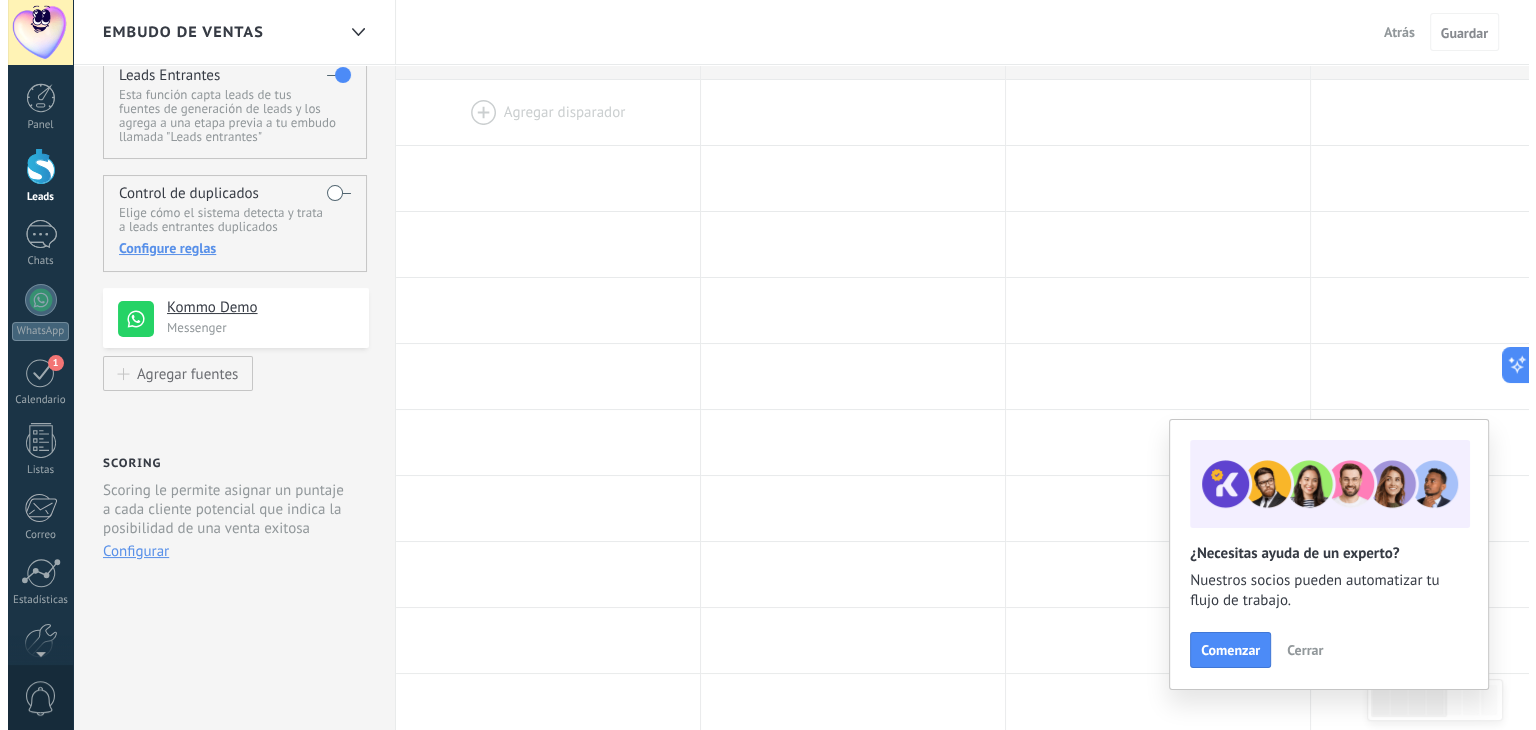 scroll, scrollTop: 100, scrollLeft: 0, axis: vertical 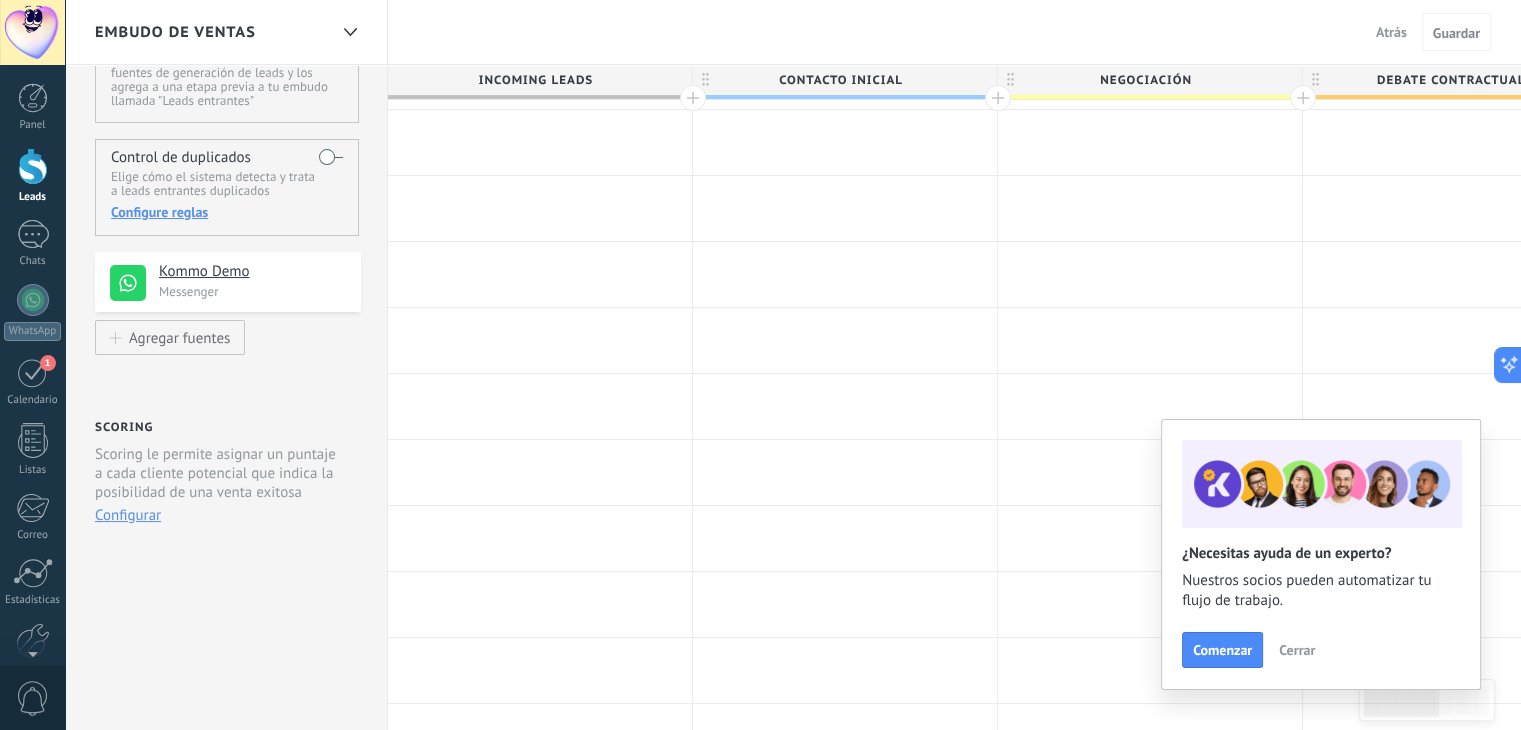 click on "Cerrar" at bounding box center (1297, 650) 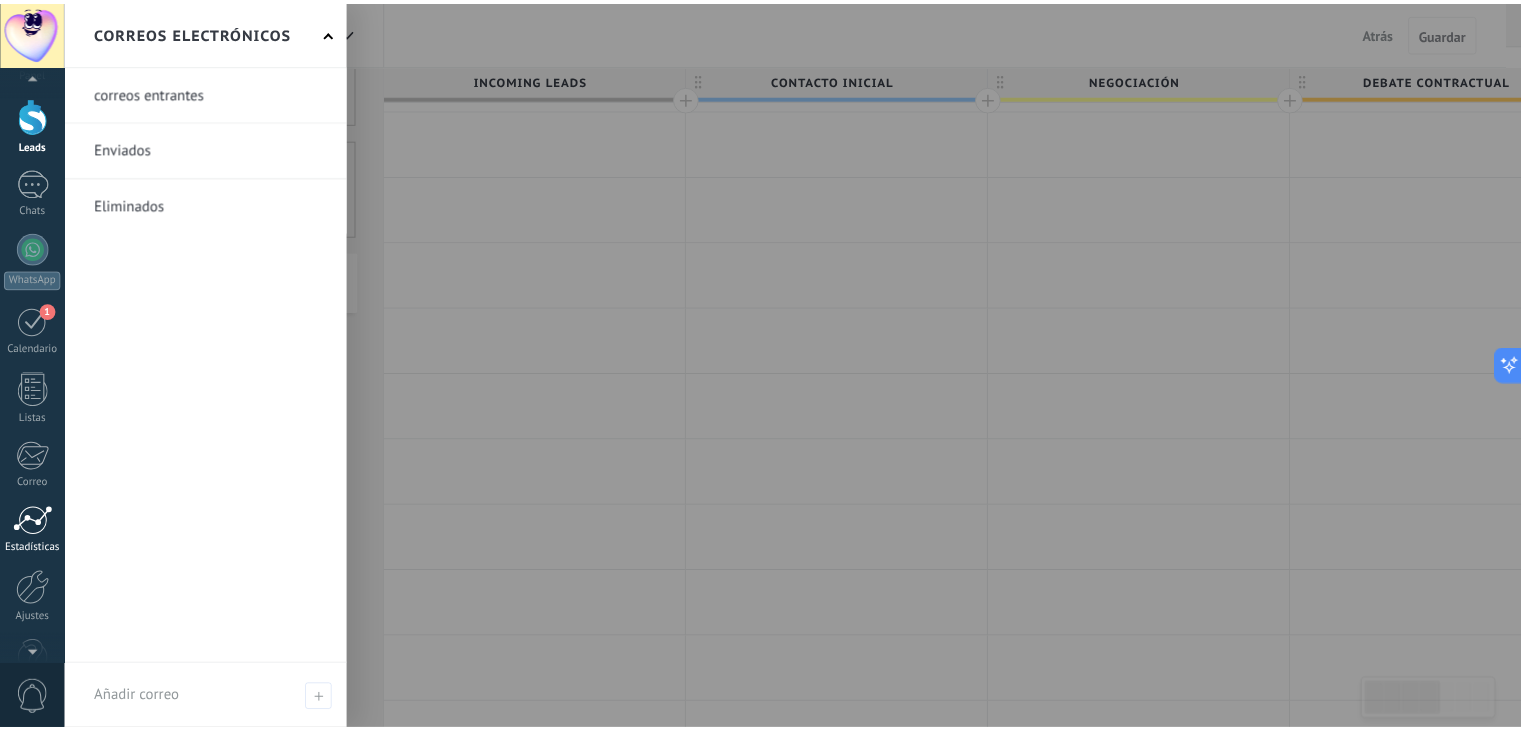 scroll, scrollTop: 101, scrollLeft: 0, axis: vertical 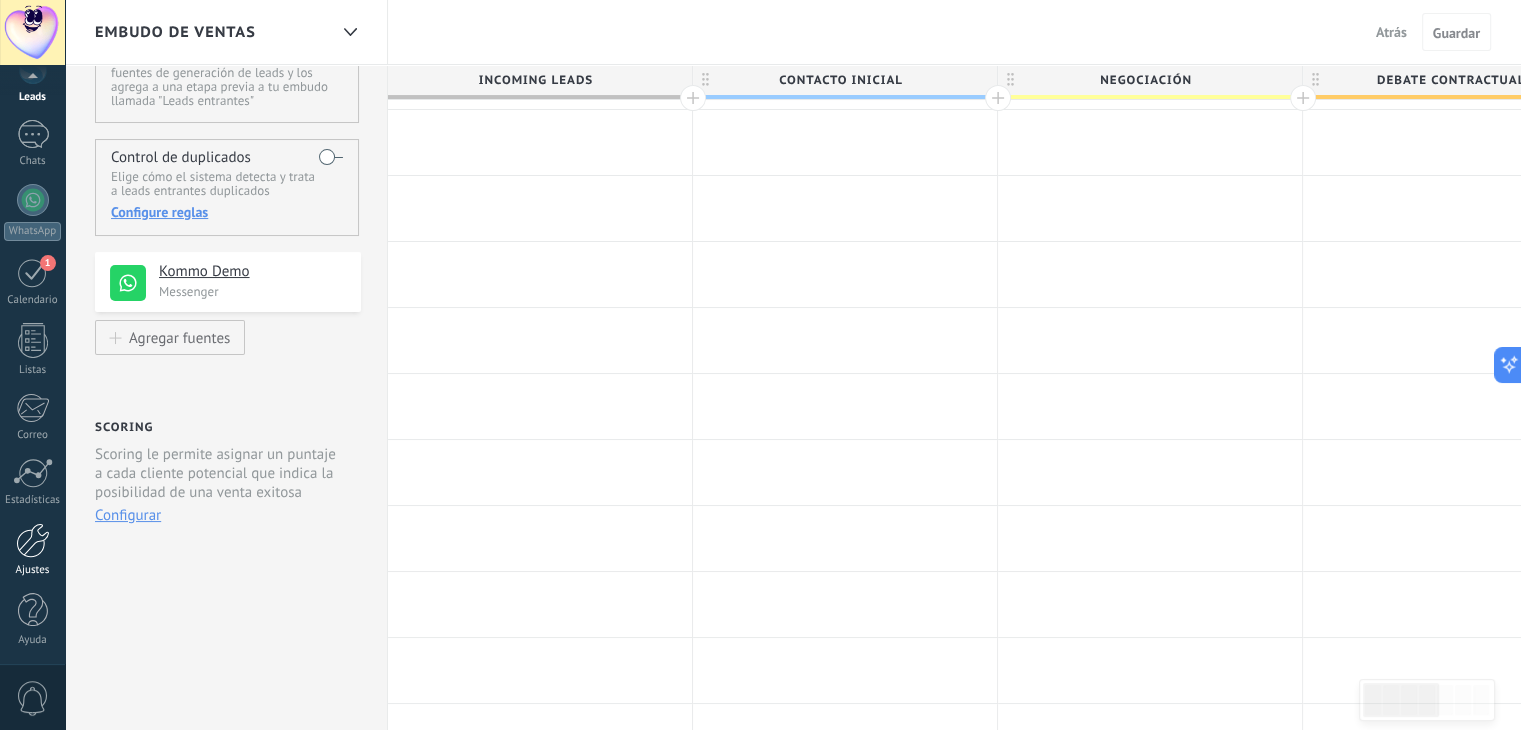 click at bounding box center (33, 540) 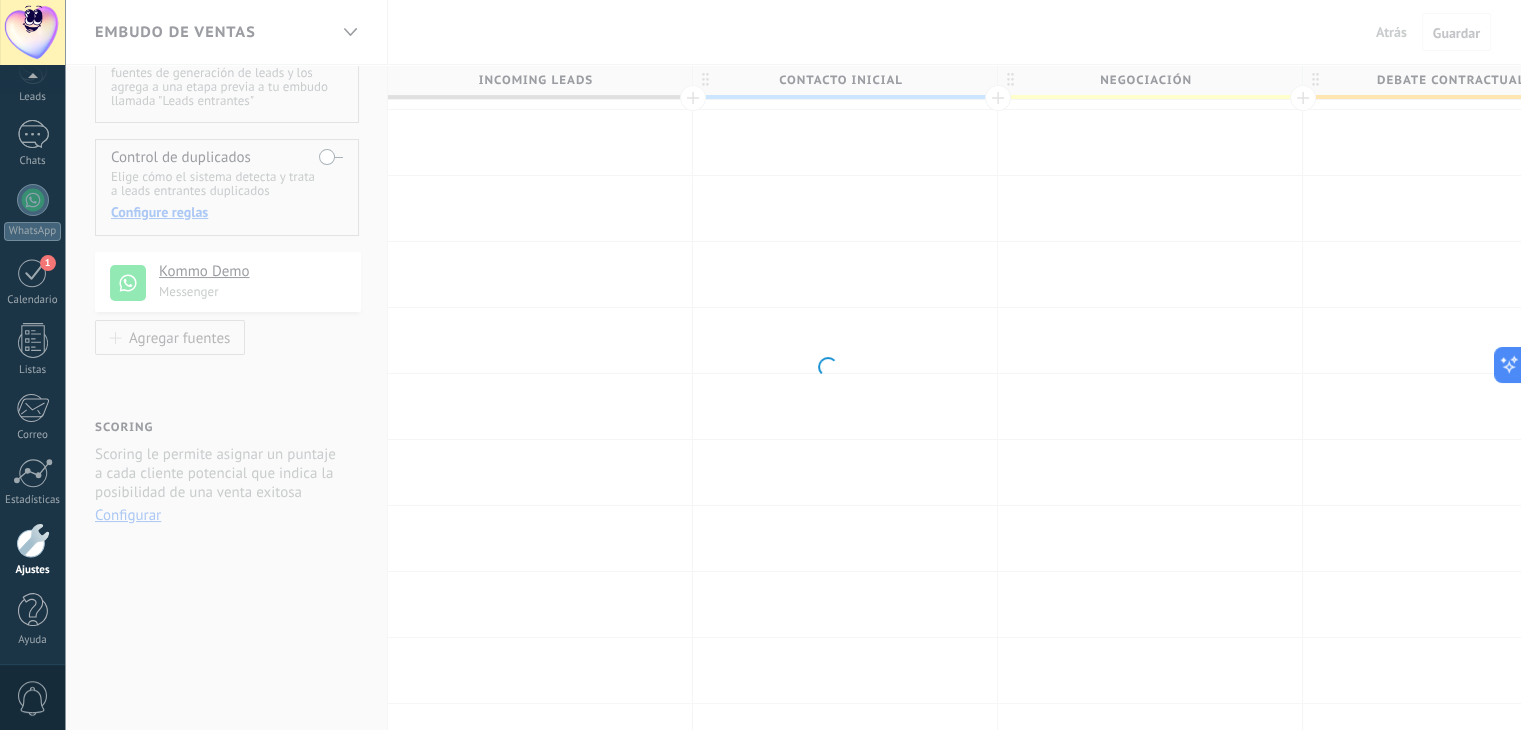scroll, scrollTop: 101, scrollLeft: 0, axis: vertical 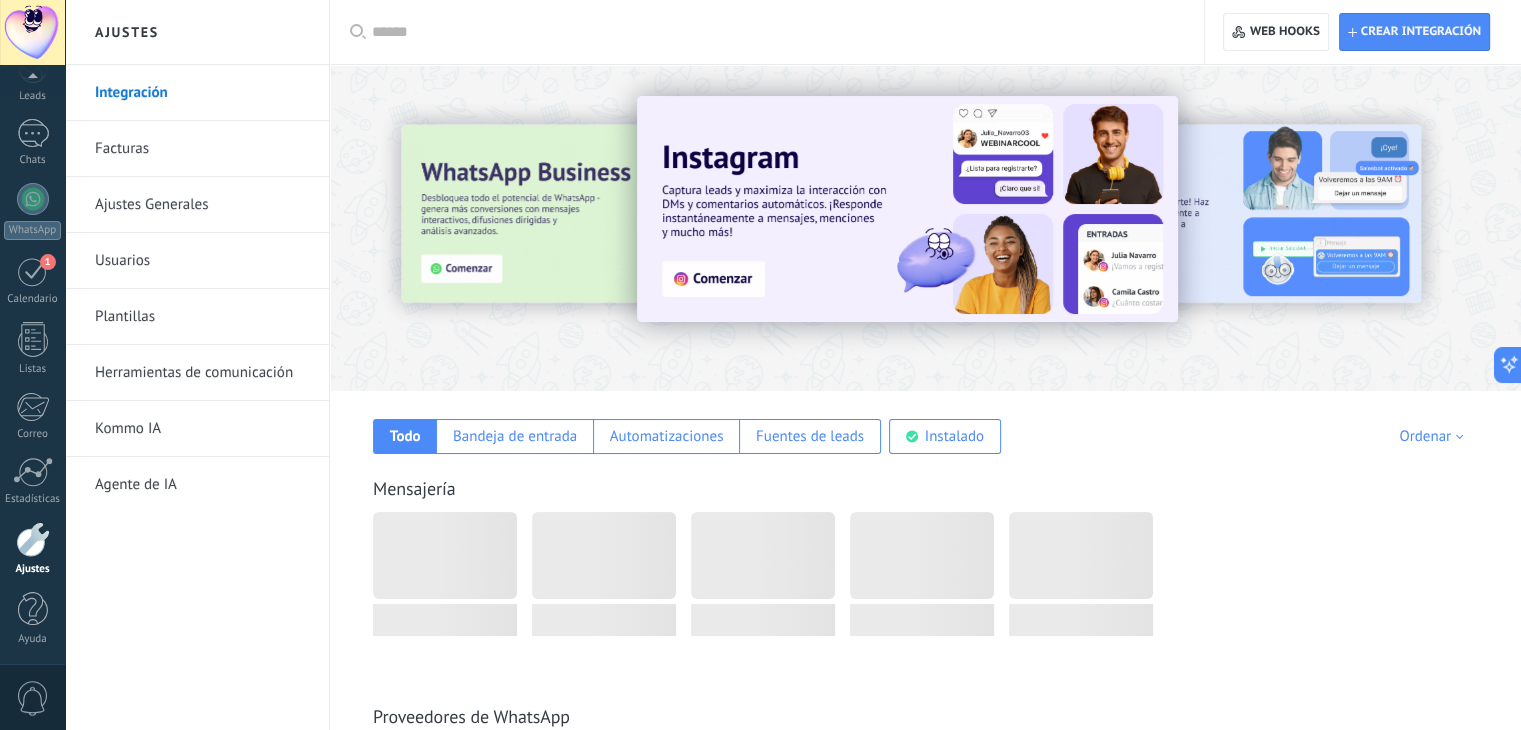 click on "Usuarios" at bounding box center [202, 261] 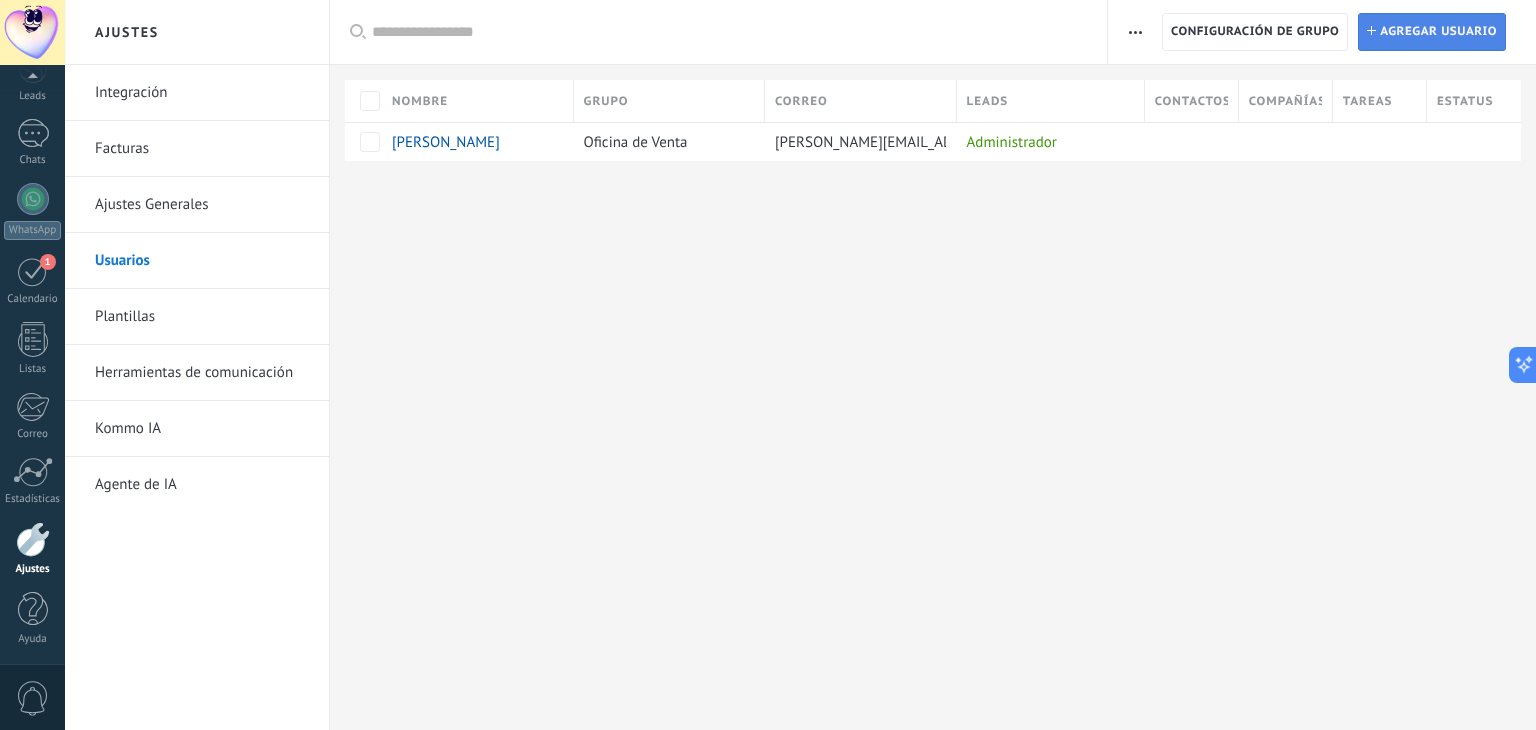 click on "Agregar usuario" at bounding box center [1438, 32] 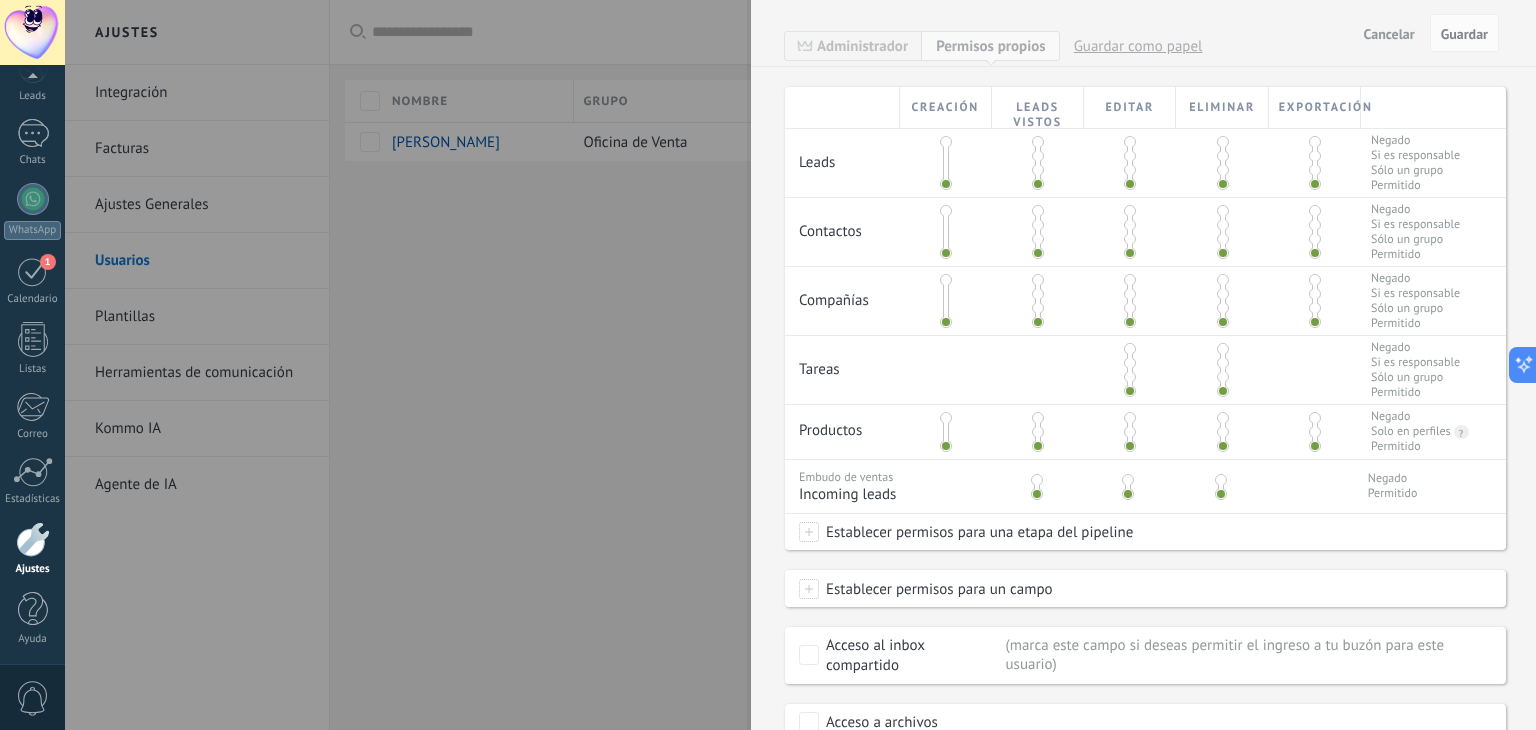 scroll, scrollTop: 458, scrollLeft: 0, axis: vertical 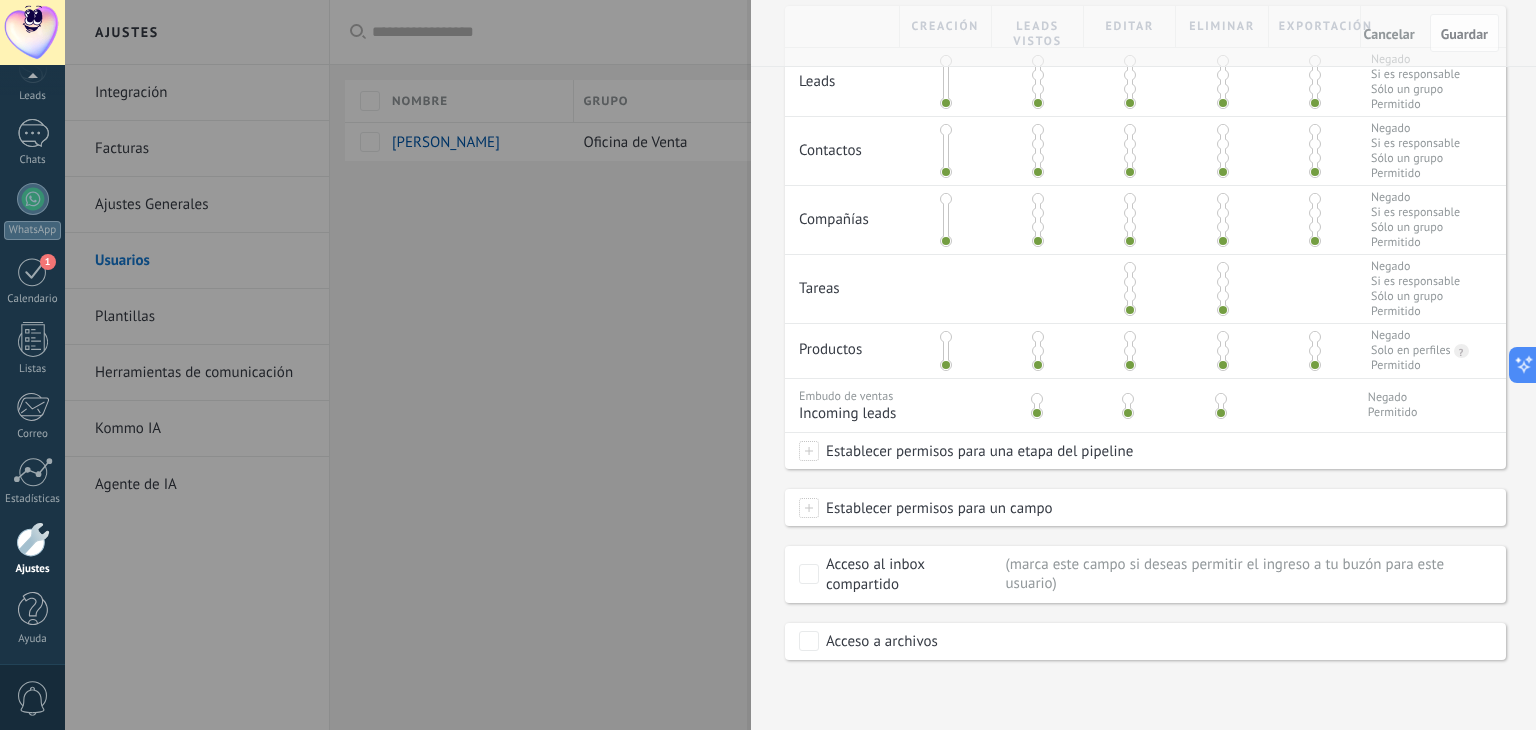 click at bounding box center [768, 365] 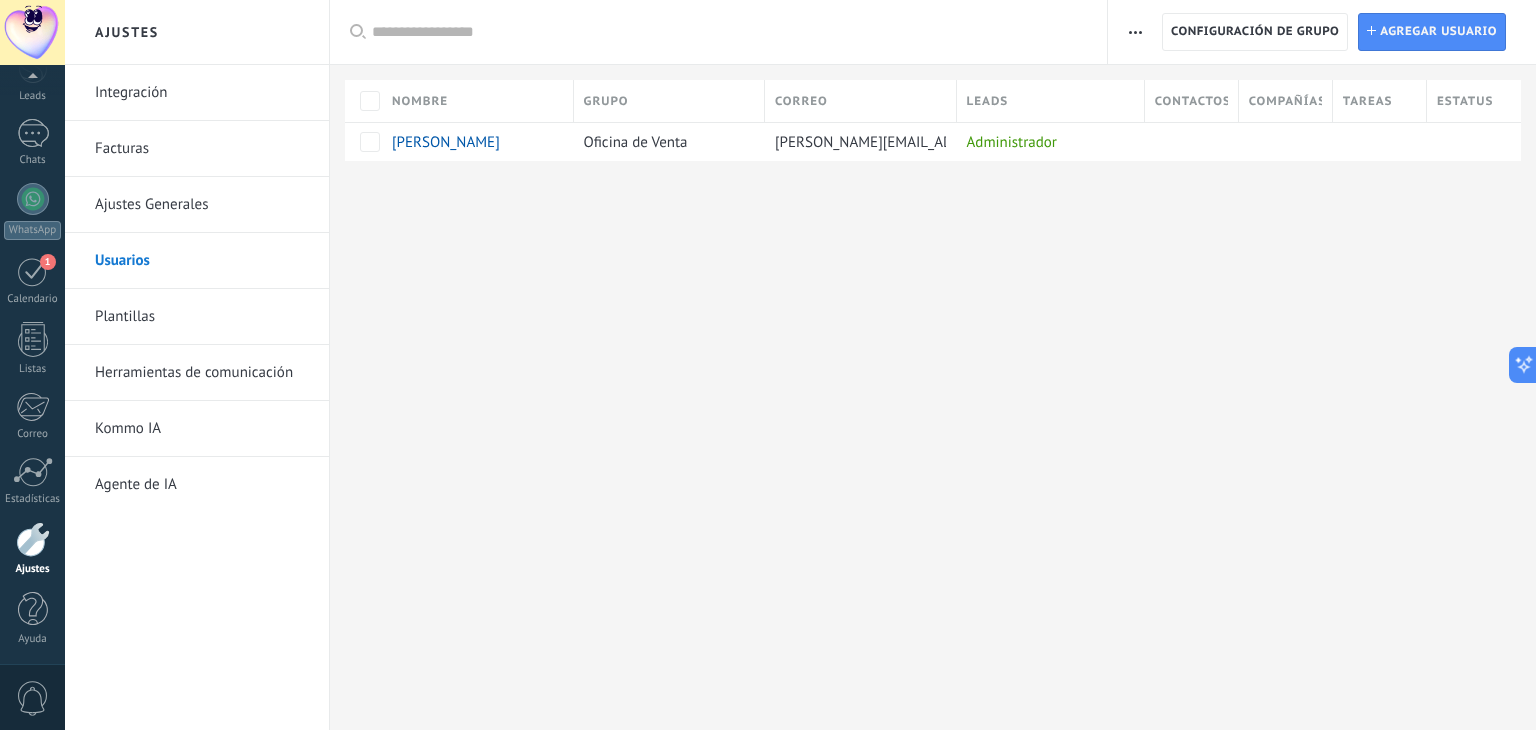 scroll, scrollTop: 0, scrollLeft: 0, axis: both 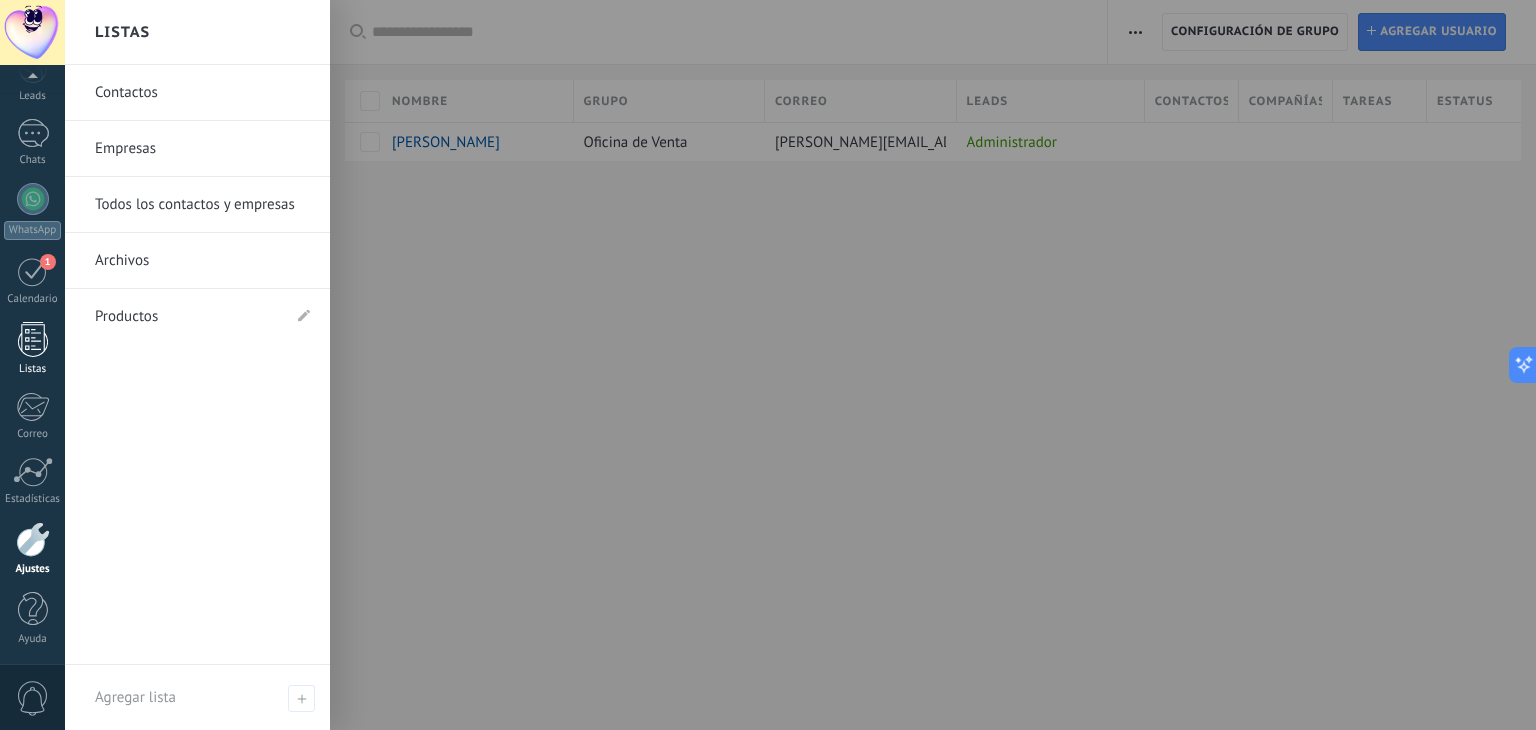 click at bounding box center [33, 339] 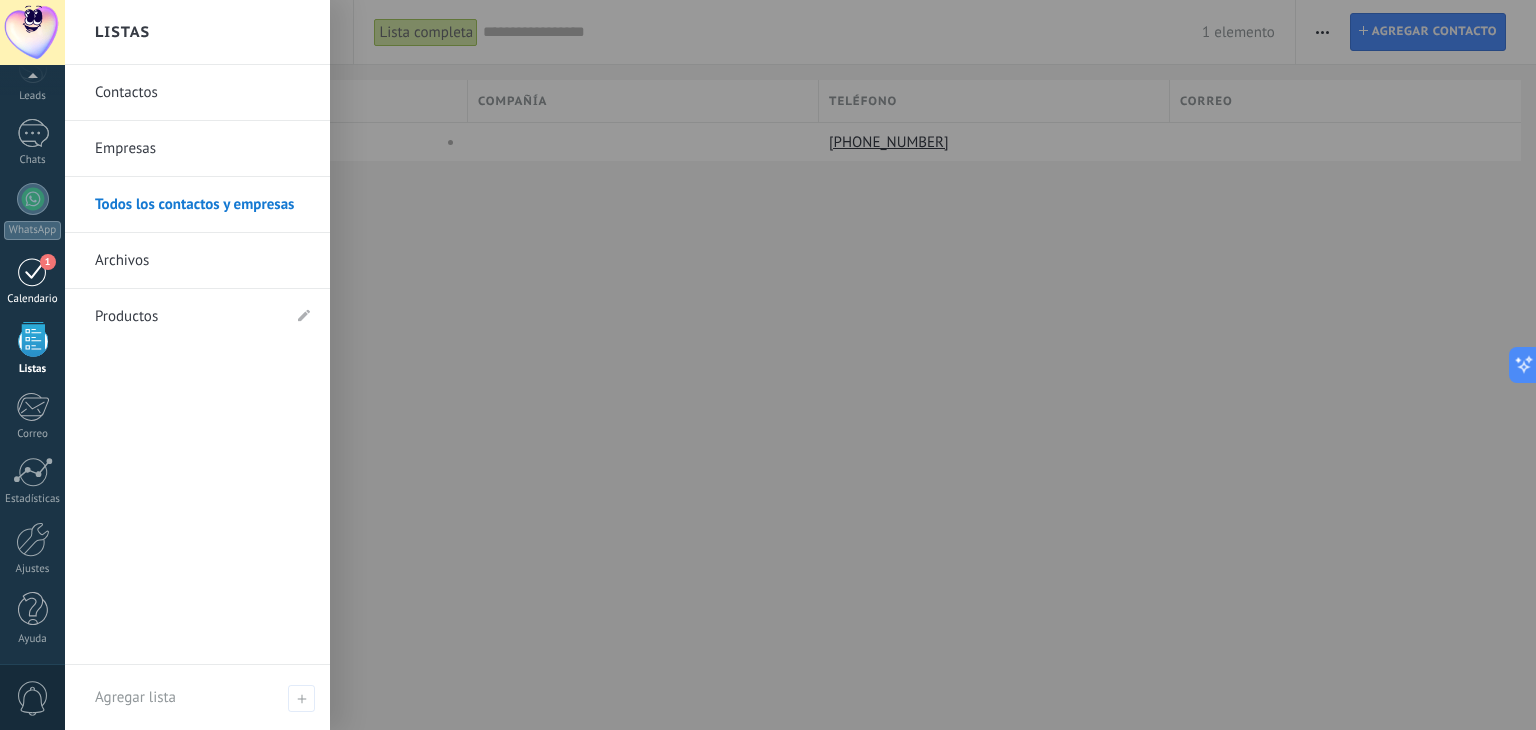click on "1
Calendario" at bounding box center [32, 281] 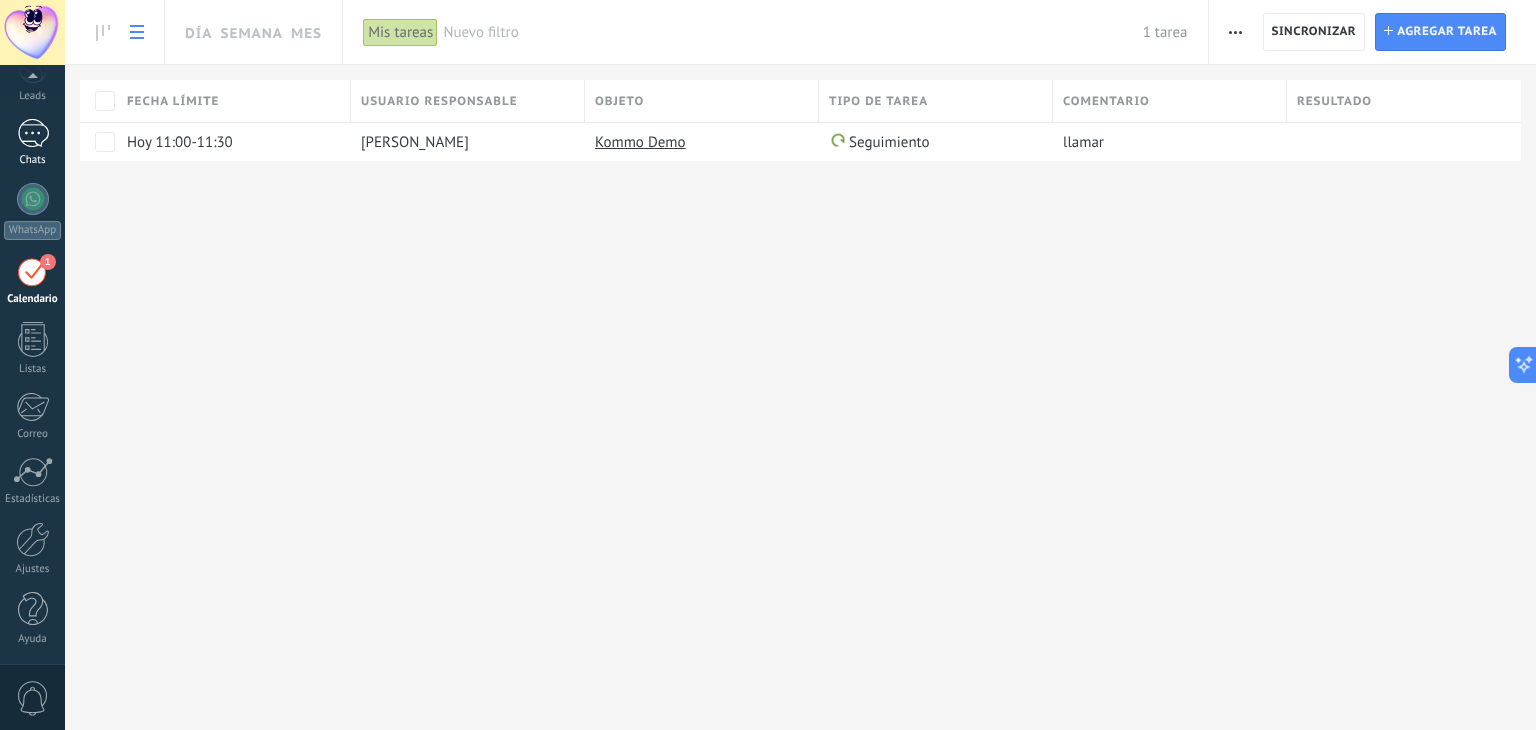 click on "1" at bounding box center (33, 133) 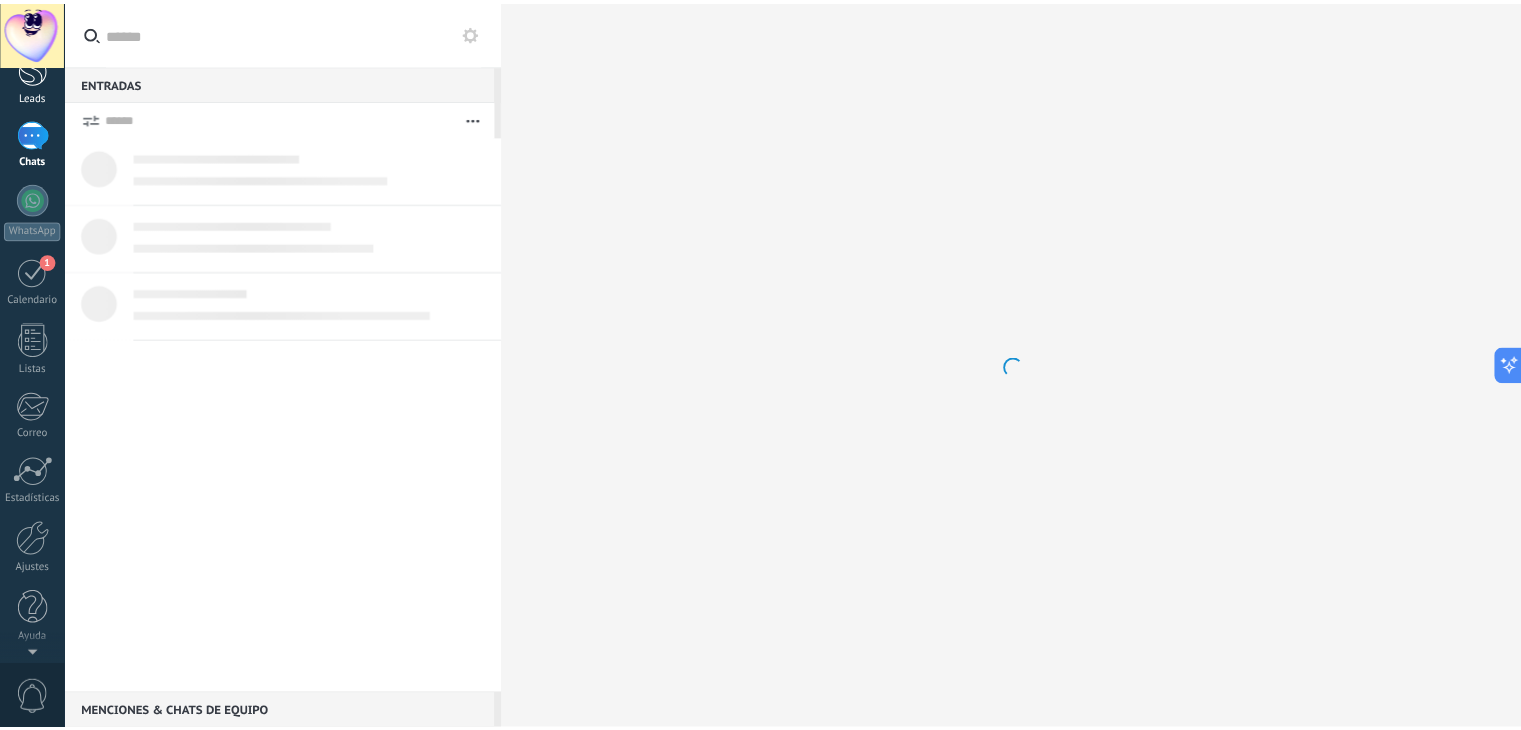scroll, scrollTop: 0, scrollLeft: 0, axis: both 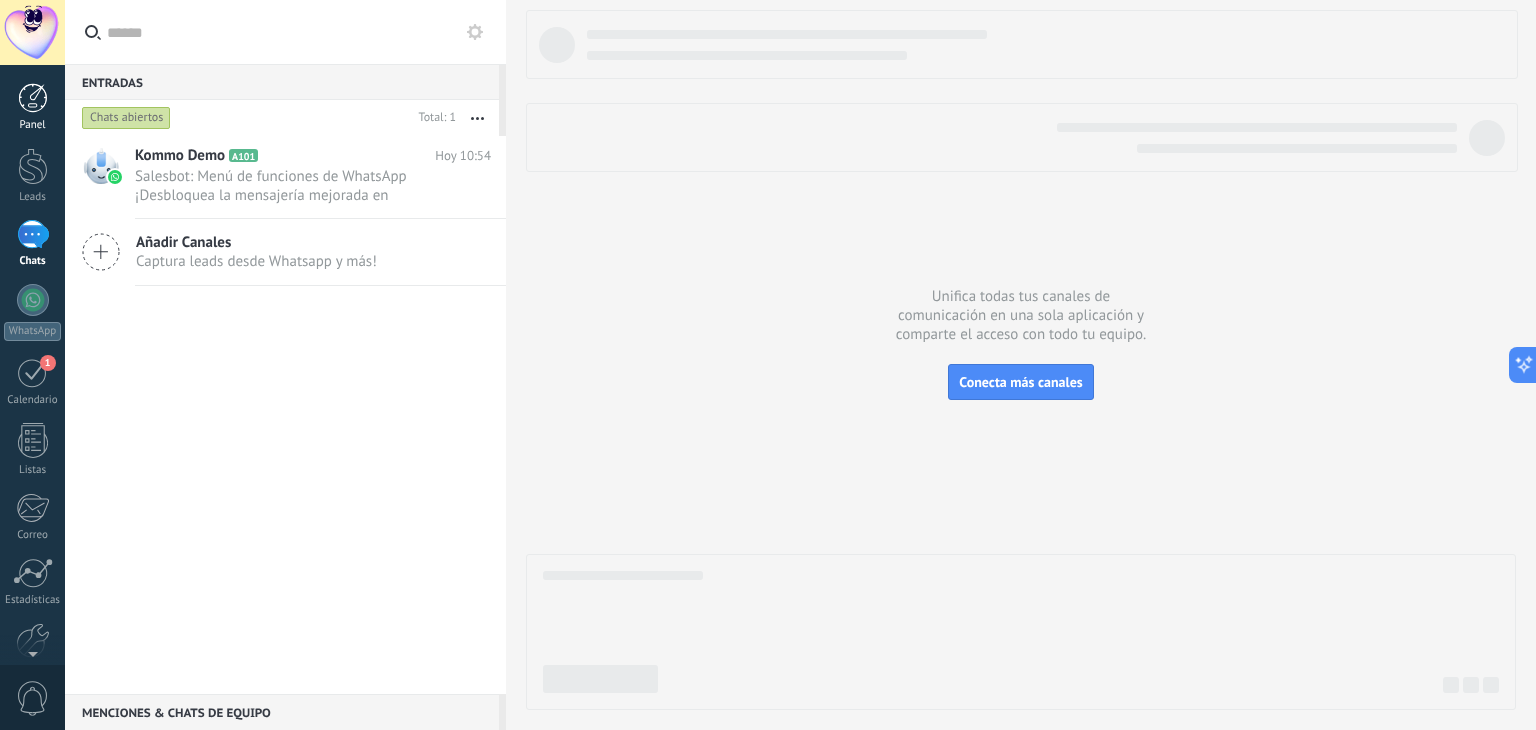 click on "Panel" at bounding box center (32, 107) 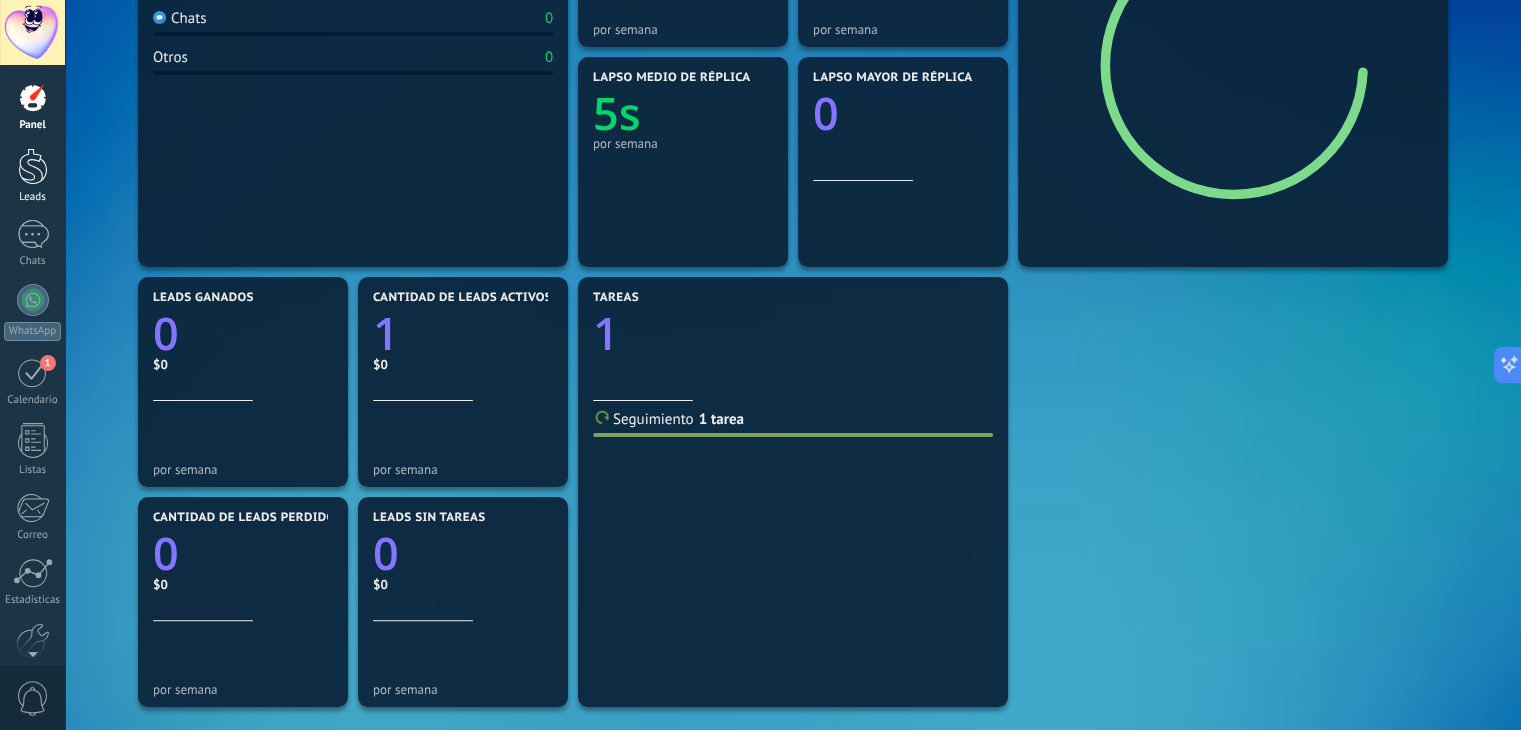 scroll, scrollTop: 300, scrollLeft: 0, axis: vertical 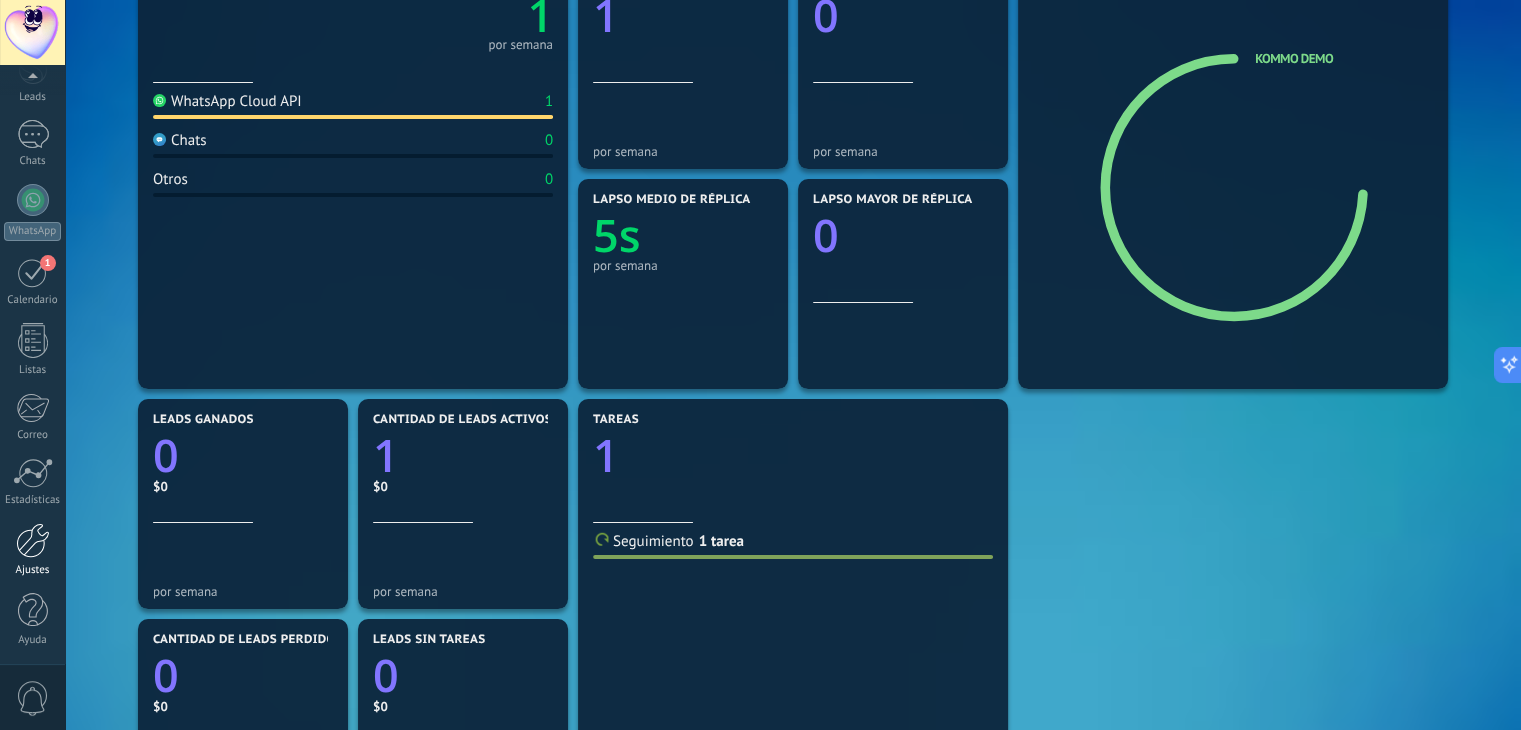 click at bounding box center (33, 540) 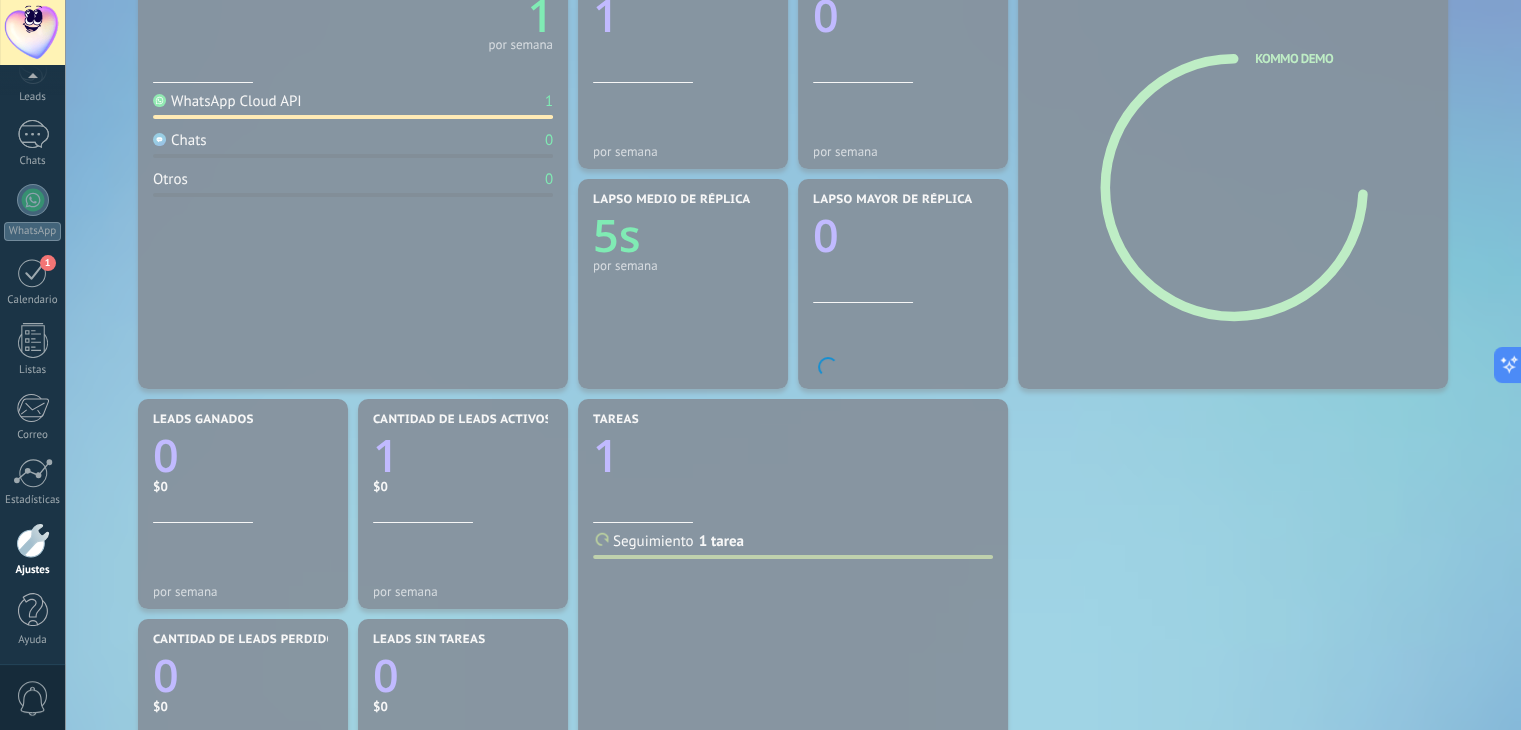 scroll, scrollTop: 101, scrollLeft: 0, axis: vertical 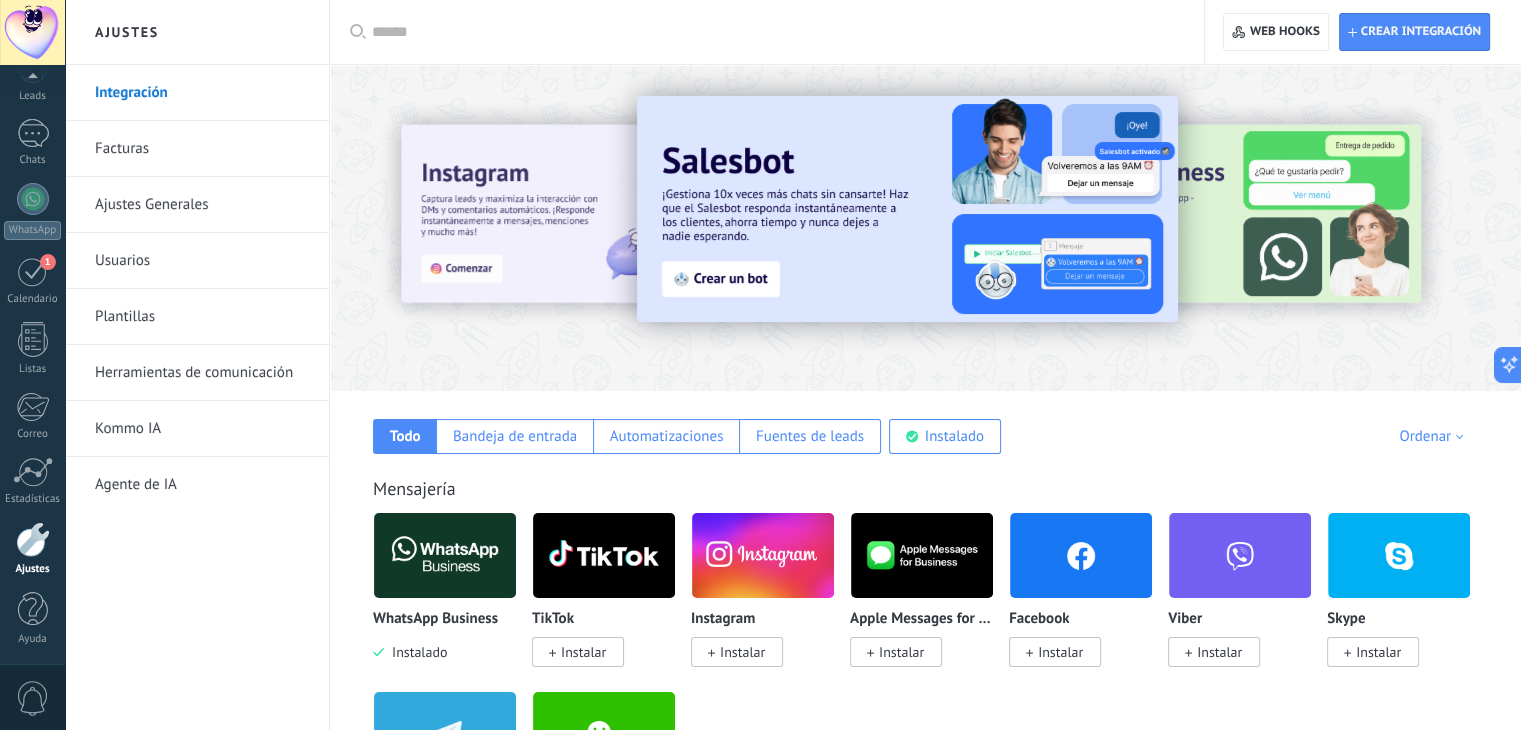 click at bounding box center (774, 32) 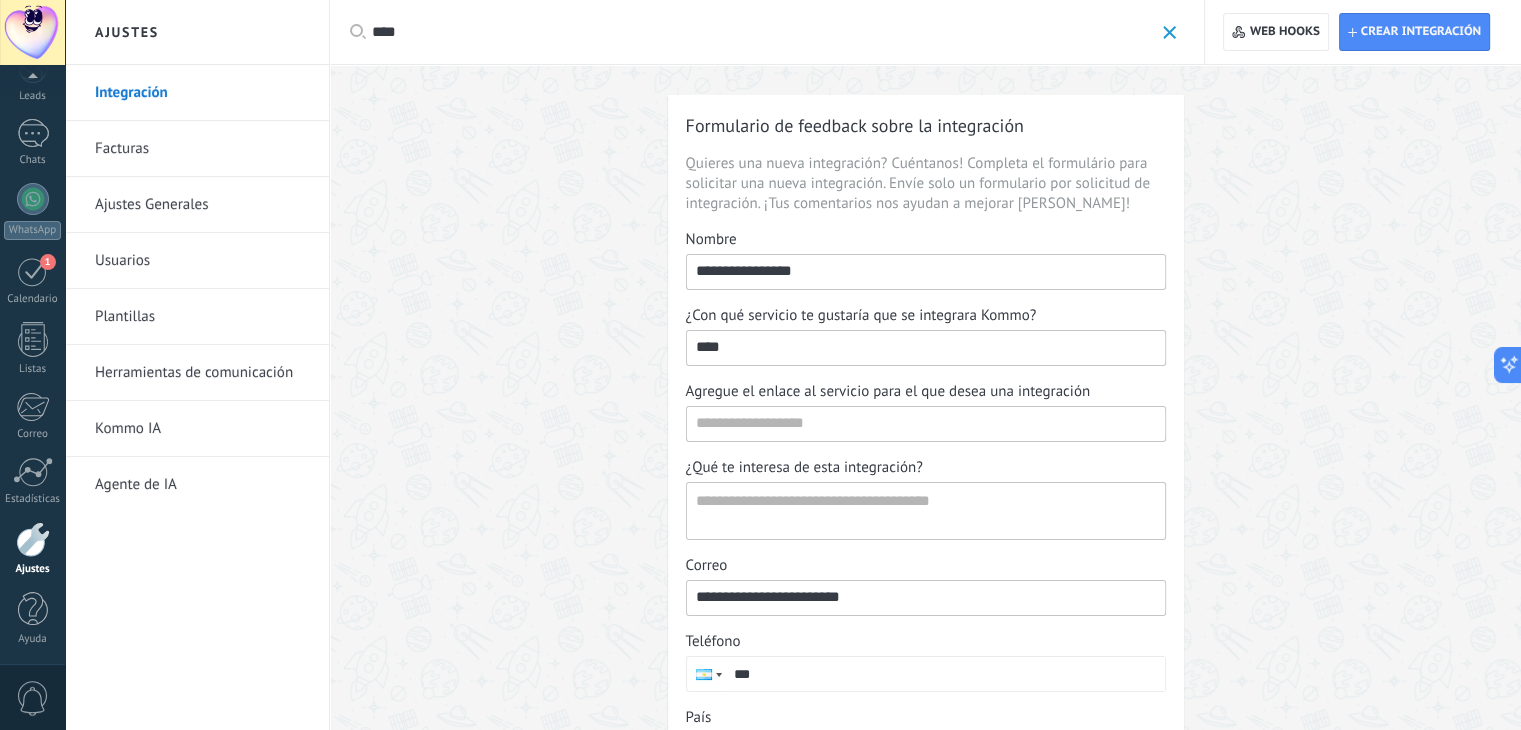 click on "****" at bounding box center [774, 32] 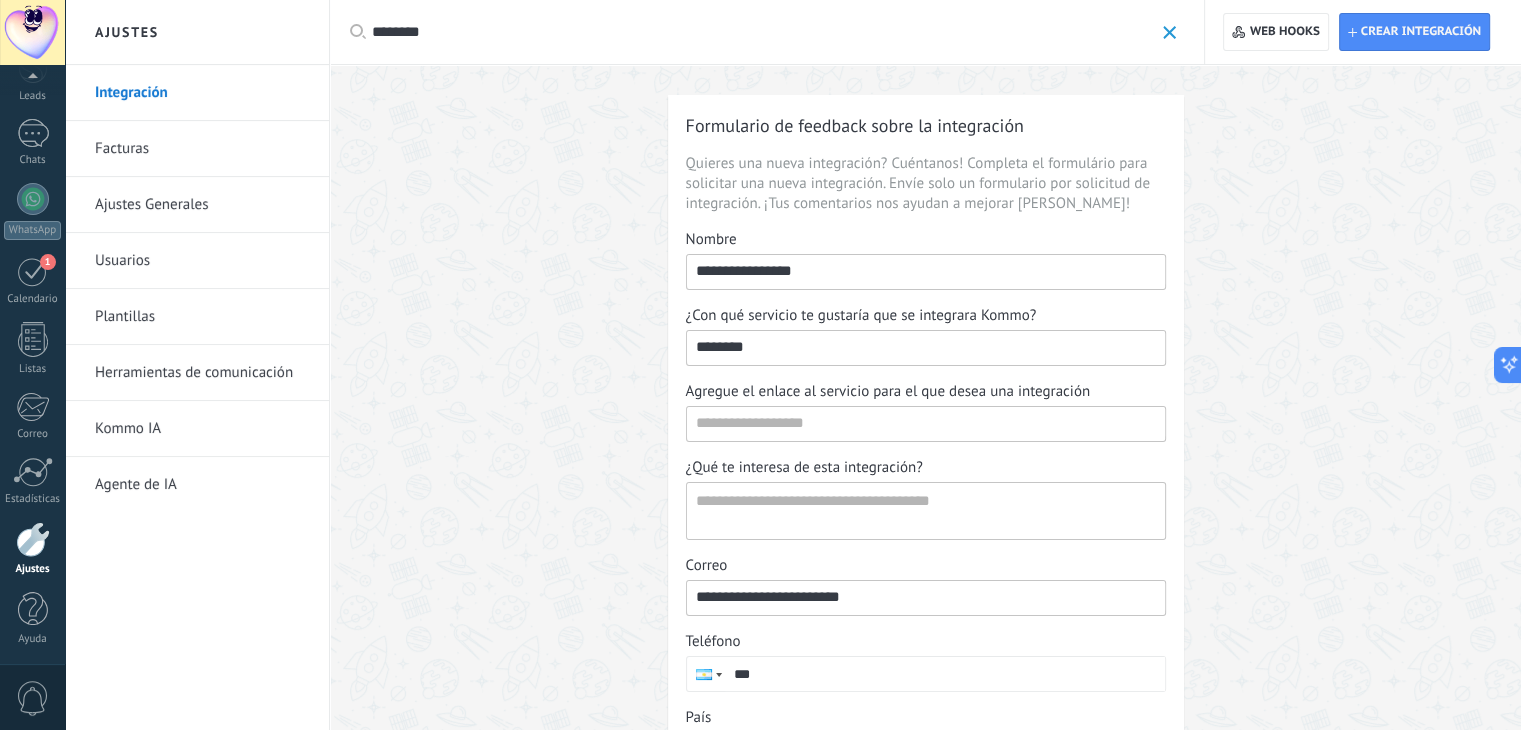 scroll, scrollTop: 0, scrollLeft: 0, axis: both 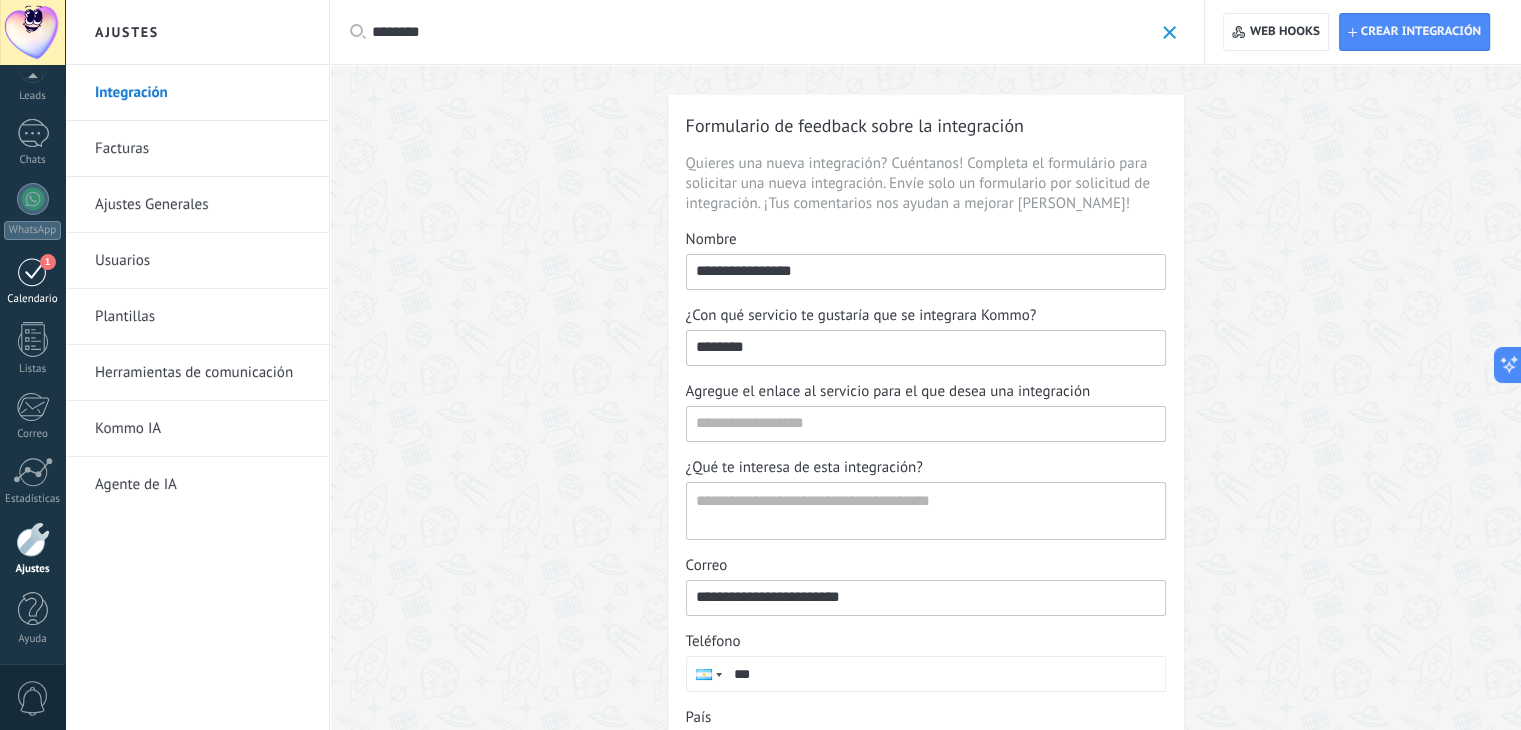 click on "1" at bounding box center [33, 271] 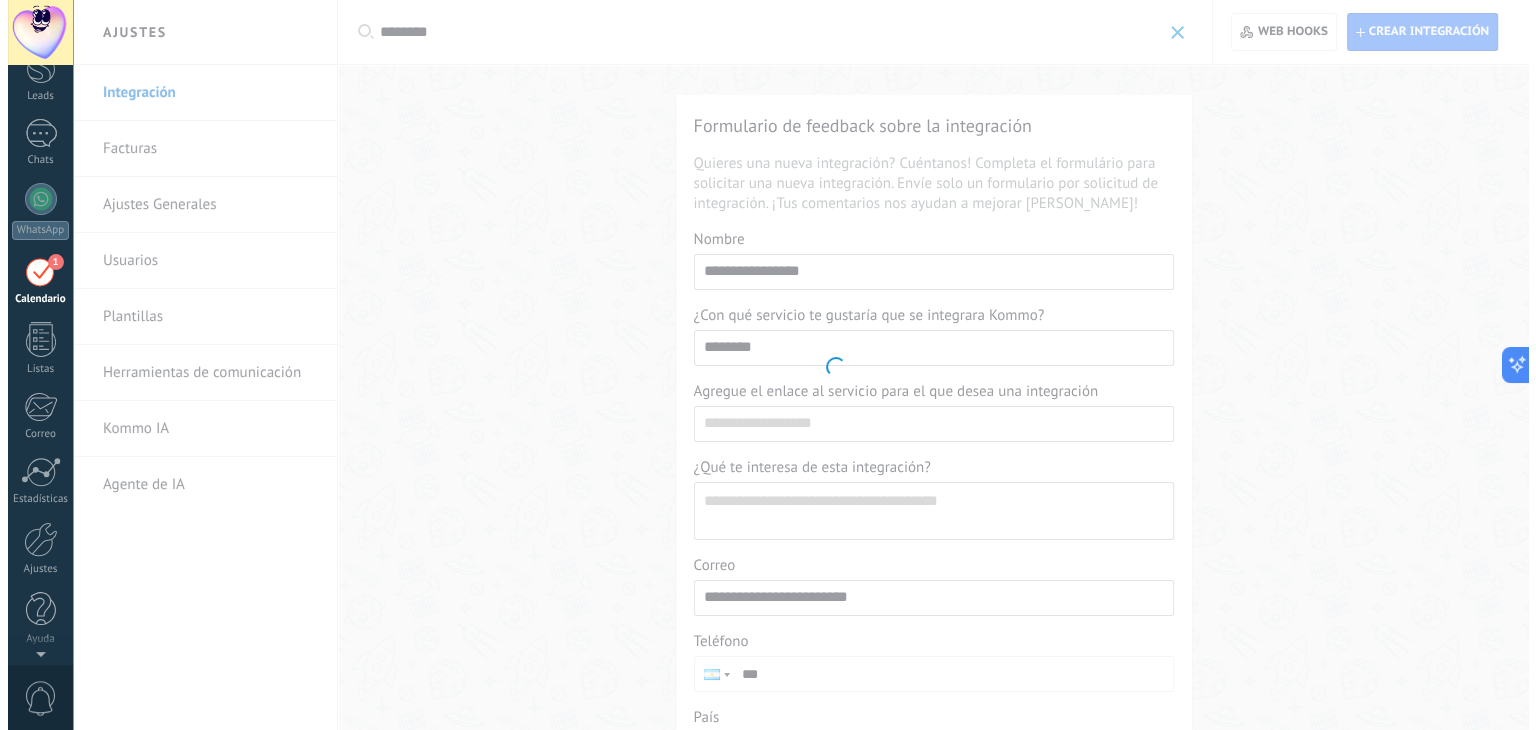 scroll, scrollTop: 0, scrollLeft: 0, axis: both 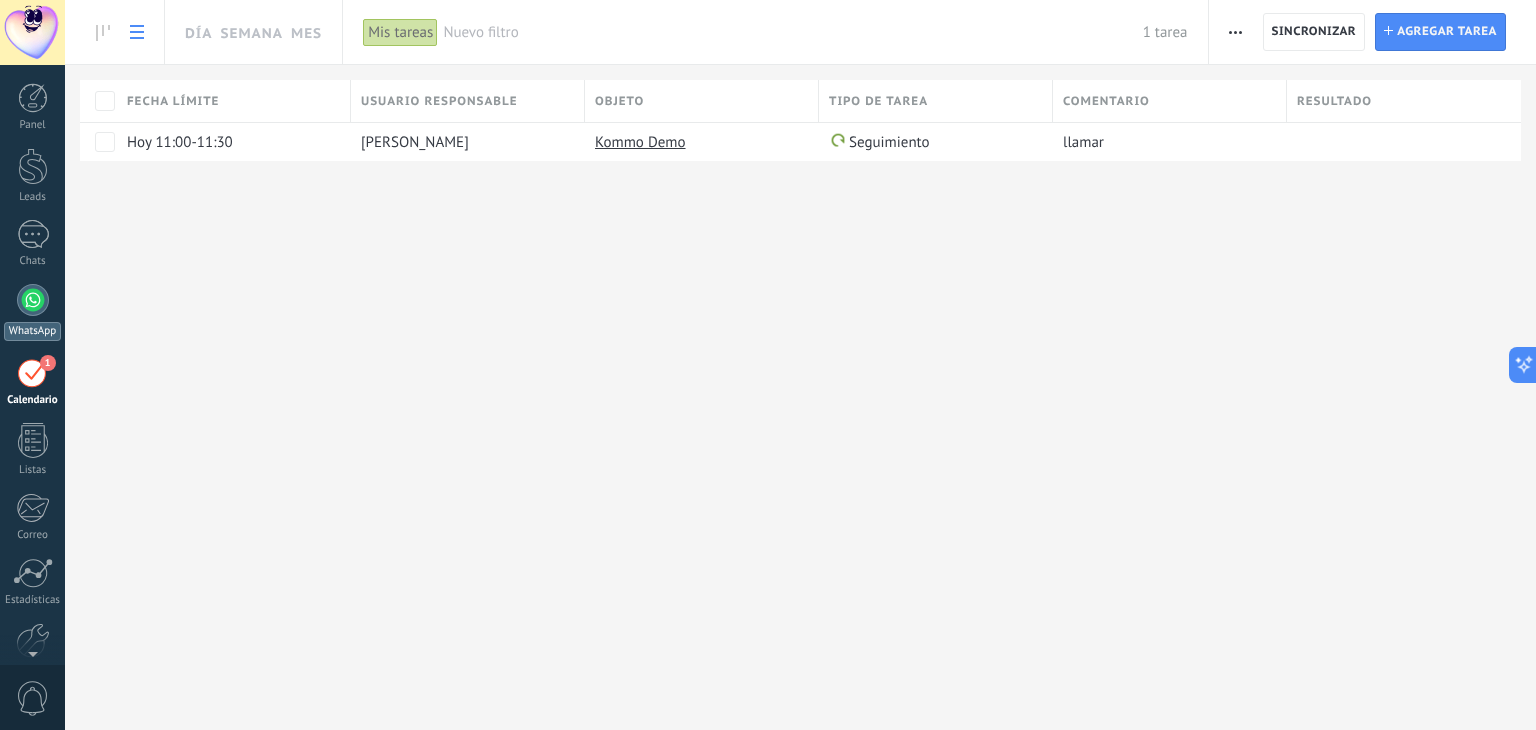 click at bounding box center (33, 300) 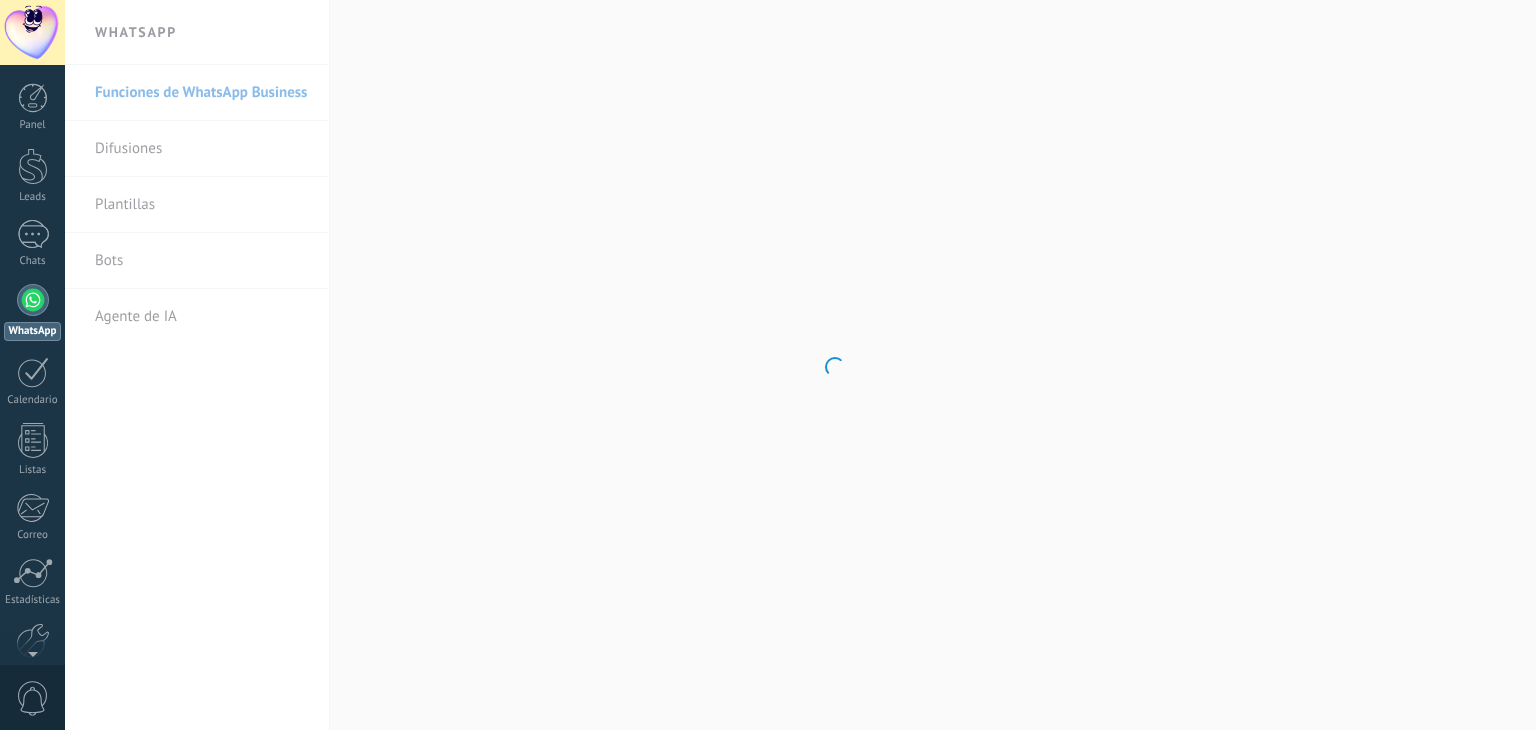 scroll, scrollTop: 0, scrollLeft: 0, axis: both 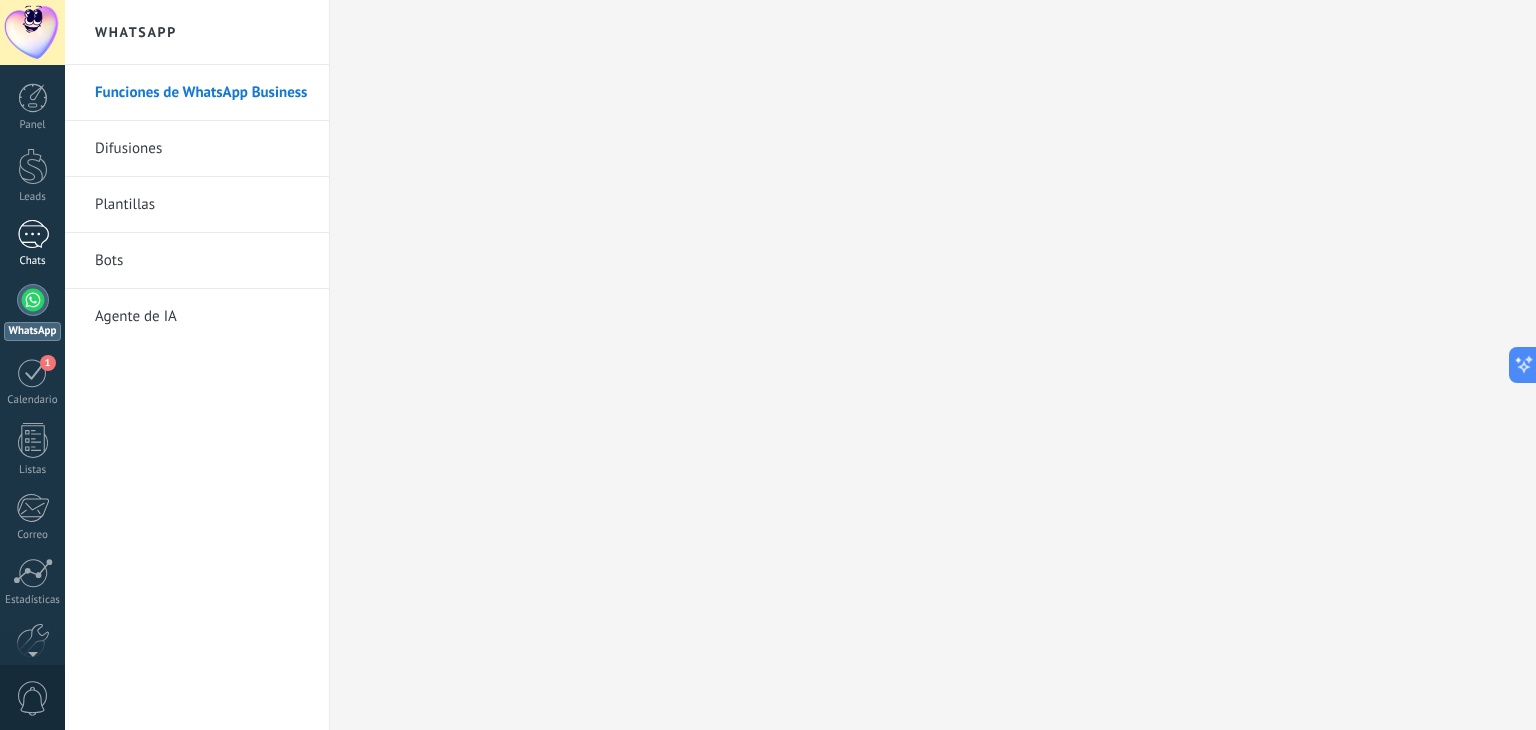click at bounding box center [33, 234] 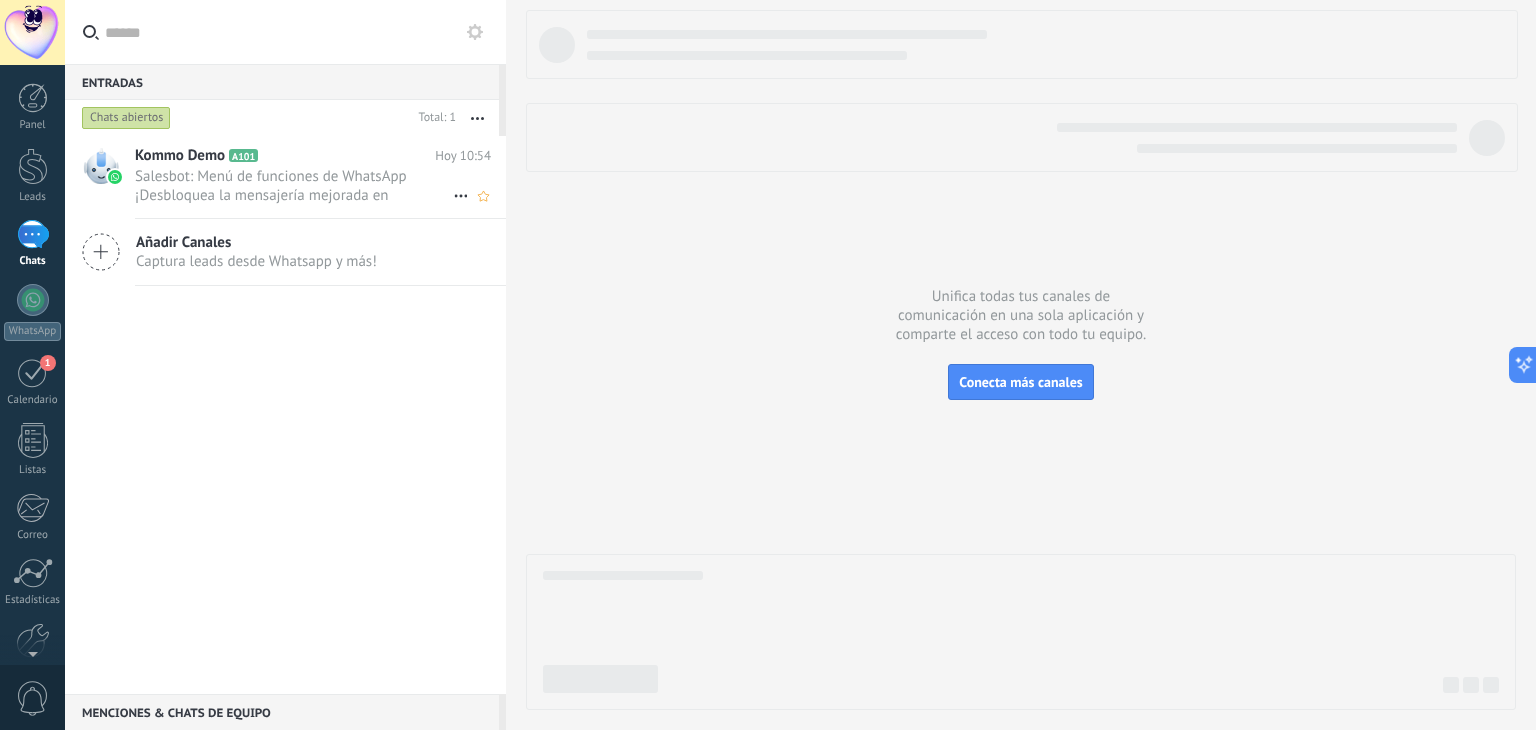 click on "Salesbot: Menú de funciones de WhatsApp
¡Desbloquea la mensajería mejorada en WhatsApp! Haz clic en «Más información» pa..." at bounding box center [294, 186] 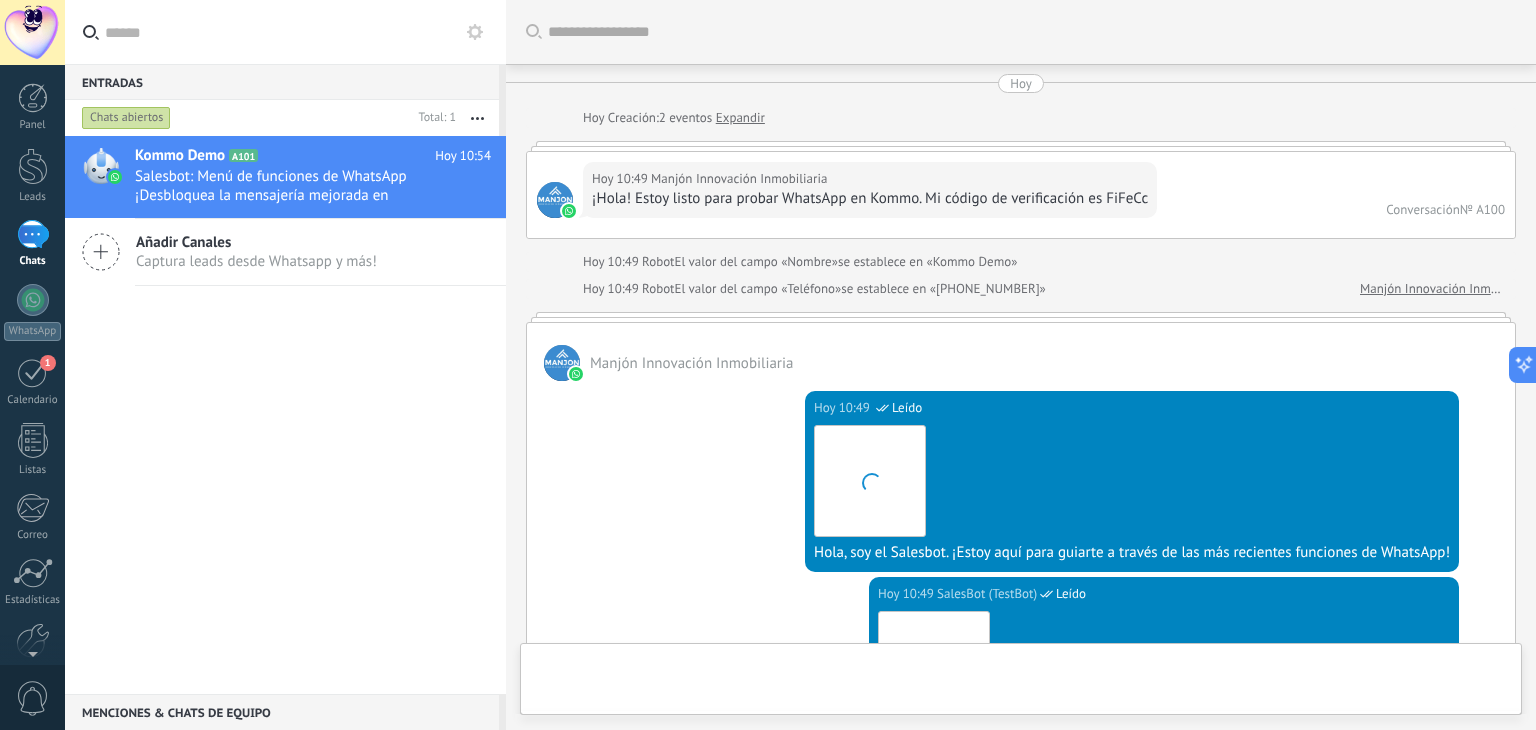 scroll, scrollTop: 1772, scrollLeft: 0, axis: vertical 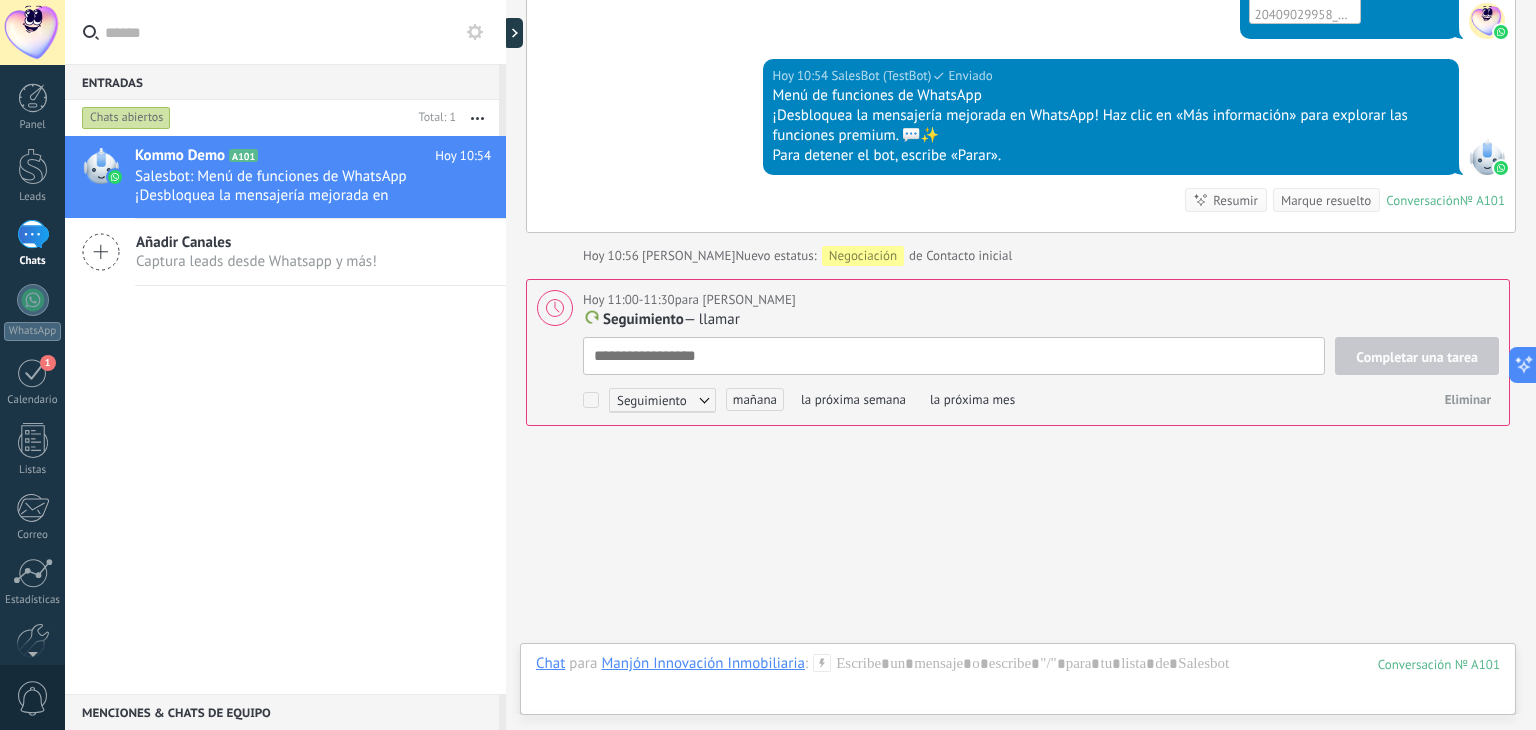 click on "Completar una tarea Seguimiento Seguimiento Reunión Personalizado mañana la próxima semana la próxima mes Eliminar" at bounding box center (1041, 376) 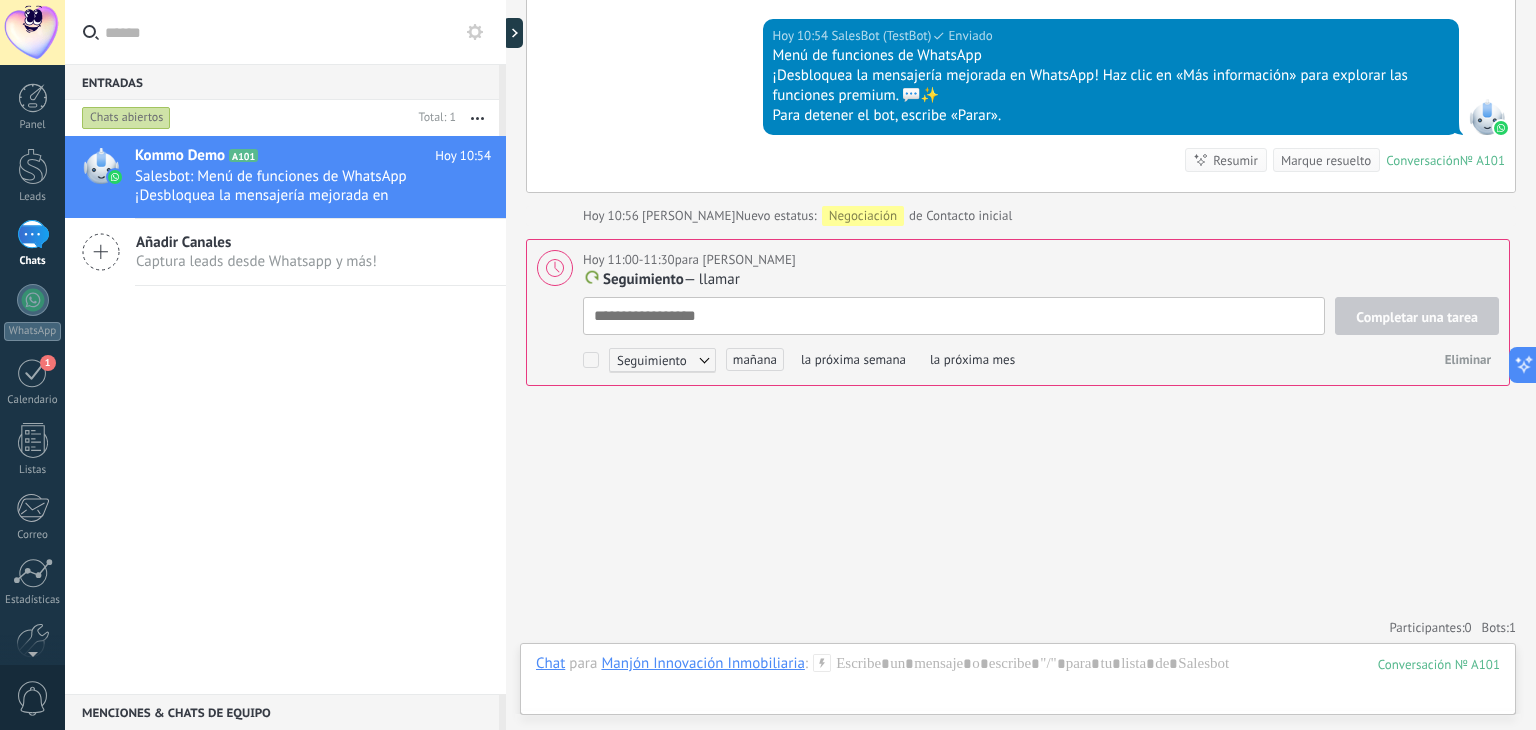 scroll, scrollTop: 20, scrollLeft: 0, axis: vertical 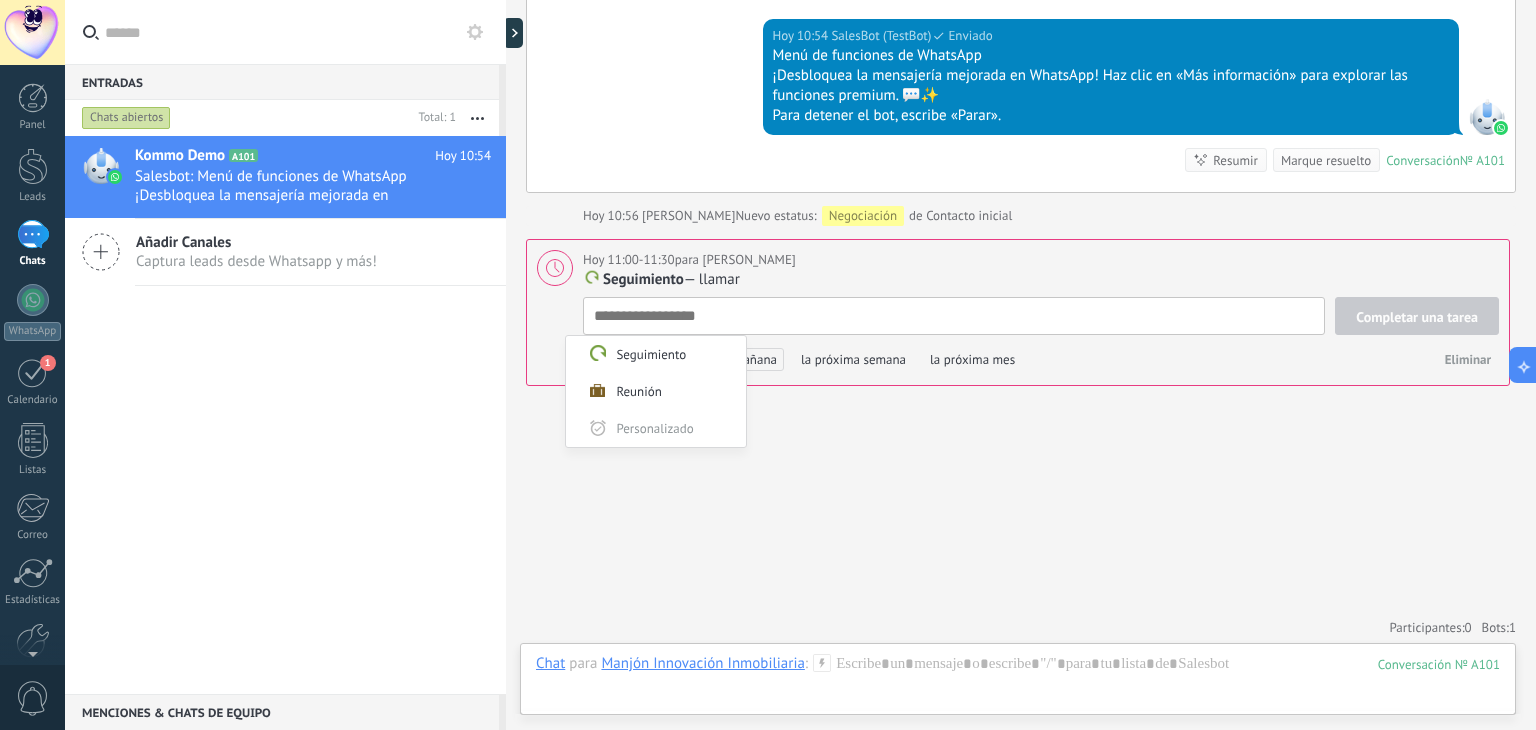 click at bounding box center [768, 365] 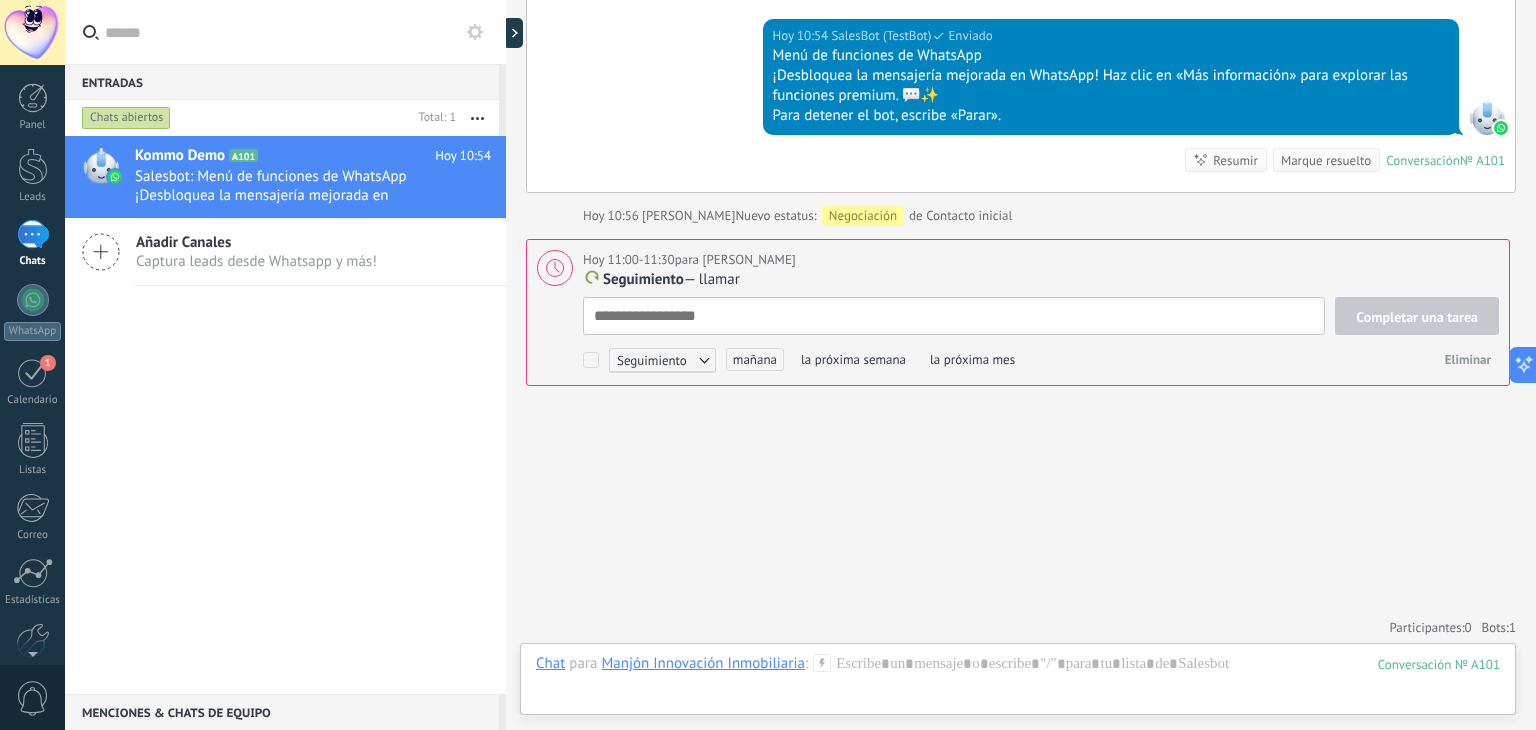 type on "**********" 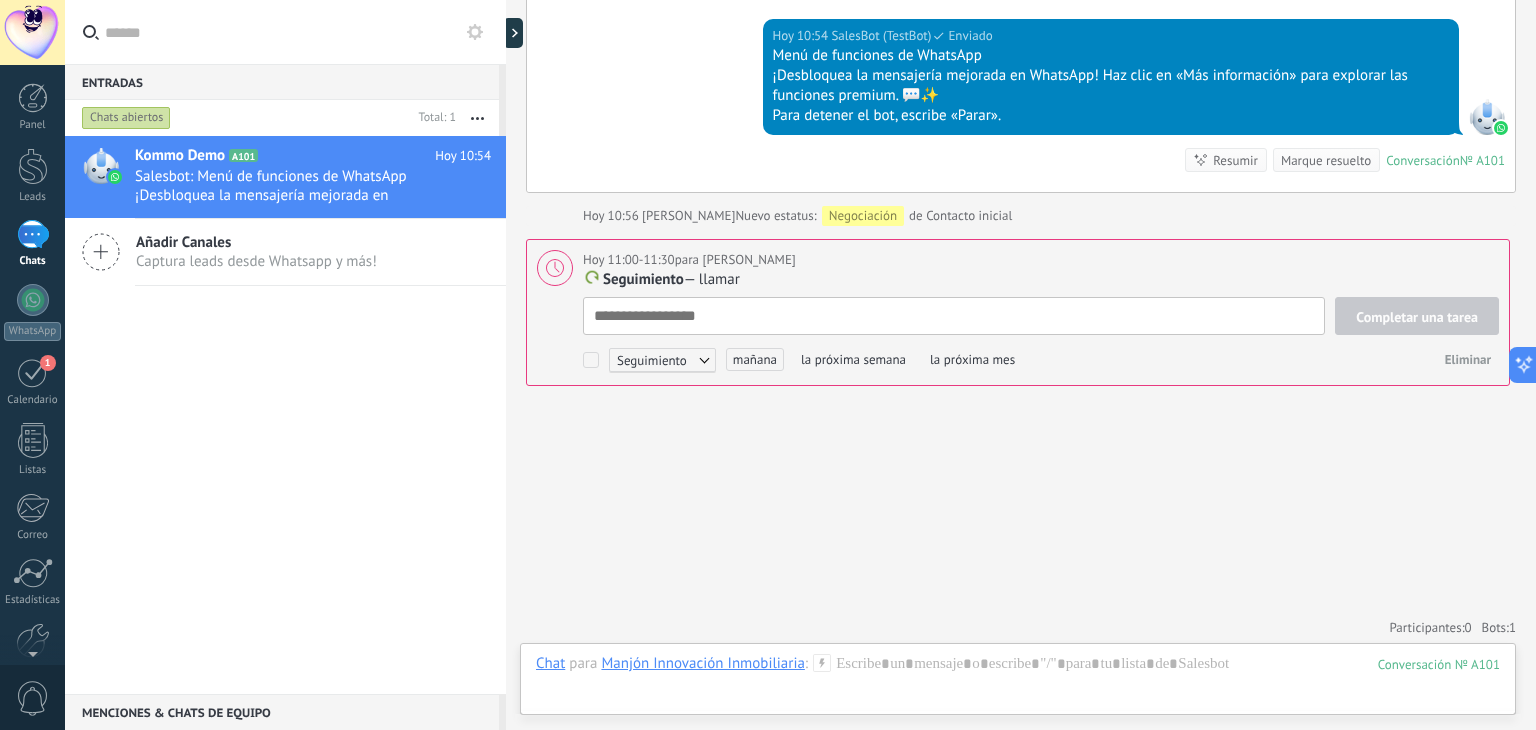 type on "*" 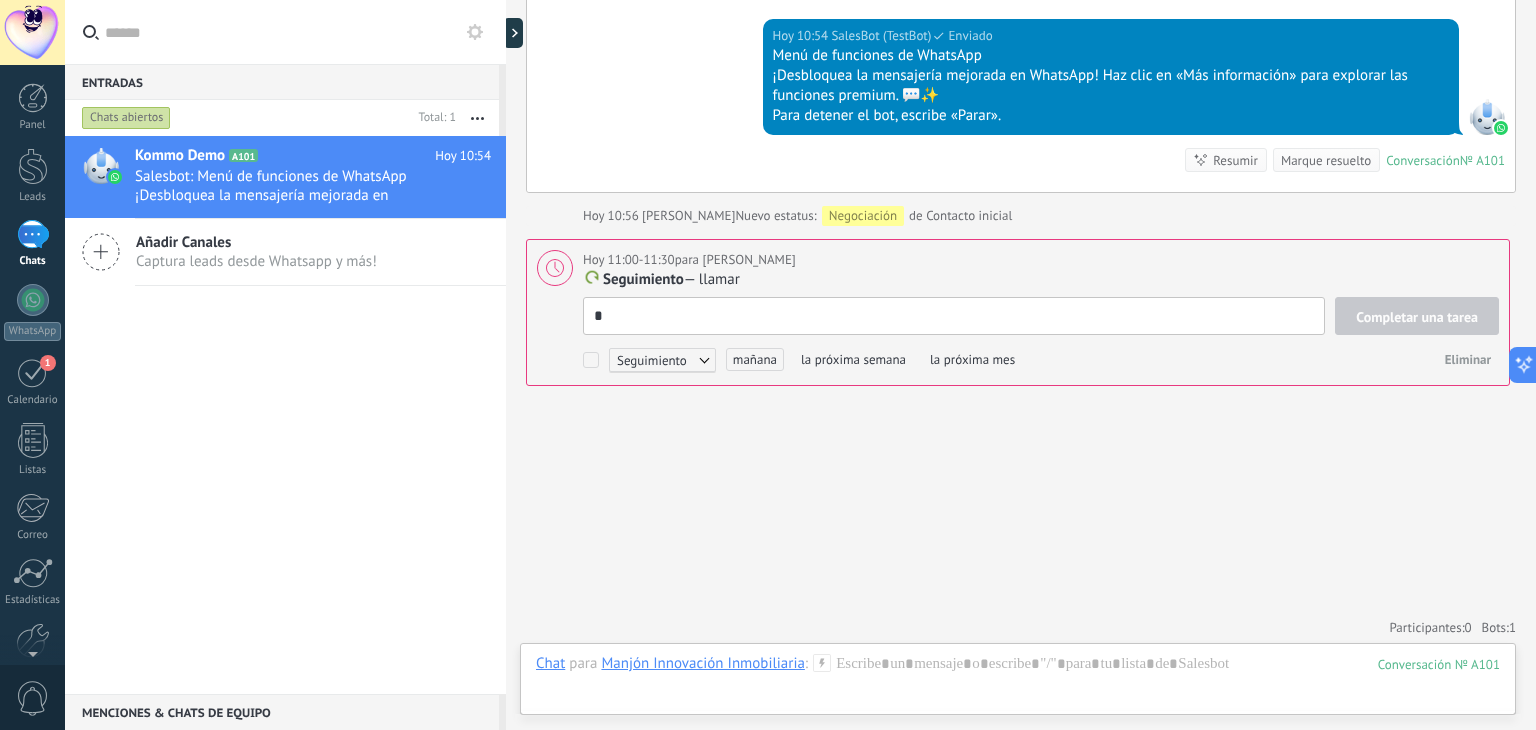 type on "*" 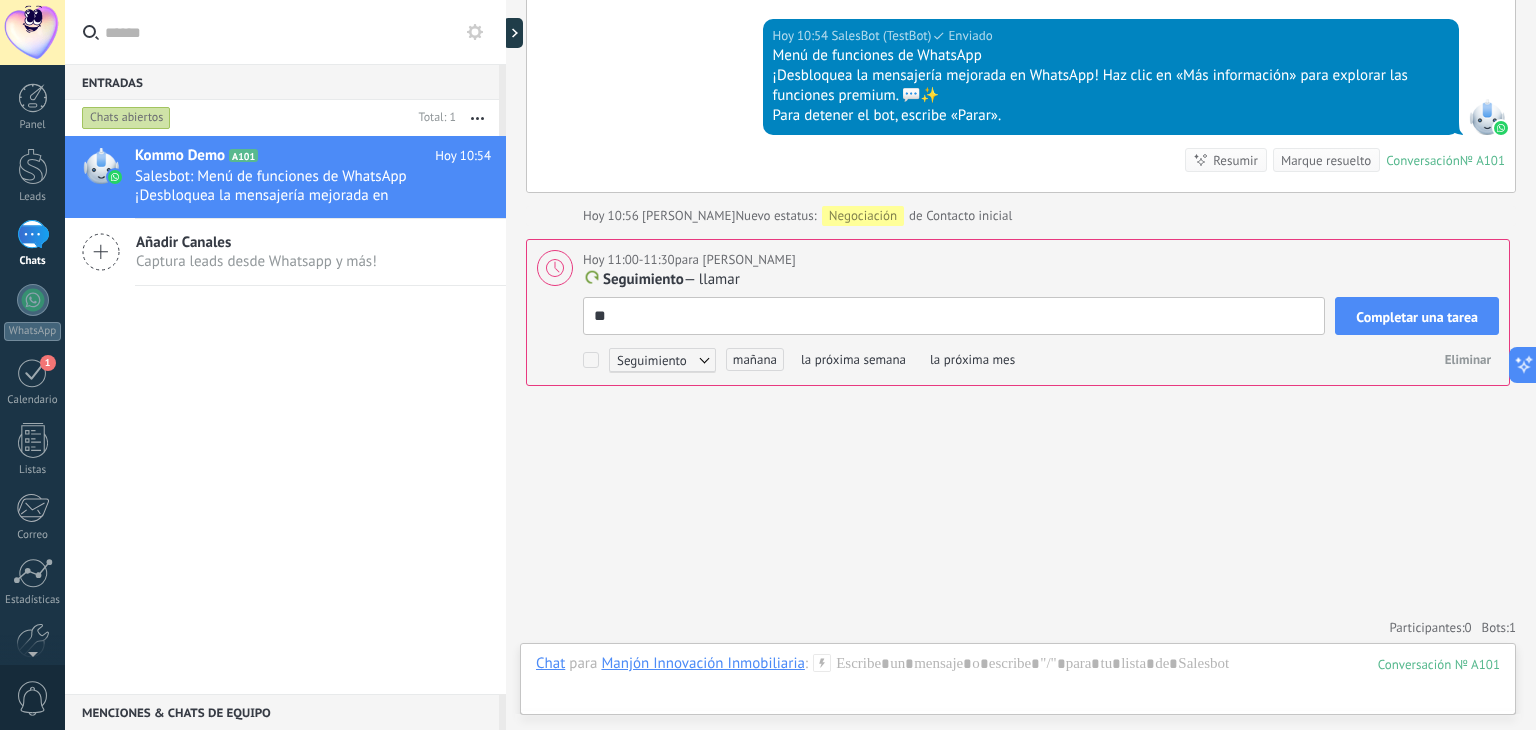 type on "*" 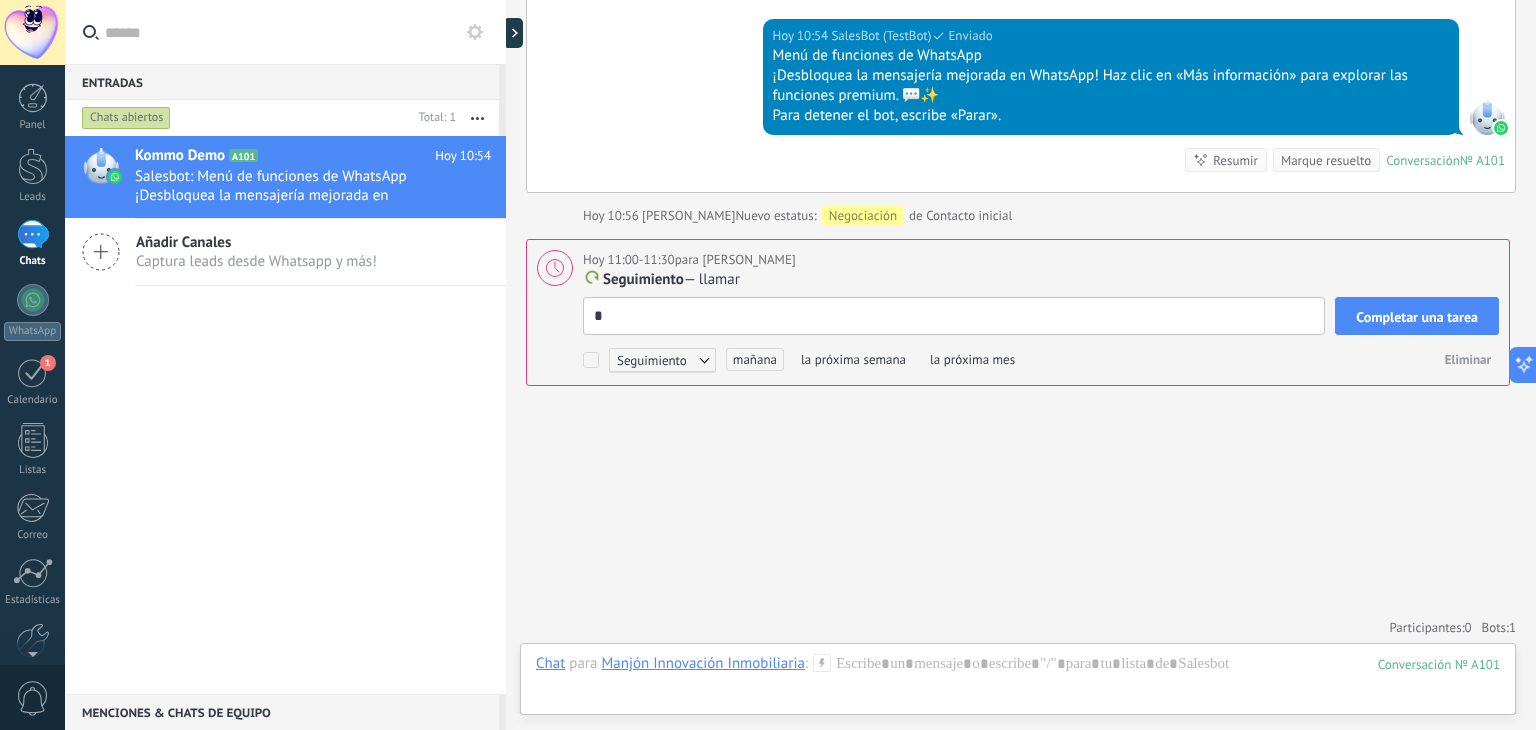 type on "**" 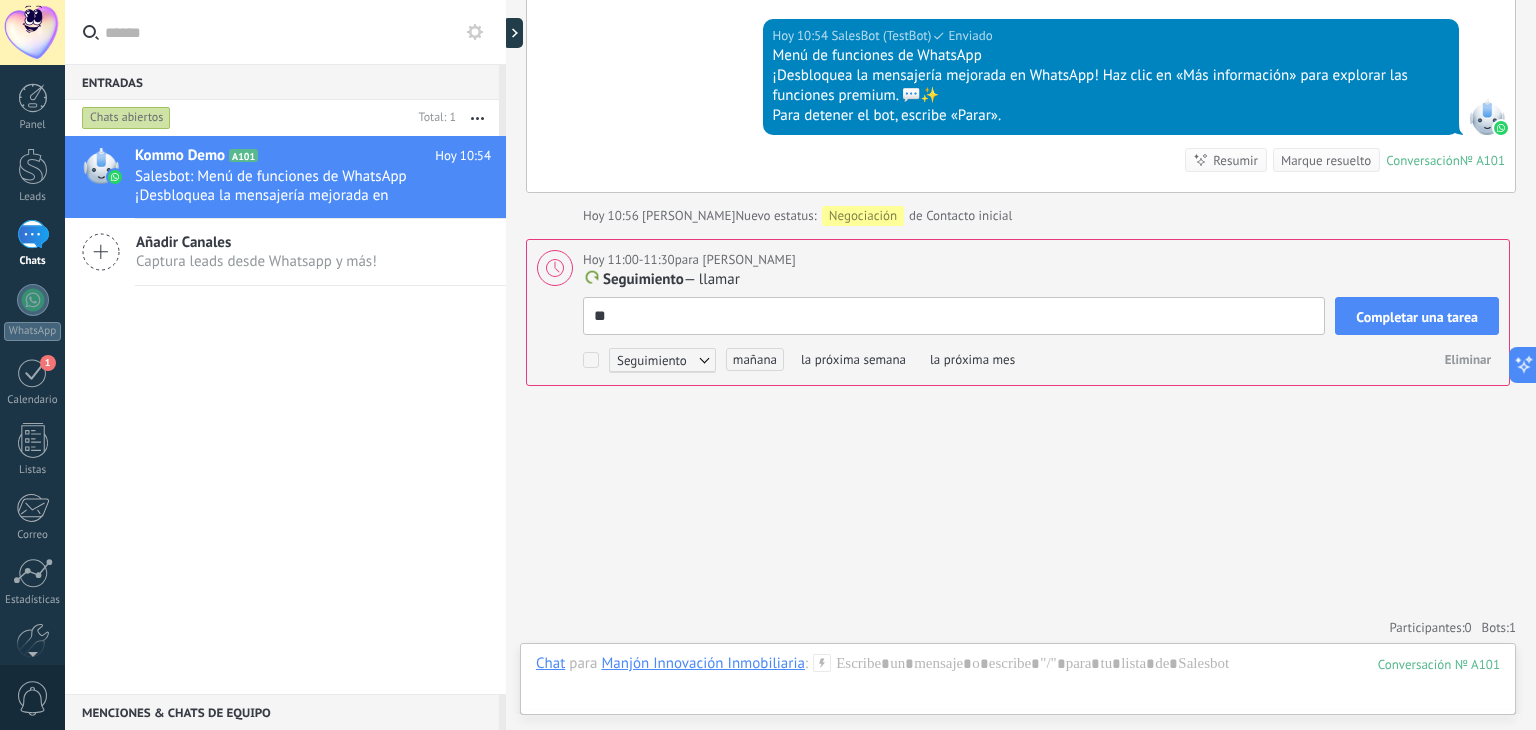 type on "***" 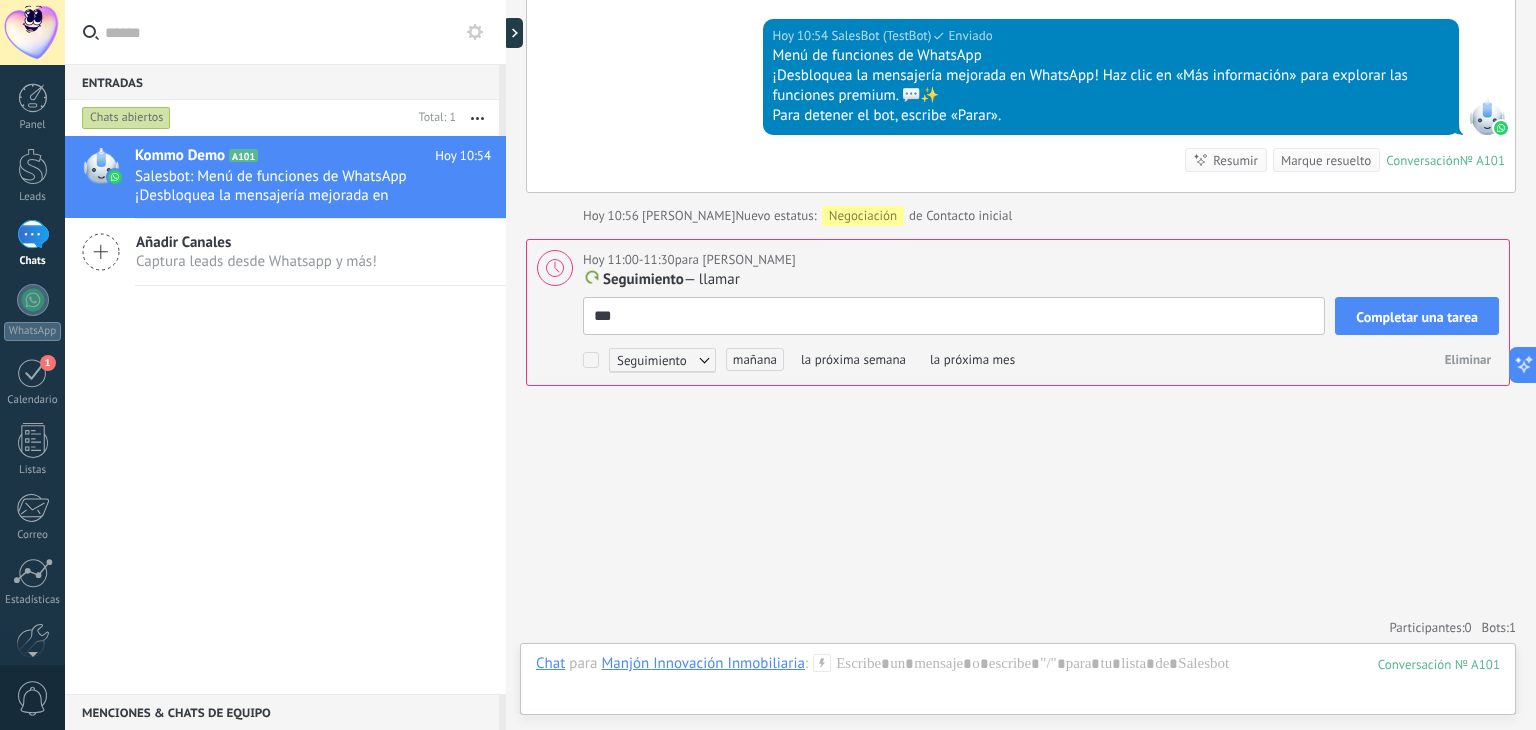 type on "****" 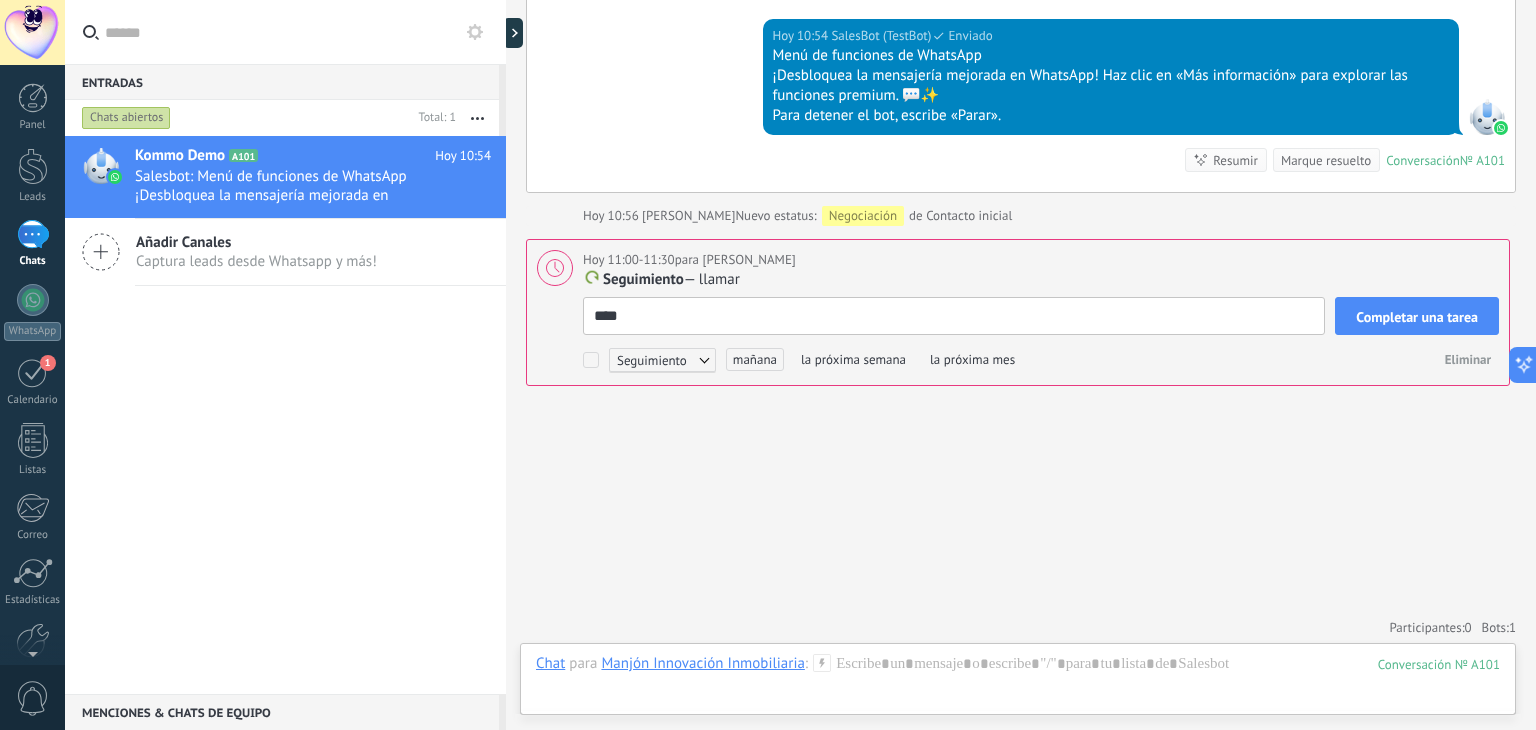 type on "*****" 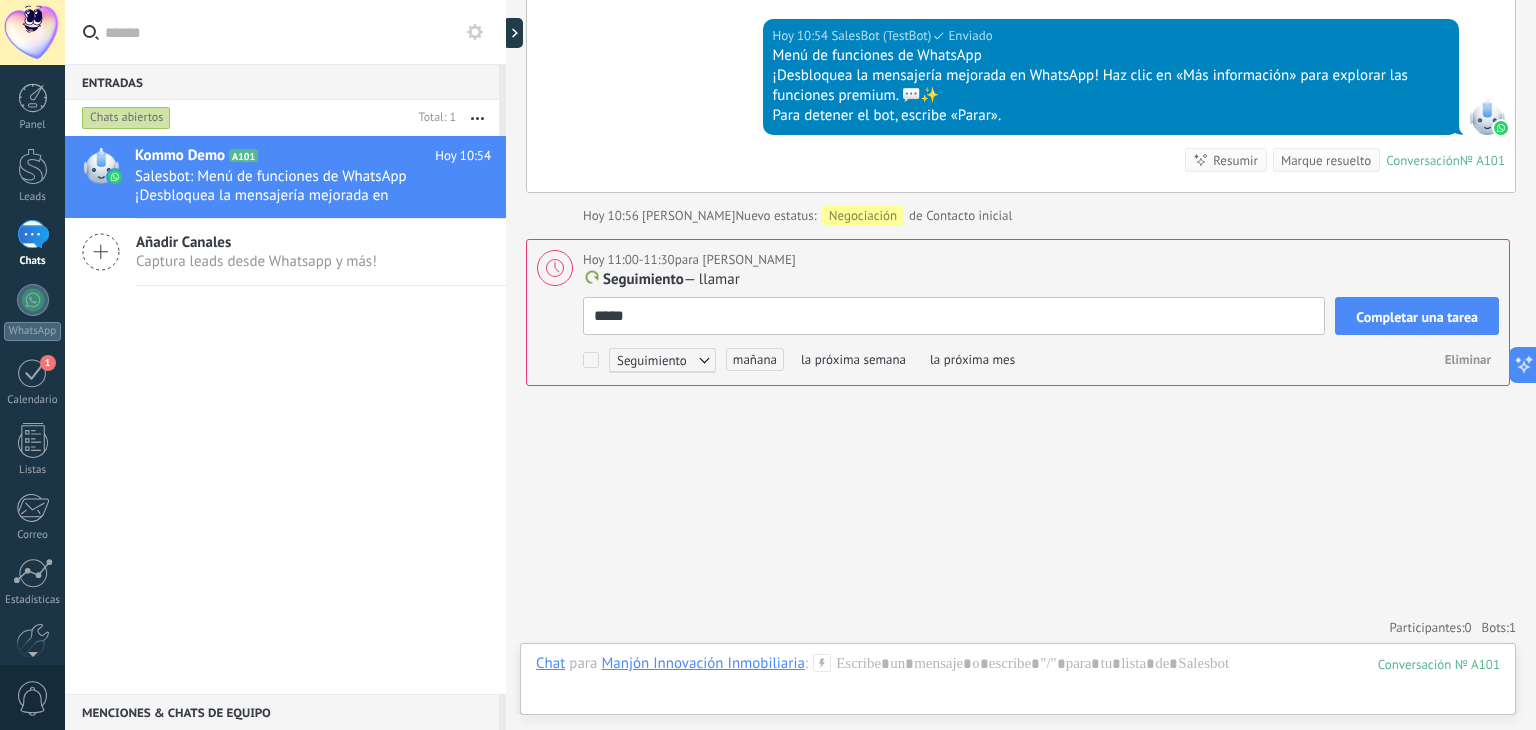 type on "******" 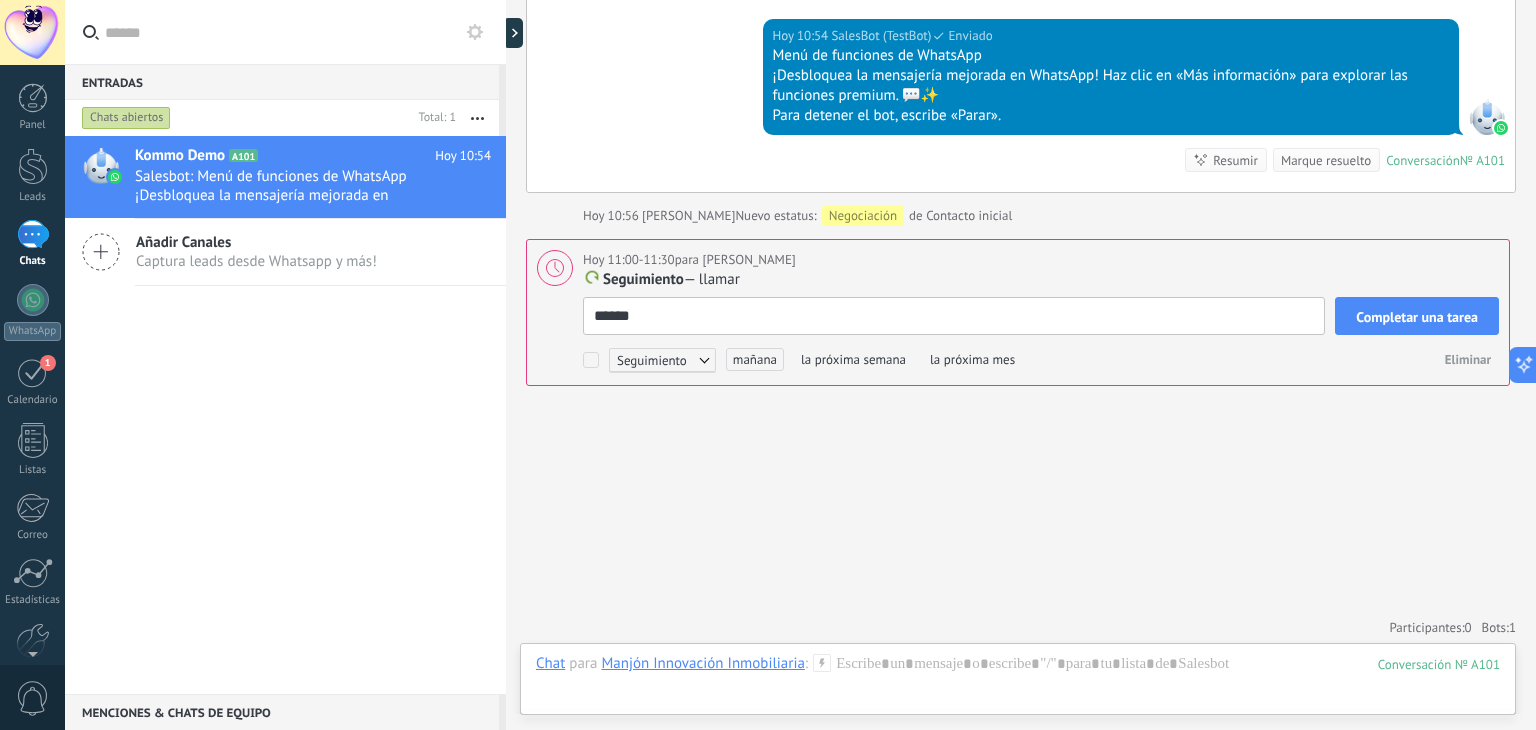 type on "*****" 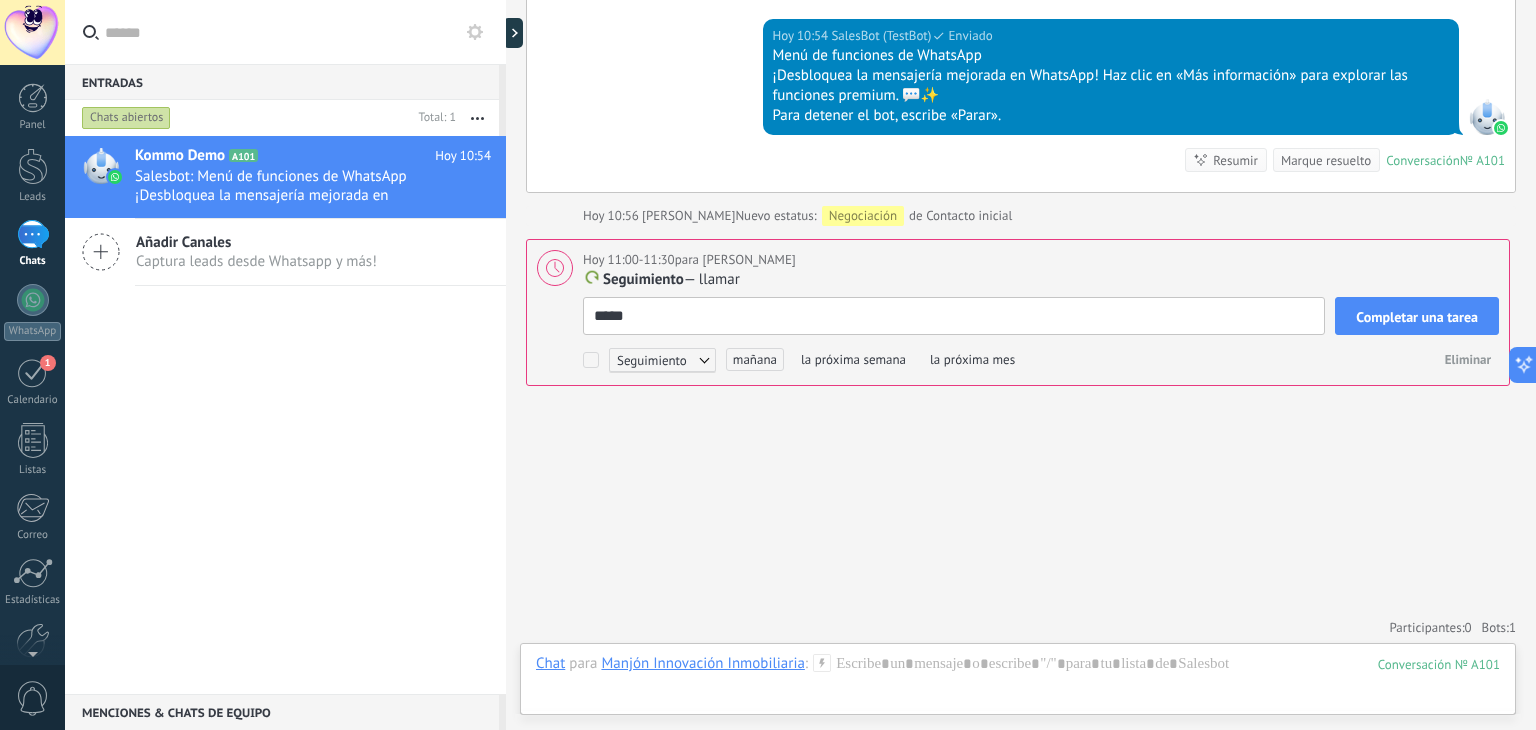 type on "****" 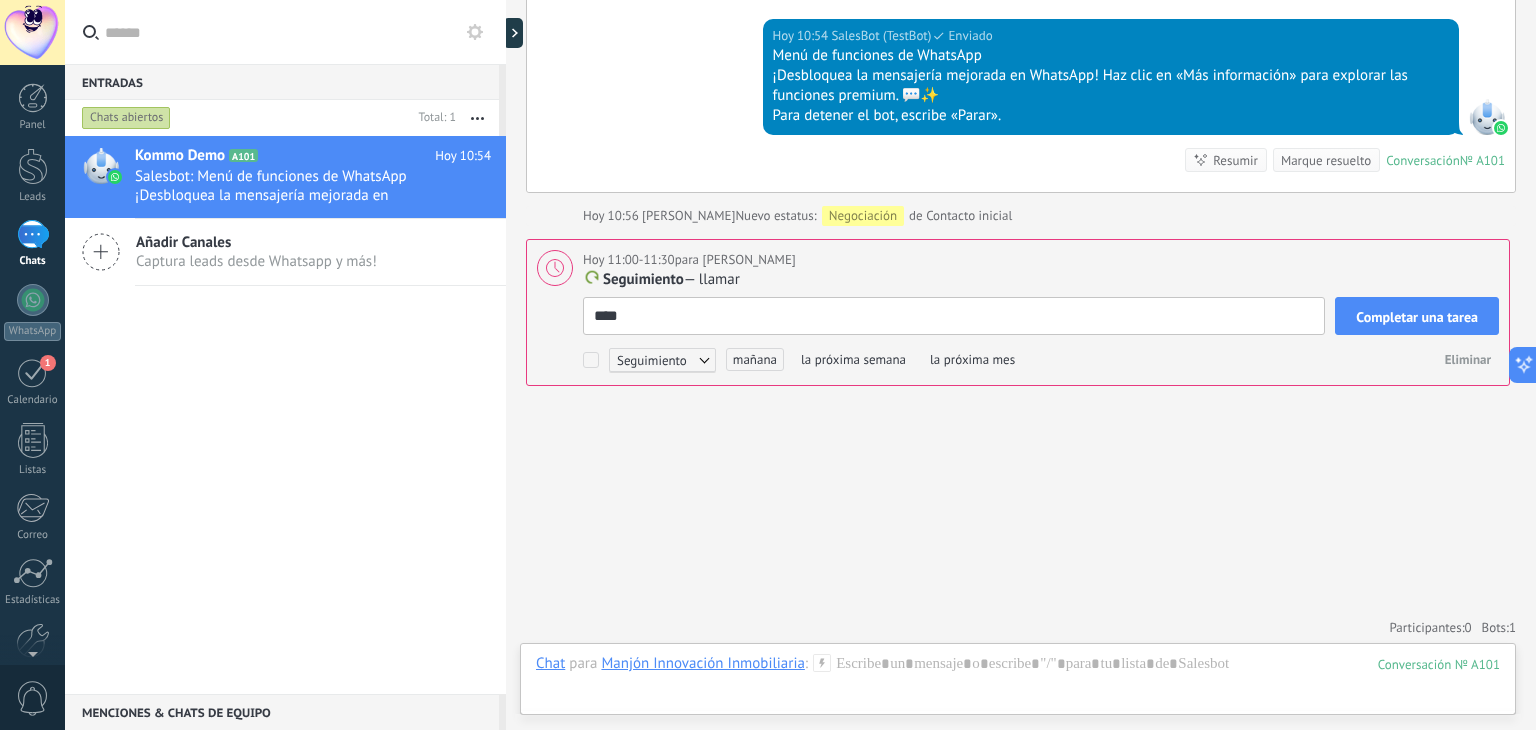 type on "*****" 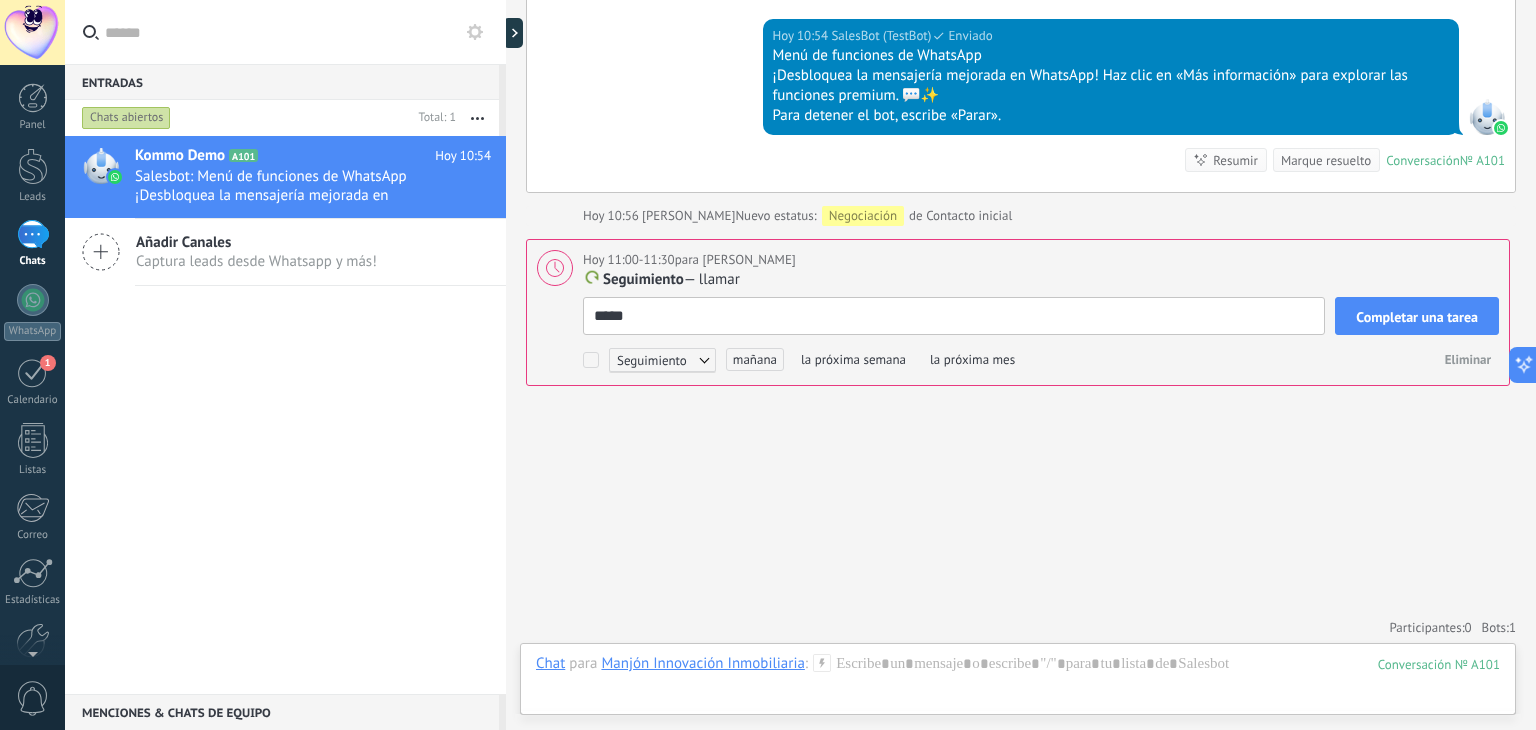 type on "******" 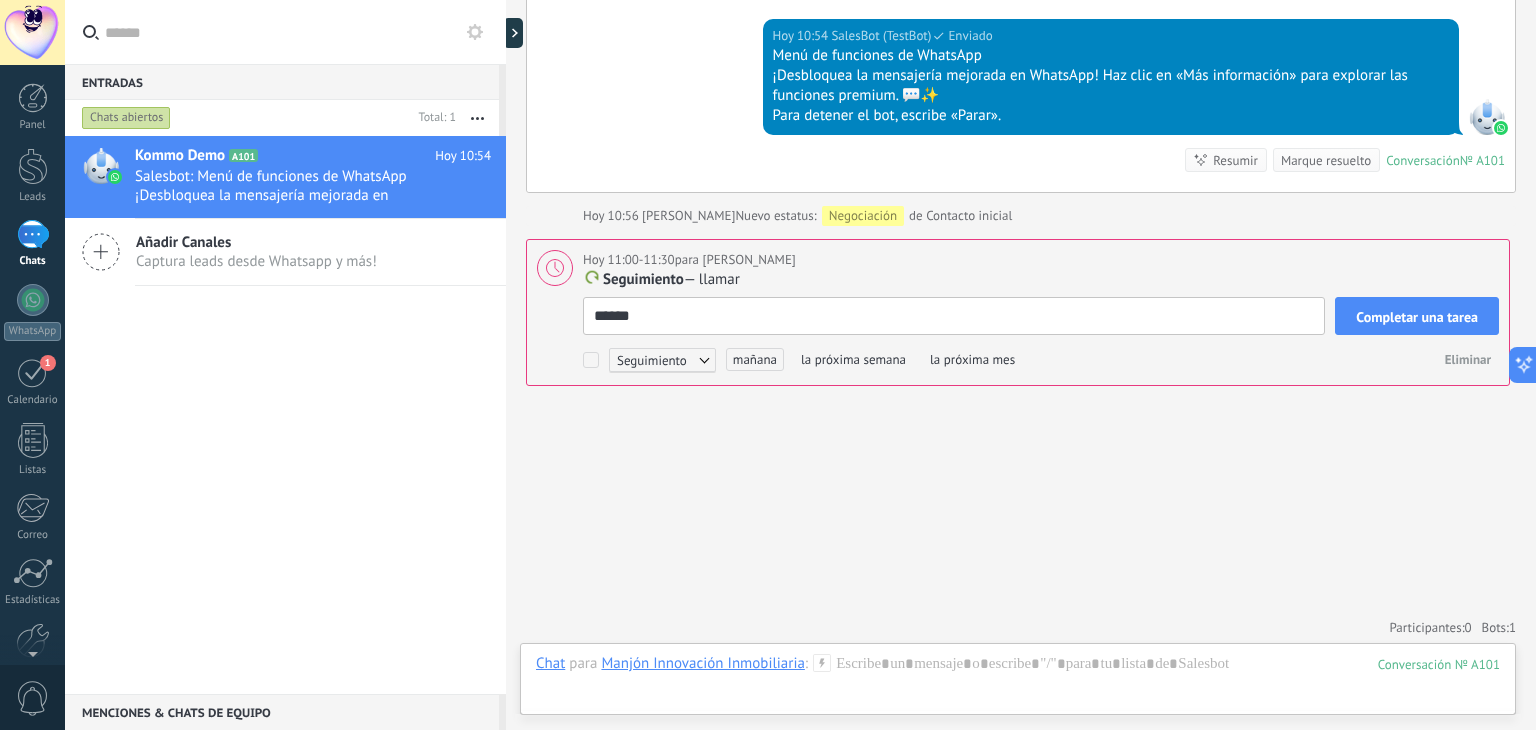 type on "*******" 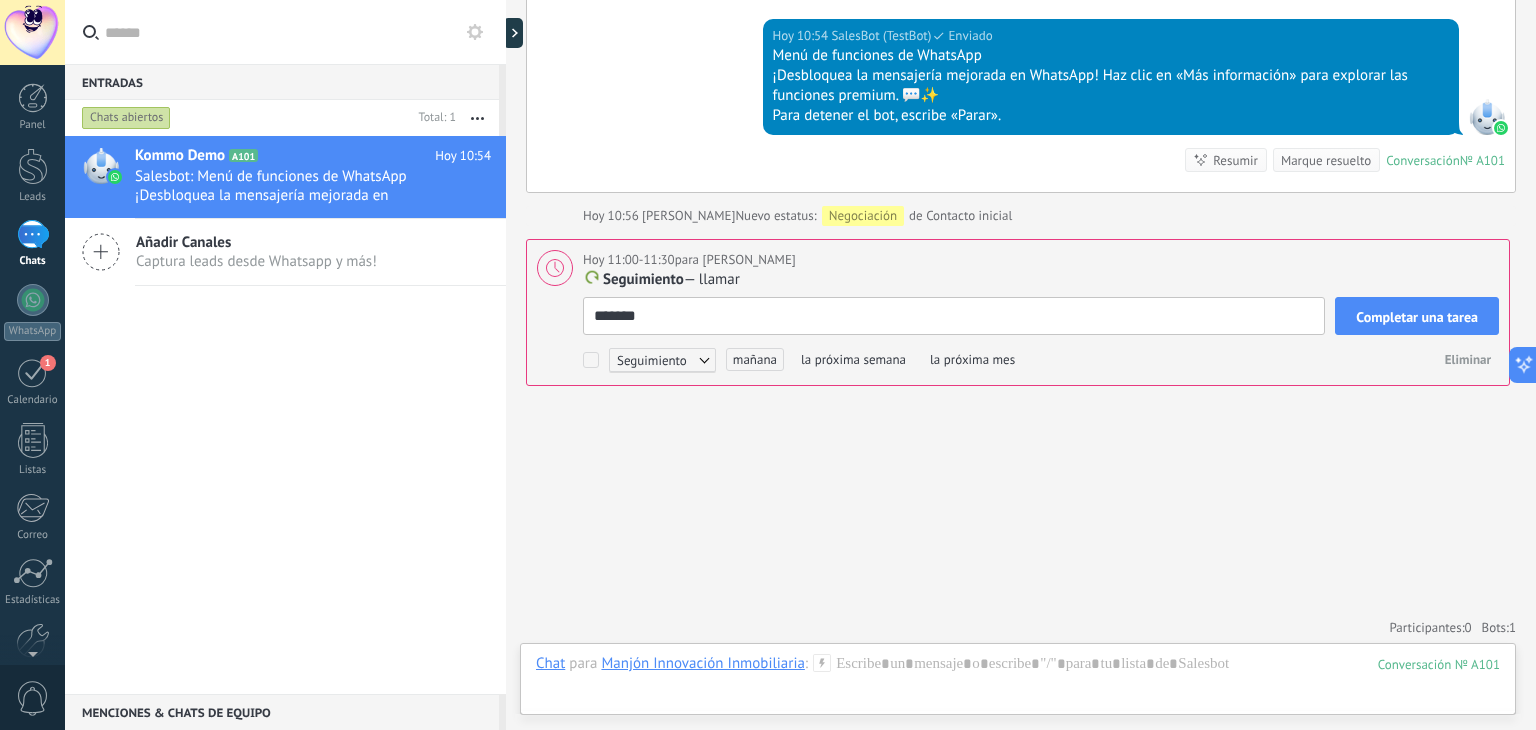 scroll, scrollTop: 20, scrollLeft: 0, axis: vertical 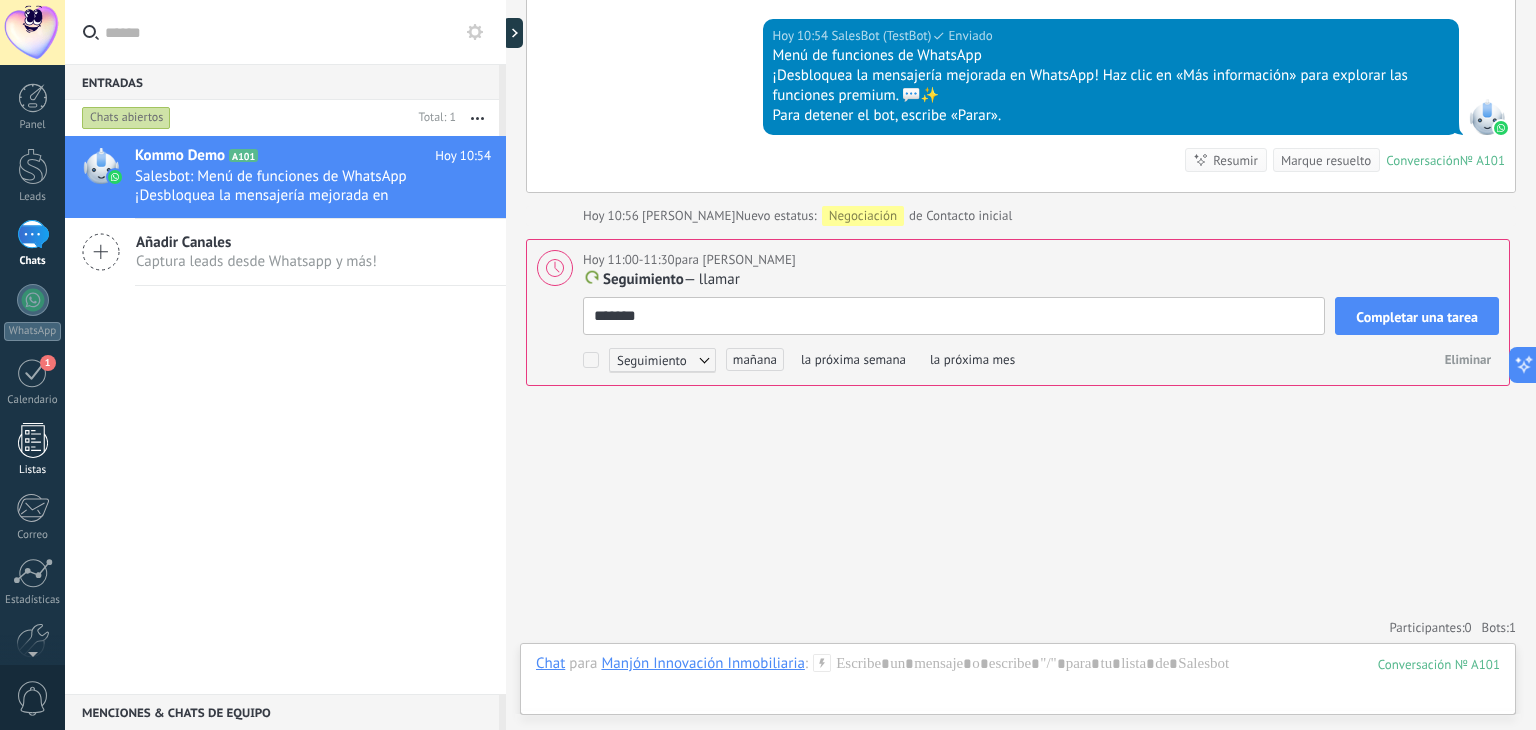 type on "*******" 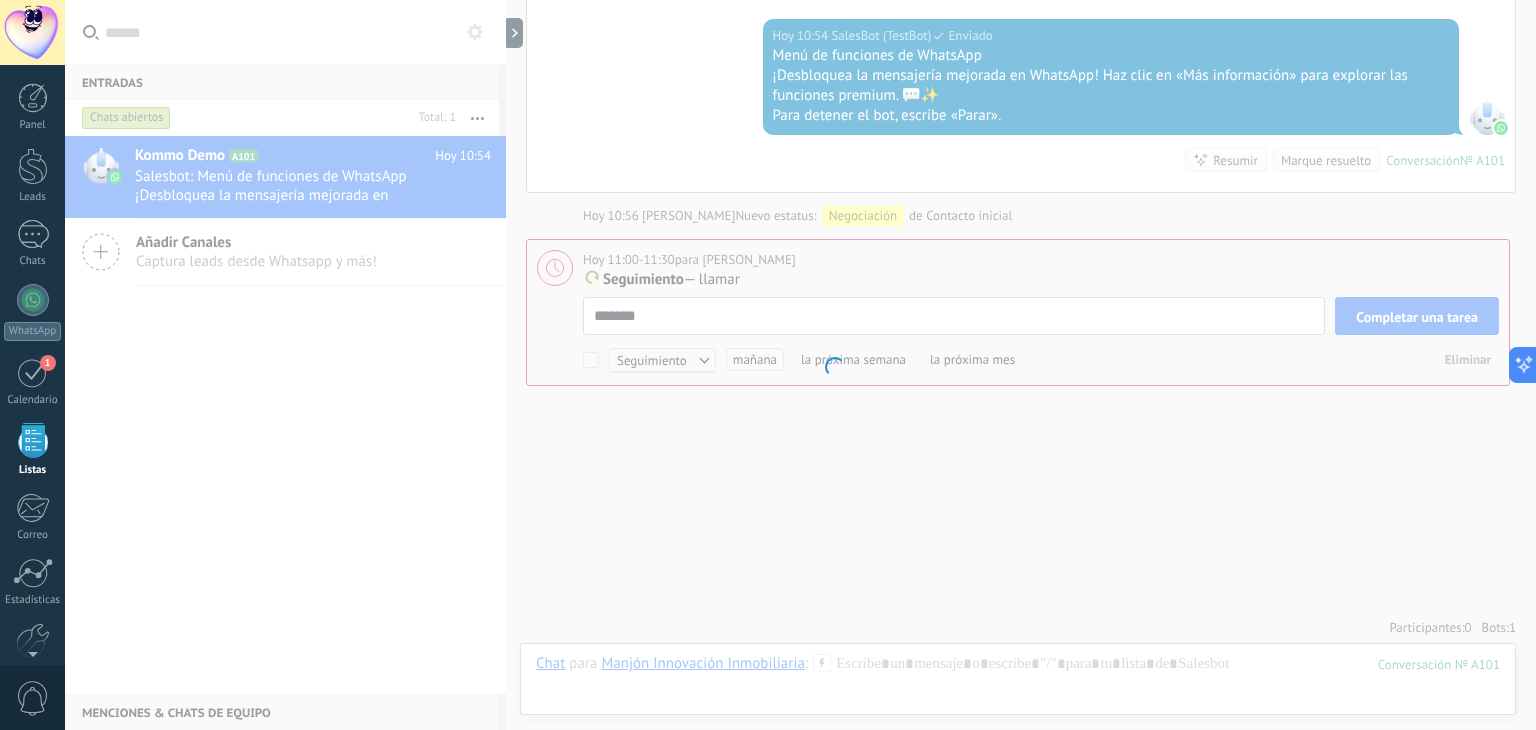 click at bounding box center [33, 440] 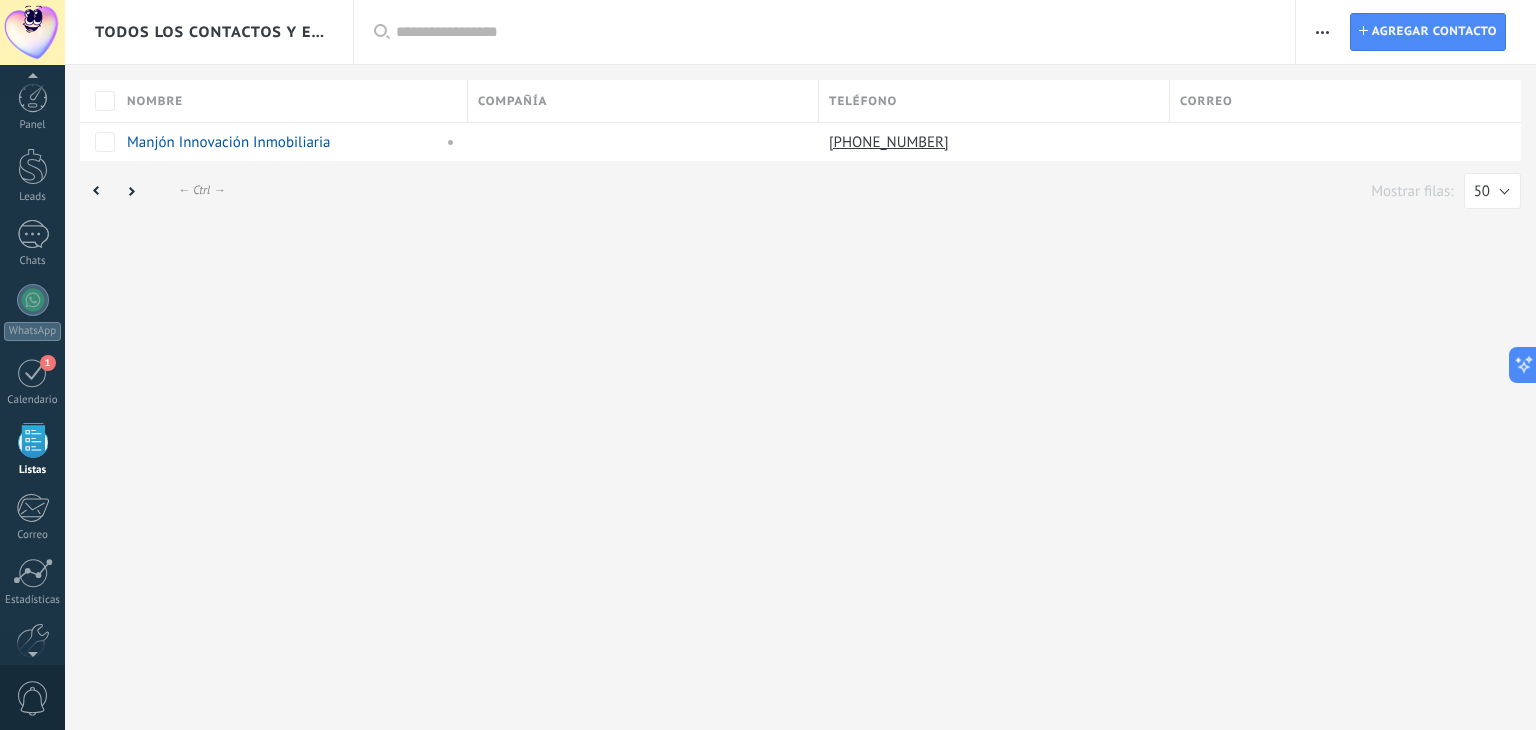 scroll, scrollTop: 51, scrollLeft: 0, axis: vertical 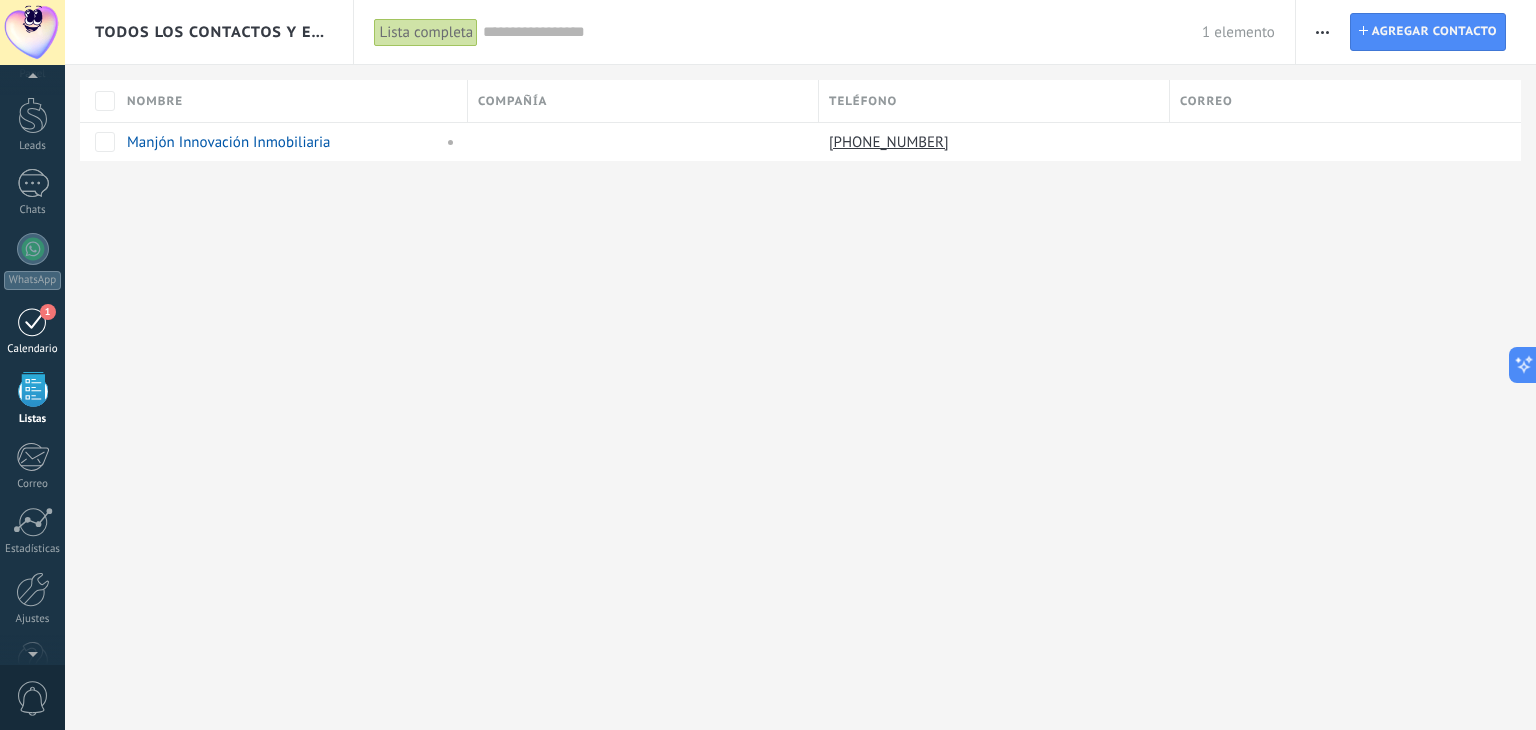 click on "1" at bounding box center [33, 321] 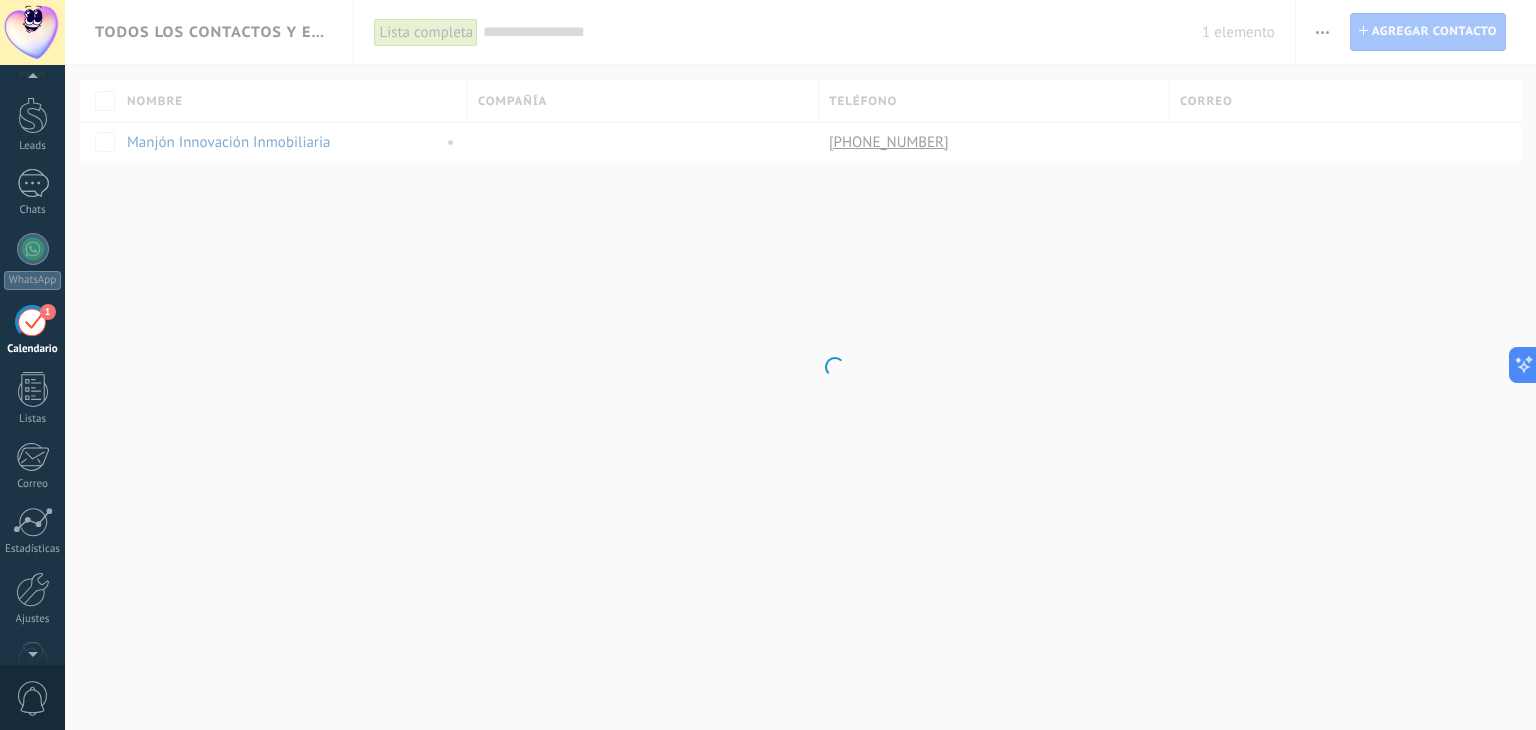 scroll, scrollTop: 0, scrollLeft: 0, axis: both 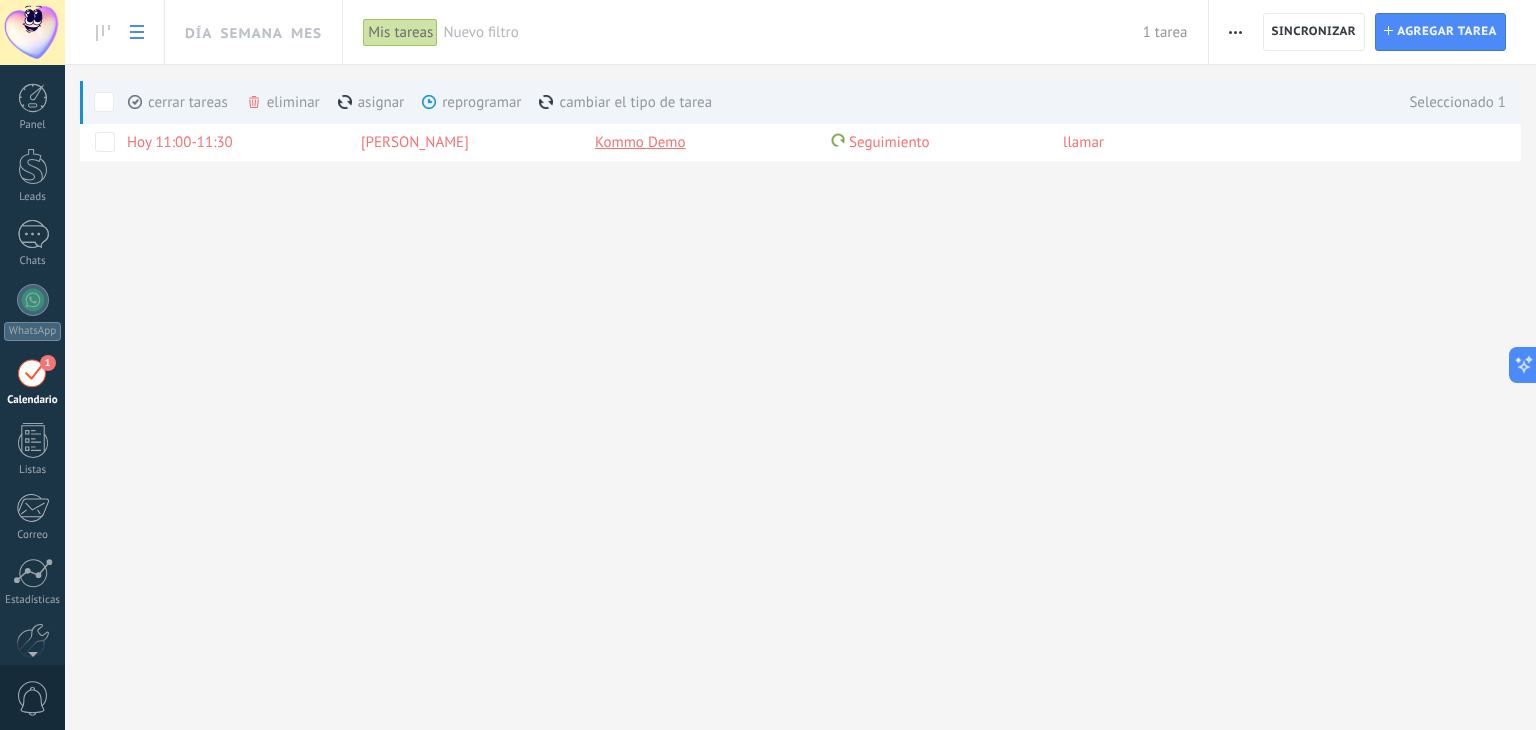 click on "cerrar tareas màs" at bounding box center [212, 102] 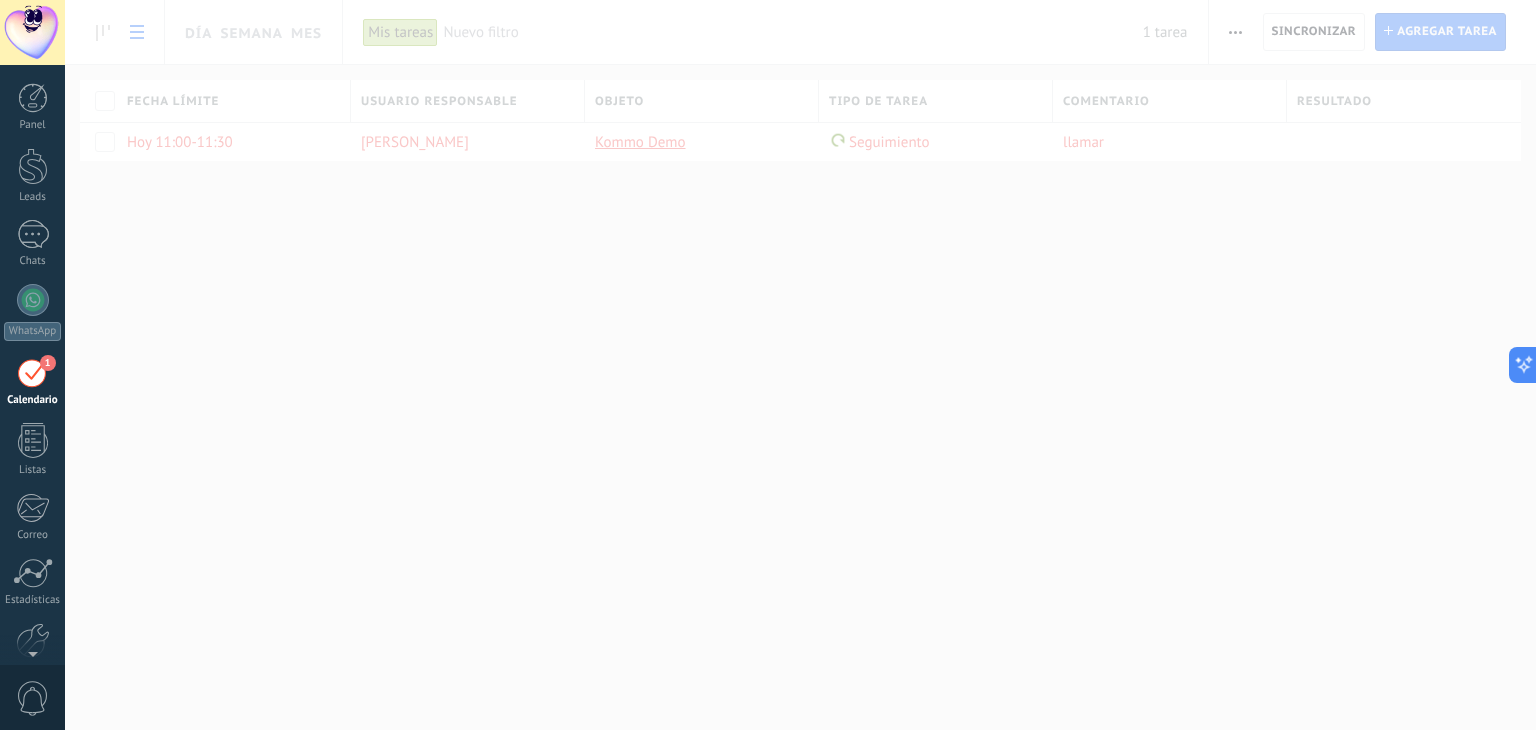 type 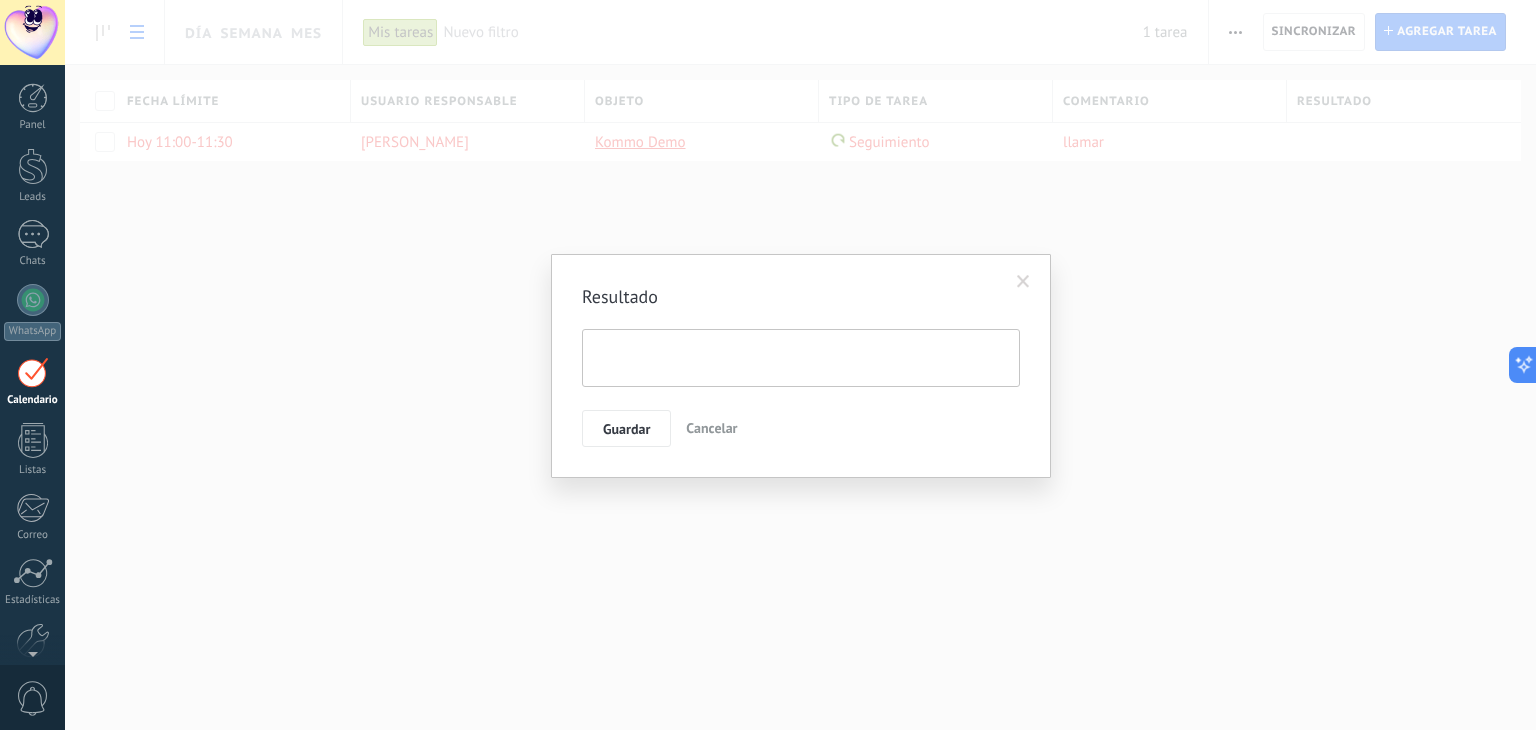 scroll, scrollTop: 19, scrollLeft: 0, axis: vertical 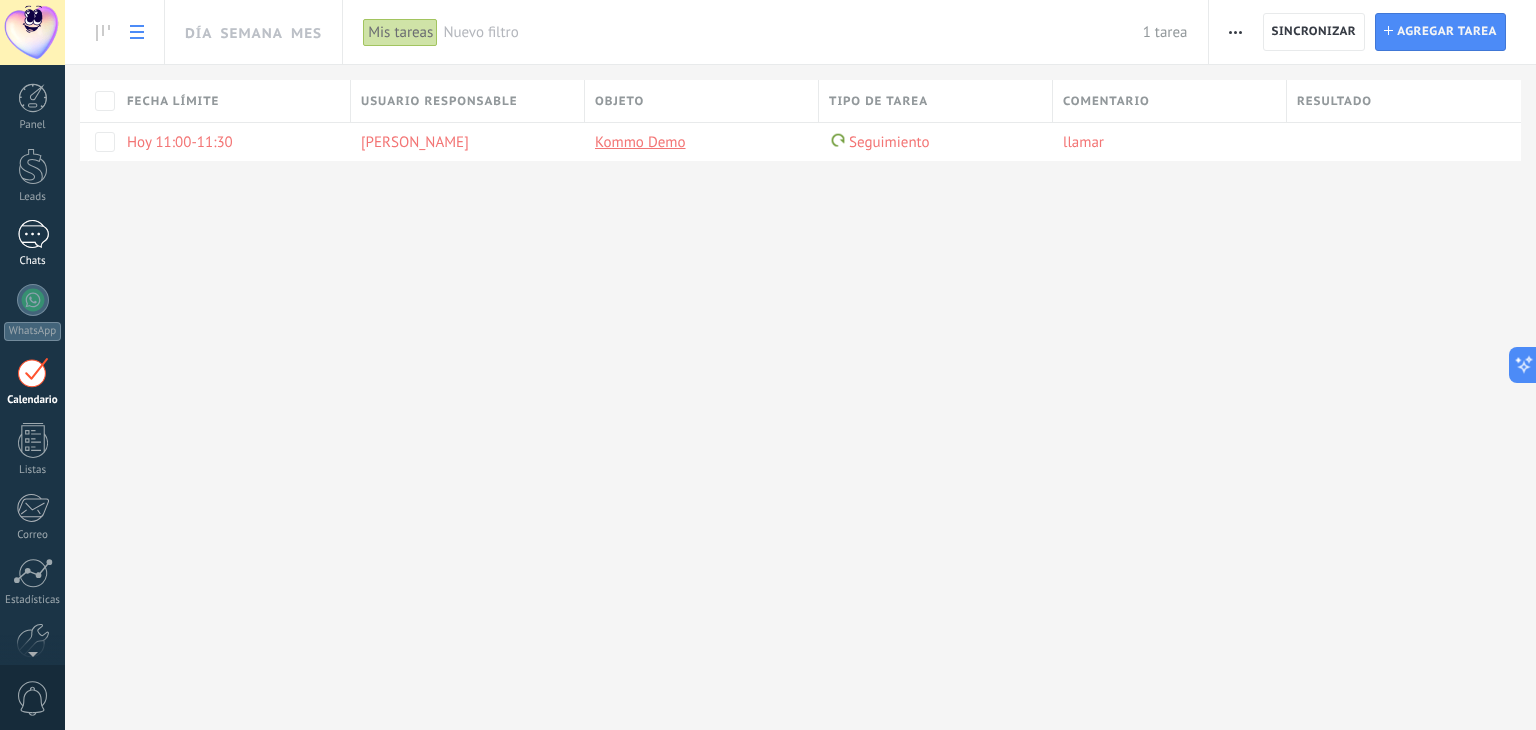 click at bounding box center (33, 234) 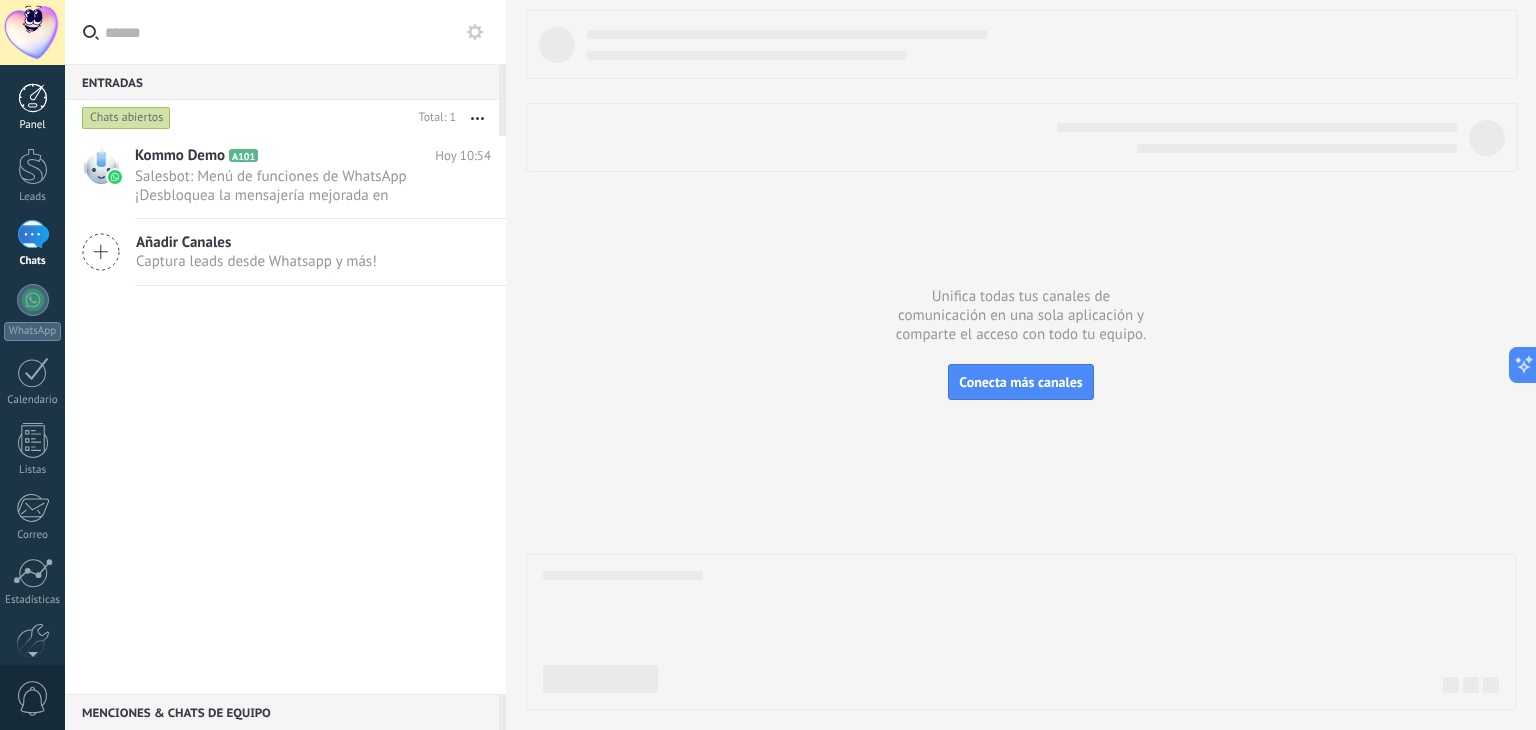 click at bounding box center [33, 98] 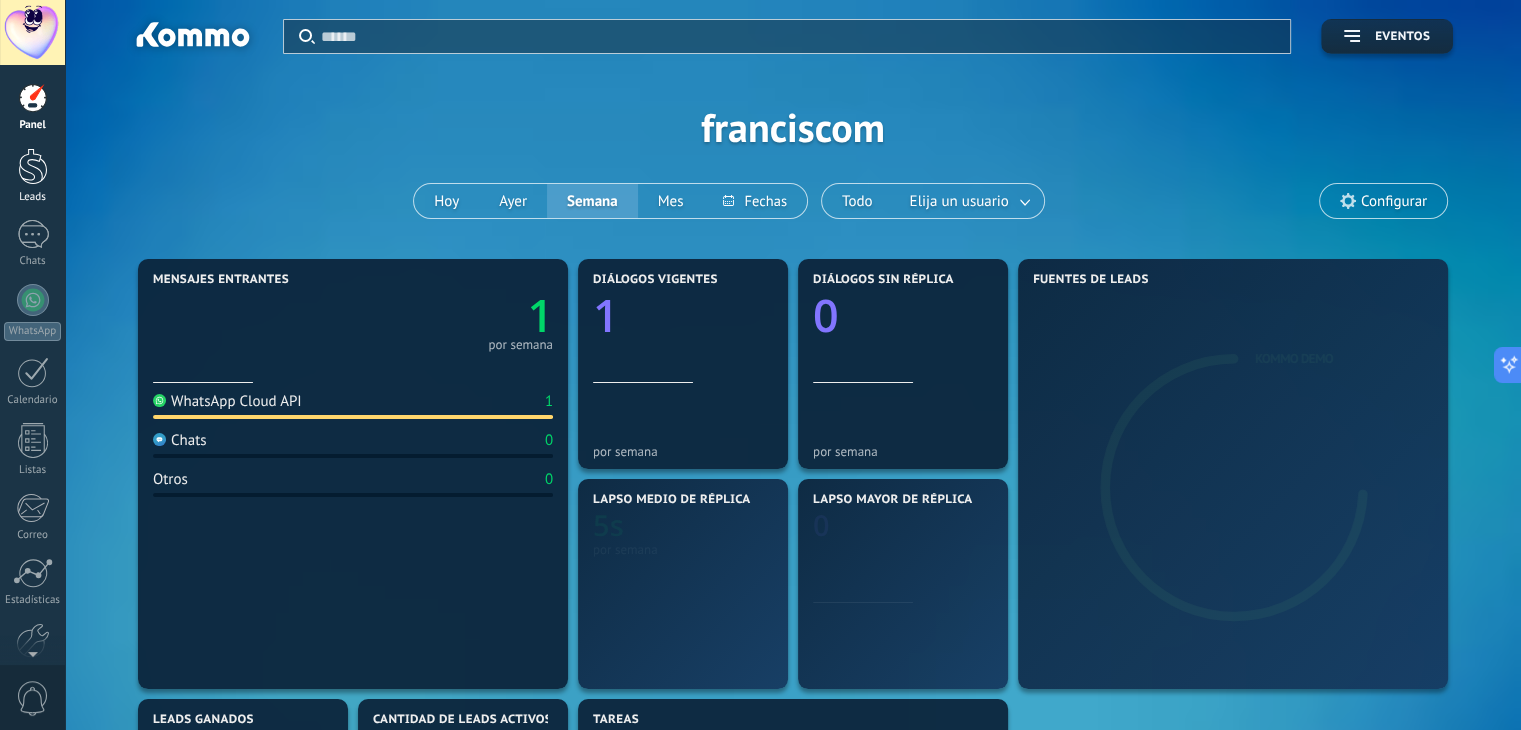 click on "Leads" at bounding box center [32, 176] 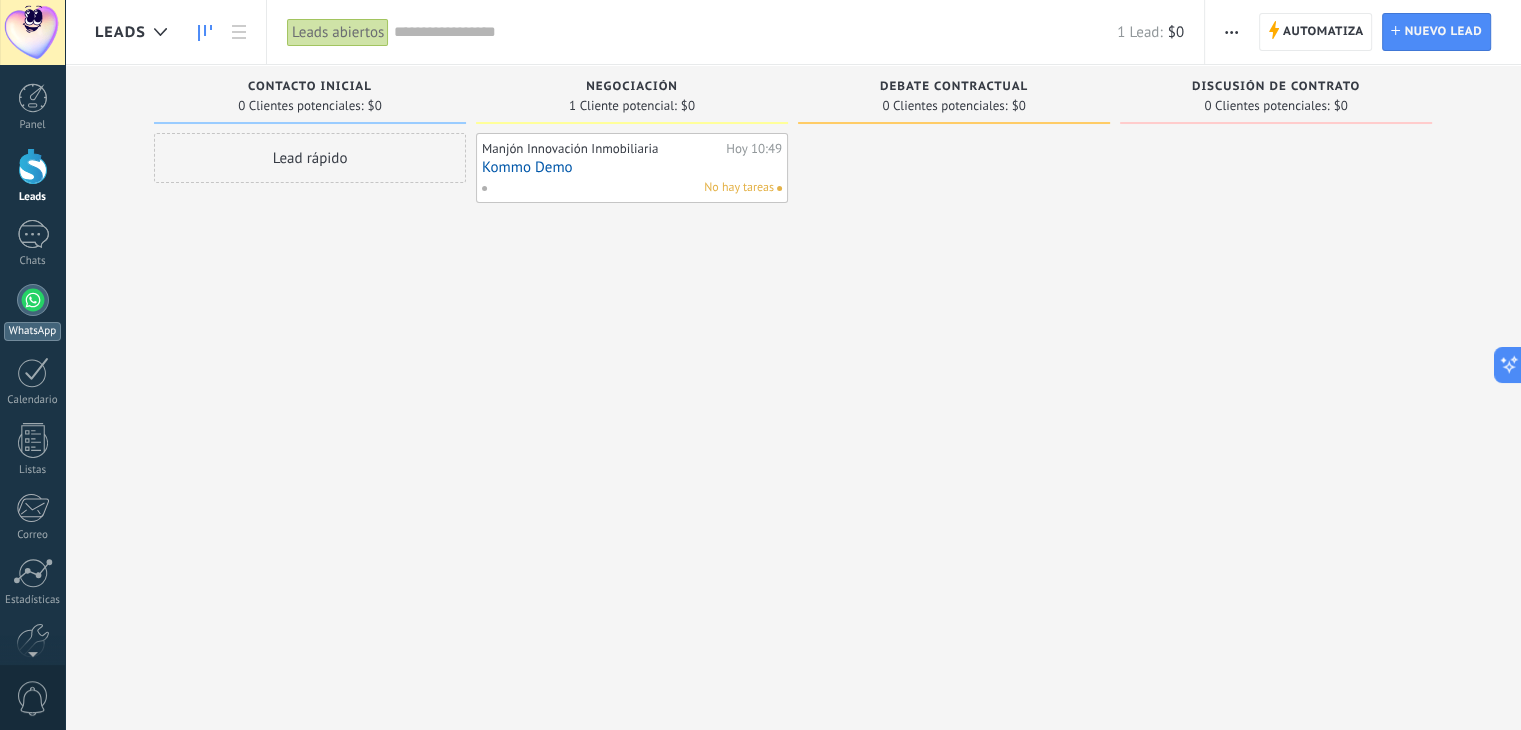 click at bounding box center [33, 300] 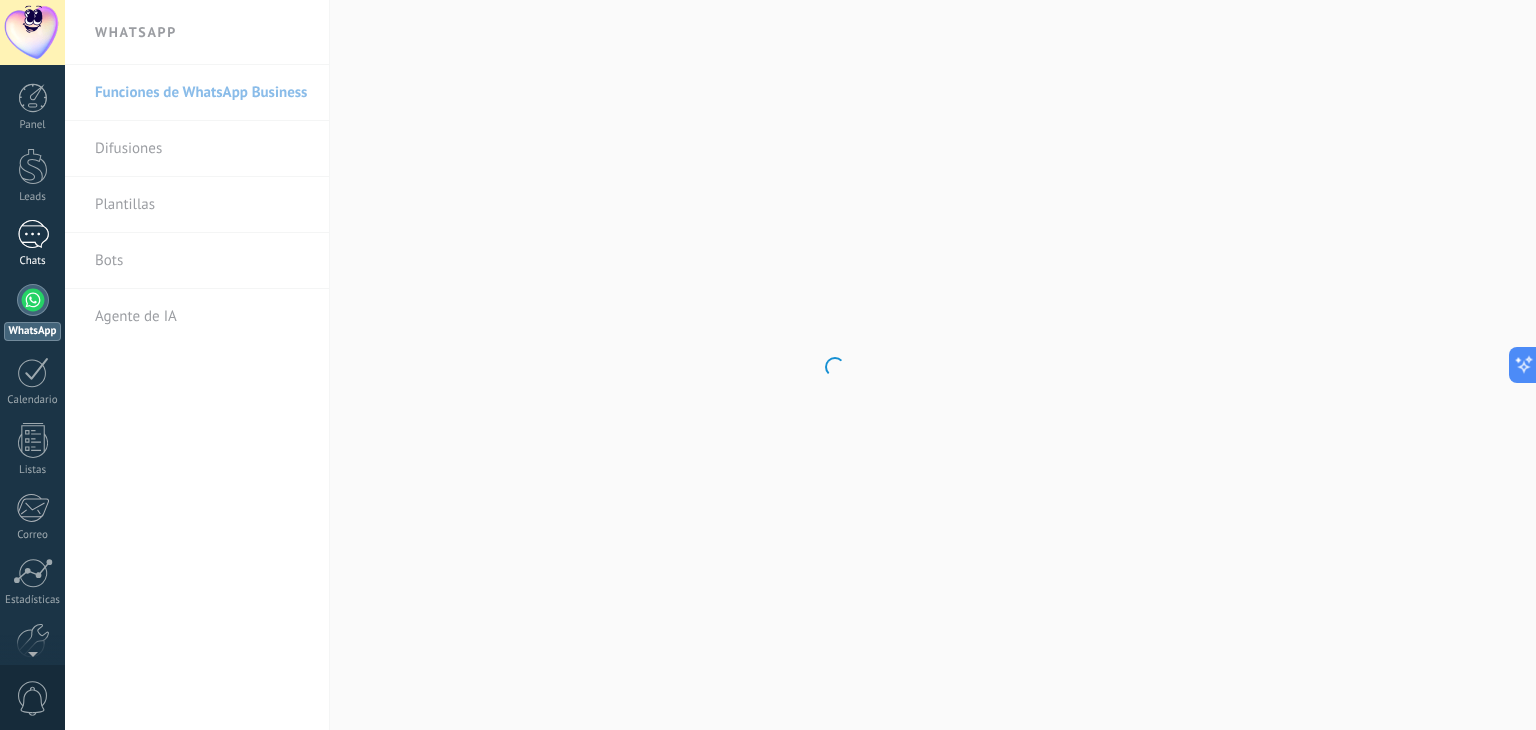 click on "Chats" at bounding box center (32, 244) 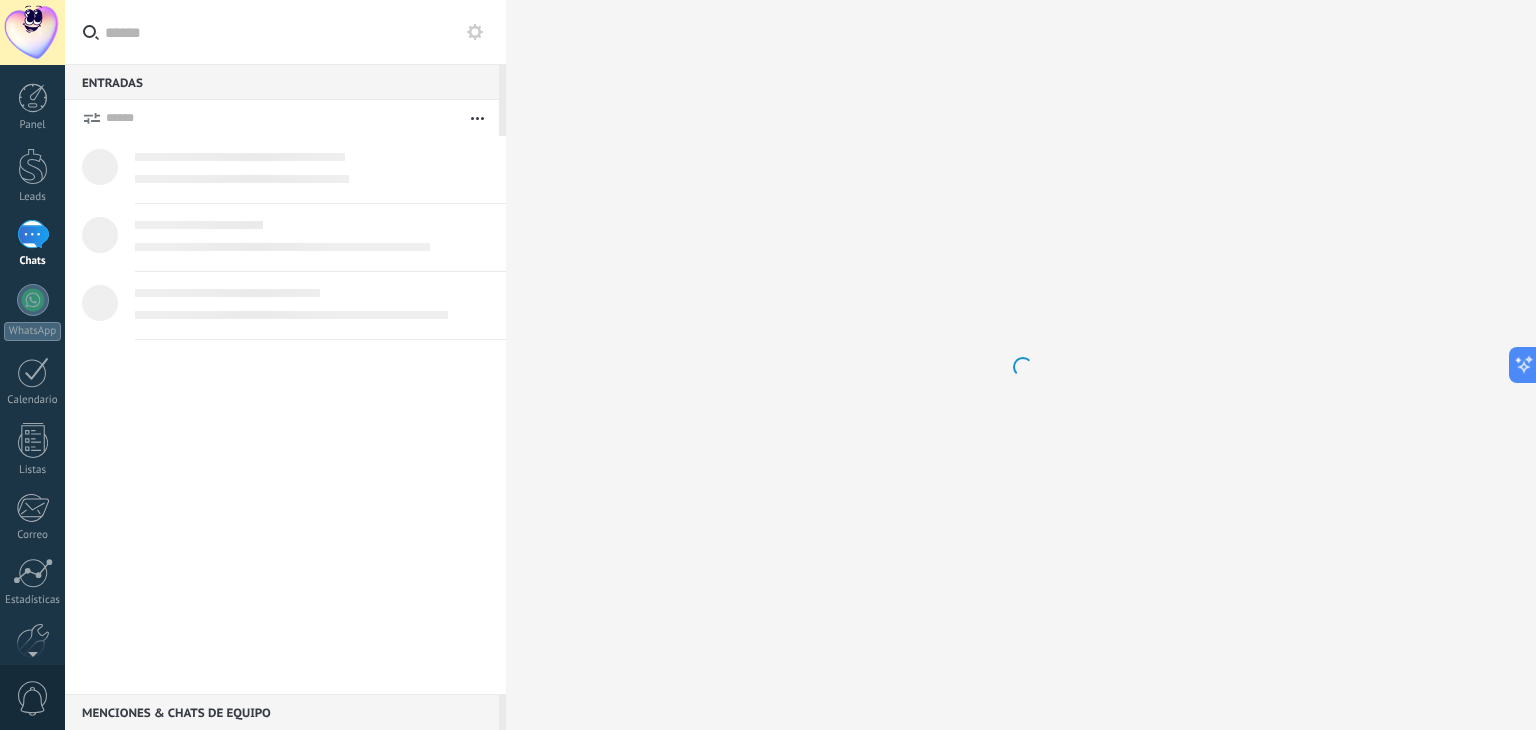 click at bounding box center (33, 234) 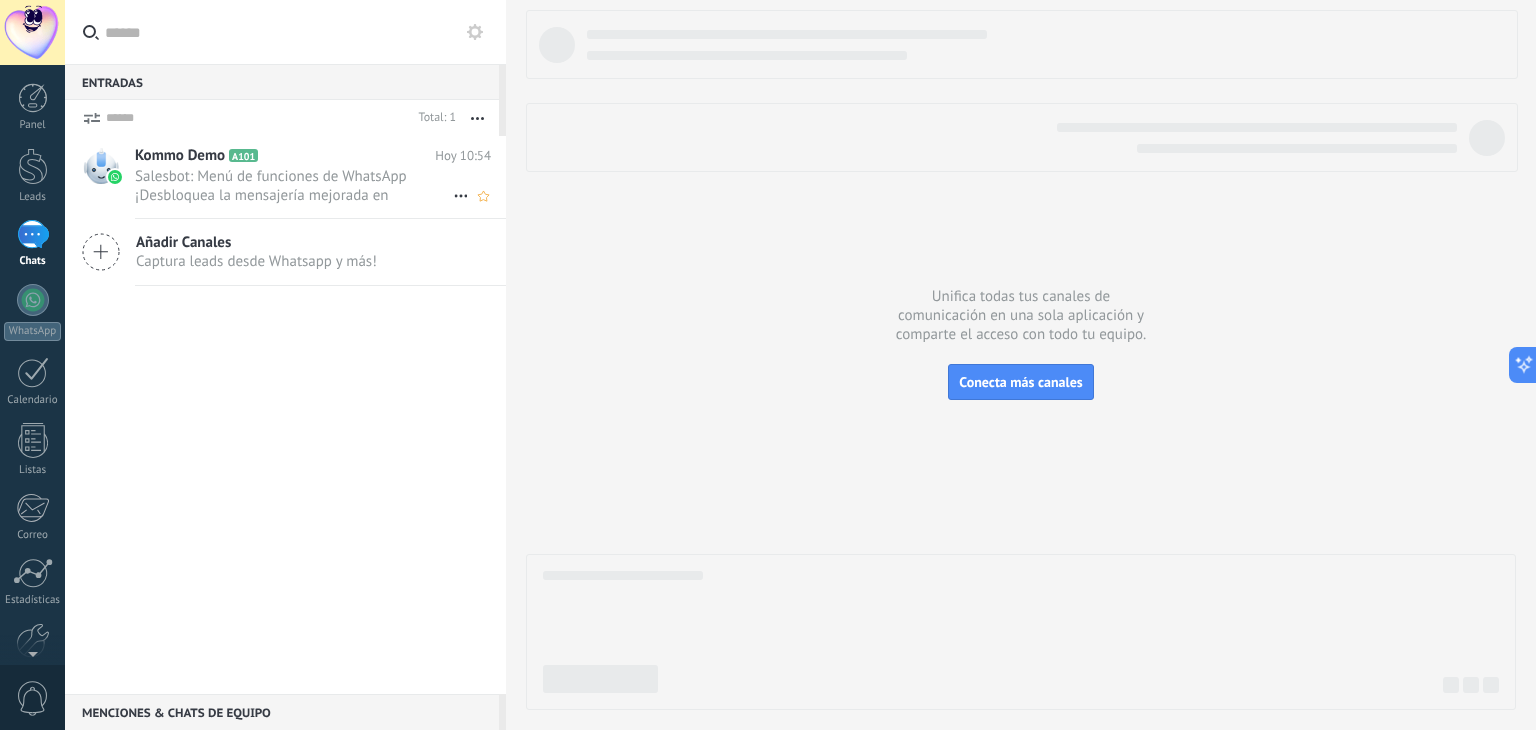 click on "Salesbot: Menú de funciones de WhatsApp
¡Desbloquea la mensajería mejorada en WhatsApp! Haz clic en «Más información» pa..." at bounding box center (294, 186) 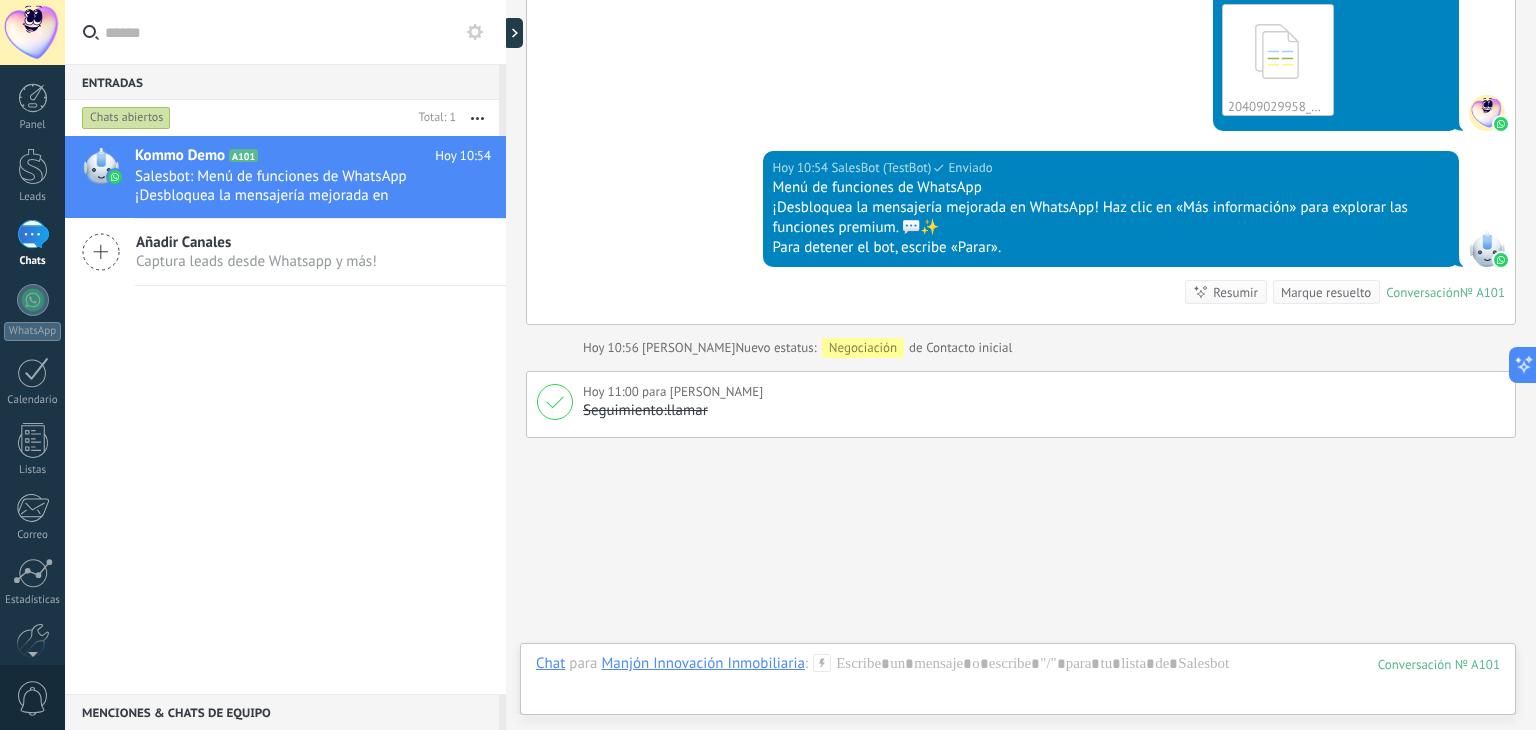 scroll, scrollTop: 1732, scrollLeft: 0, axis: vertical 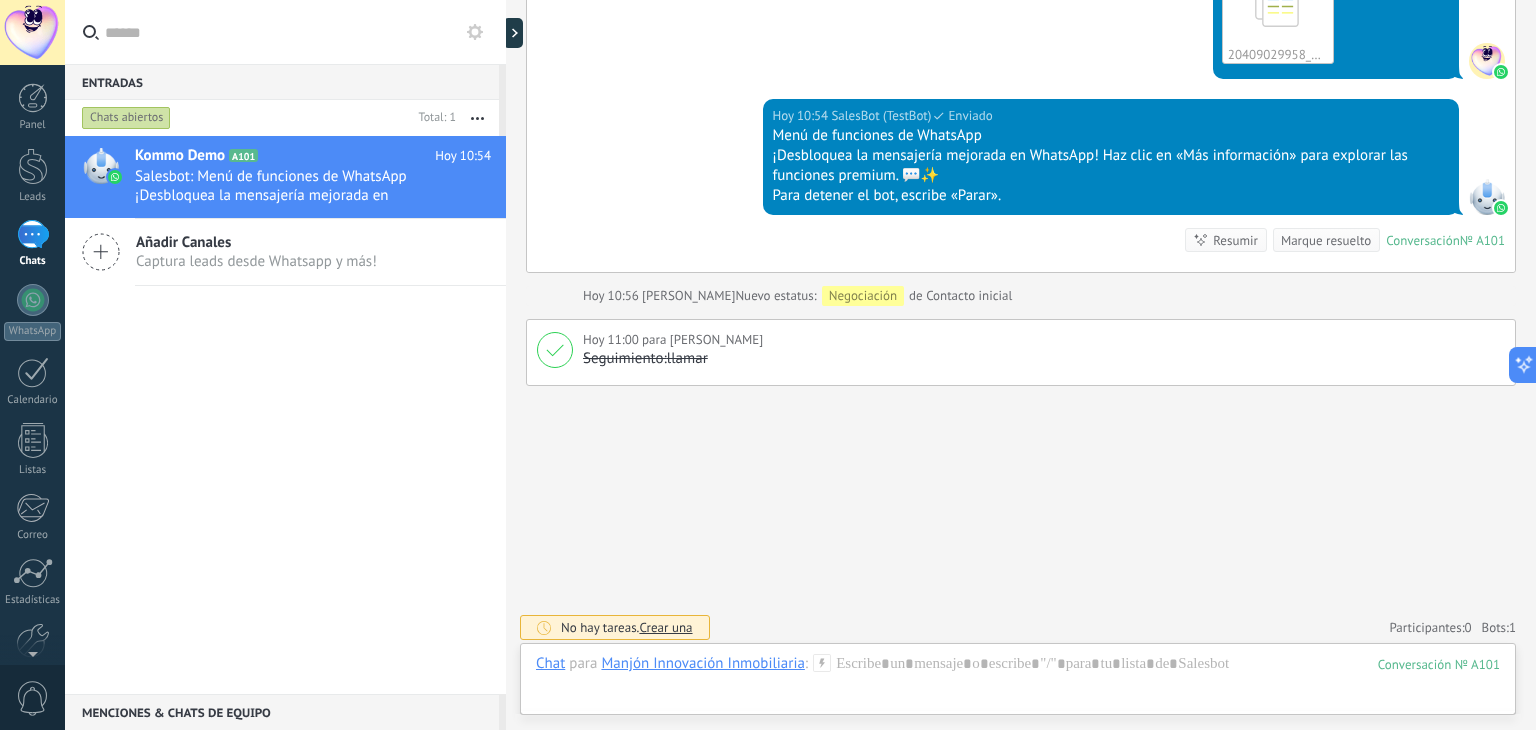 click on "Crear una" at bounding box center [665, 627] 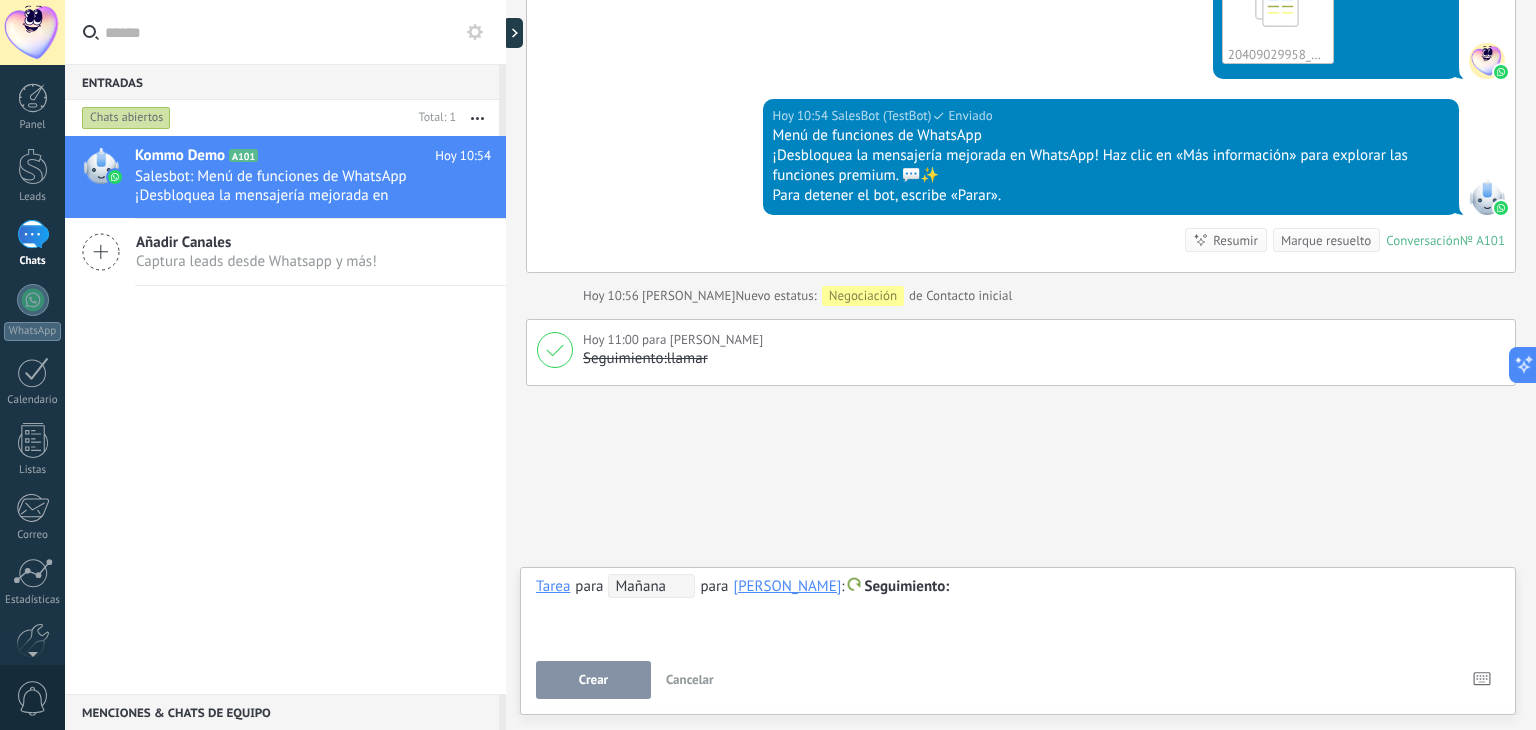 click on "Mañana" at bounding box center (651, 586) 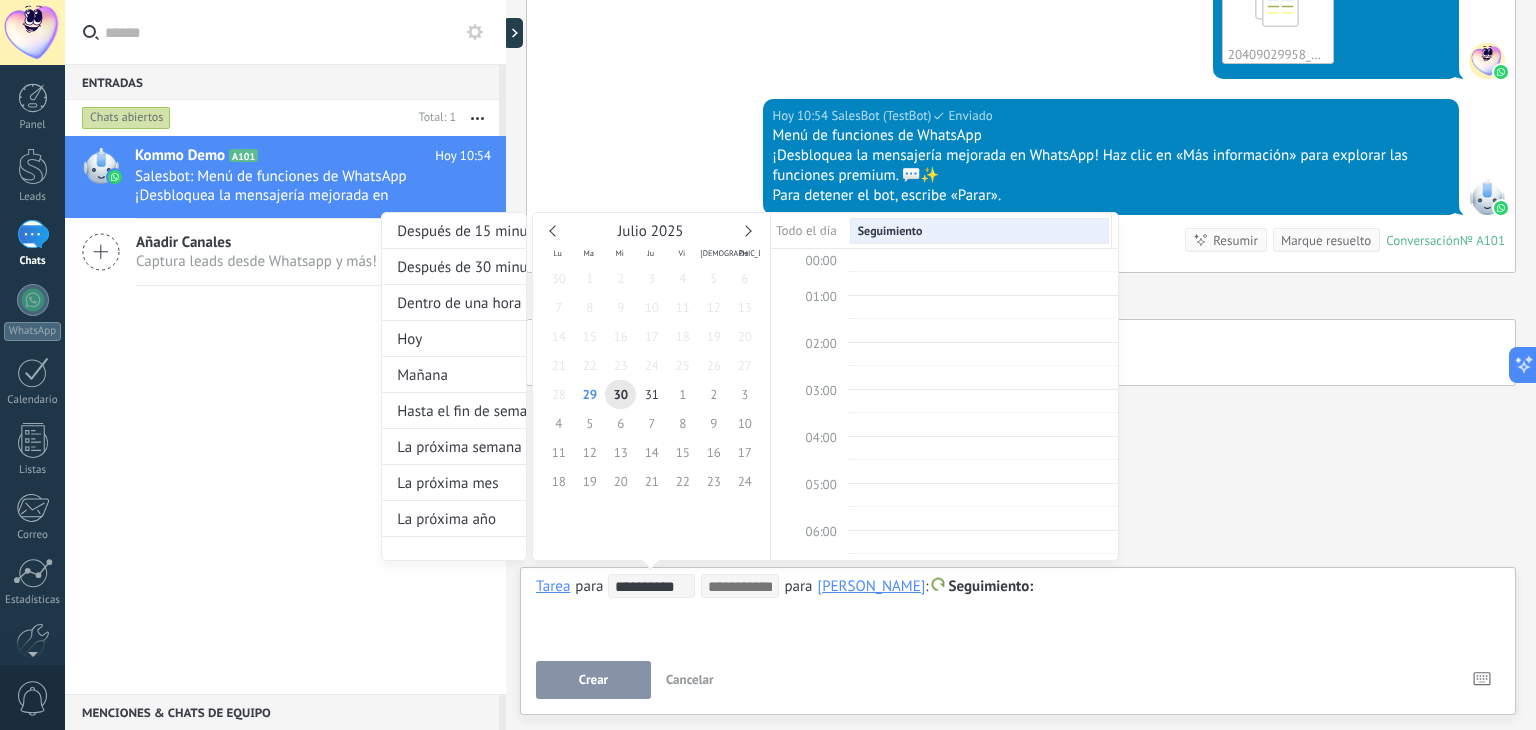 scroll, scrollTop: 374, scrollLeft: 0, axis: vertical 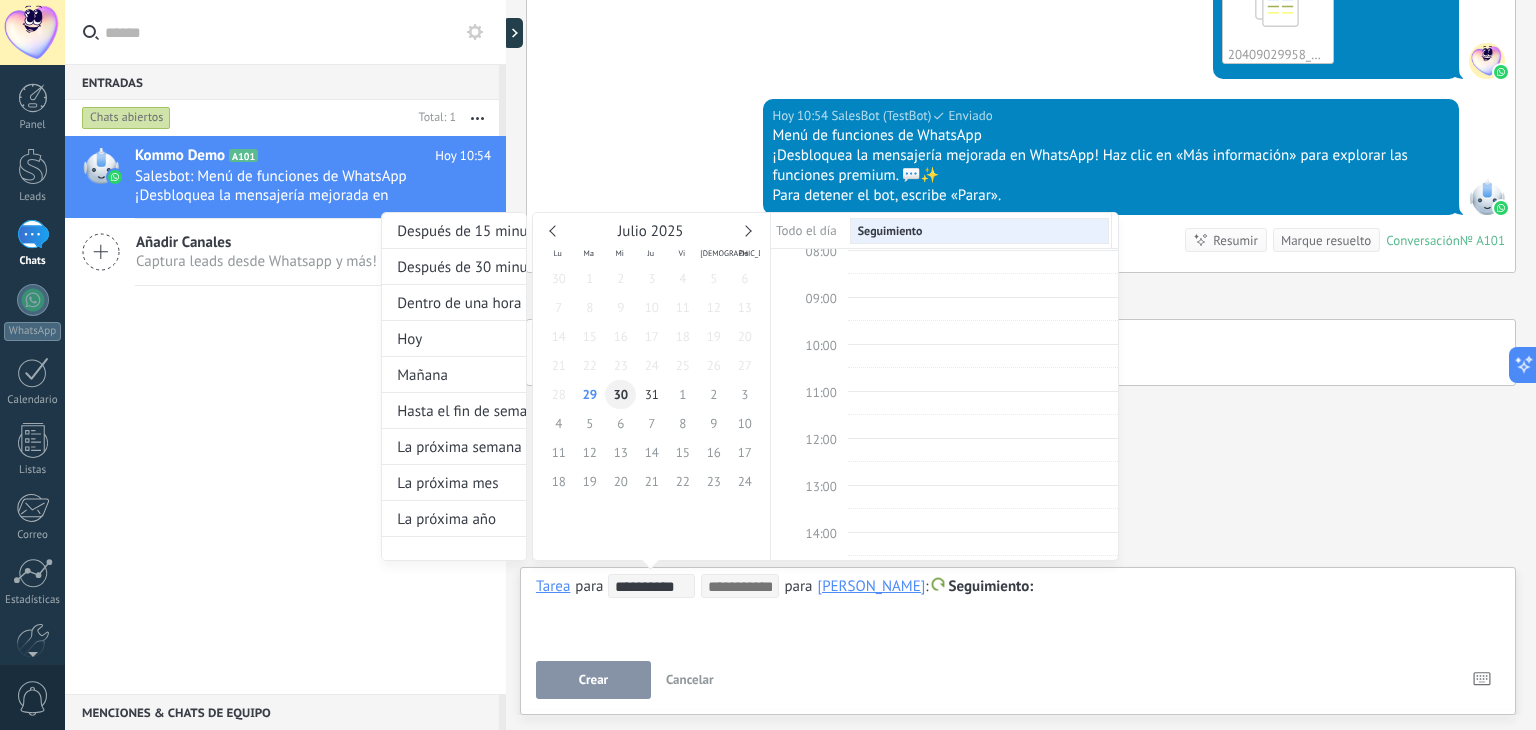 click on "30" at bounding box center (620, 394) 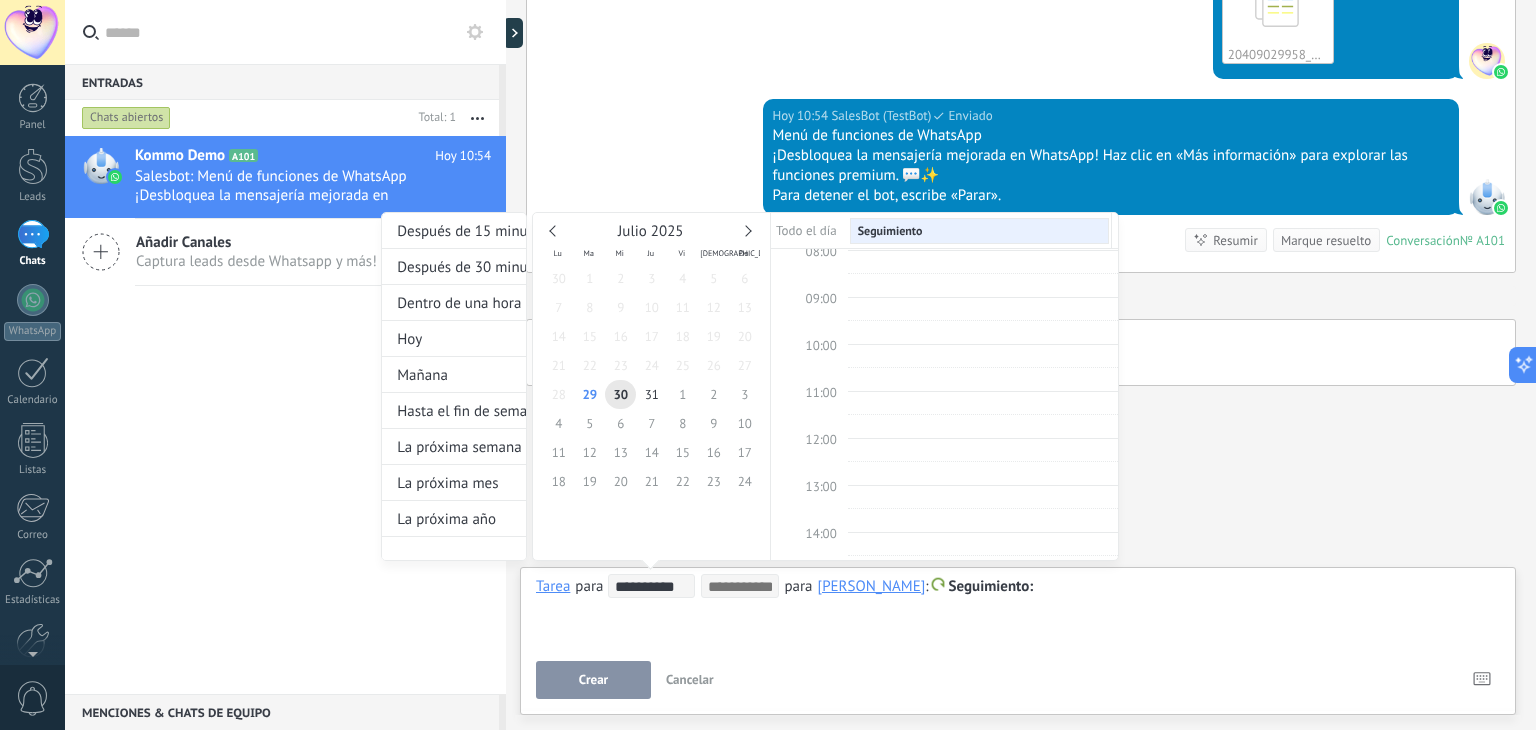 click at bounding box center [740, 586] 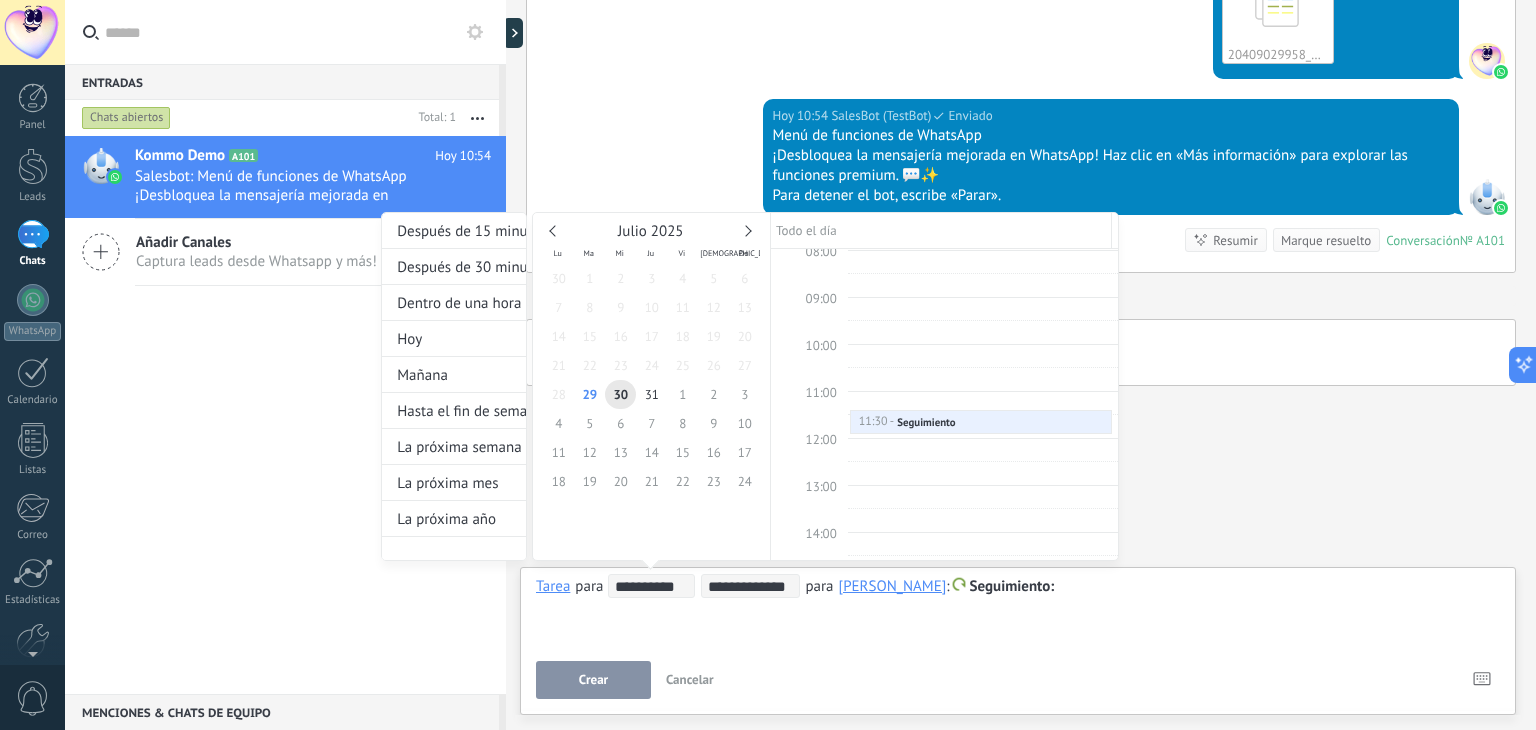 click at bounding box center (768, 365) 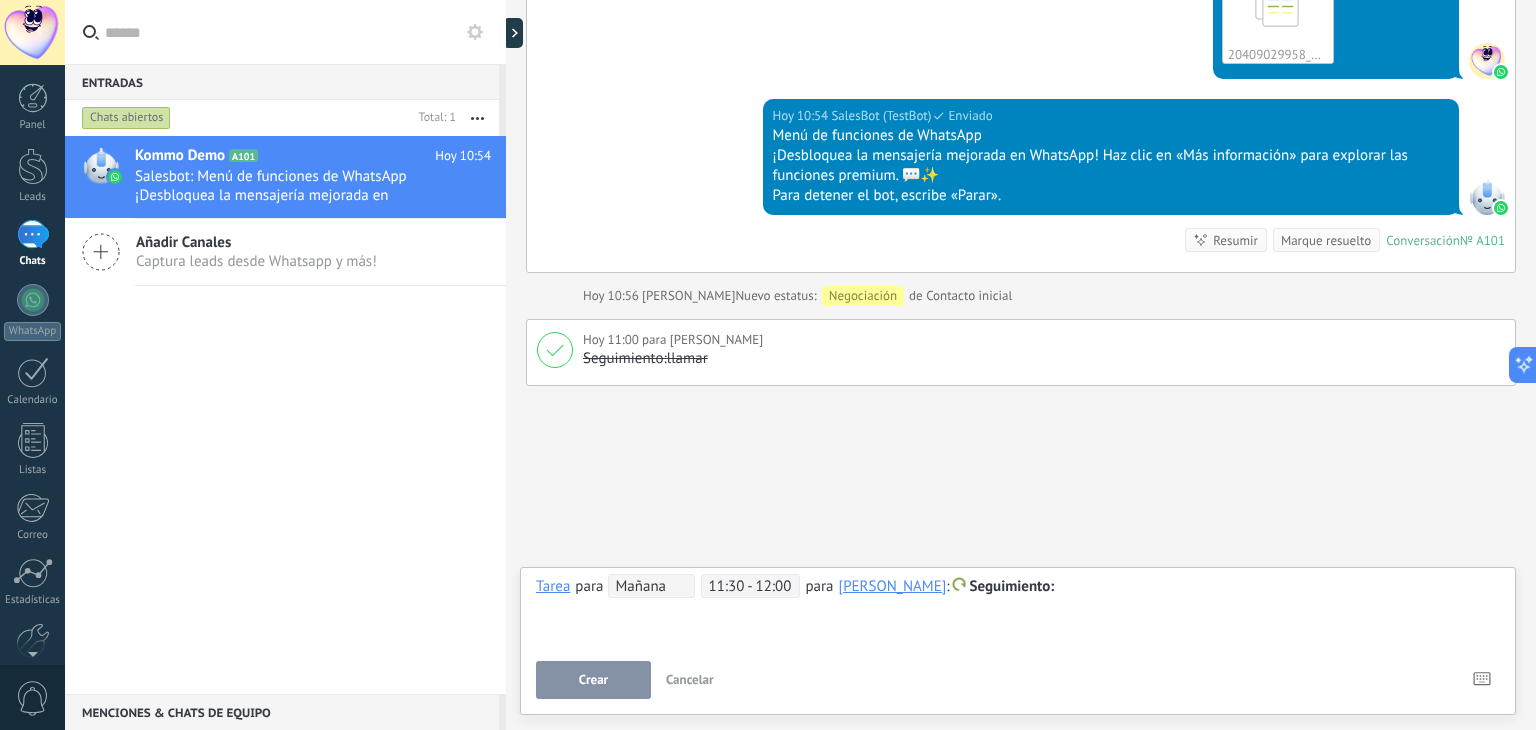 click on "**********" at bounding box center (1018, 610) 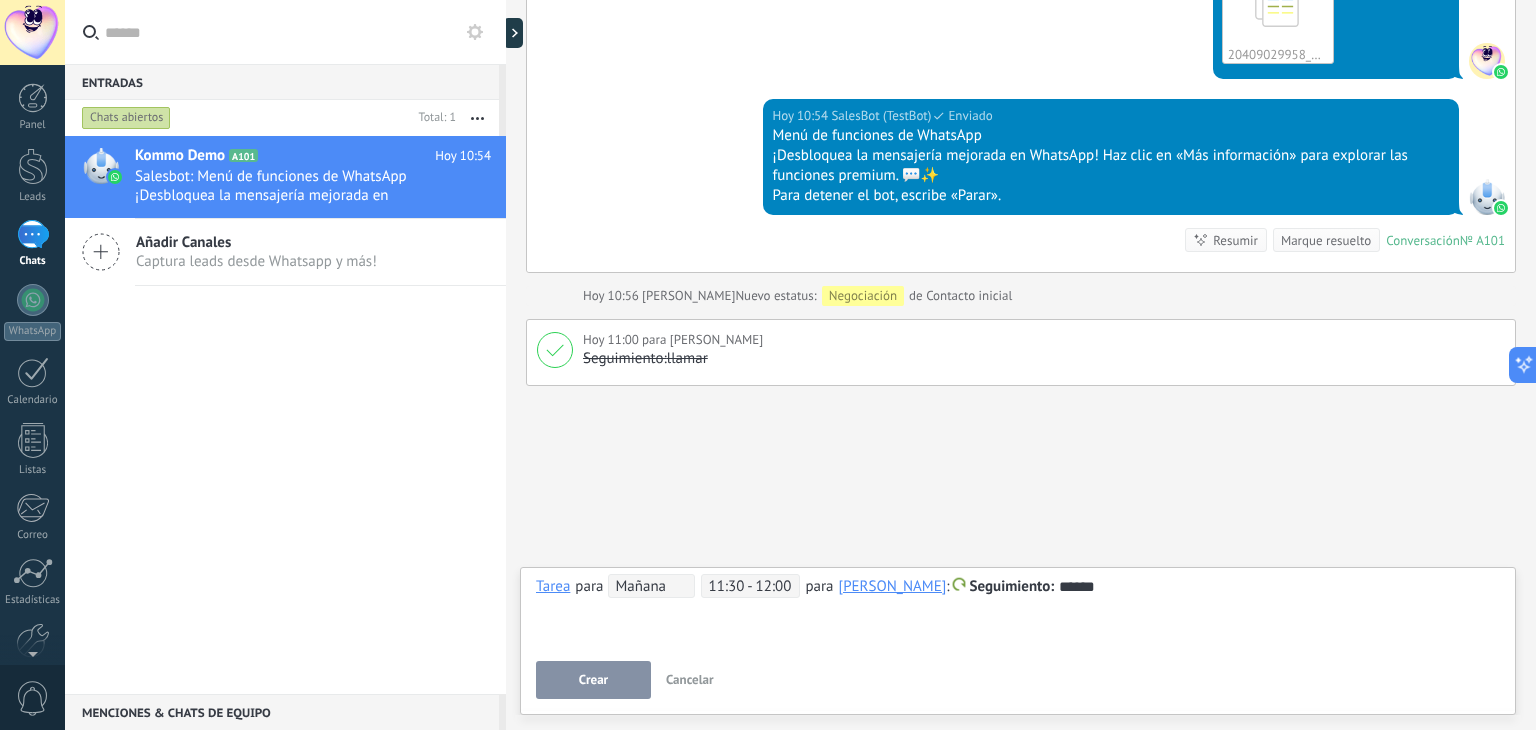 click on "Crear" at bounding box center (593, 680) 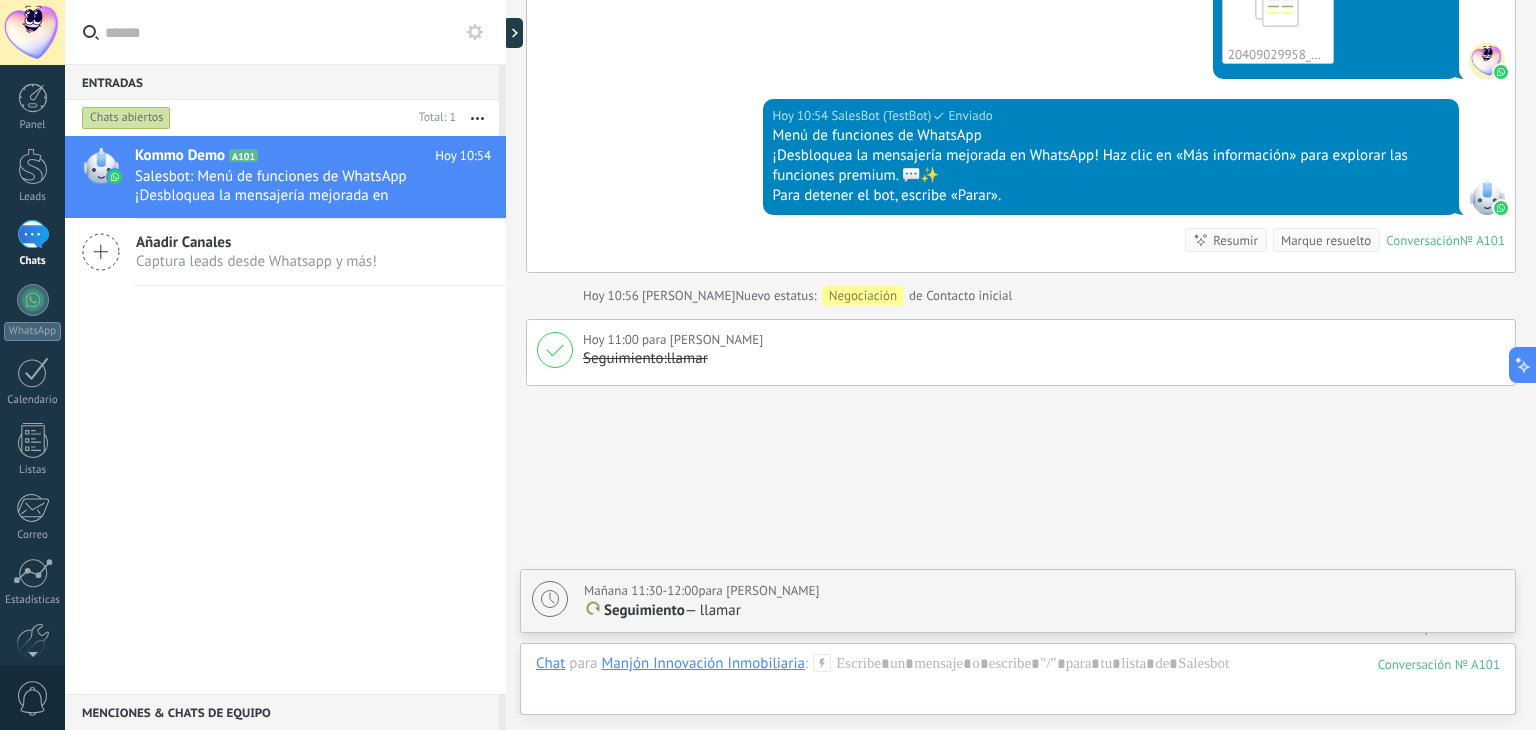 scroll, scrollTop: 1800, scrollLeft: 0, axis: vertical 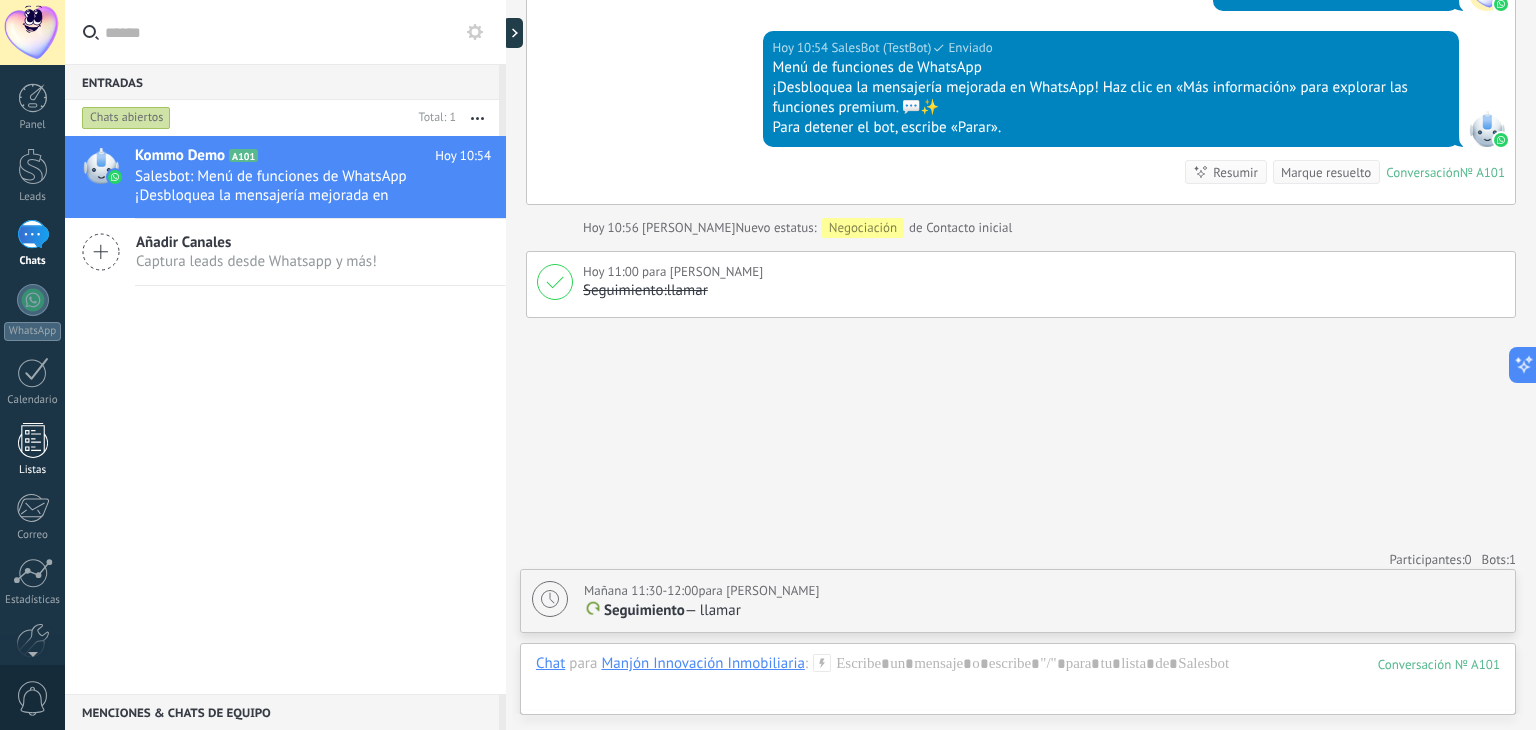 drag, startPoint x: 720, startPoint y: 345, endPoint x: 25, endPoint y: 438, distance: 701.1947 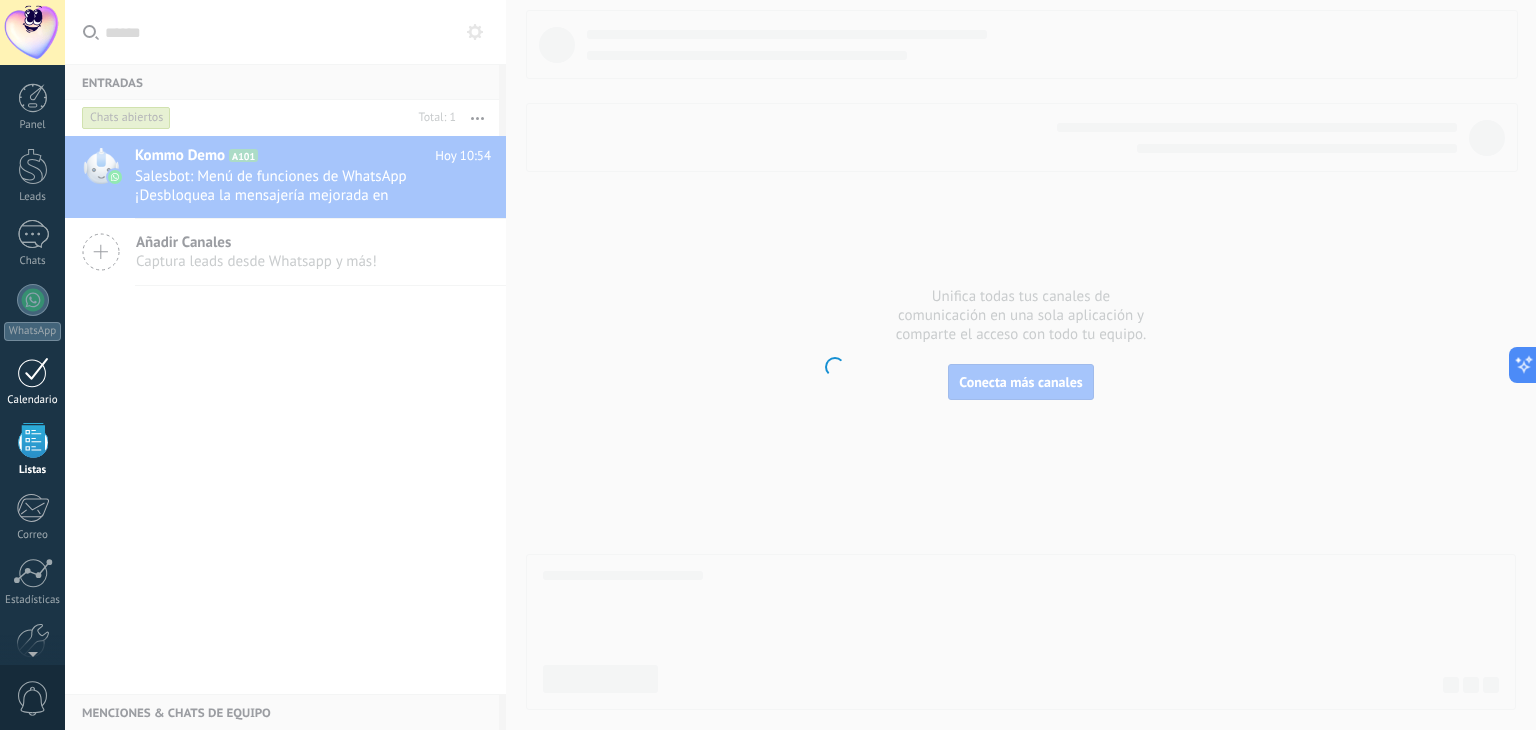 click on "1" at bounding box center (33, 372) 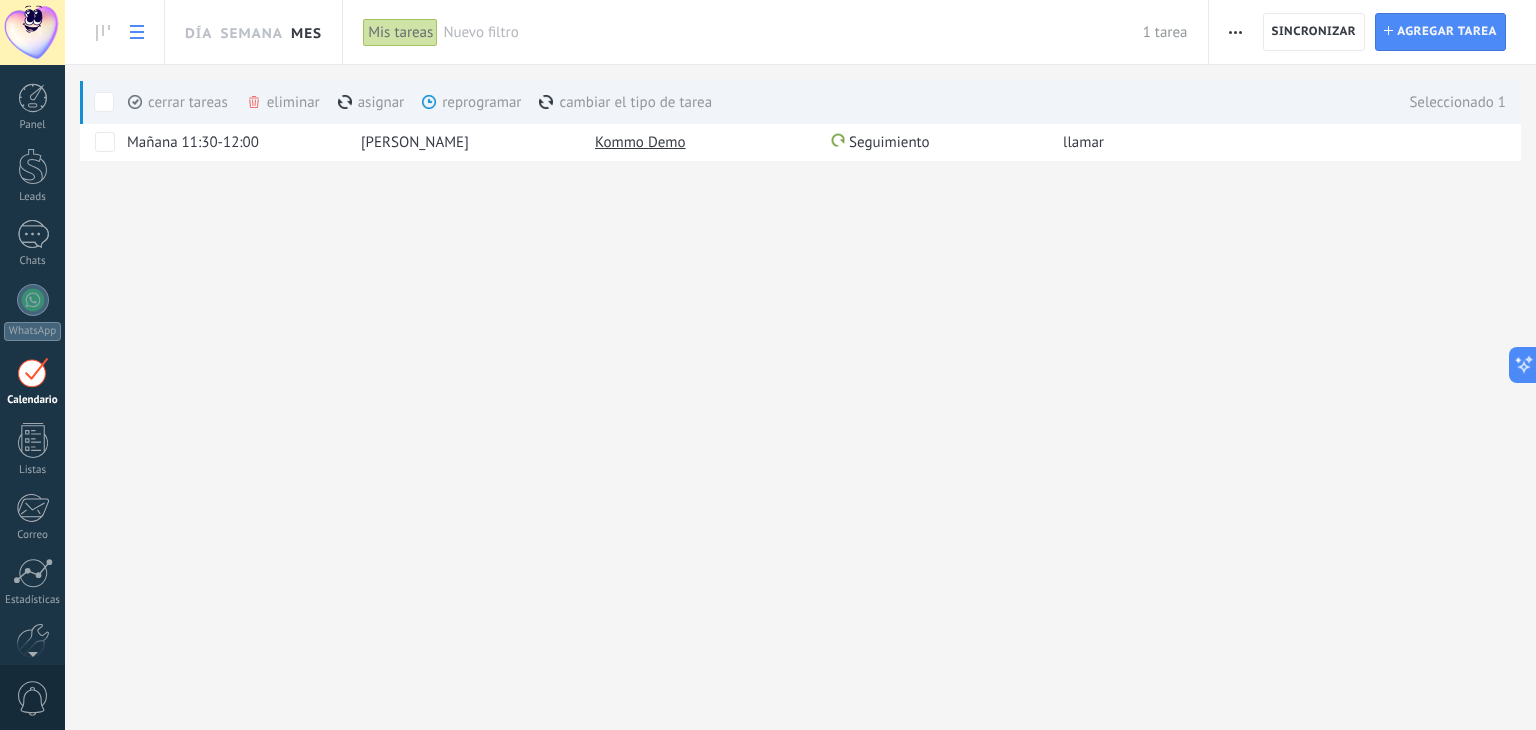 click on "Mes" at bounding box center (306, 32) 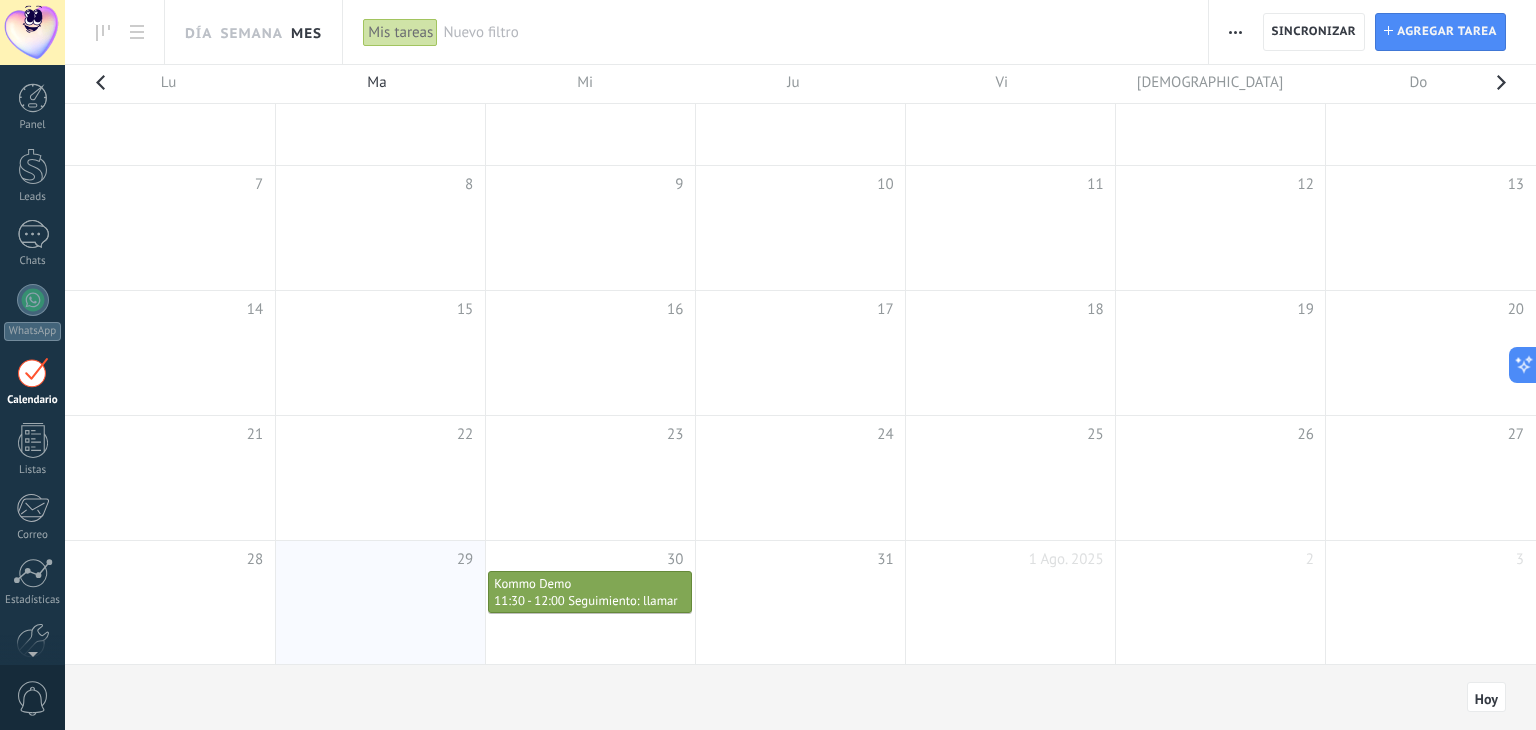 scroll, scrollTop: 0, scrollLeft: 0, axis: both 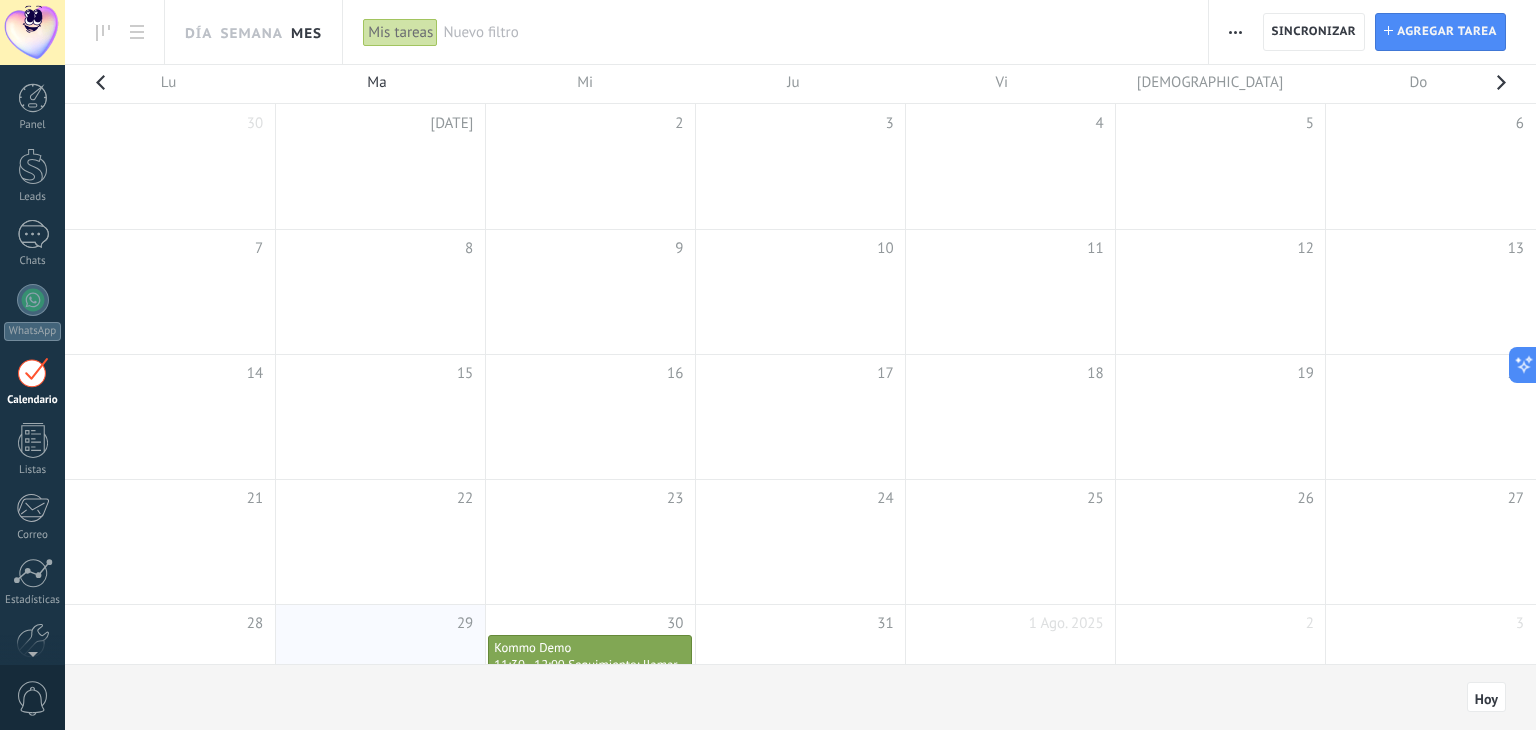 click on "Panel
Leads
Chats
WhatsApp
Clientes
1" at bounding box center (32, 425) 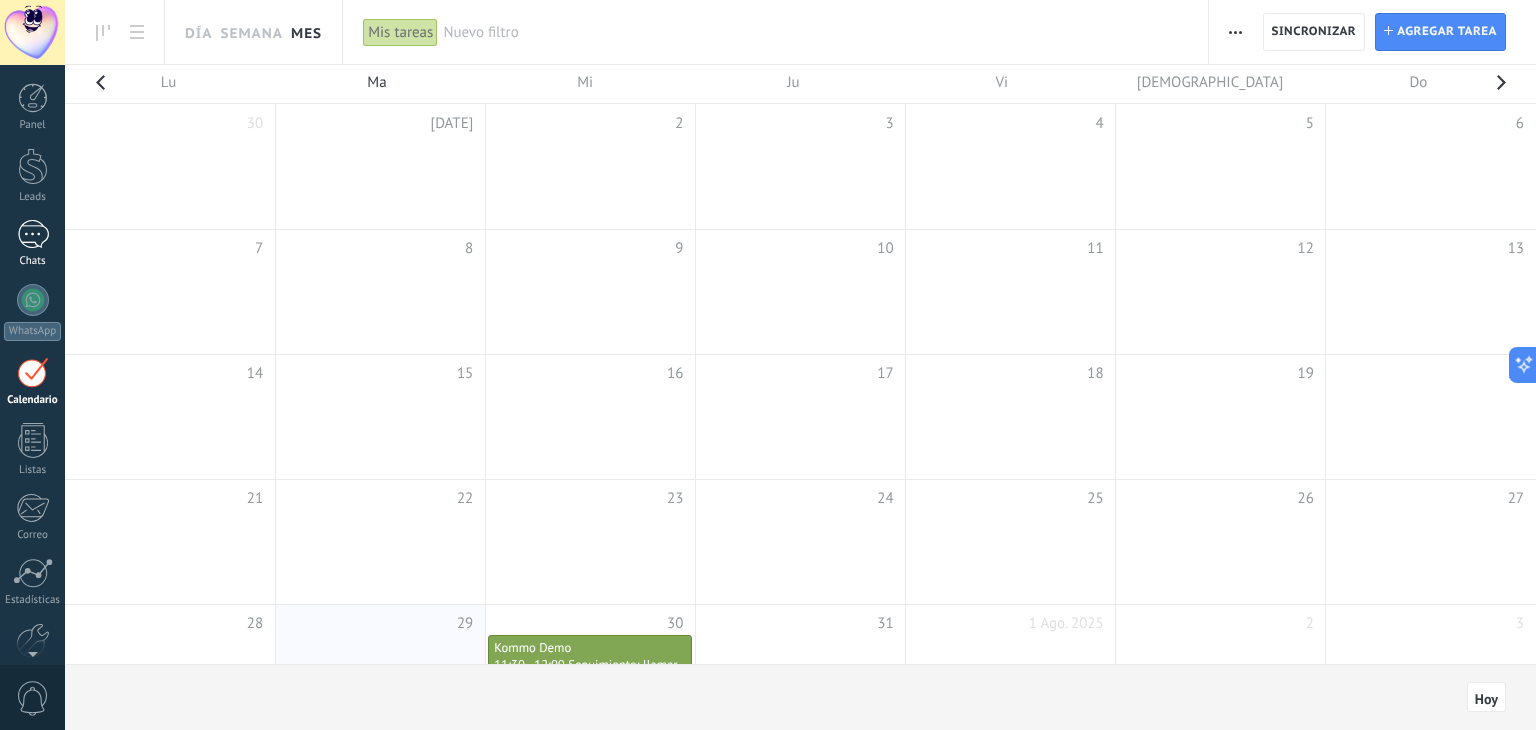 click at bounding box center [33, 234] 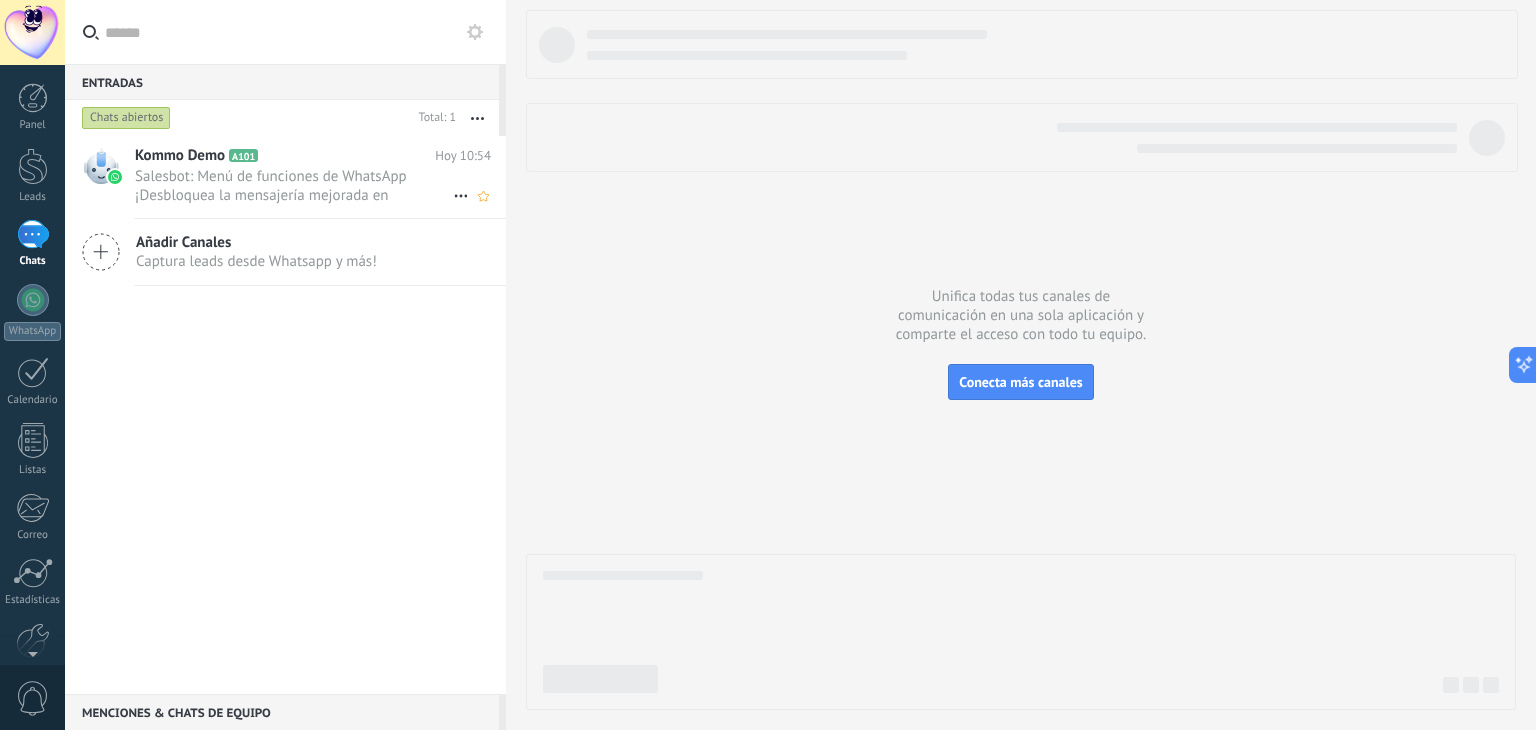 click on "Salesbot: Menú de funciones de WhatsApp
¡Desbloquea la mensajería mejorada en WhatsApp! Haz clic en «Más información» pa..." at bounding box center [294, 186] 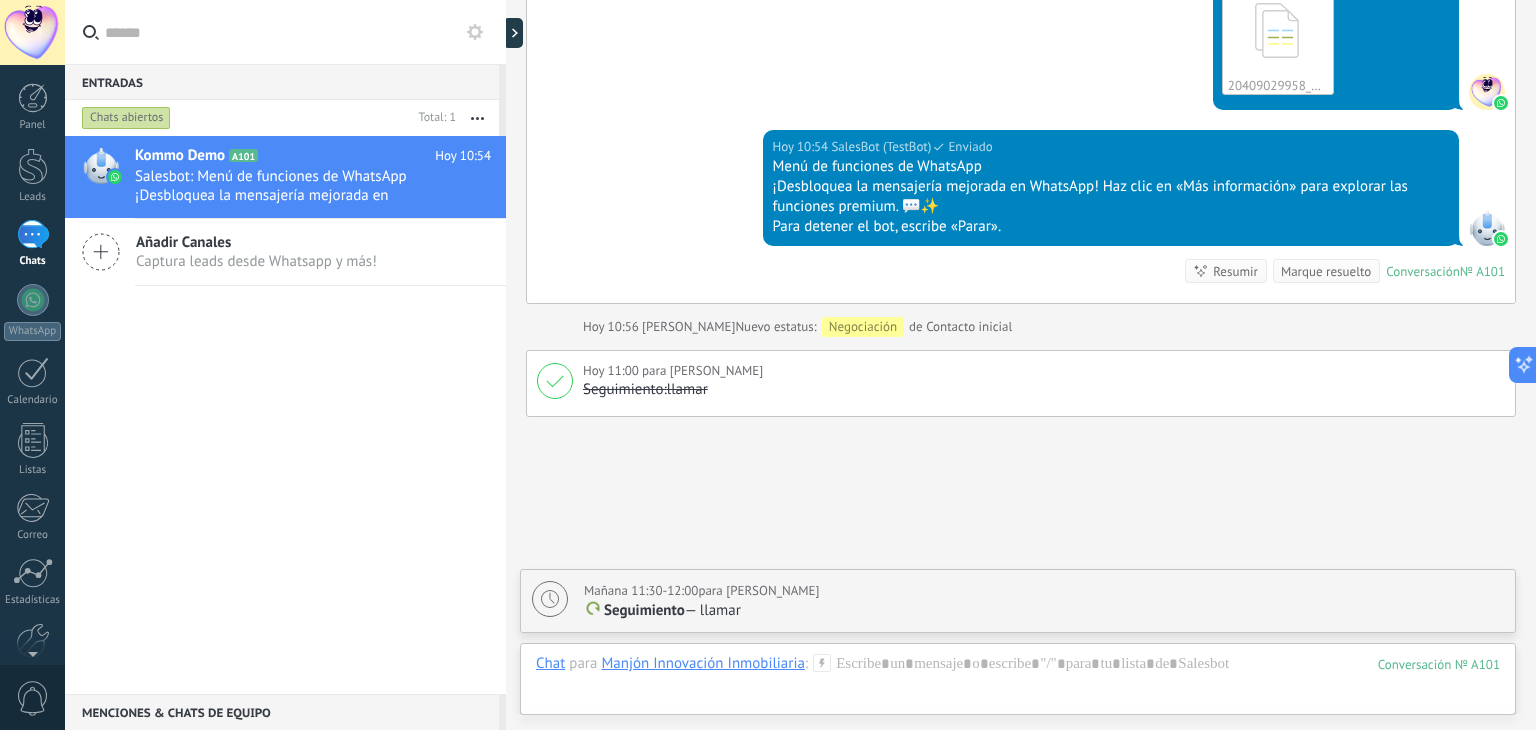 scroll, scrollTop: 1800, scrollLeft: 0, axis: vertical 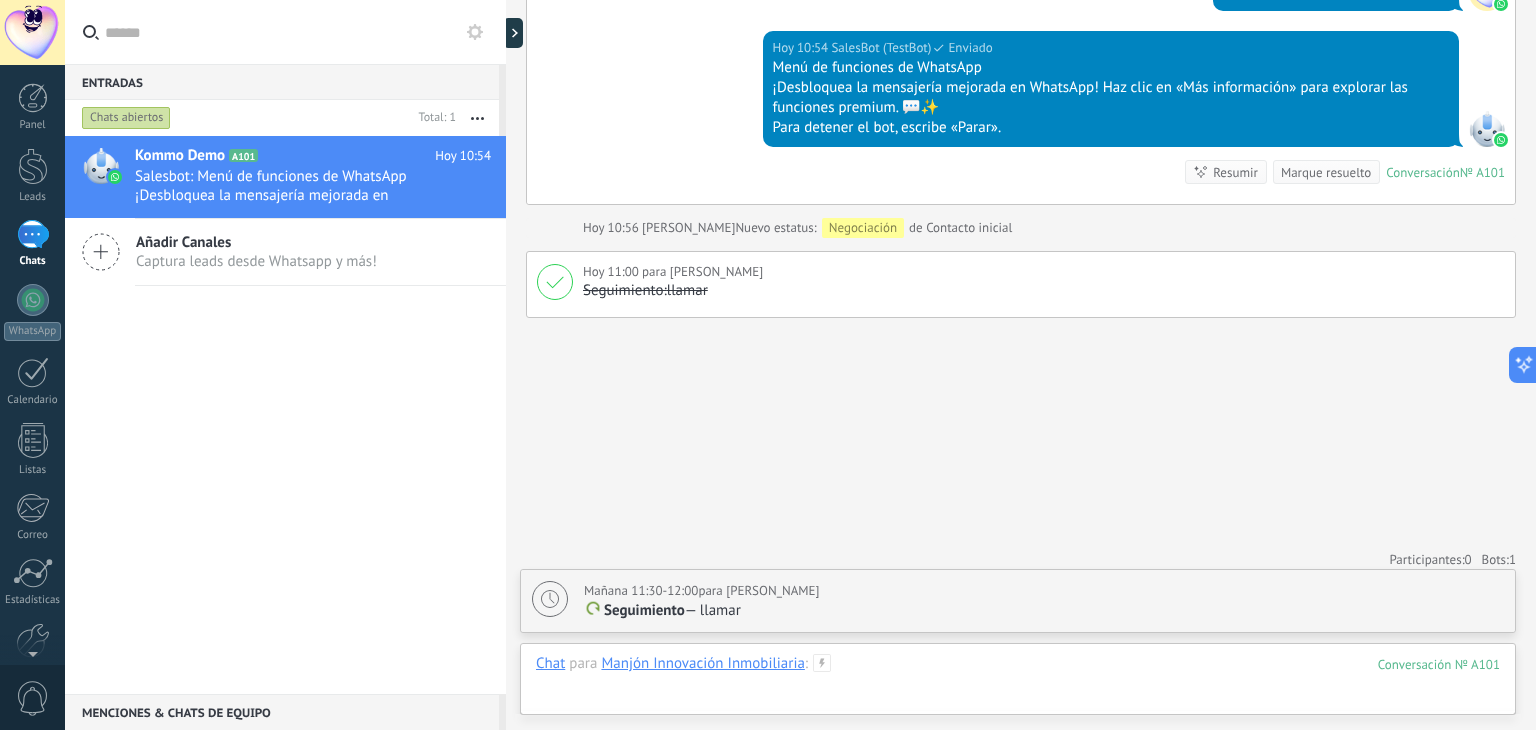 click at bounding box center [1018, 684] 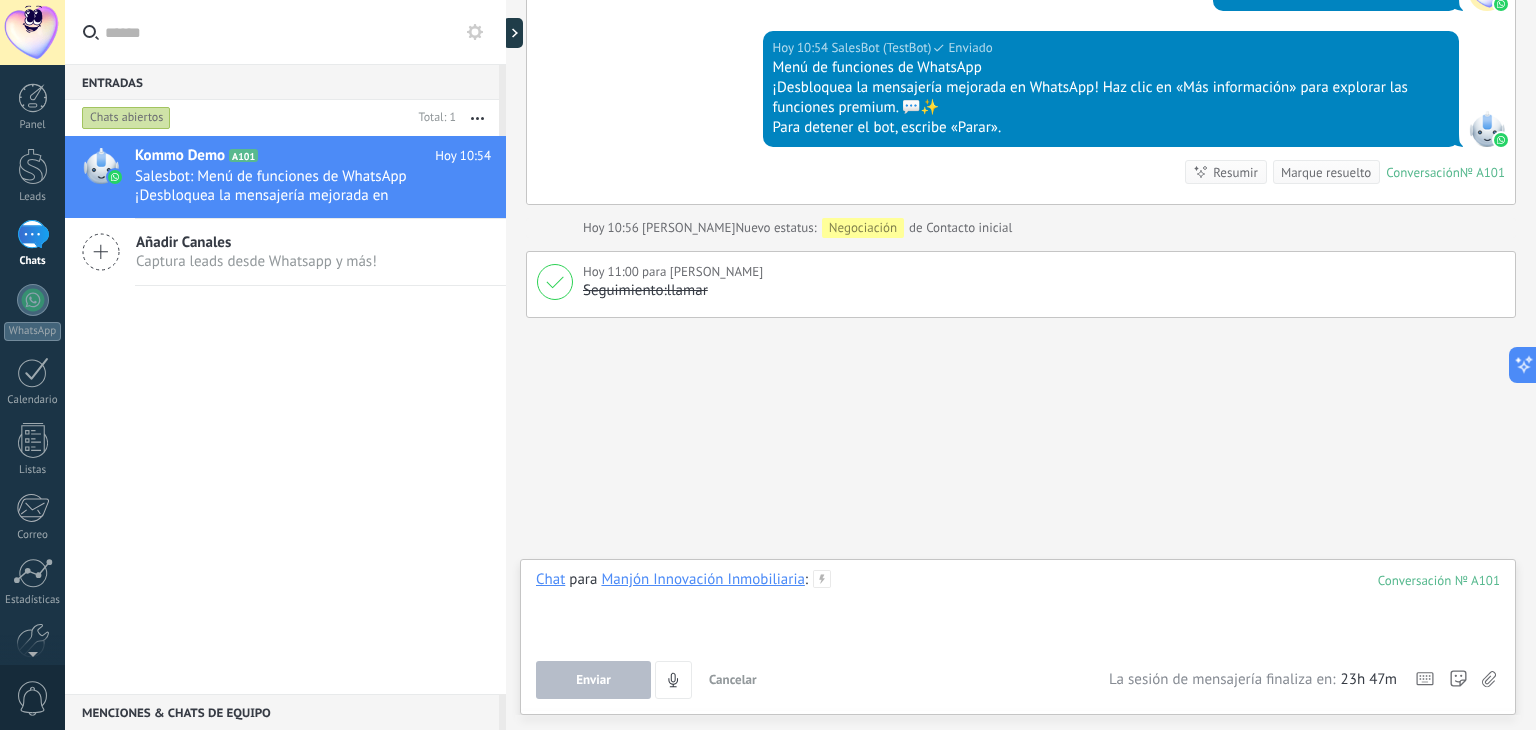 click at bounding box center [1018, 608] 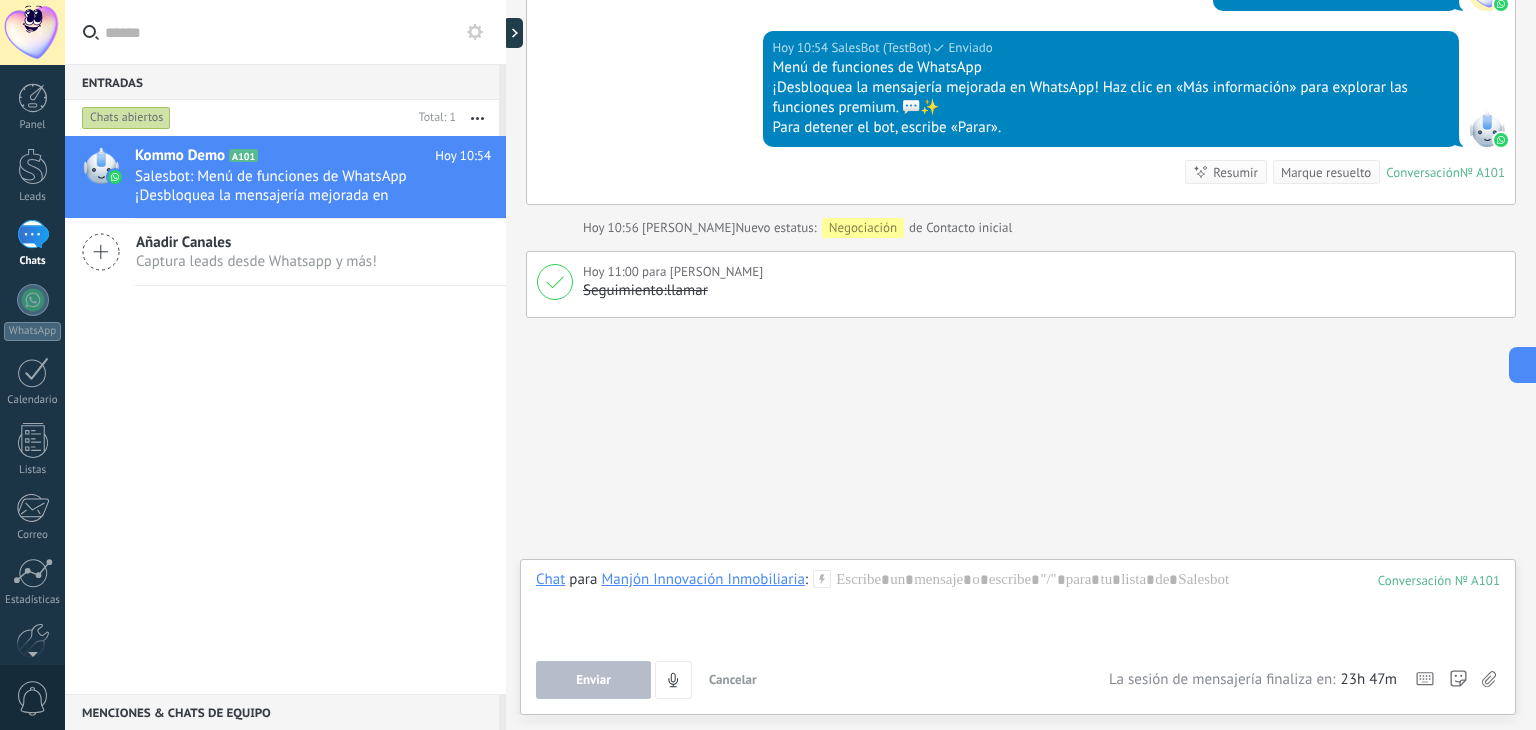 click on "Chat" at bounding box center [550, 579] 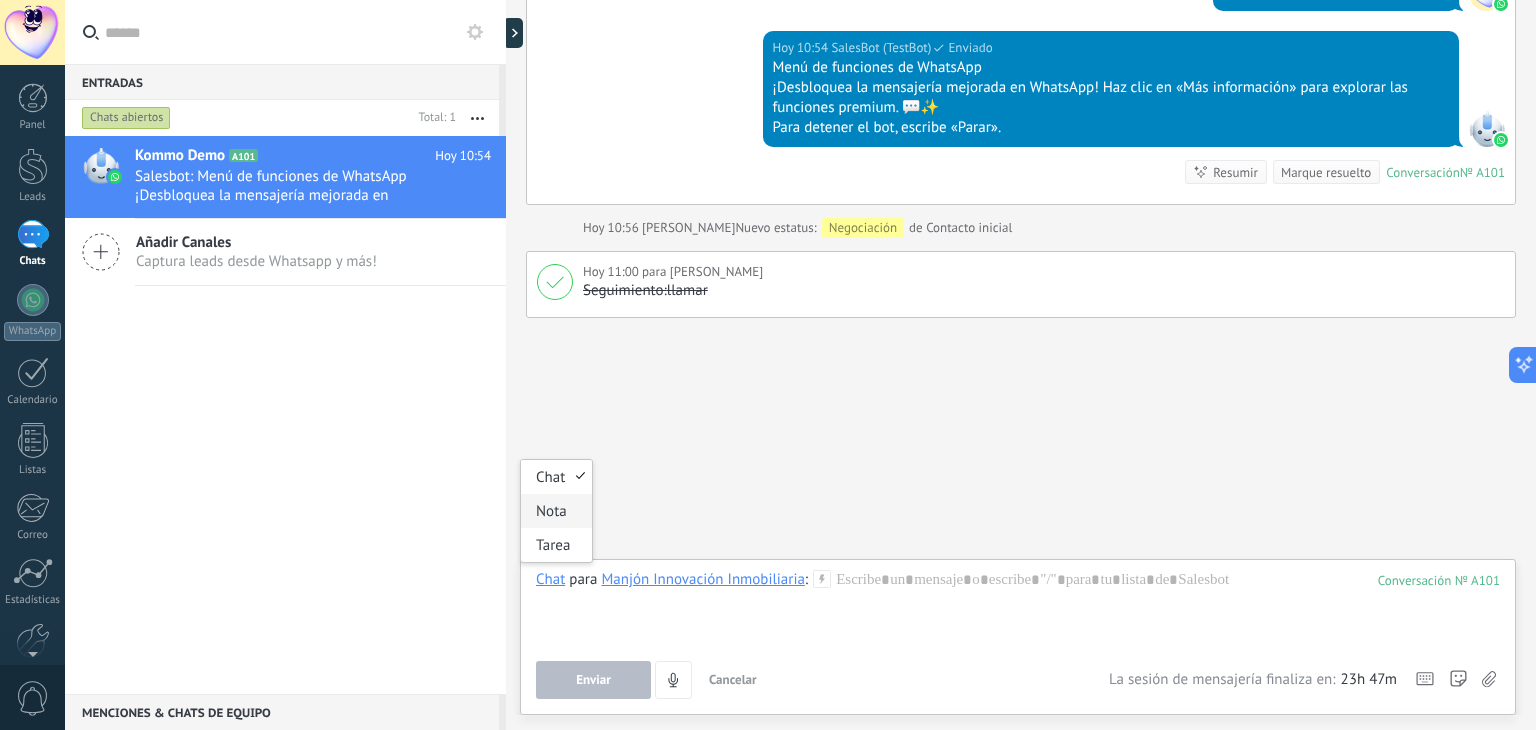 click on "Nota" at bounding box center [556, 511] 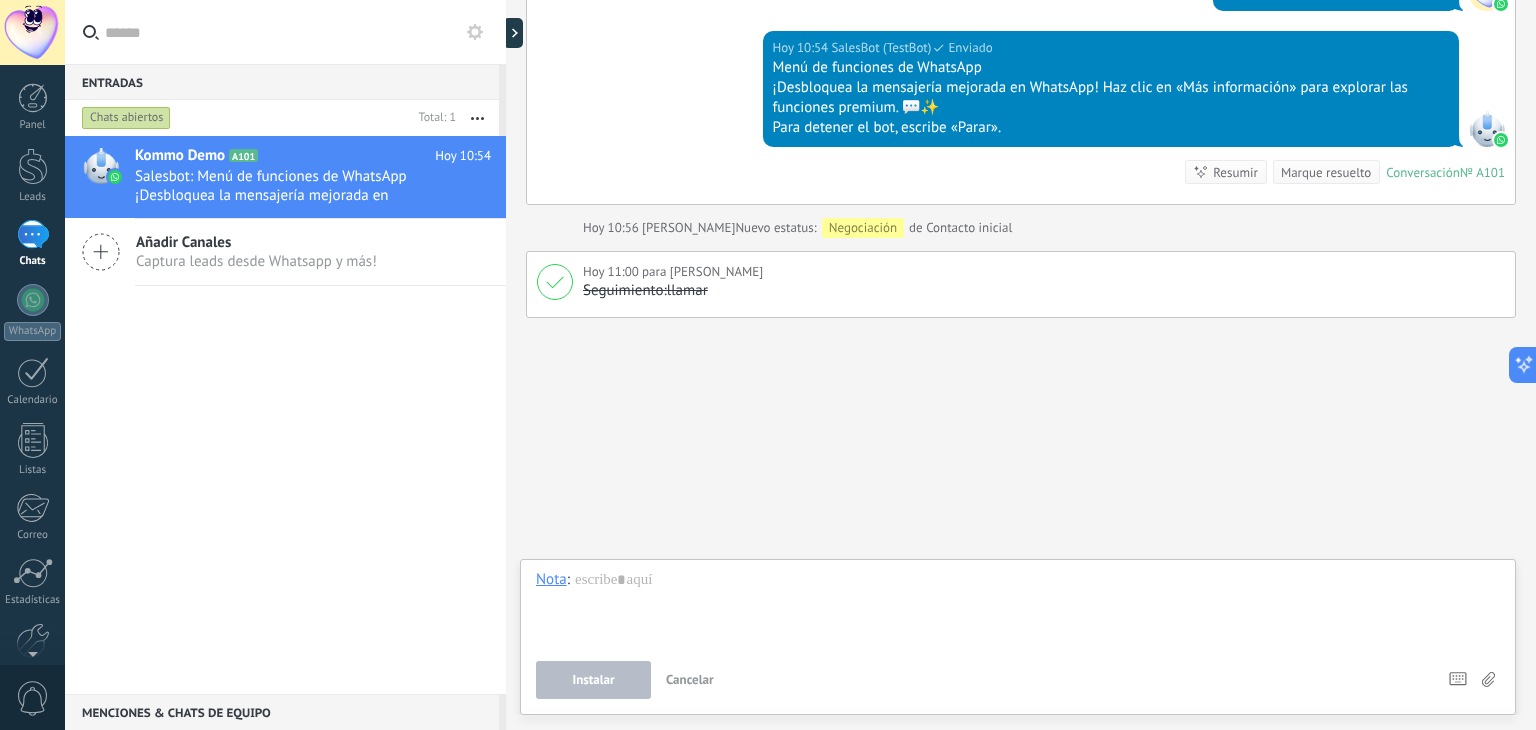 click on "Chat Correo Nota Tarea Nota : Instalar Cancelar Atajos – seleccionar acción – insertar valor del campo Kommo AI Beta Corregir gramática y ortografía Hacerlo profesional Hacerlo amistoso Hacerlo ingenioso Hacerlo más largo Hacerlo más corto Simplificarlo" at bounding box center [1018, 637] 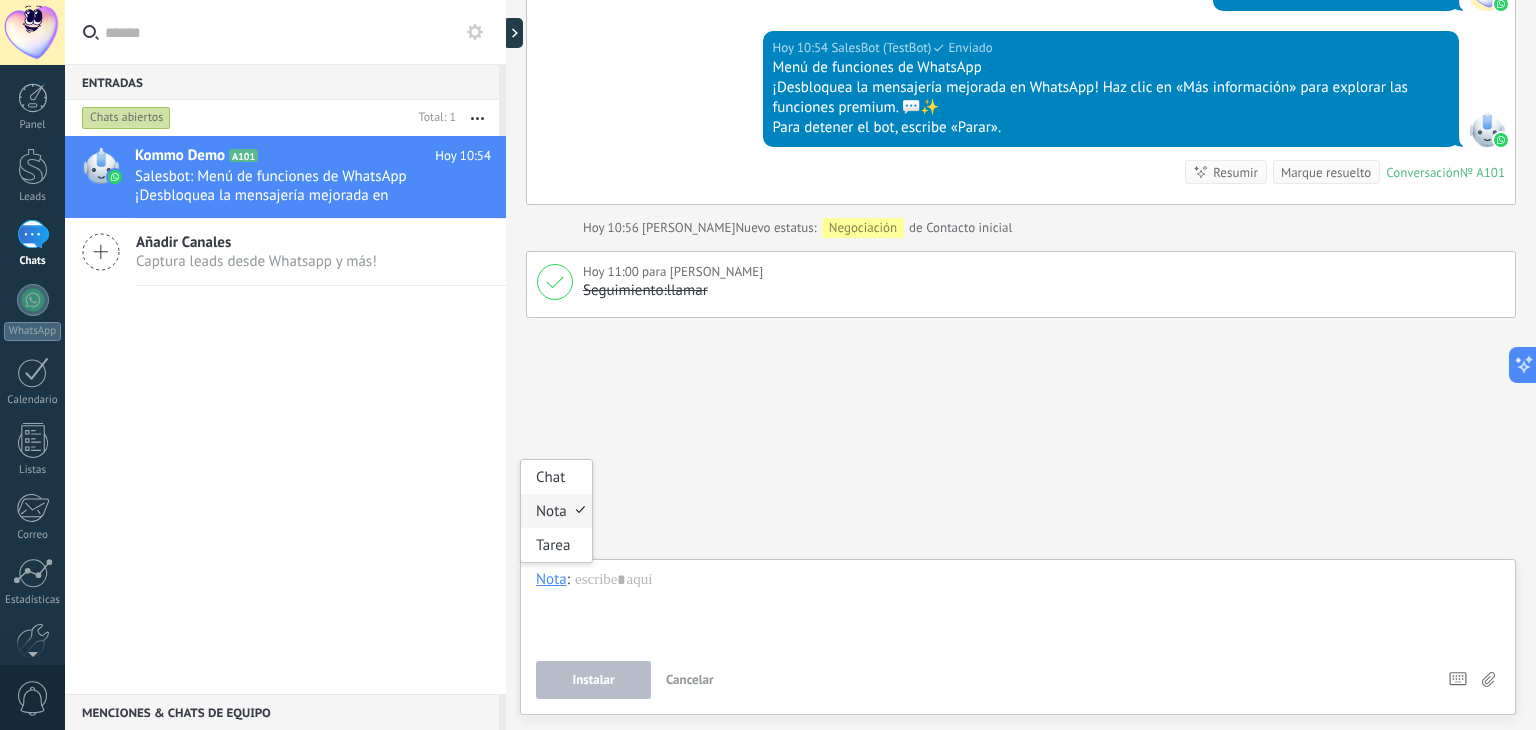 click on "Nota" at bounding box center (556, 511) 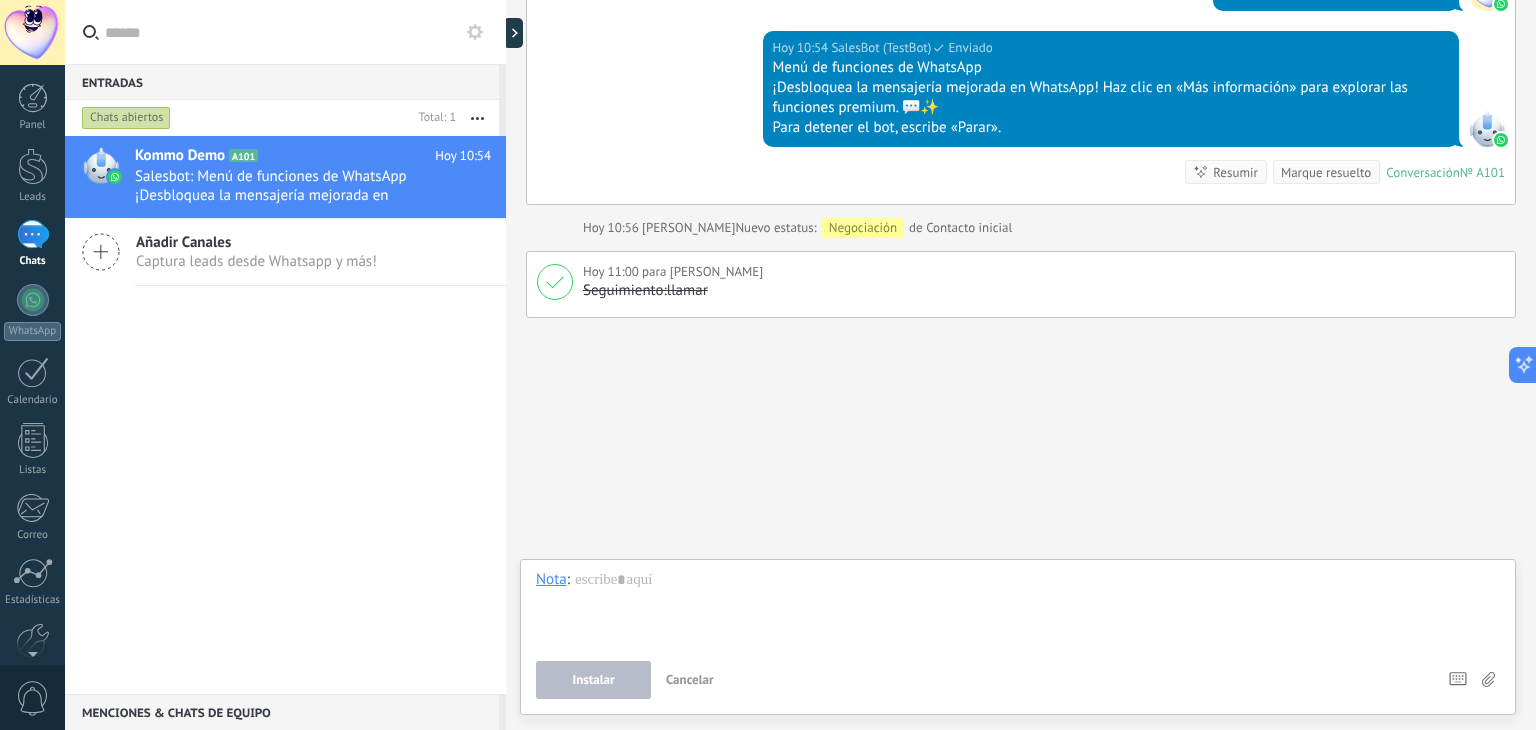 click at bounding box center [1018, 608] 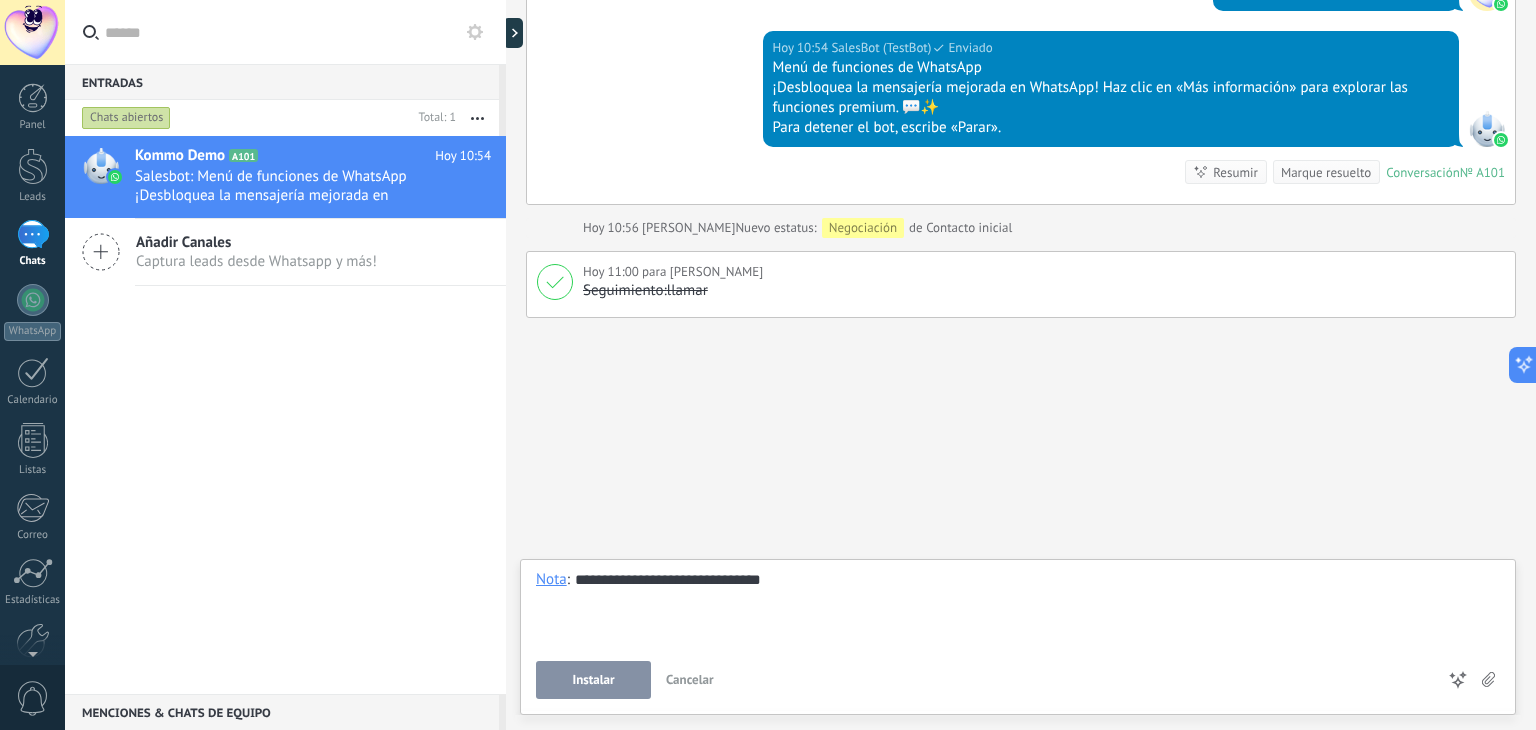 click on "Instalar" at bounding box center (593, 680) 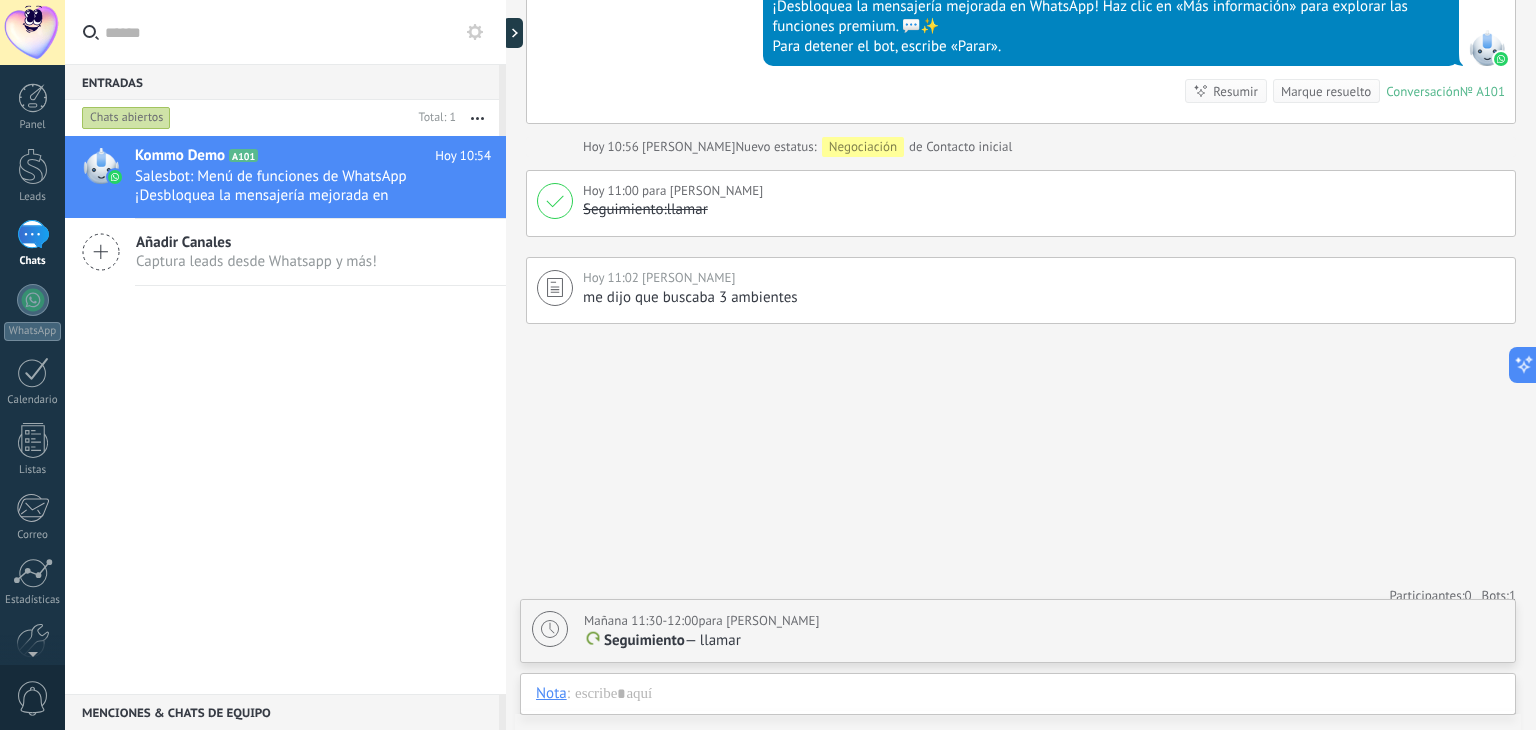 scroll, scrollTop: 1888, scrollLeft: 0, axis: vertical 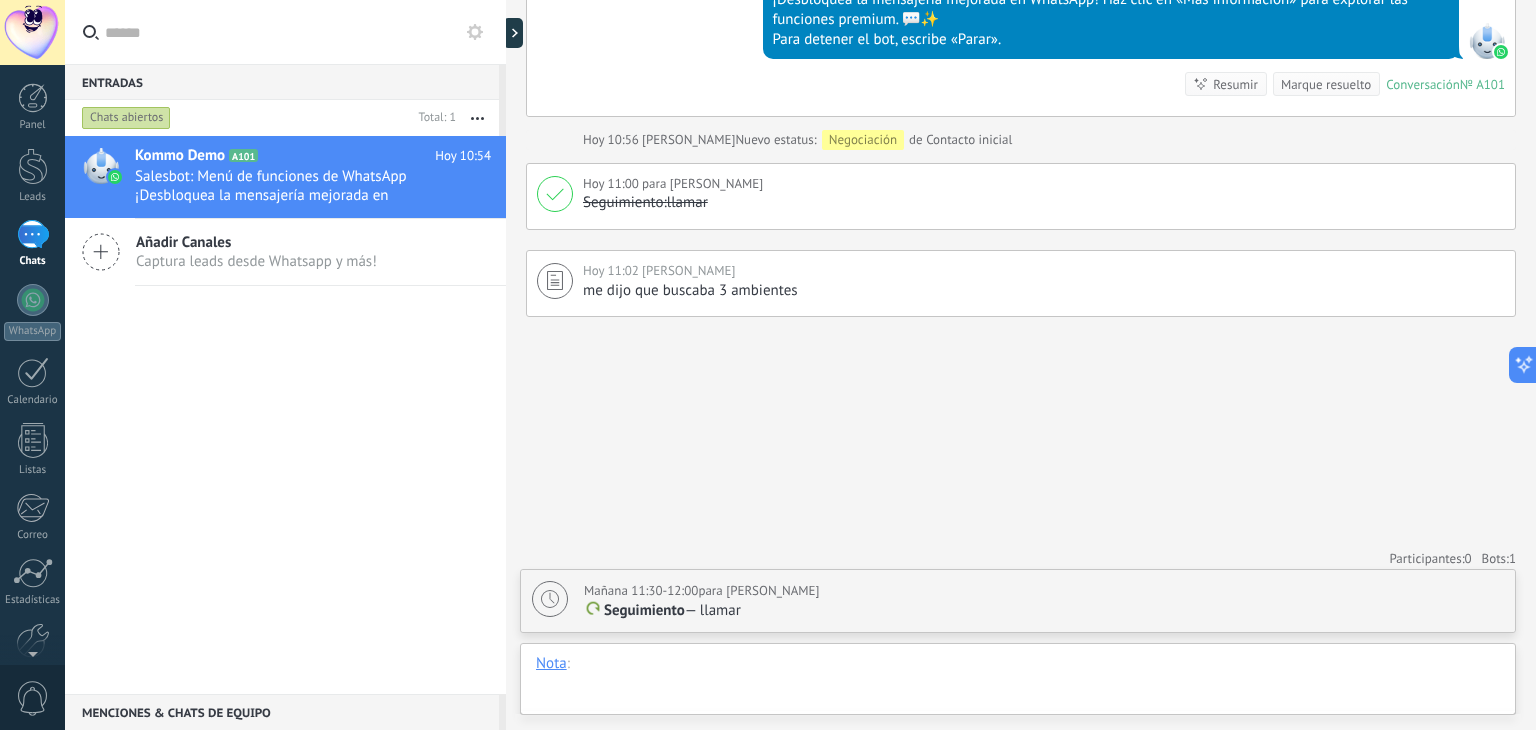 click at bounding box center [1018, 684] 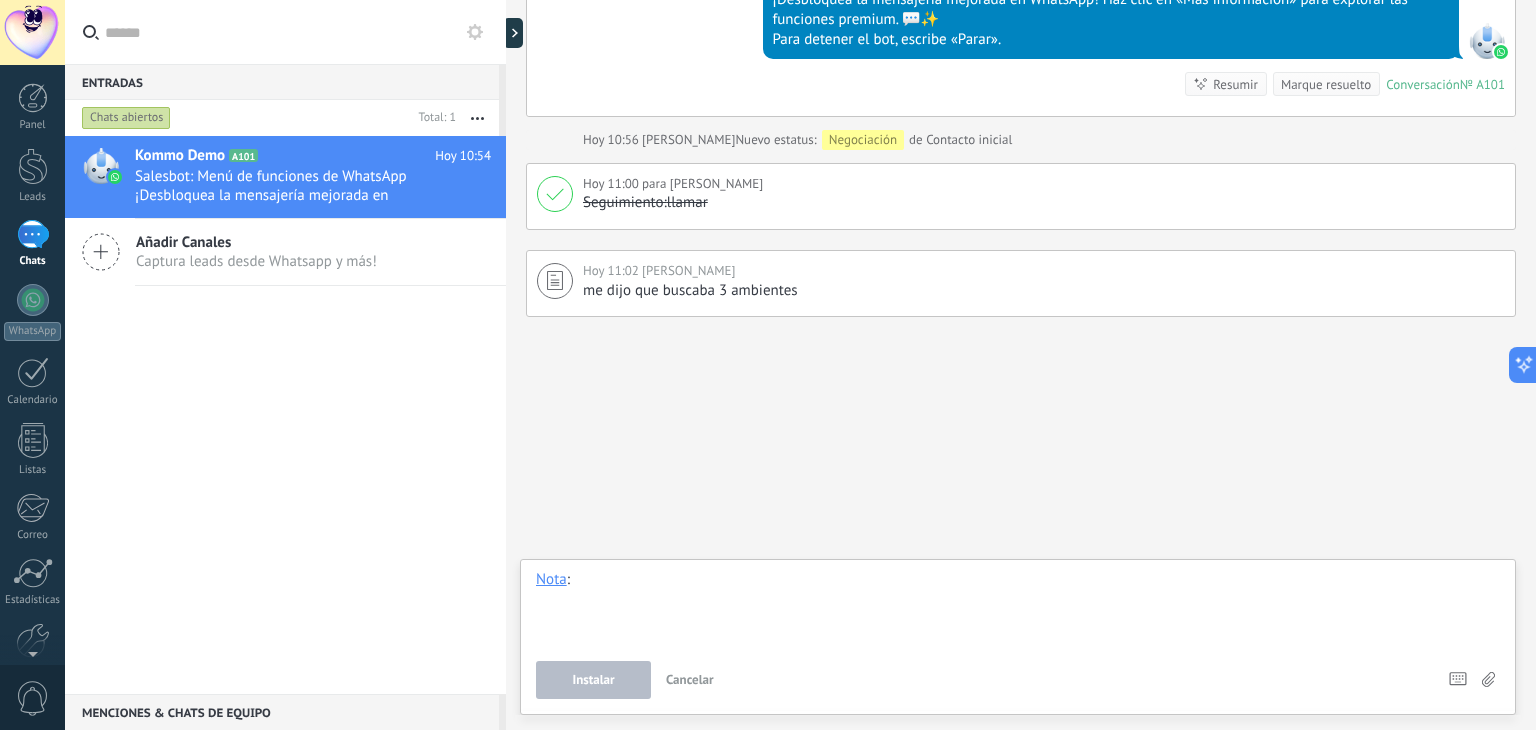 click at bounding box center (1018, 608) 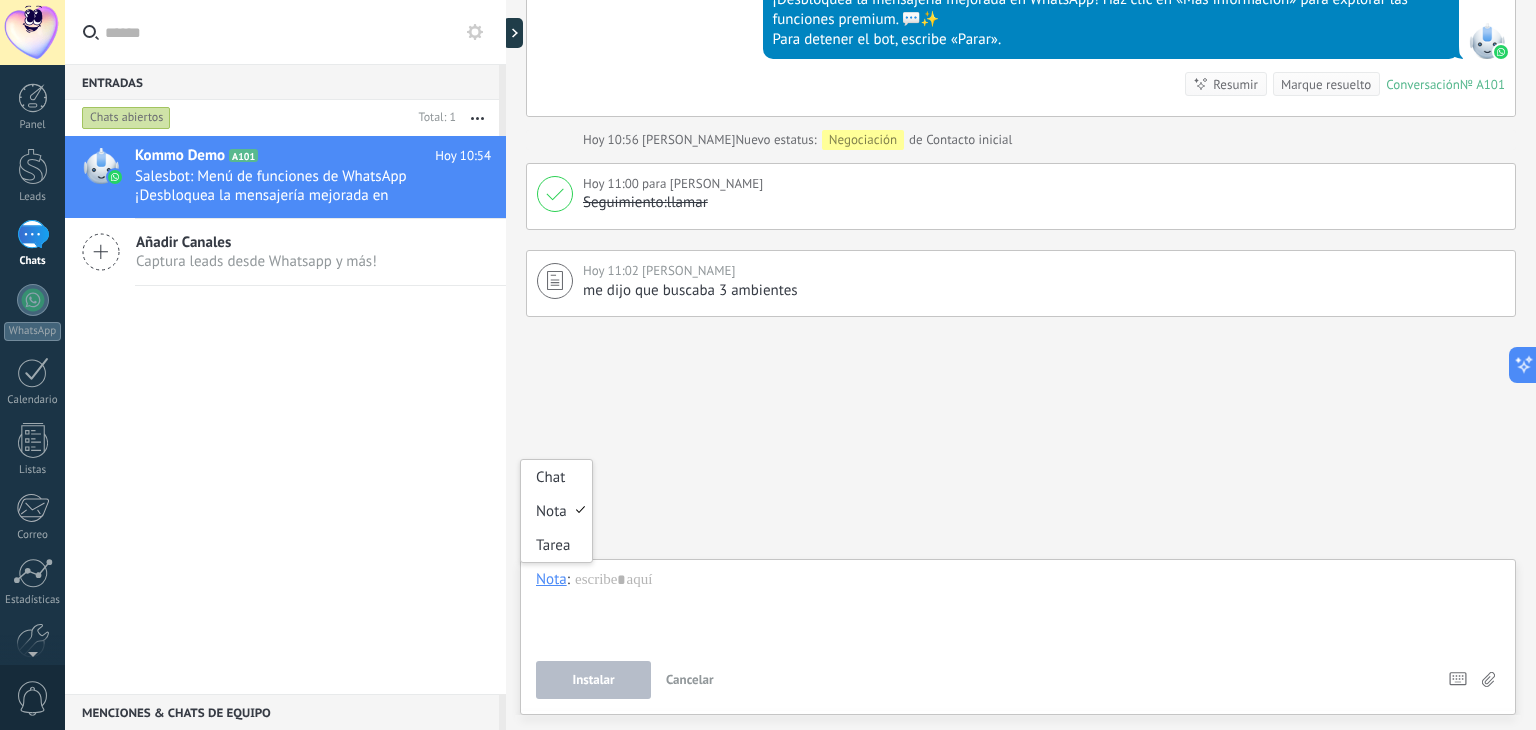 click on "Nota" at bounding box center (551, 579) 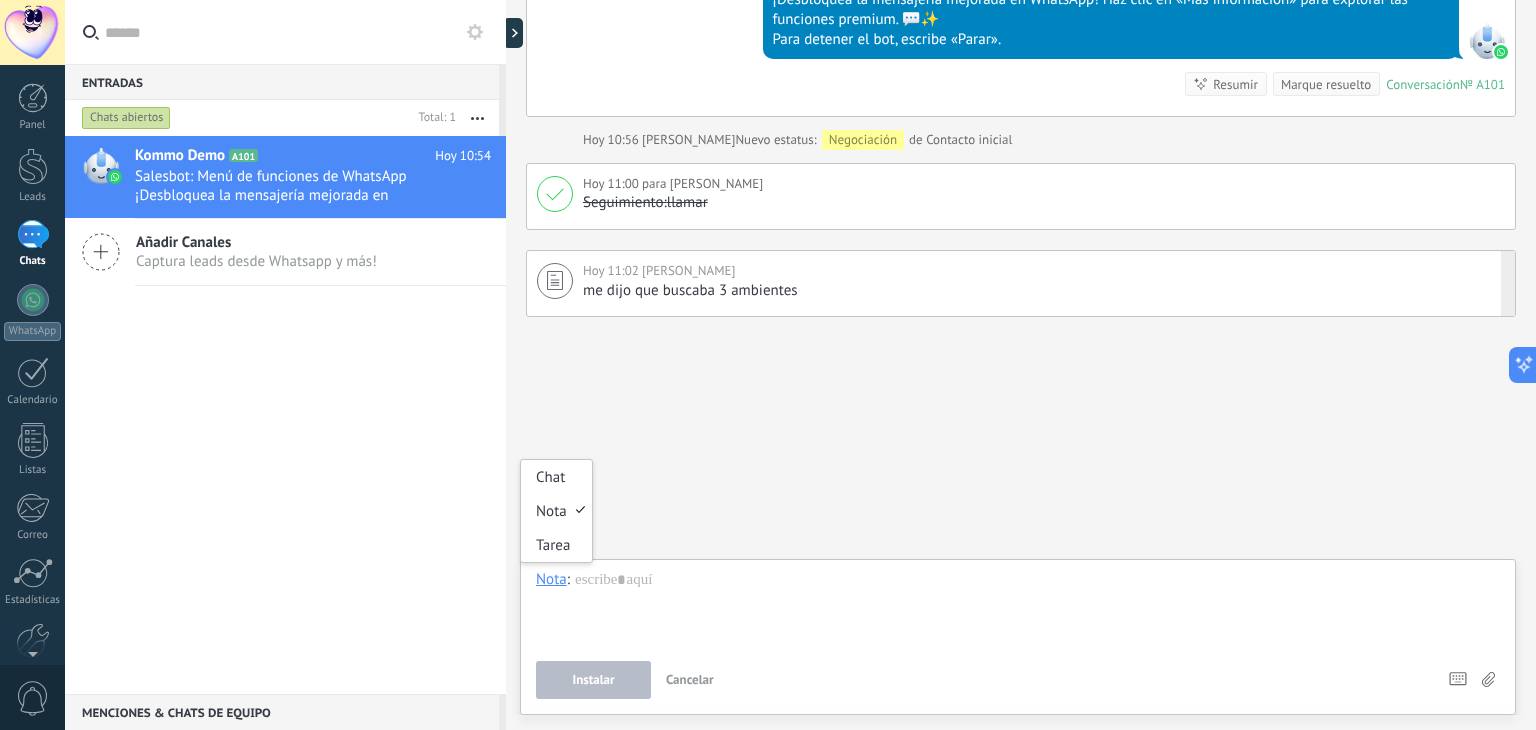 click on "me dijo que buscaba 3 ambientes" at bounding box center [1044, 291] 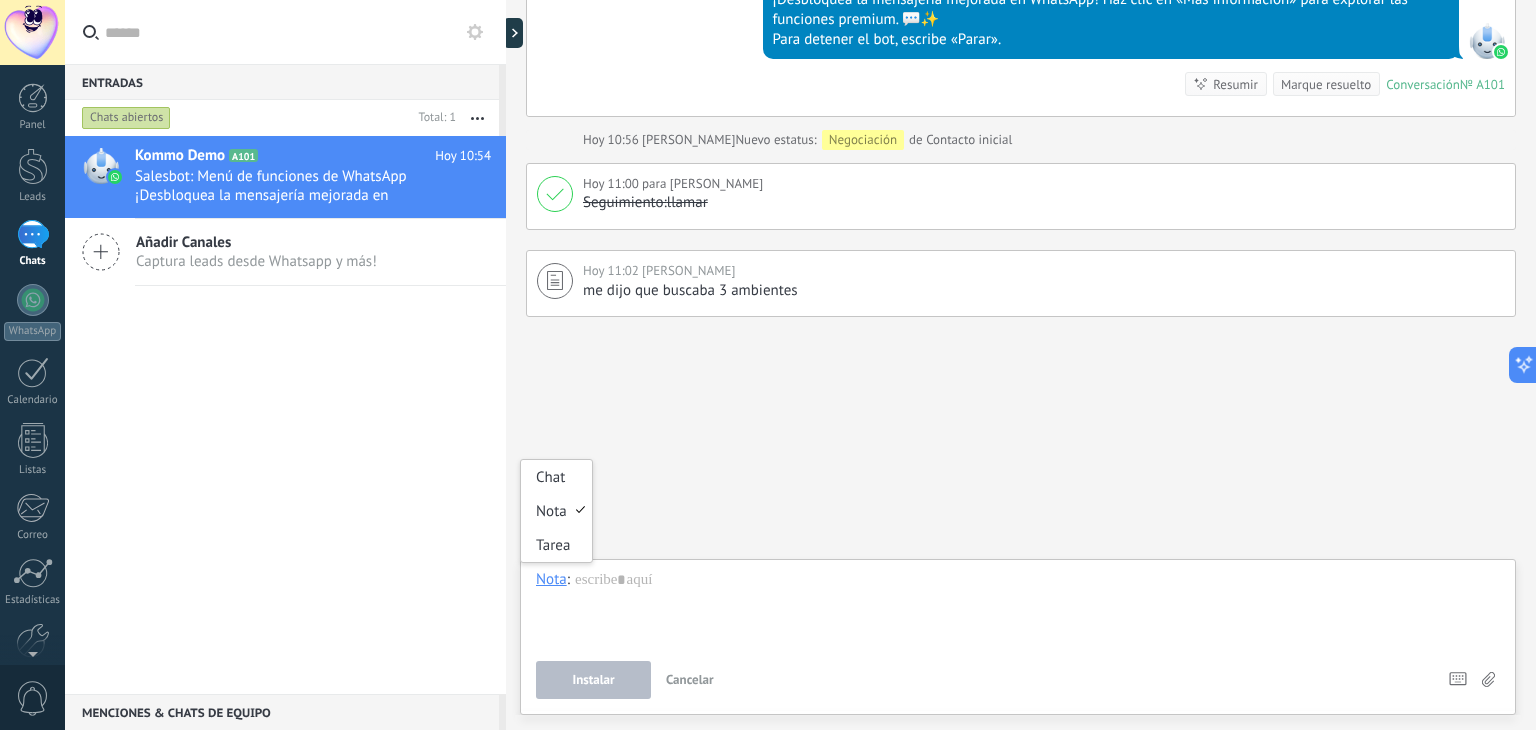 type on "**********" 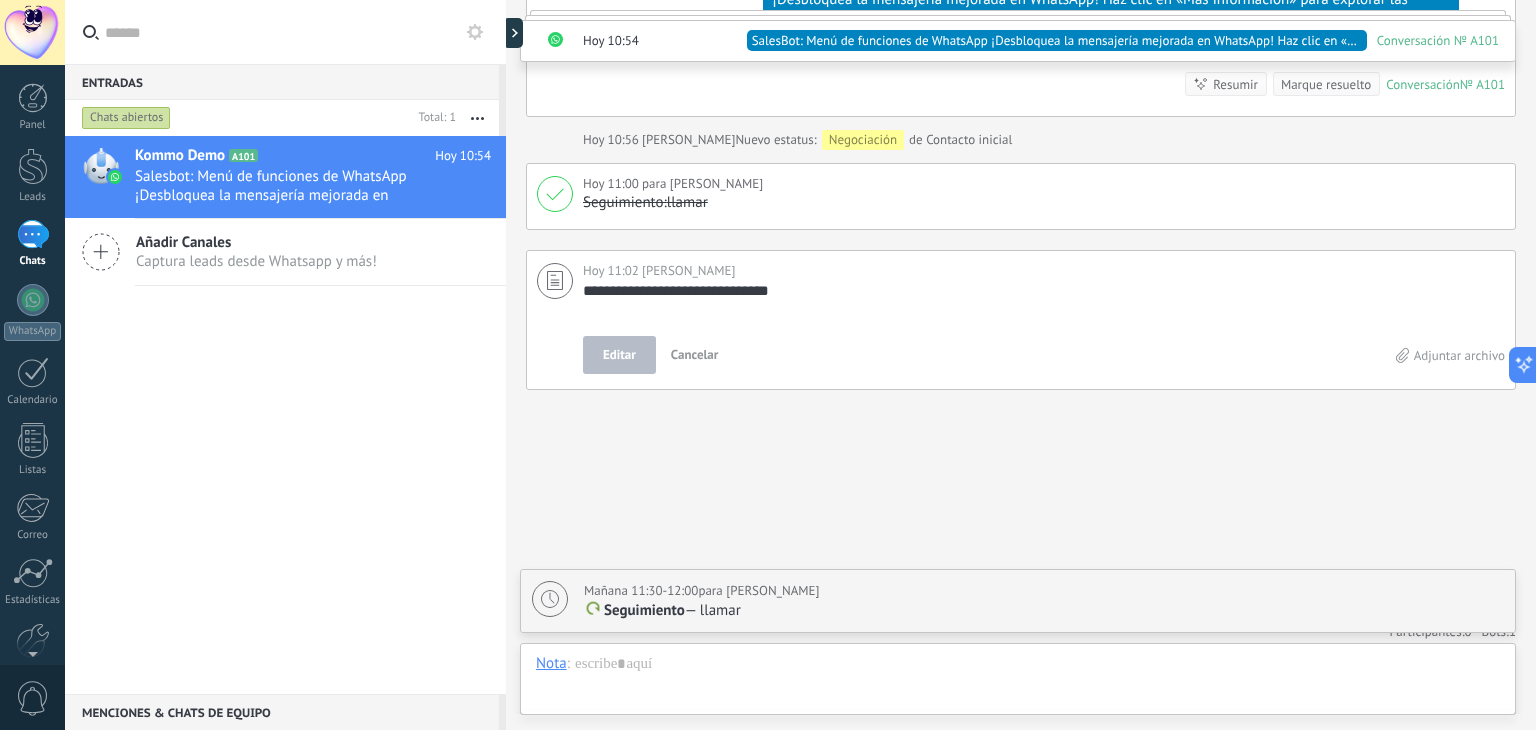 scroll, scrollTop: 20, scrollLeft: 0, axis: vertical 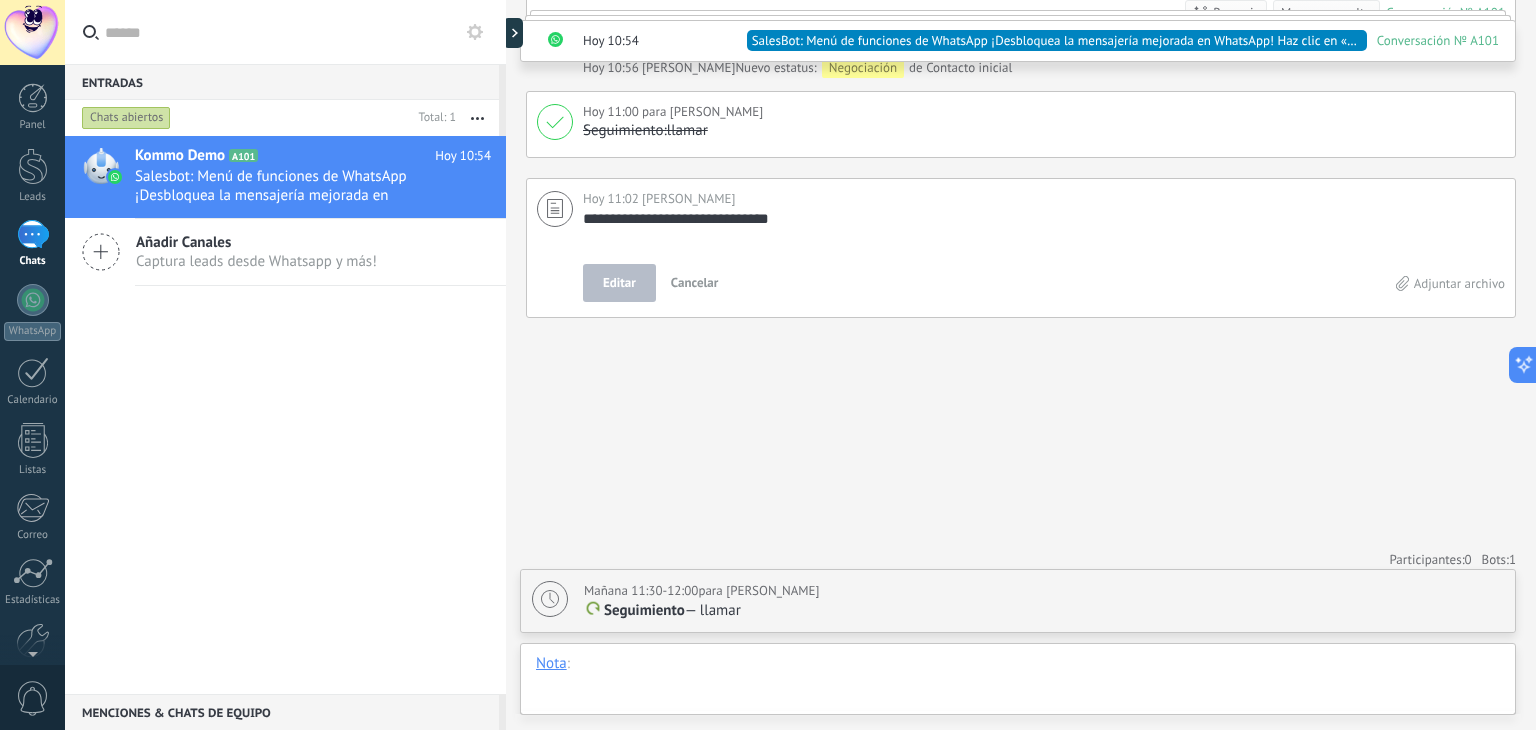 click at bounding box center [1018, 684] 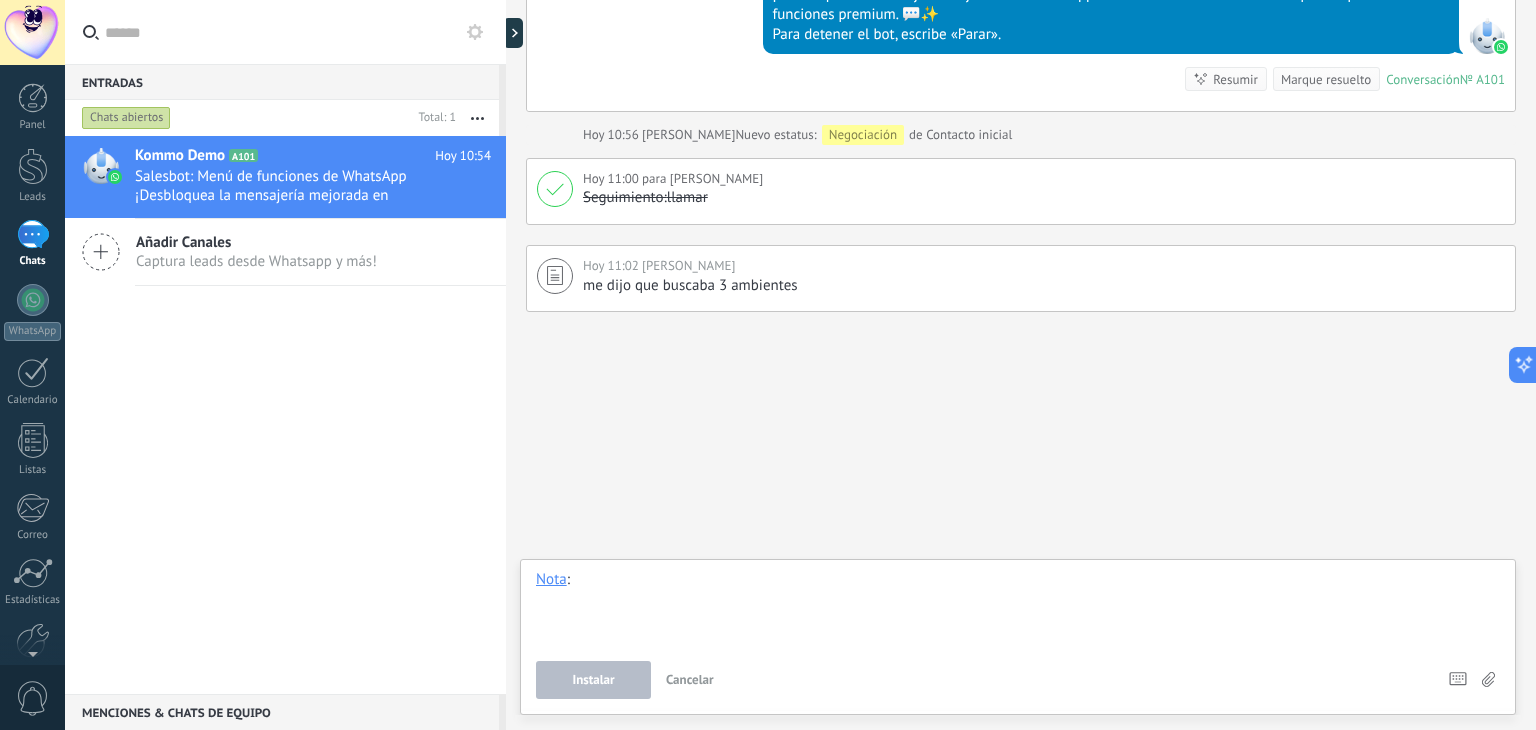 scroll, scrollTop: 1888, scrollLeft: 0, axis: vertical 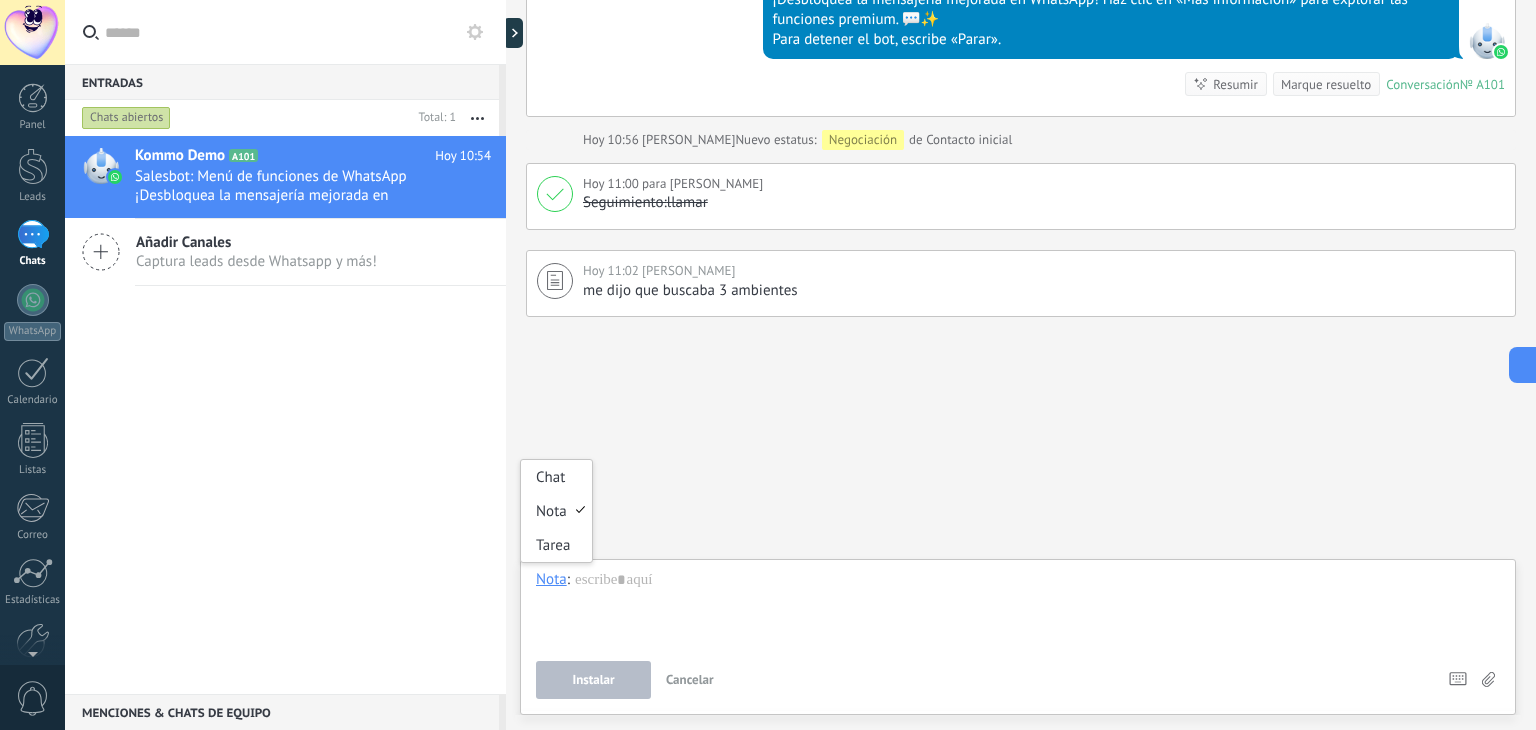 click on "Nota" at bounding box center (551, 579) 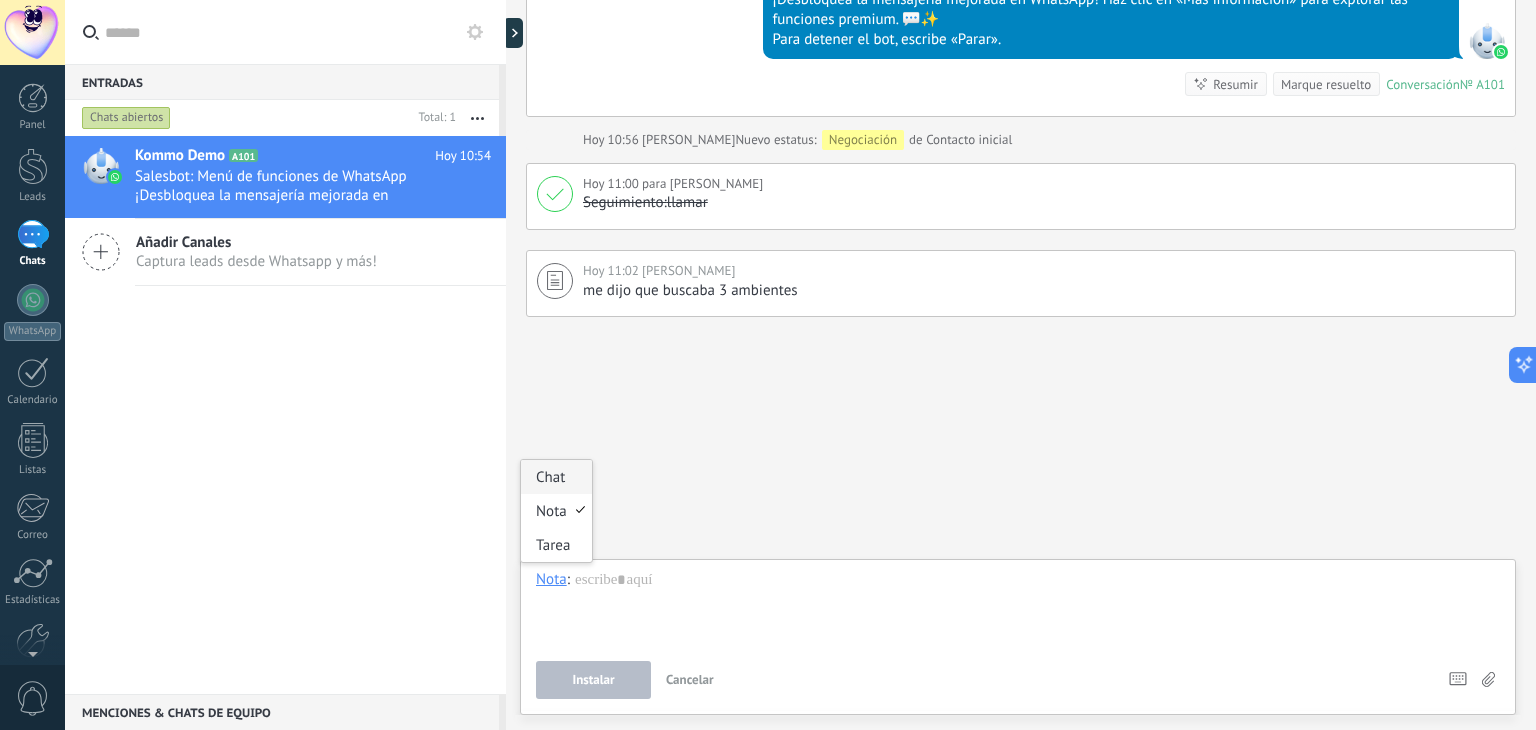 click on "Chat" at bounding box center (556, 477) 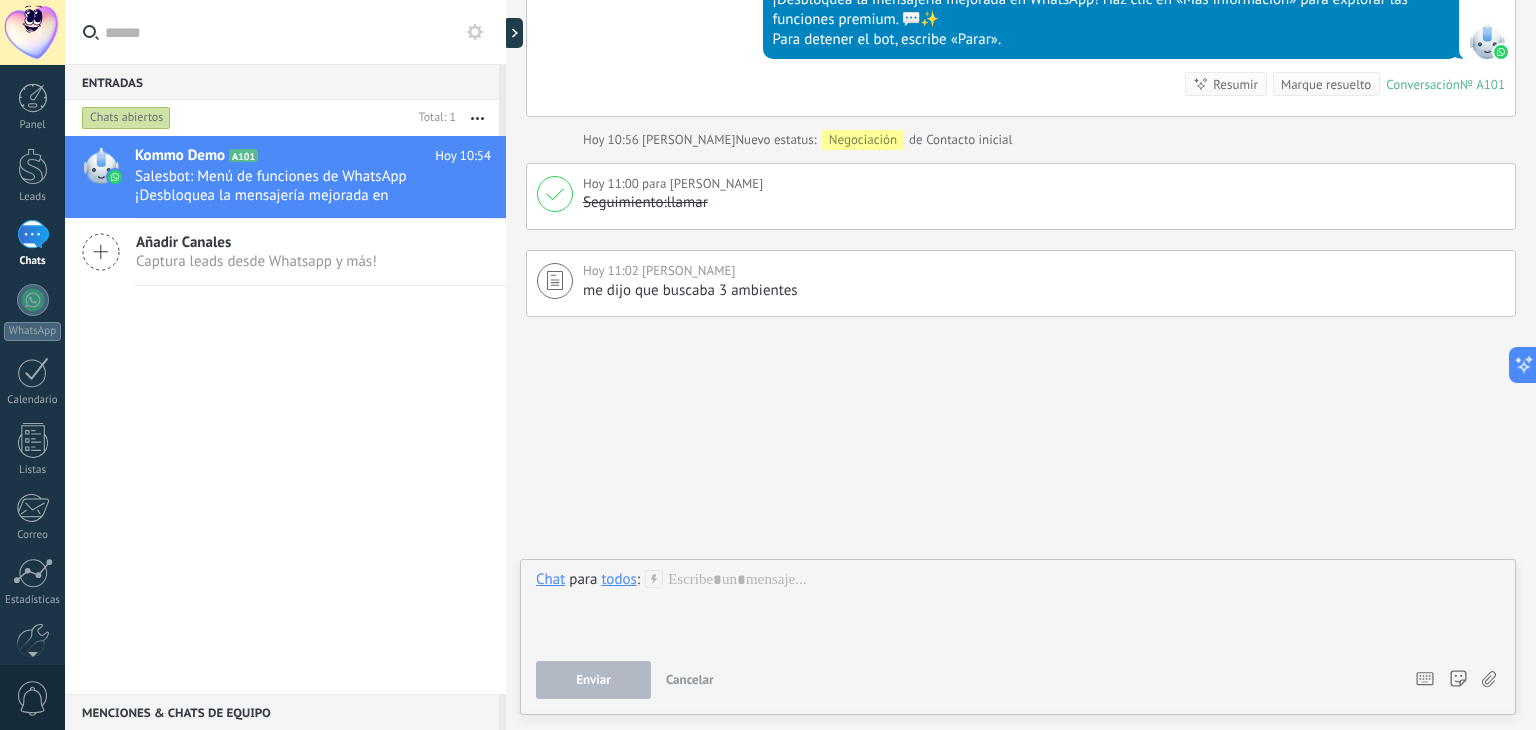 type 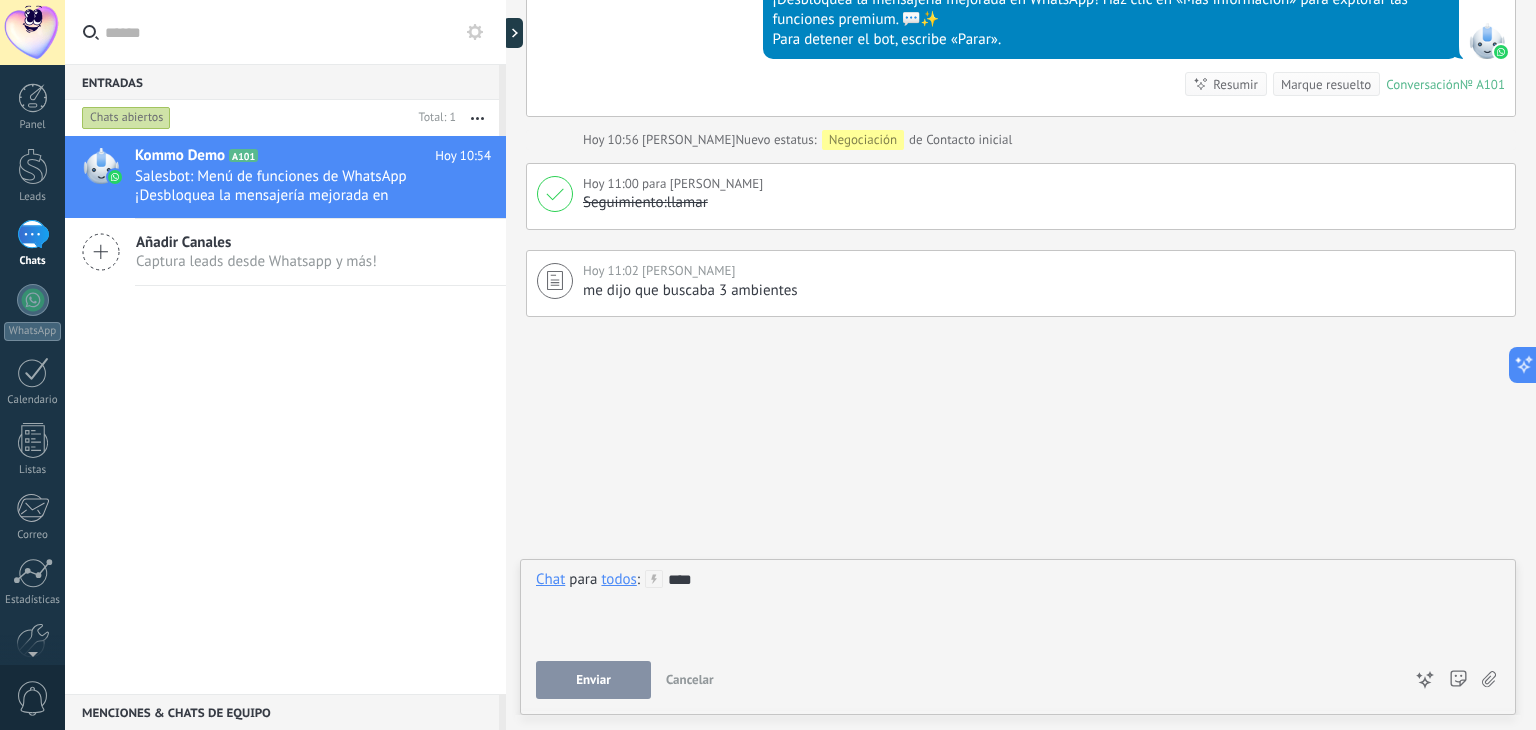 click on "Enviar" at bounding box center (593, 680) 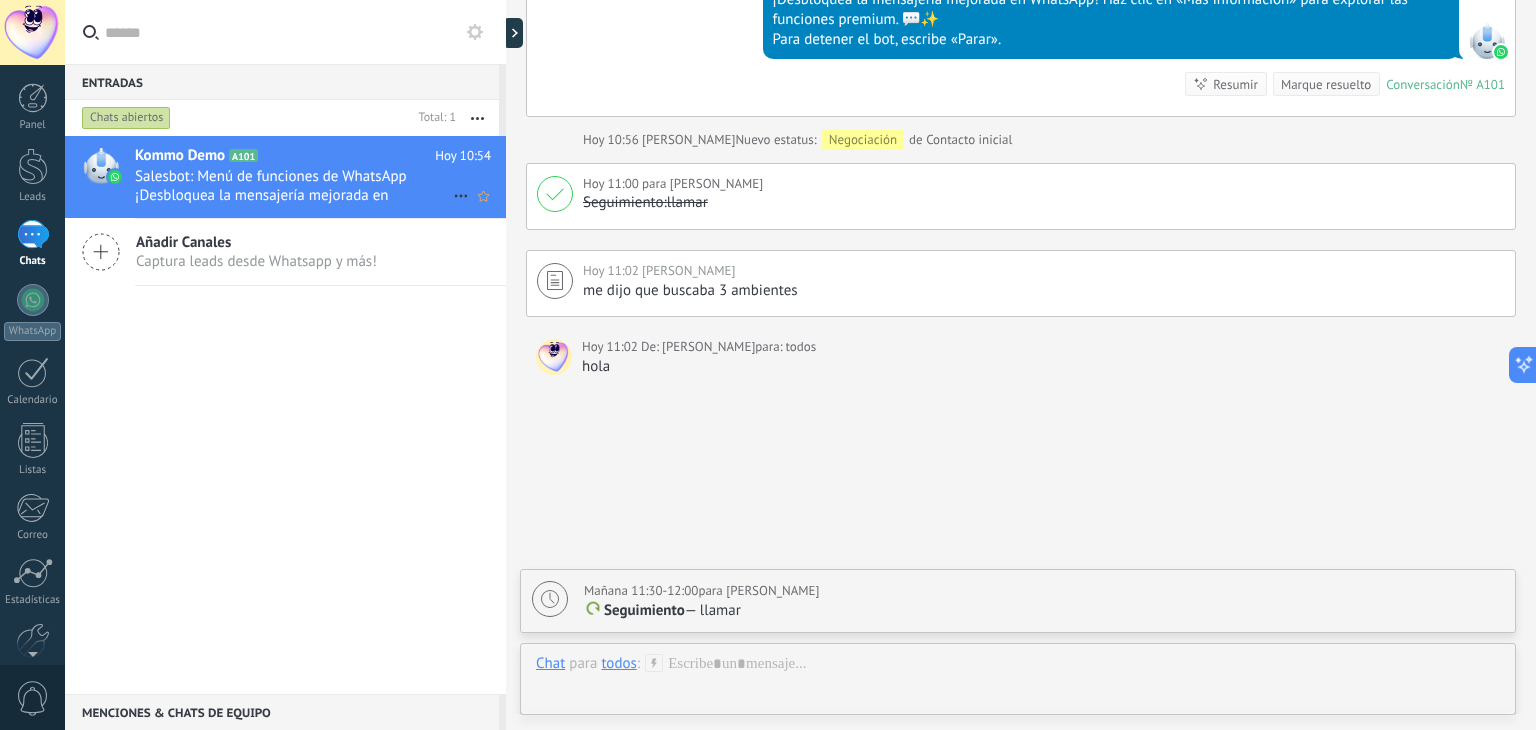 click on "Salesbot: Menú de funciones de WhatsApp
¡Desbloquea la mensajería mejorada en WhatsApp! Haz clic en «Más información» pa..." at bounding box center (294, 186) 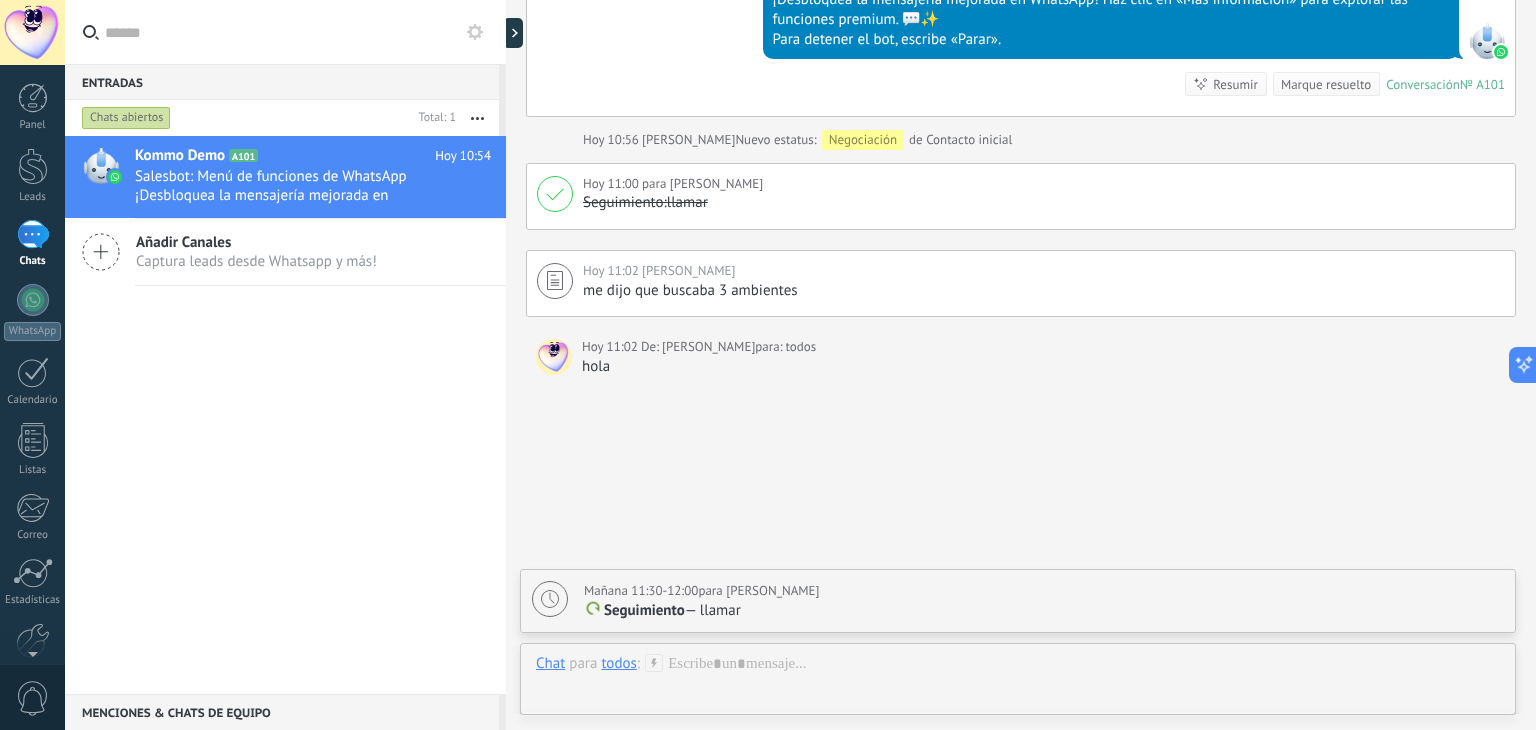 click at bounding box center [33, 234] 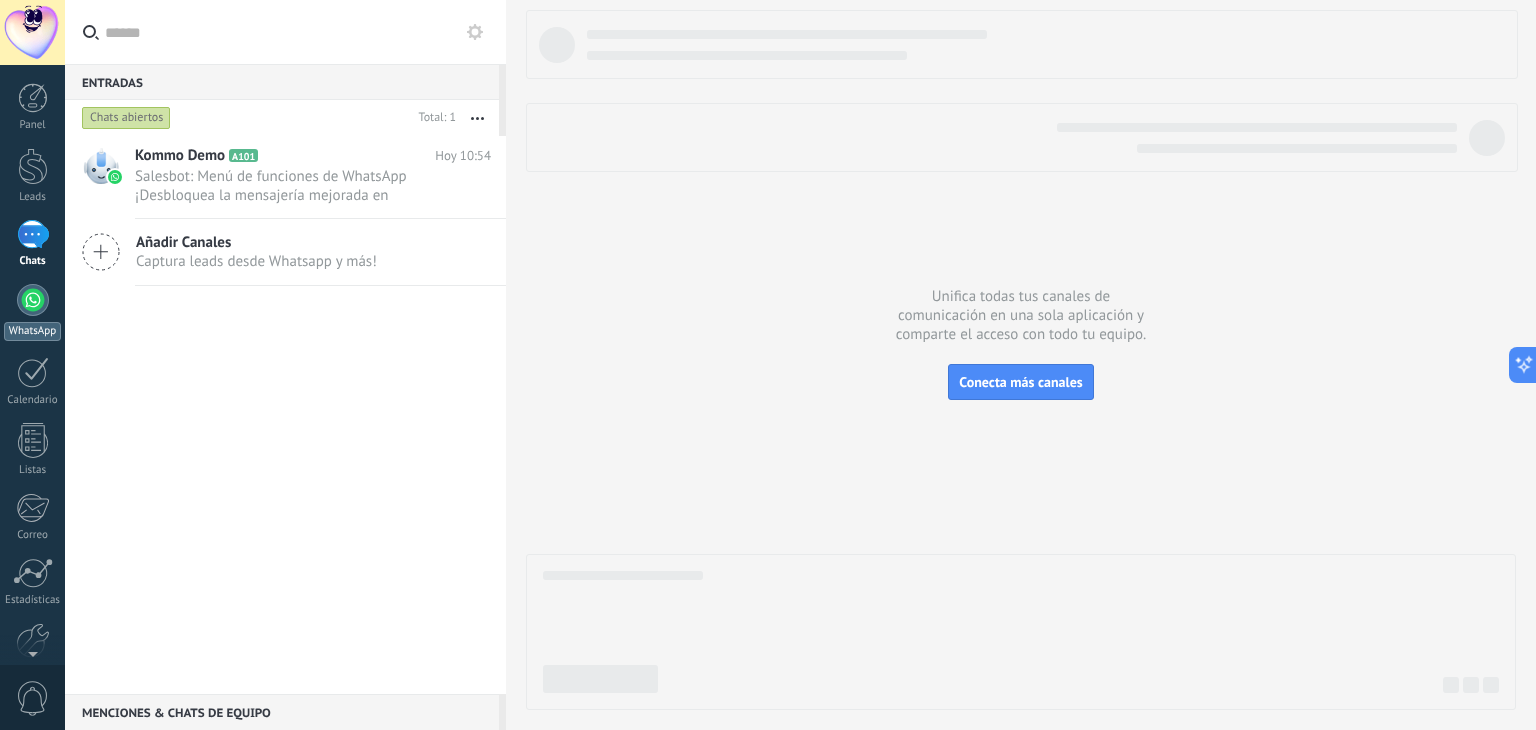 click at bounding box center (33, 300) 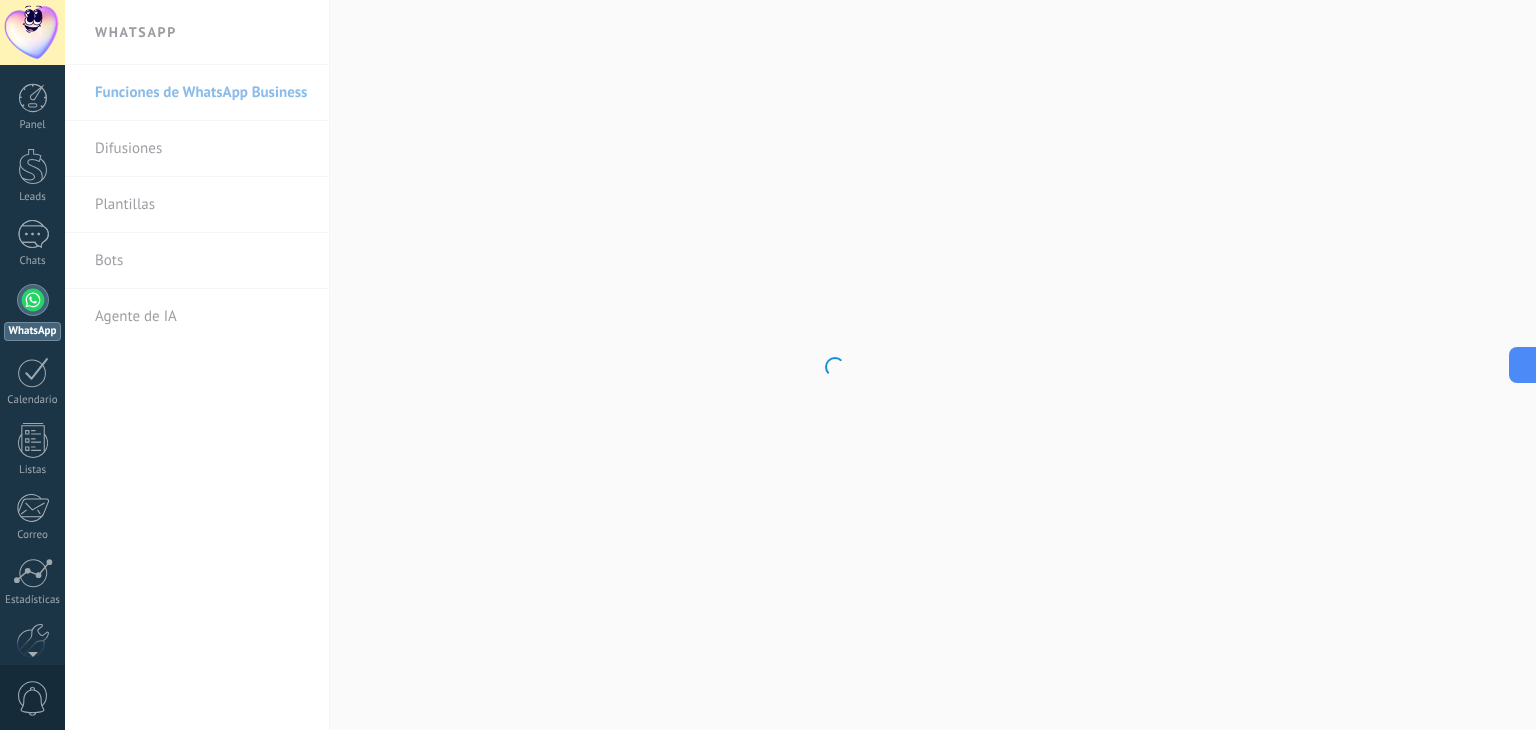 click on ".abccls-1,.abccls-2{fill-rule:evenodd}.abccls-2{fill:#fff} .abfcls-1{fill:none}.abfcls-2{fill:#fff} .abncls-1{isolation:isolate}.abncls-2{opacity:.06}.abncls-2,.abncls-3,.abncls-6{mix-blend-mode:multiply}.abncls-3{opacity:.15}.abncls-4,.abncls-8{fill:#fff}.abncls-5{fill:url(#abnlinear-gradient)}.abncls-6{opacity:.04}.abncls-7{fill:url(#abnlinear-gradient-2)}.abncls-8{fill-rule:evenodd} .abqst0{fill:#ffa200} .abwcls-1{fill:#252525} .cls-1{isolation:isolate} .acicls-1{fill:none} .aclcls-1{fill:#232323} .acnst0{display:none} .addcls-1,.addcls-2{fill:none;stroke-miterlimit:10}.addcls-1{stroke:#dfe0e5}.addcls-2{stroke:#a1a7ab} .adecls-1,.adecls-2{fill:none;stroke-miterlimit:10}.adecls-1{stroke:#dfe0e5}.adecls-2{stroke:#a1a7ab} .adqcls-1{fill:#8591a5;fill-rule:evenodd} .aeccls-1{fill:#5c9f37} .aeecls-1{fill:#f86161} .aejcls-1{fill:#8591a5;fill-rule:evenodd} .aekcls-1{fill-rule:evenodd} .aelcls-1{fill-rule:evenodd;fill:currentColor} .aemcls-1{fill-rule:evenodd;fill:currentColor} .aencls-2{fill:#f86161;opacity:.3}" at bounding box center (768, 365) 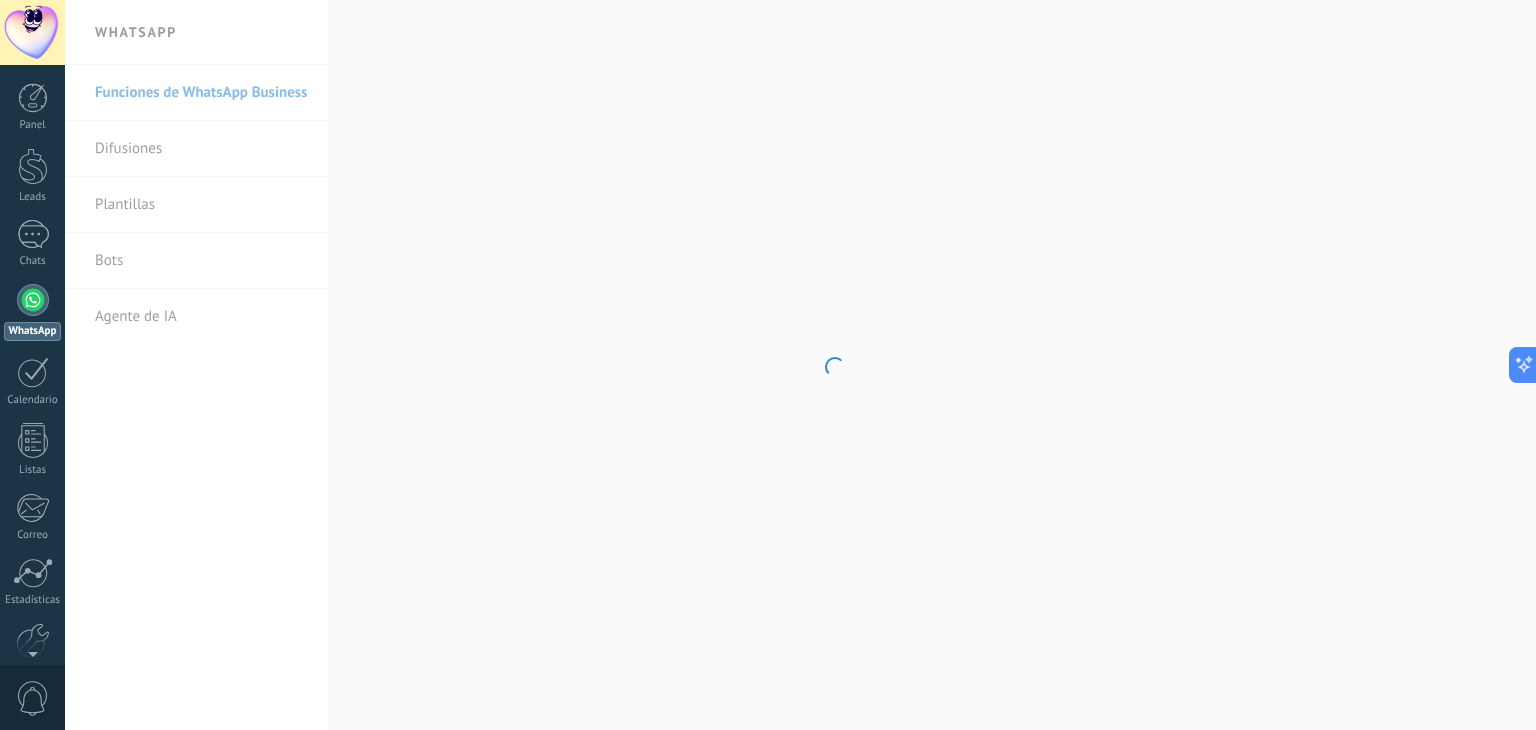 click on ".abccls-1,.abccls-2{fill-rule:evenodd}.abccls-2{fill:#fff} .abfcls-1{fill:none}.abfcls-2{fill:#fff} .abncls-1{isolation:isolate}.abncls-2{opacity:.06}.abncls-2,.abncls-3,.abncls-6{mix-blend-mode:multiply}.abncls-3{opacity:.15}.abncls-4,.abncls-8{fill:#fff}.abncls-5{fill:url(#abnlinear-gradient)}.abncls-6{opacity:.04}.abncls-7{fill:url(#abnlinear-gradient-2)}.abncls-8{fill-rule:evenodd} .abqst0{fill:#ffa200} .abwcls-1{fill:#252525} .cls-1{isolation:isolate} .acicls-1{fill:none} .aclcls-1{fill:#232323} .acnst0{display:none} .addcls-1,.addcls-2{fill:none;stroke-miterlimit:10}.addcls-1{stroke:#dfe0e5}.addcls-2{stroke:#a1a7ab} .adecls-1,.adecls-2{fill:none;stroke-miterlimit:10}.adecls-1{stroke:#dfe0e5}.adecls-2{stroke:#a1a7ab} .adqcls-1{fill:#8591a5;fill-rule:evenodd} .aeccls-1{fill:#5c9f37} .aeecls-1{fill:#f86161} .aejcls-1{fill:#8591a5;fill-rule:evenodd} .aekcls-1{fill-rule:evenodd} .aelcls-1{fill-rule:evenodd;fill:currentColor} .aemcls-1{fill-rule:evenodd;fill:currentColor} .aencls-2{fill:#f86161;opacity:.3}" at bounding box center (768, 365) 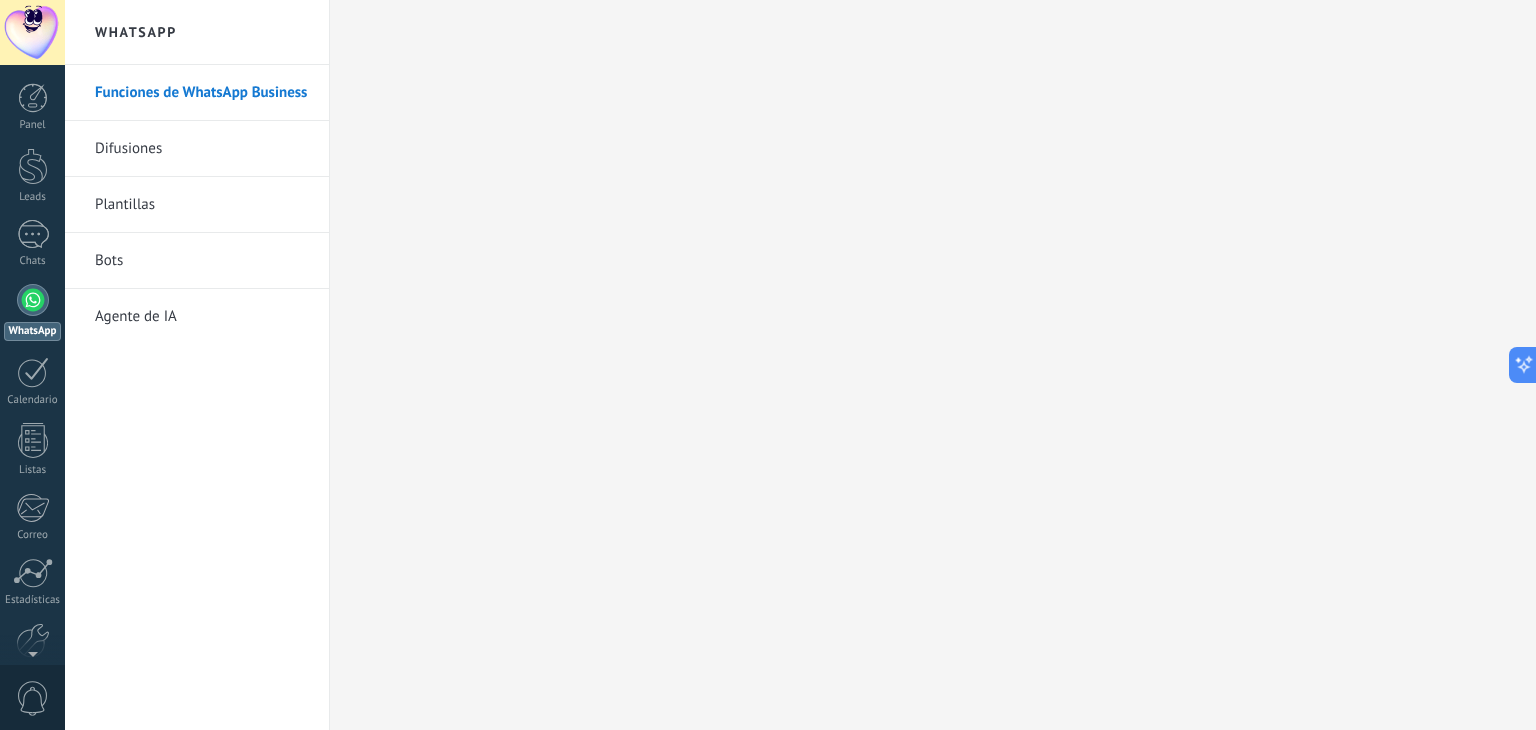 click on "WhatsApp" at bounding box center (197, 32) 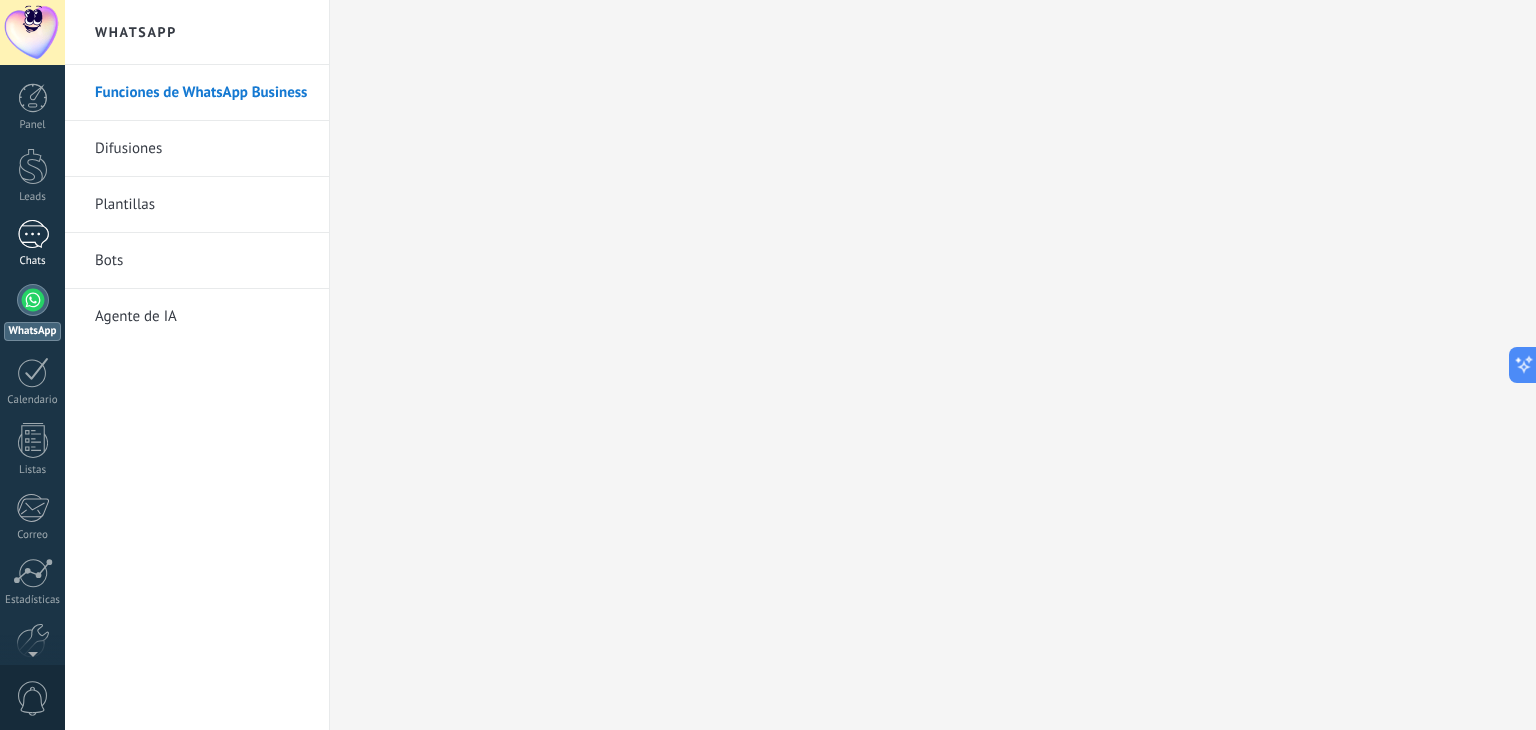 click on "Chats" at bounding box center (32, 244) 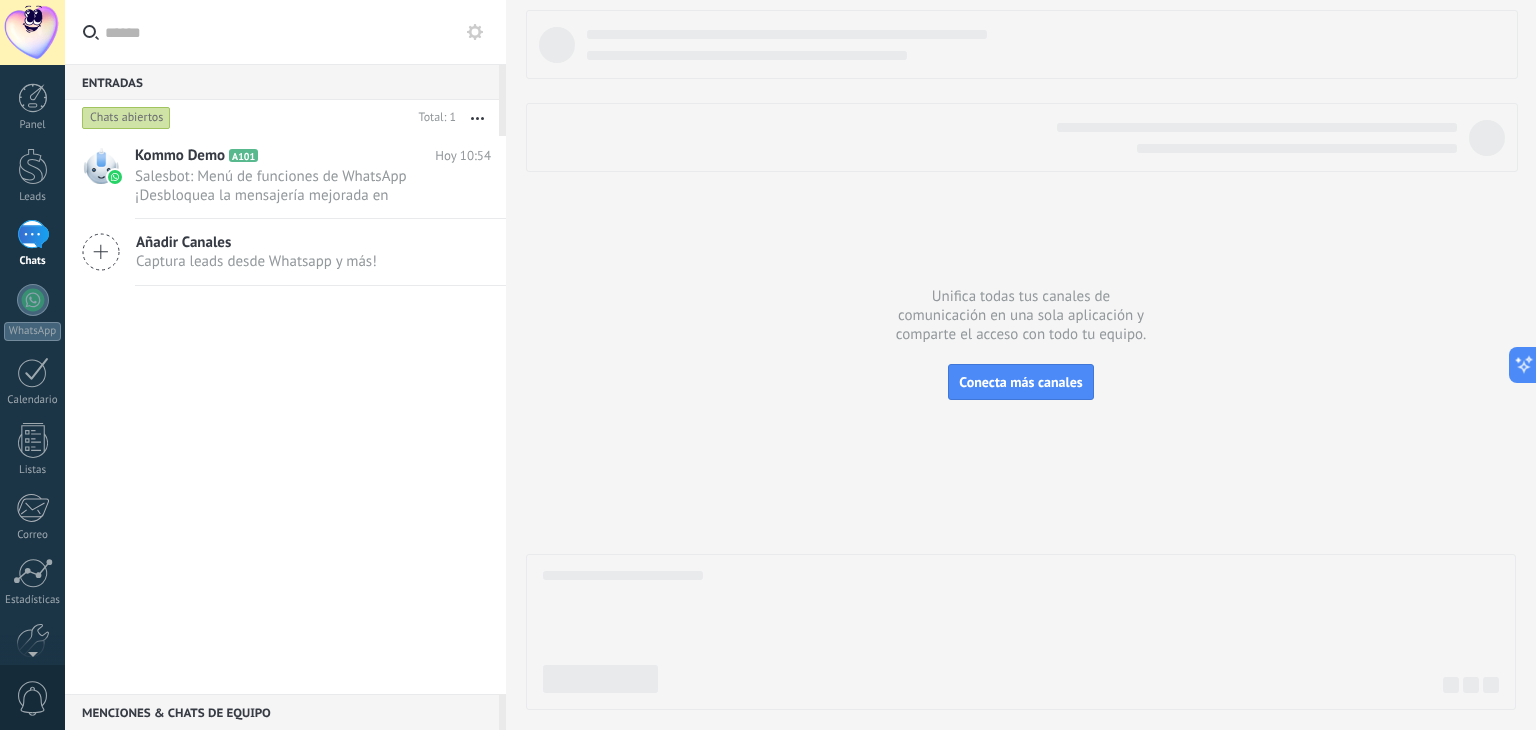 click on "Entradas 0" at bounding box center [282, 82] 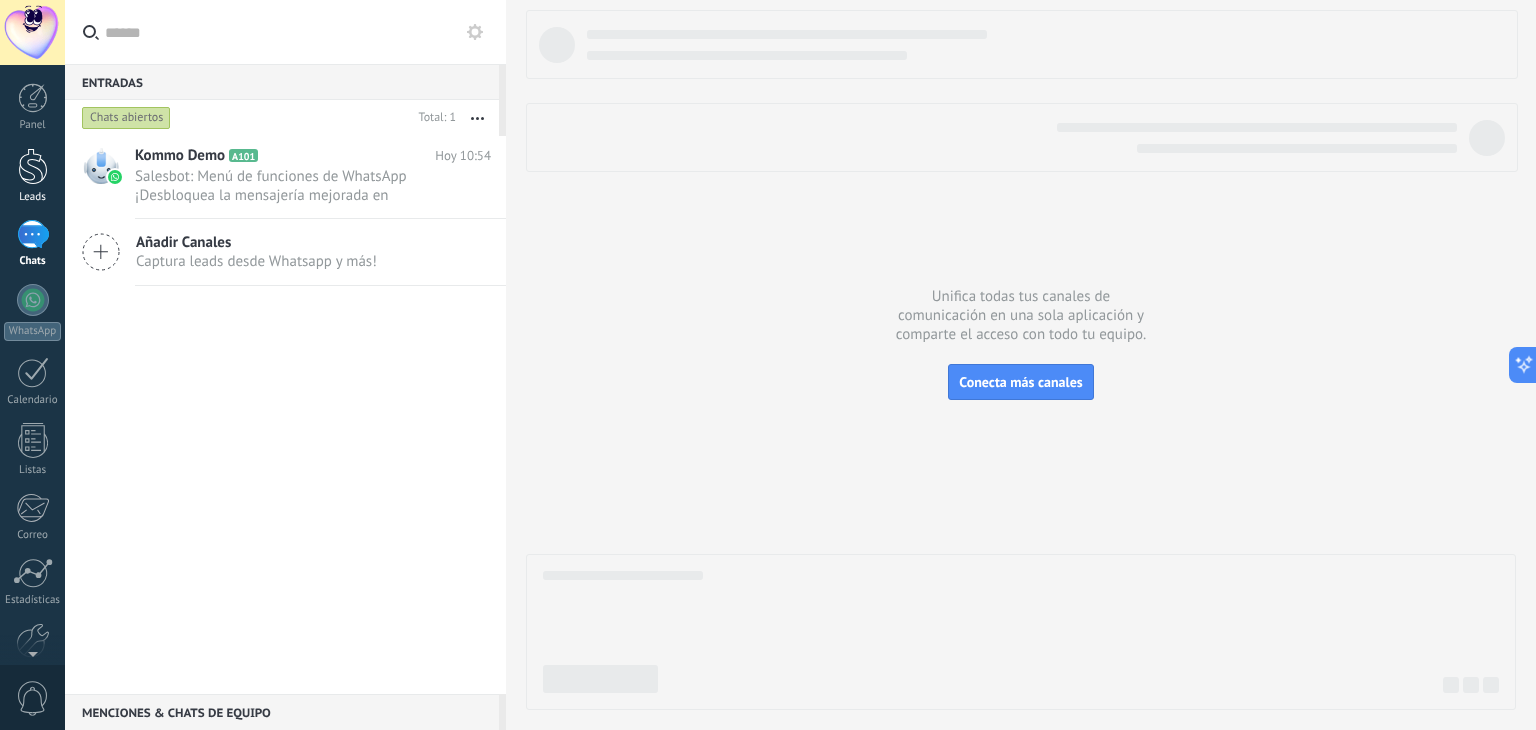click at bounding box center (33, 166) 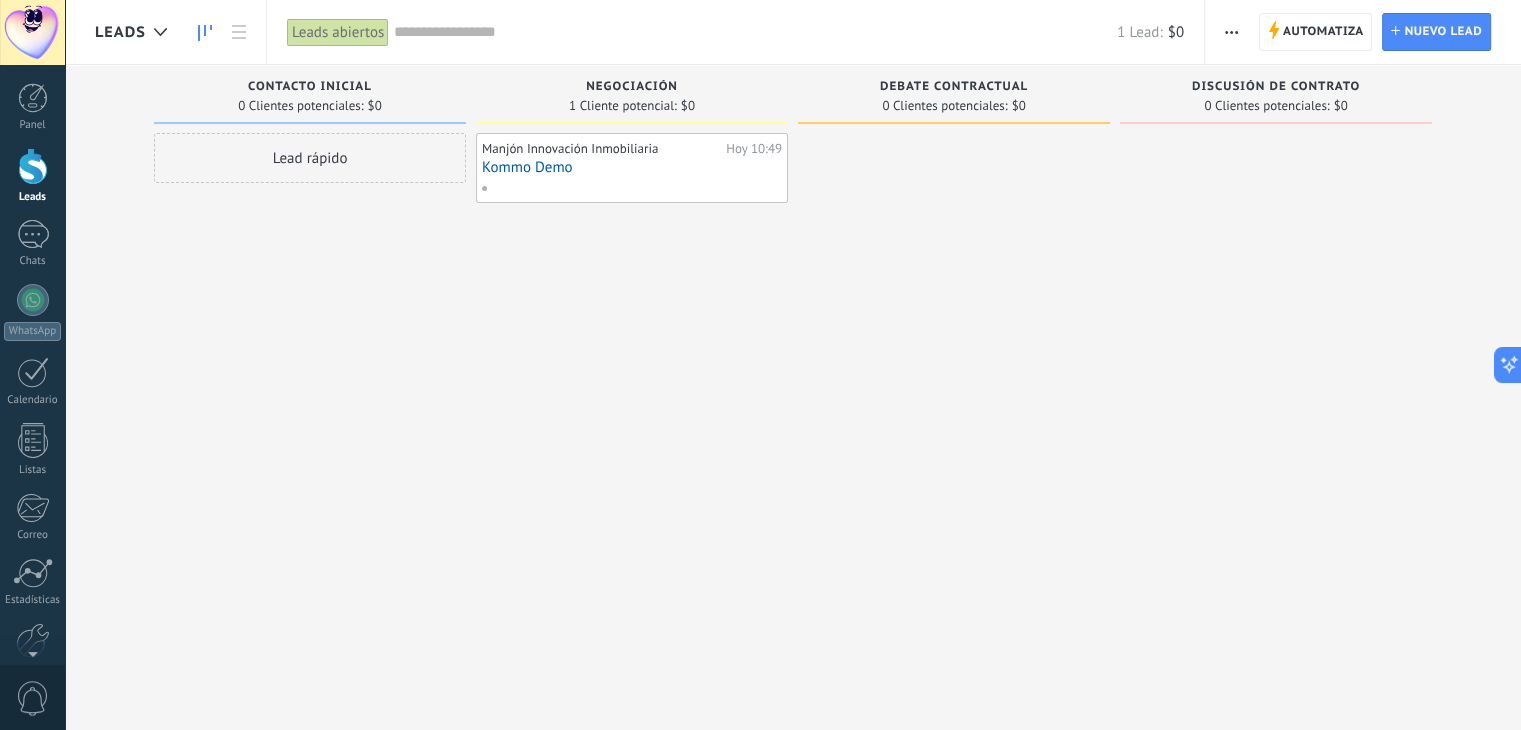 click on "Manjón Innovación Inmobiliaria Hoy 10:49 Kommo Demo" at bounding box center [632, 168] 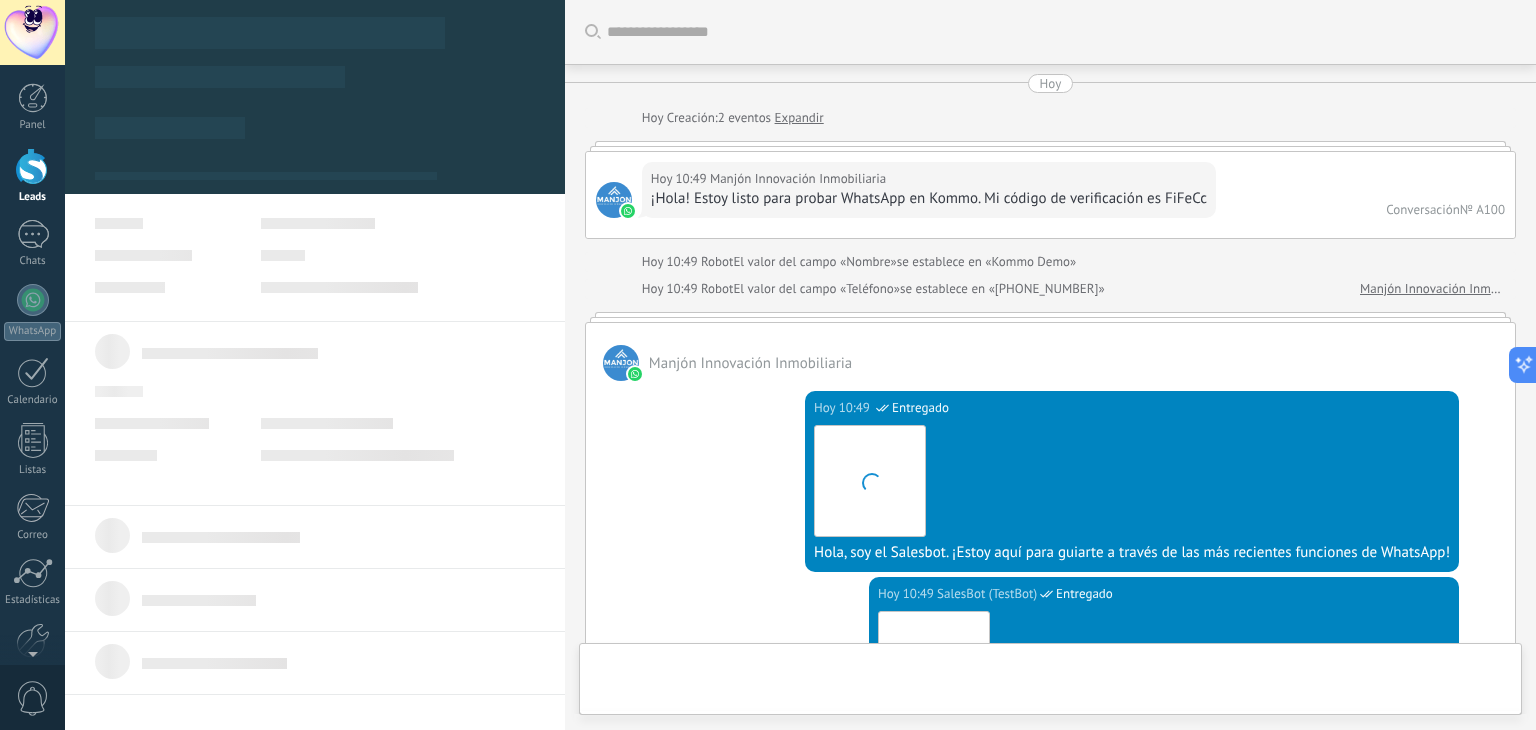 scroll, scrollTop: 1968, scrollLeft: 0, axis: vertical 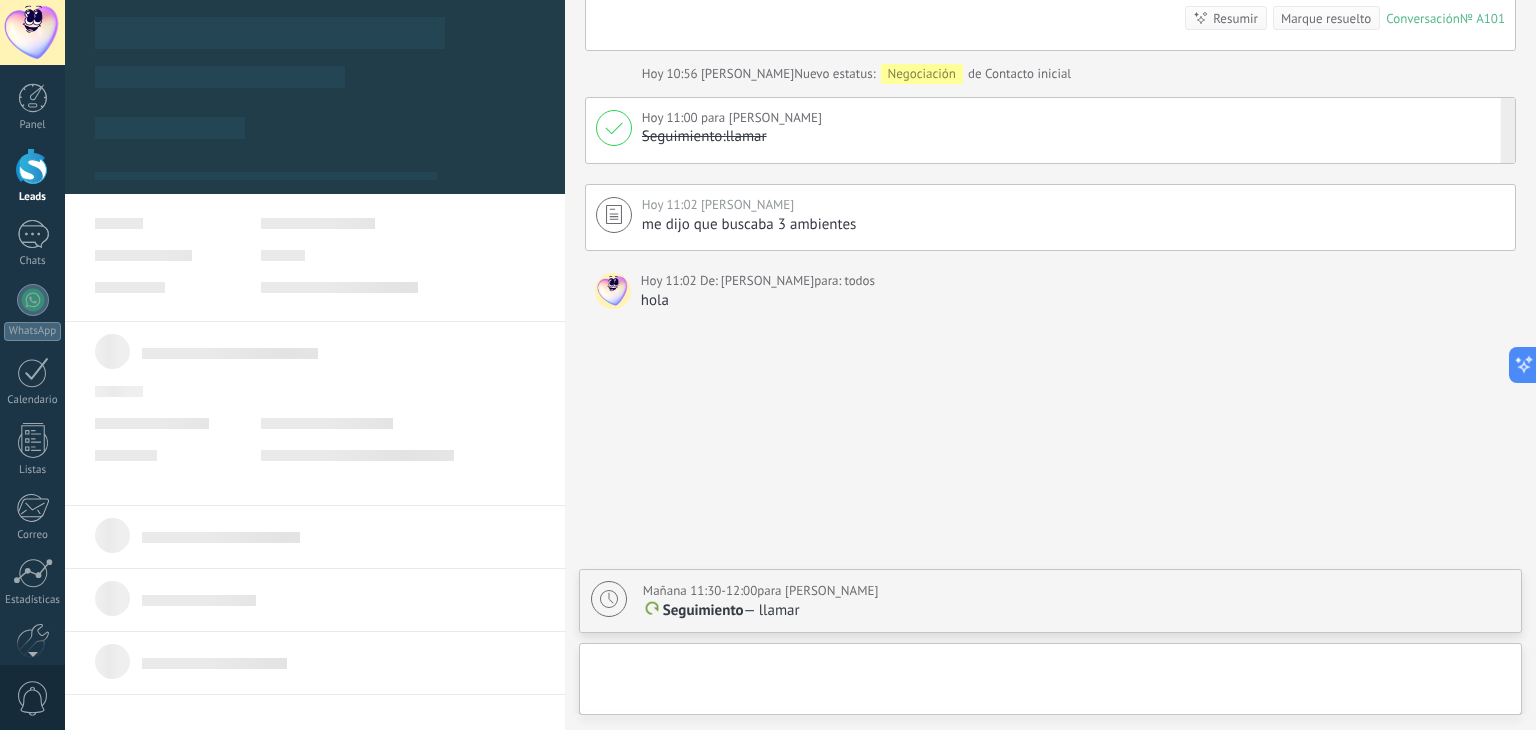 type on "**********" 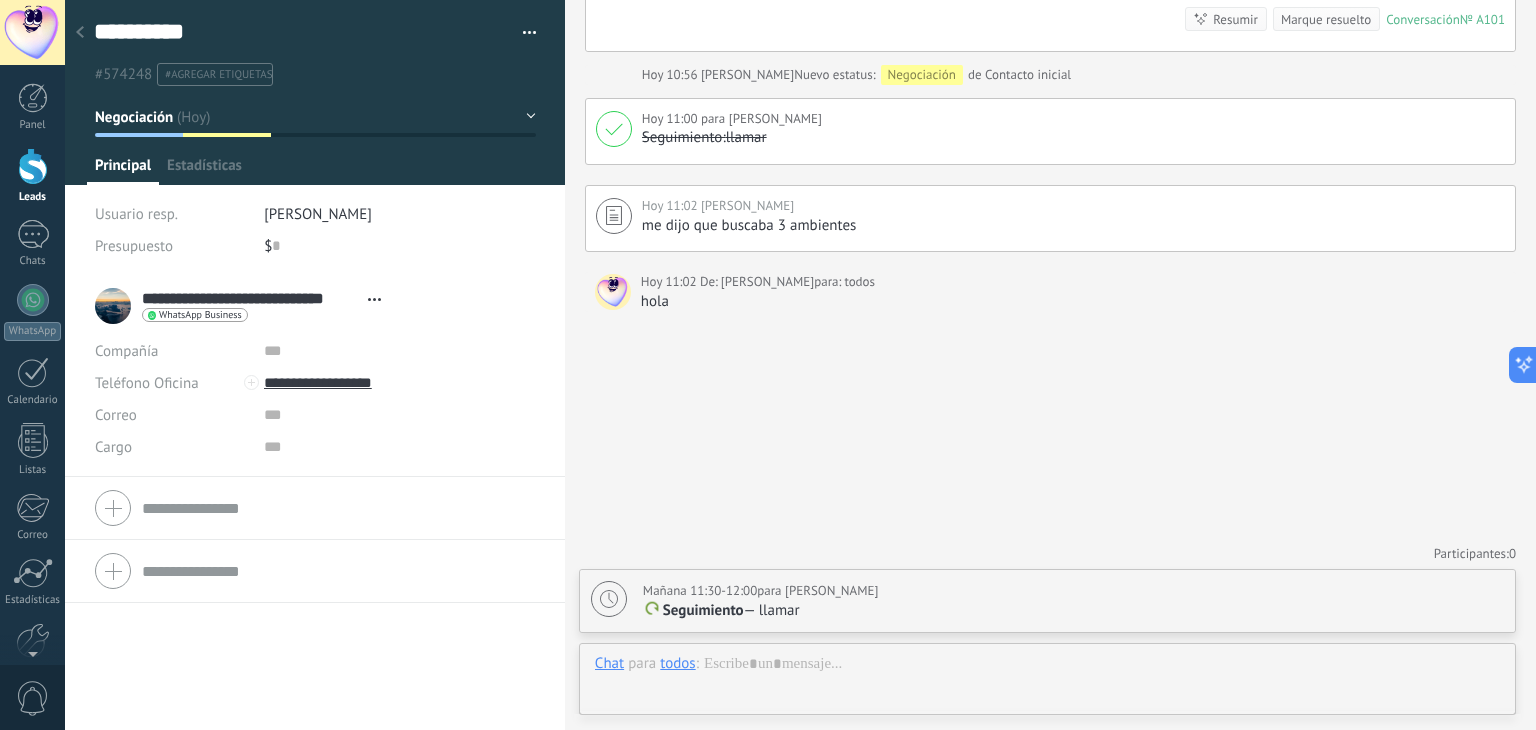 scroll, scrollTop: 29, scrollLeft: 0, axis: vertical 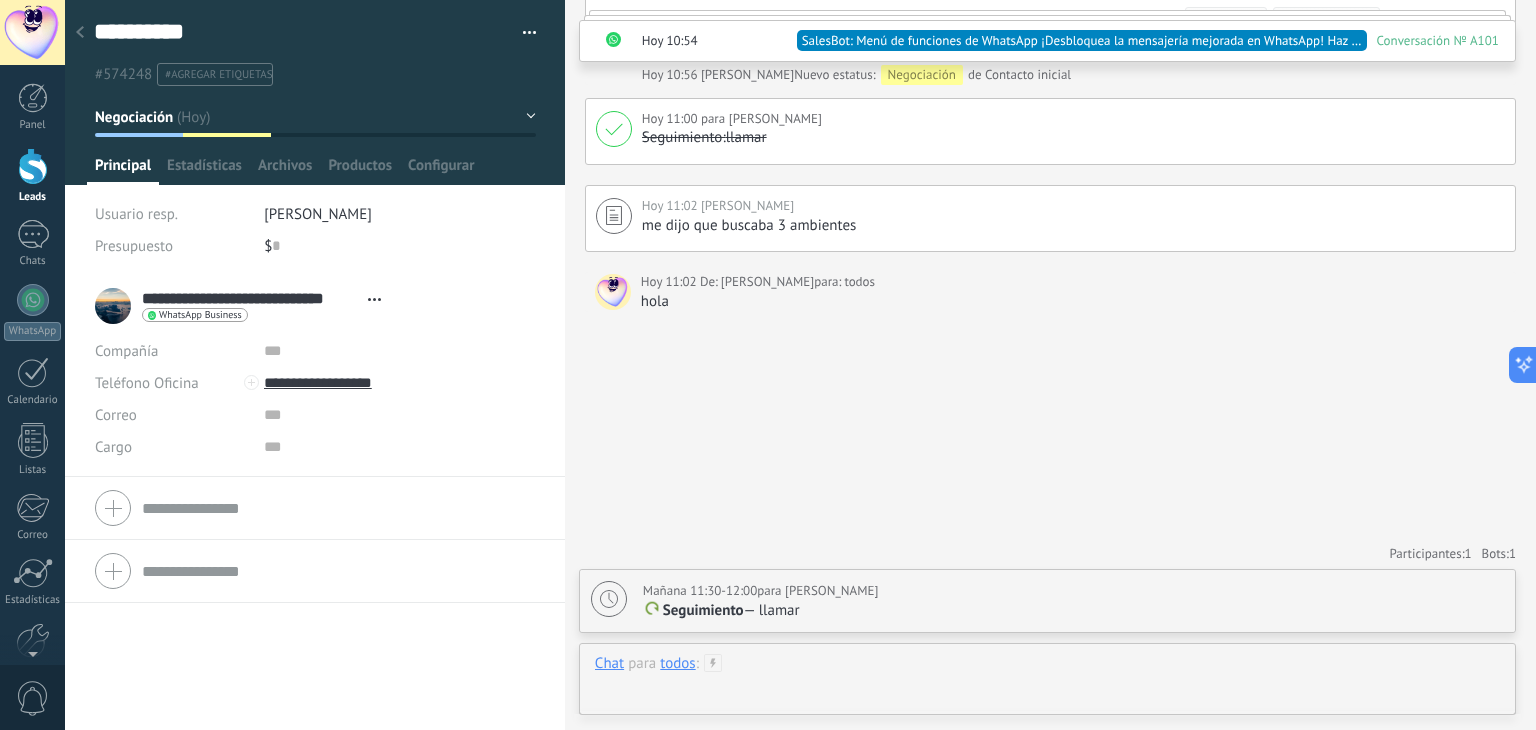 click at bounding box center (1047, 684) 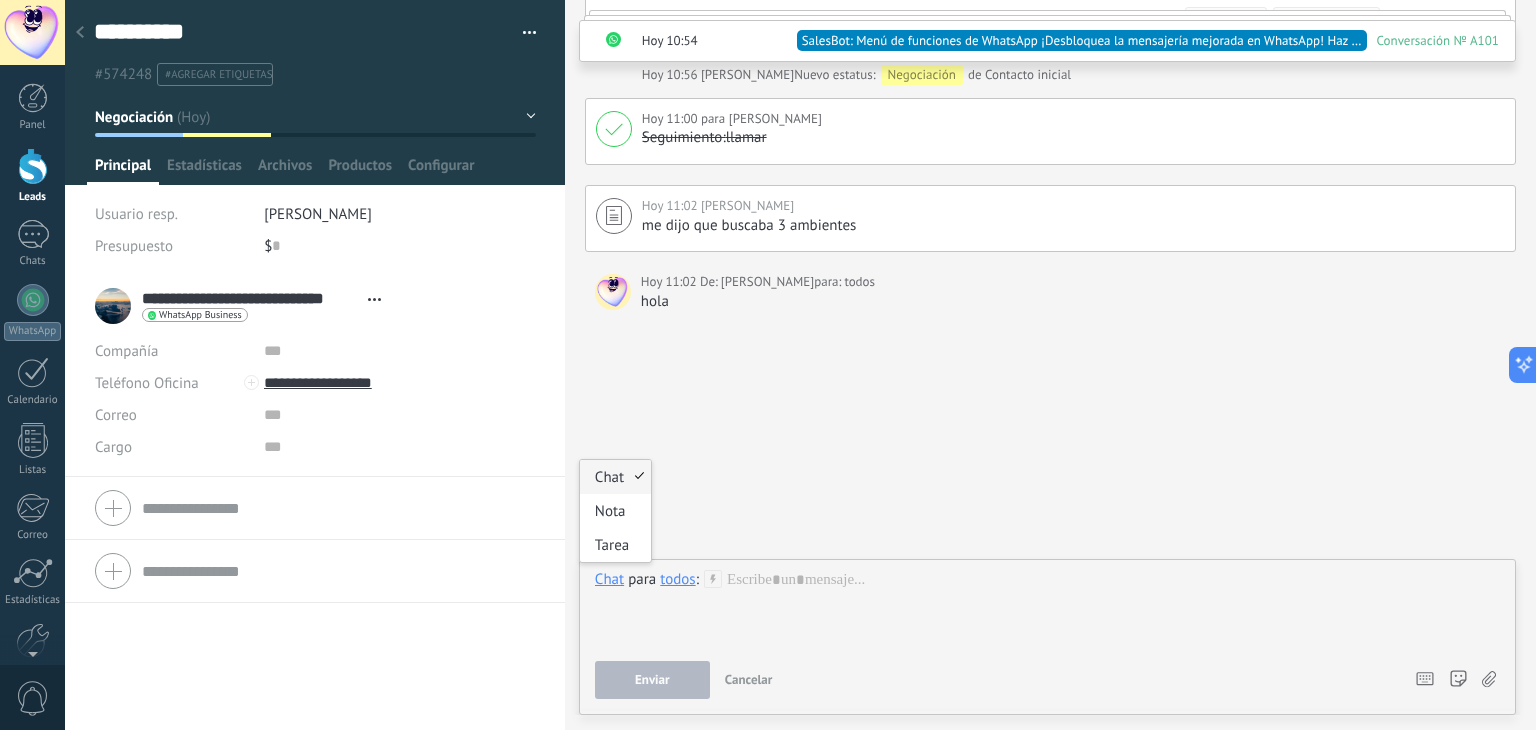 click on "Chat" at bounding box center [609, 579] 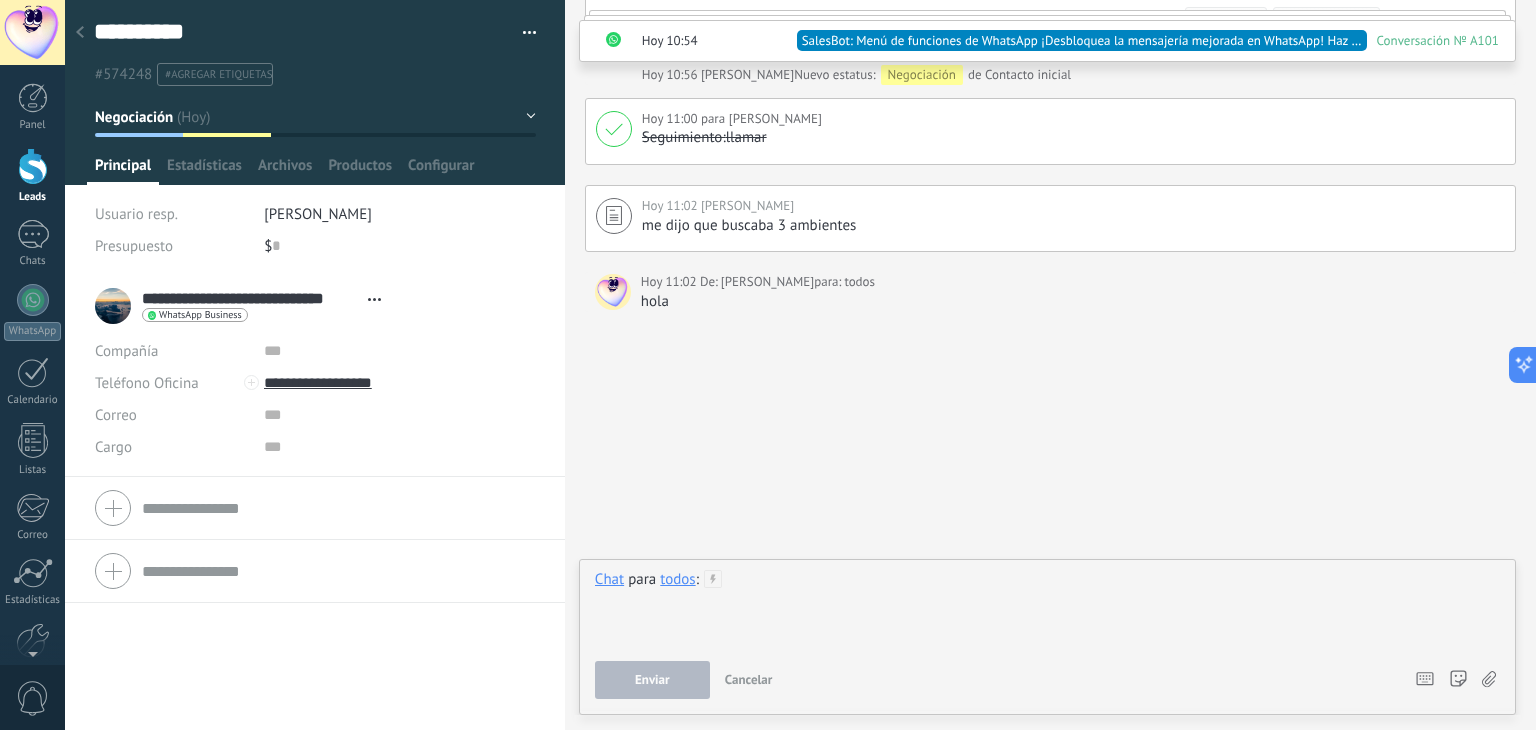 drag, startPoint x: 708, startPoint y: 593, endPoint x: 698, endPoint y: 588, distance: 11.18034 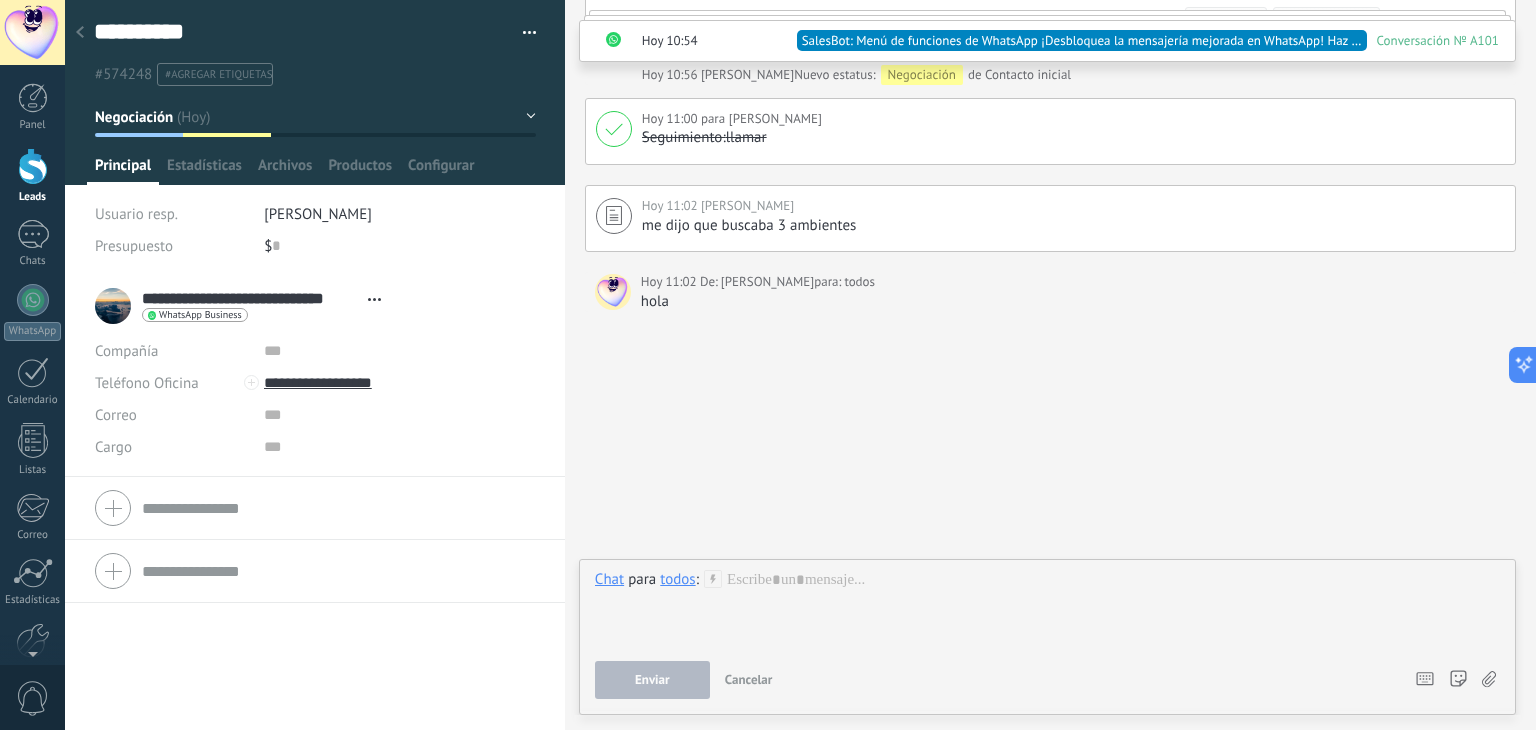 click on "todos" at bounding box center [677, 580] 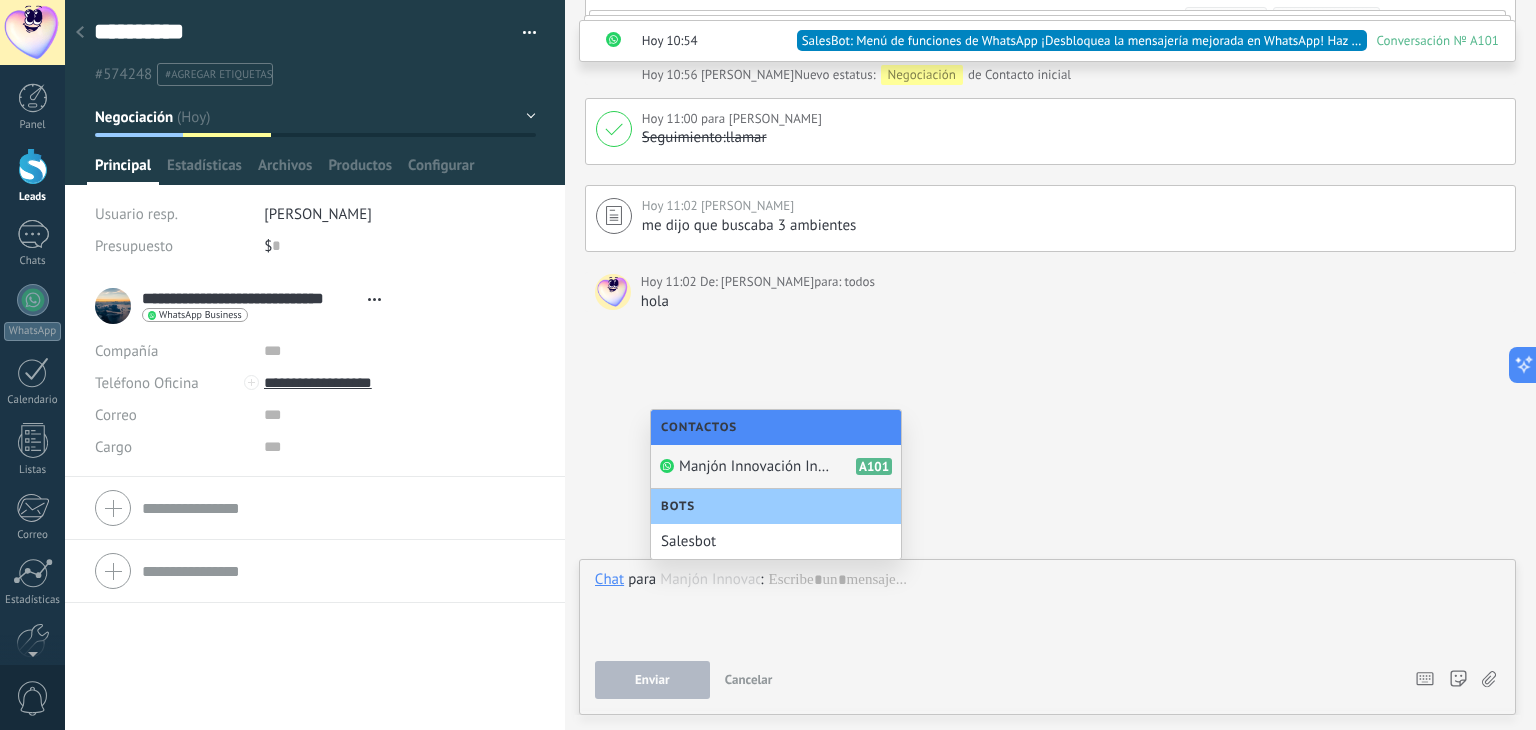click on "Manjón Innovación Inmobiliaria" at bounding box center (759, 466) 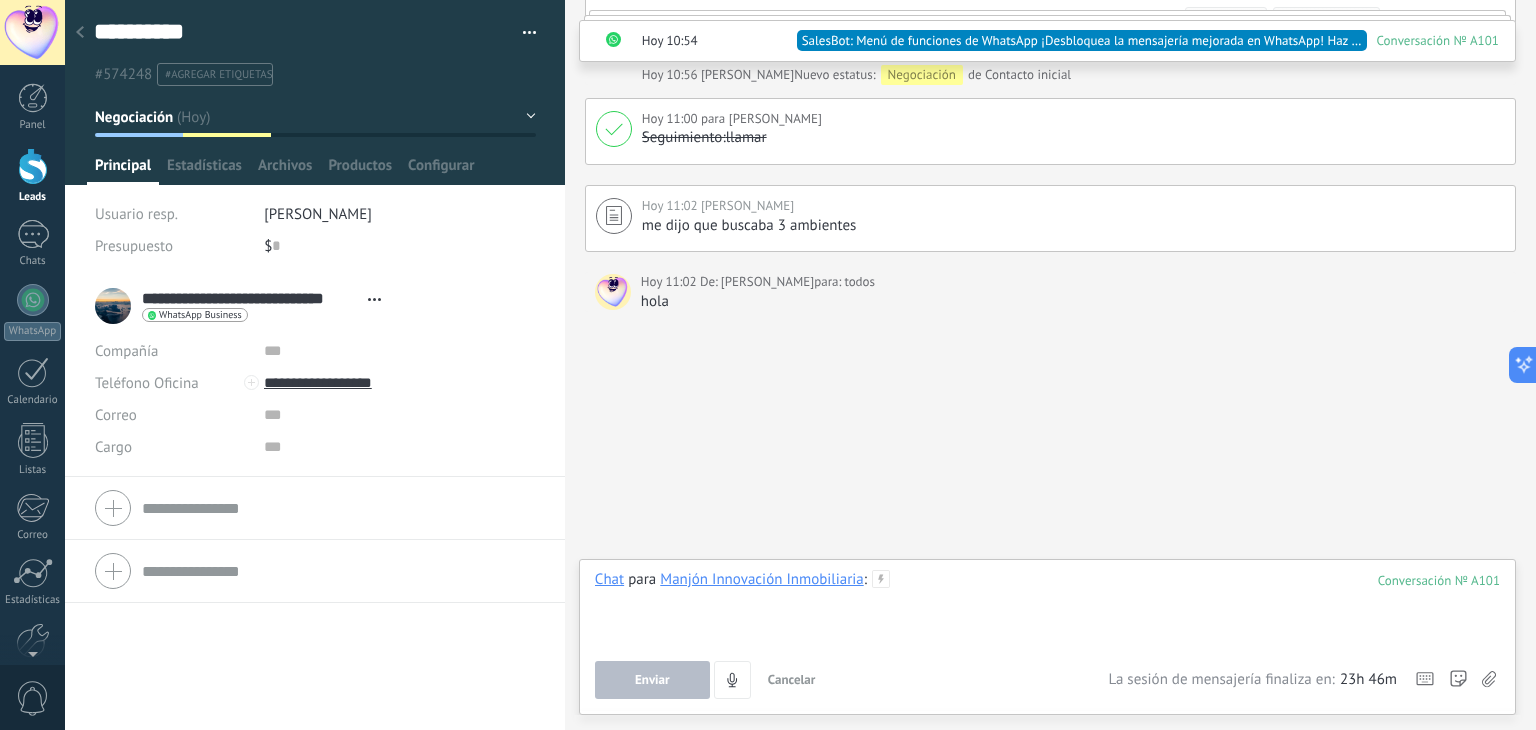 type 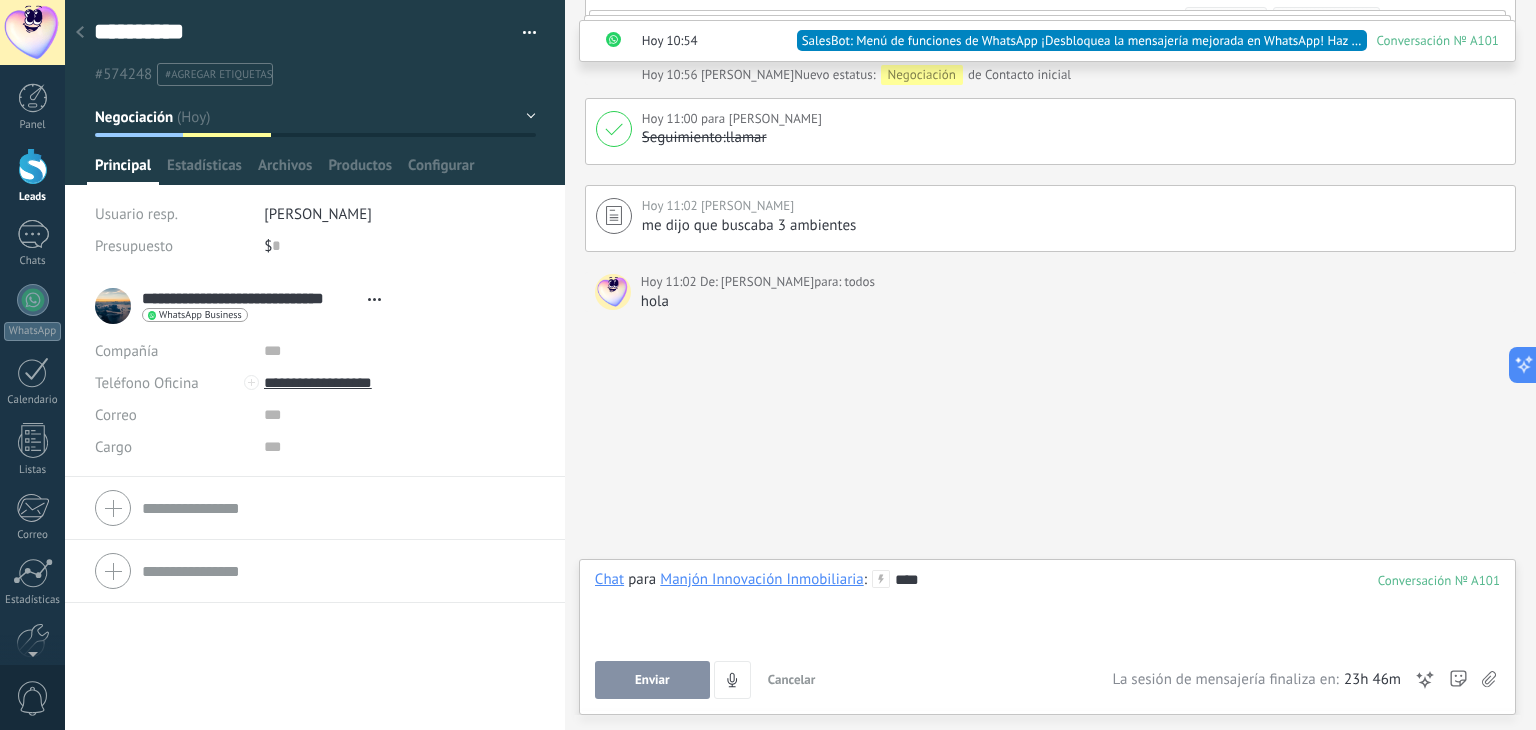 click on "Enviar" at bounding box center [652, 680] 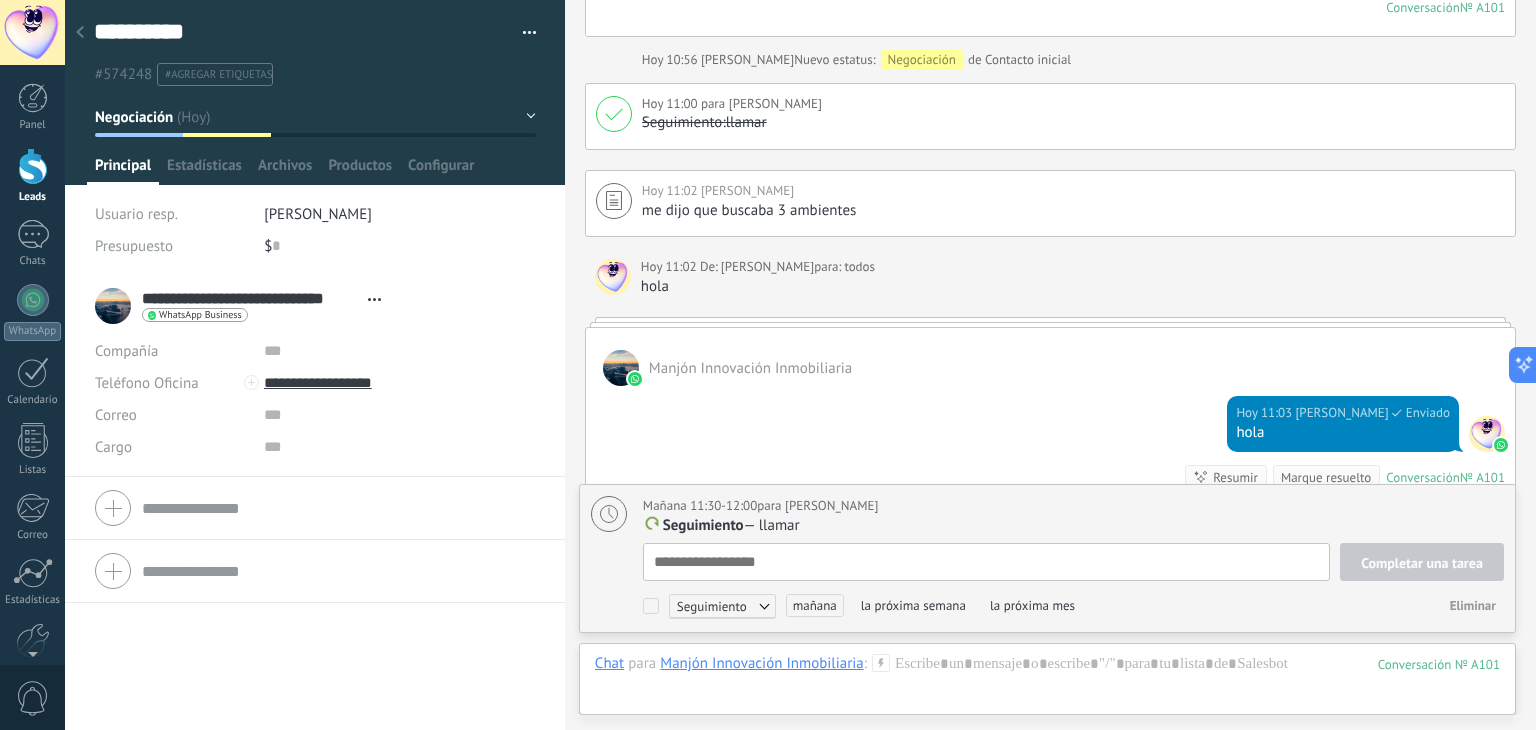 scroll, scrollTop: 2052, scrollLeft: 0, axis: vertical 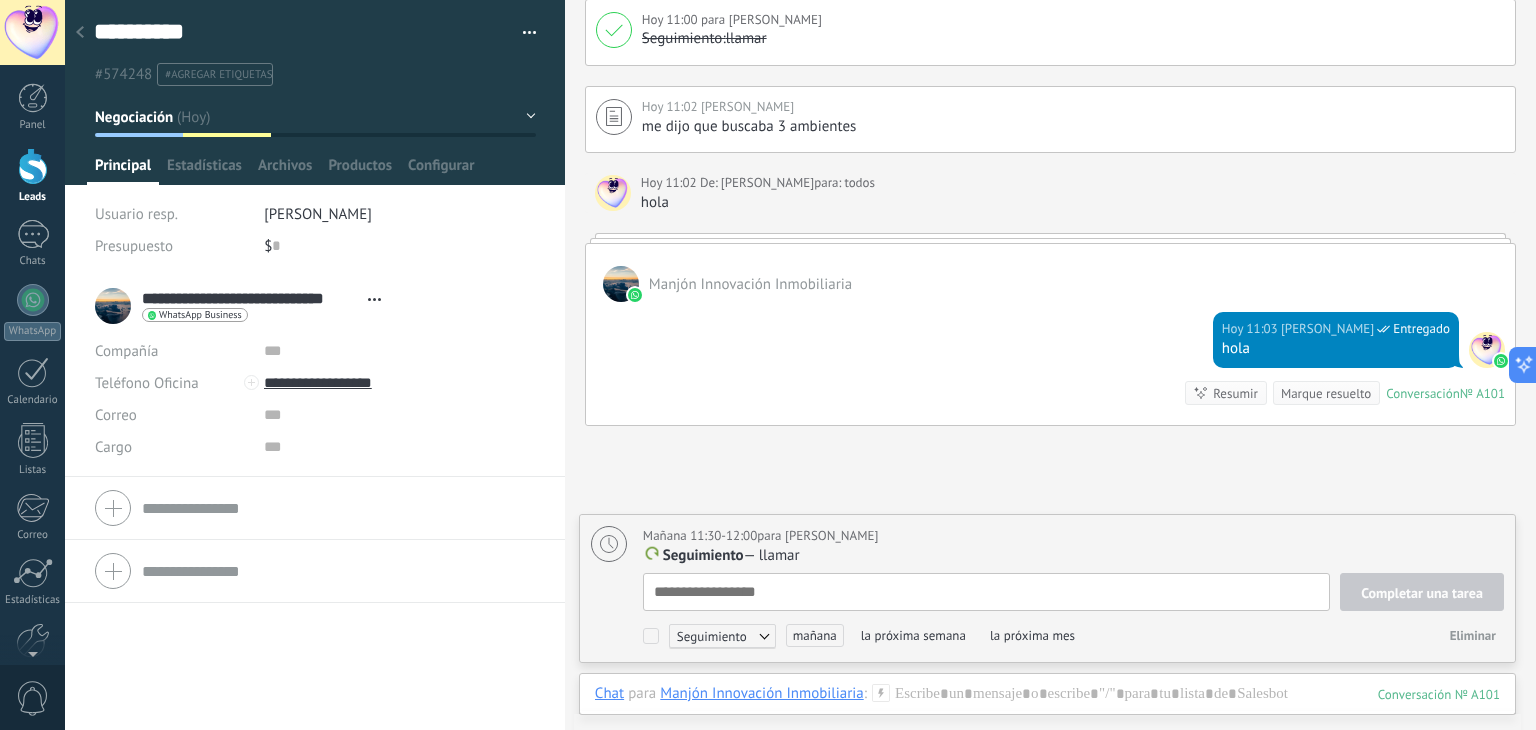 click at bounding box center [986, 592] 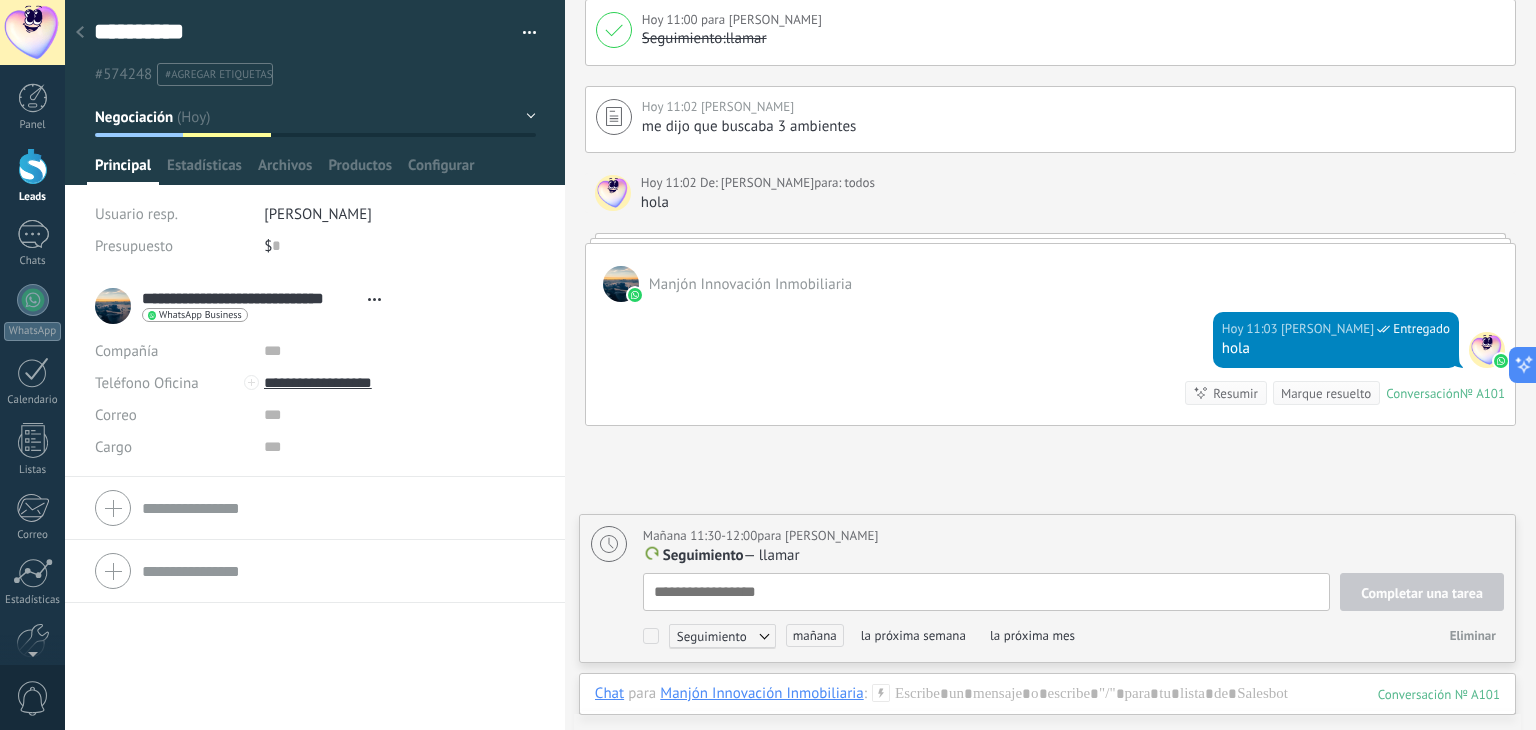 click at bounding box center (986, 592) 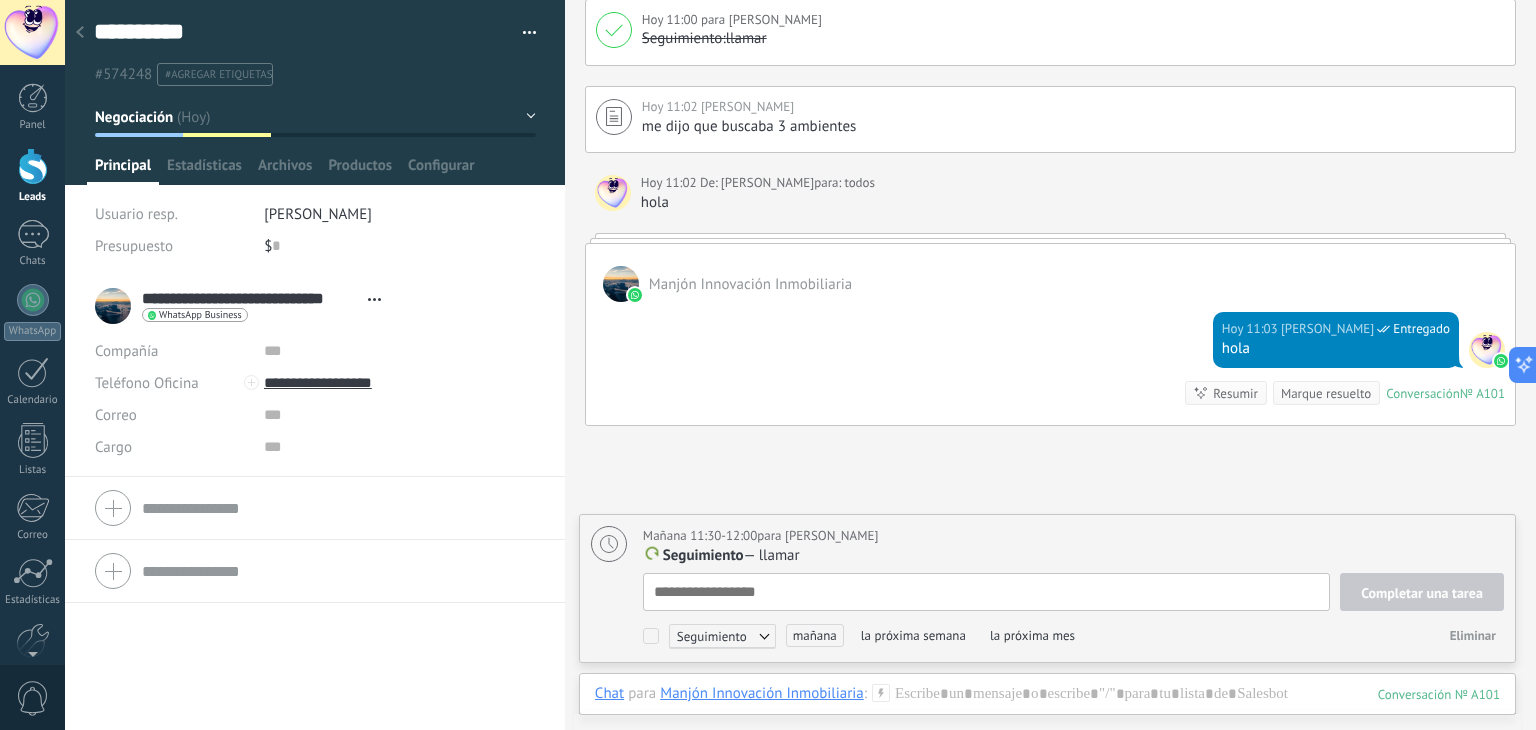 click on "Seguimiento" at bounding box center [722, 636] 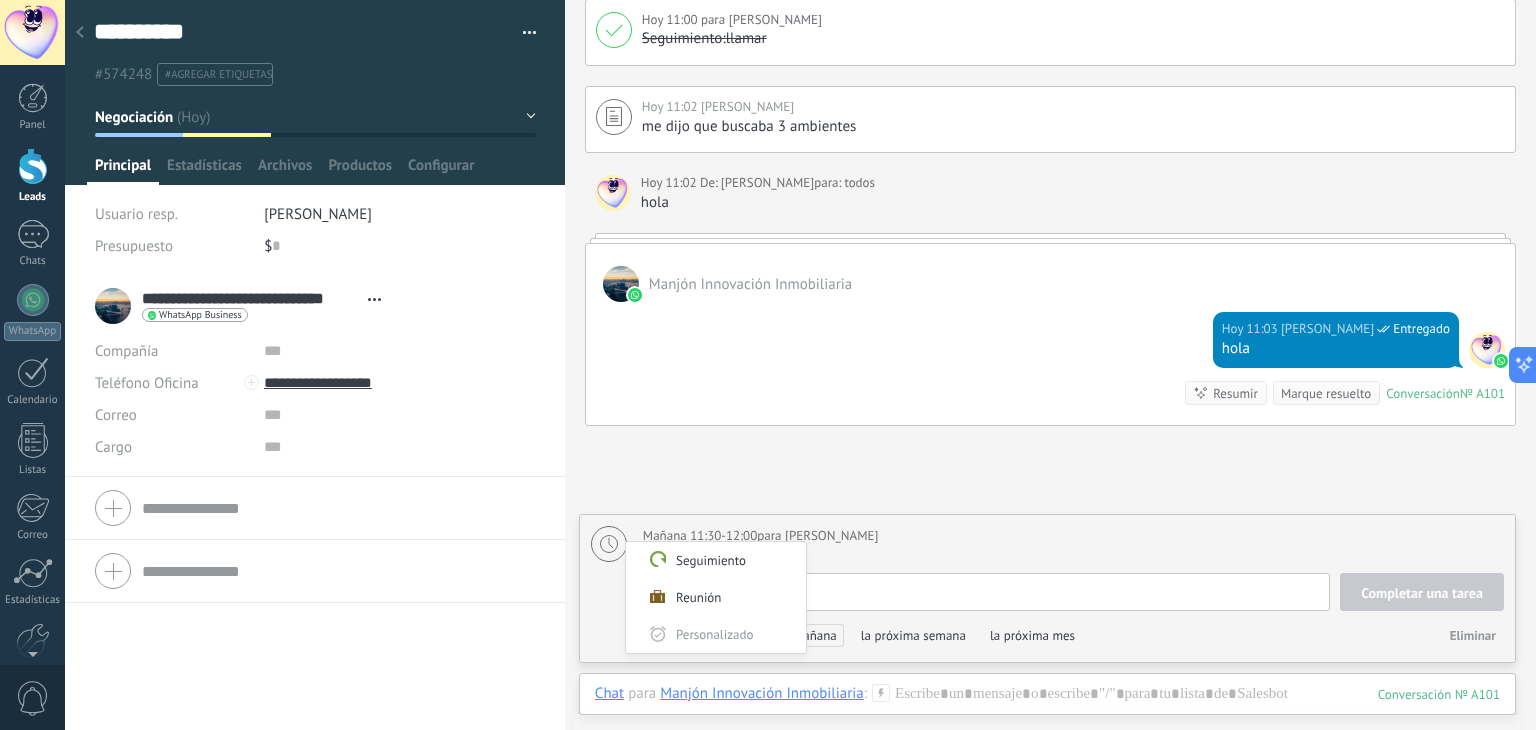 click at bounding box center (768, 365) 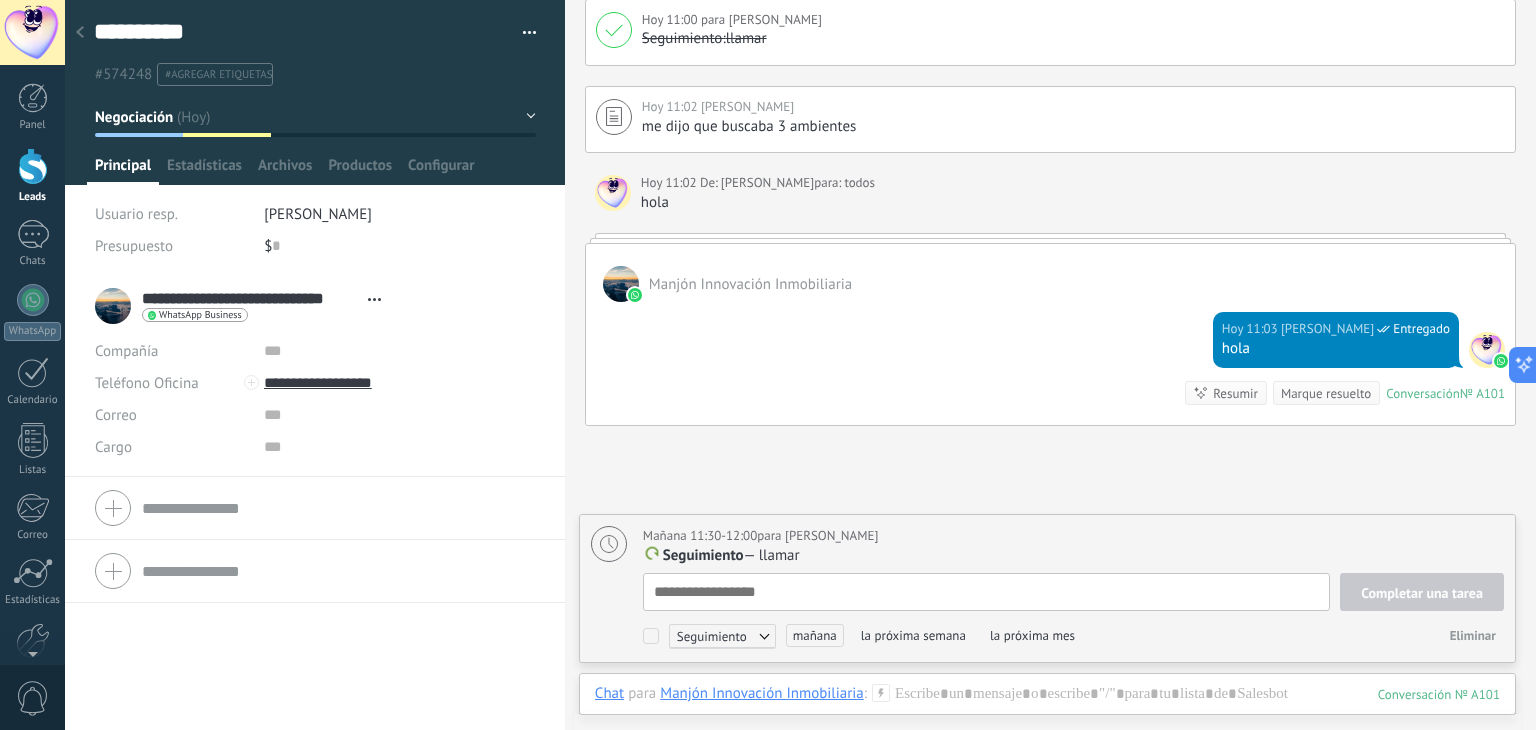 click at bounding box center (986, 592) 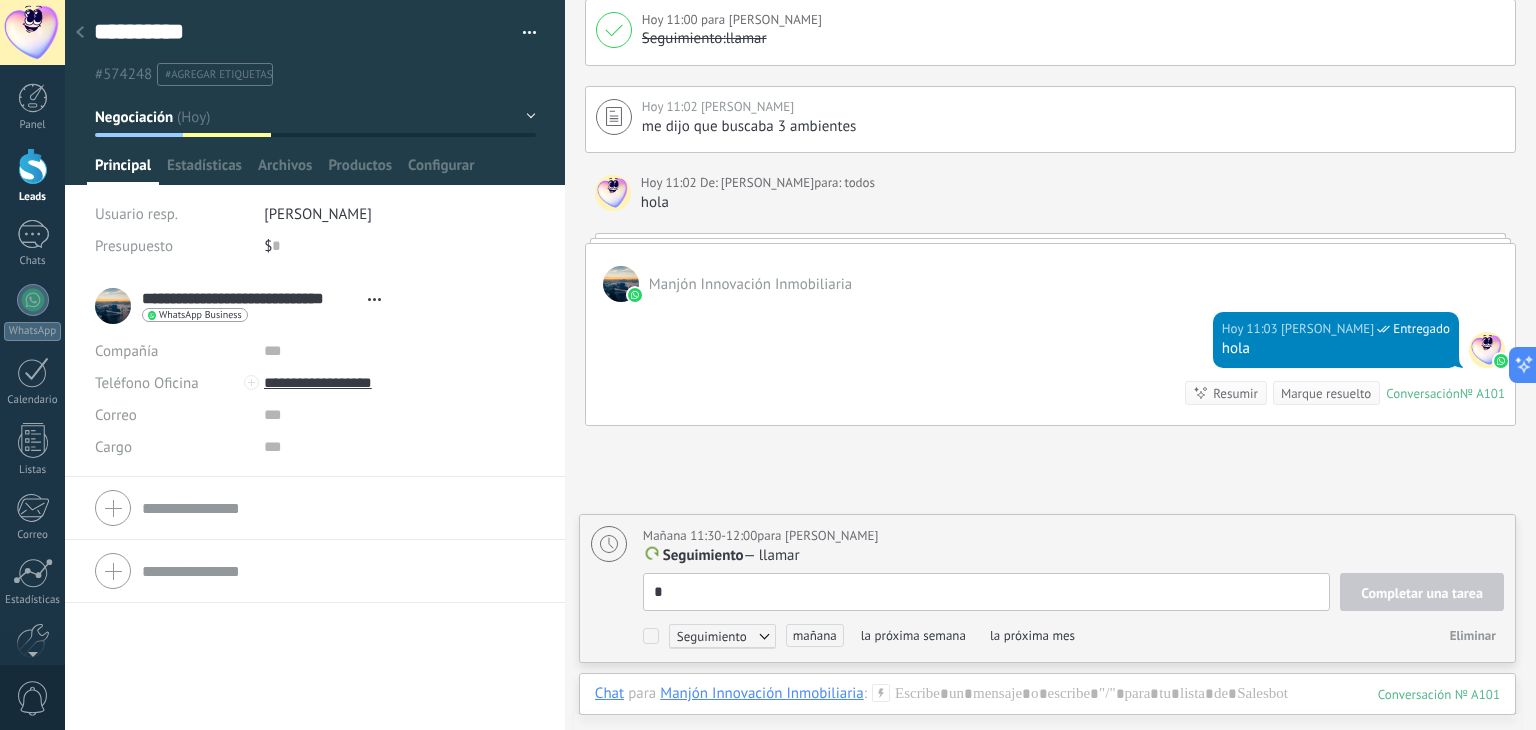 type on "**" 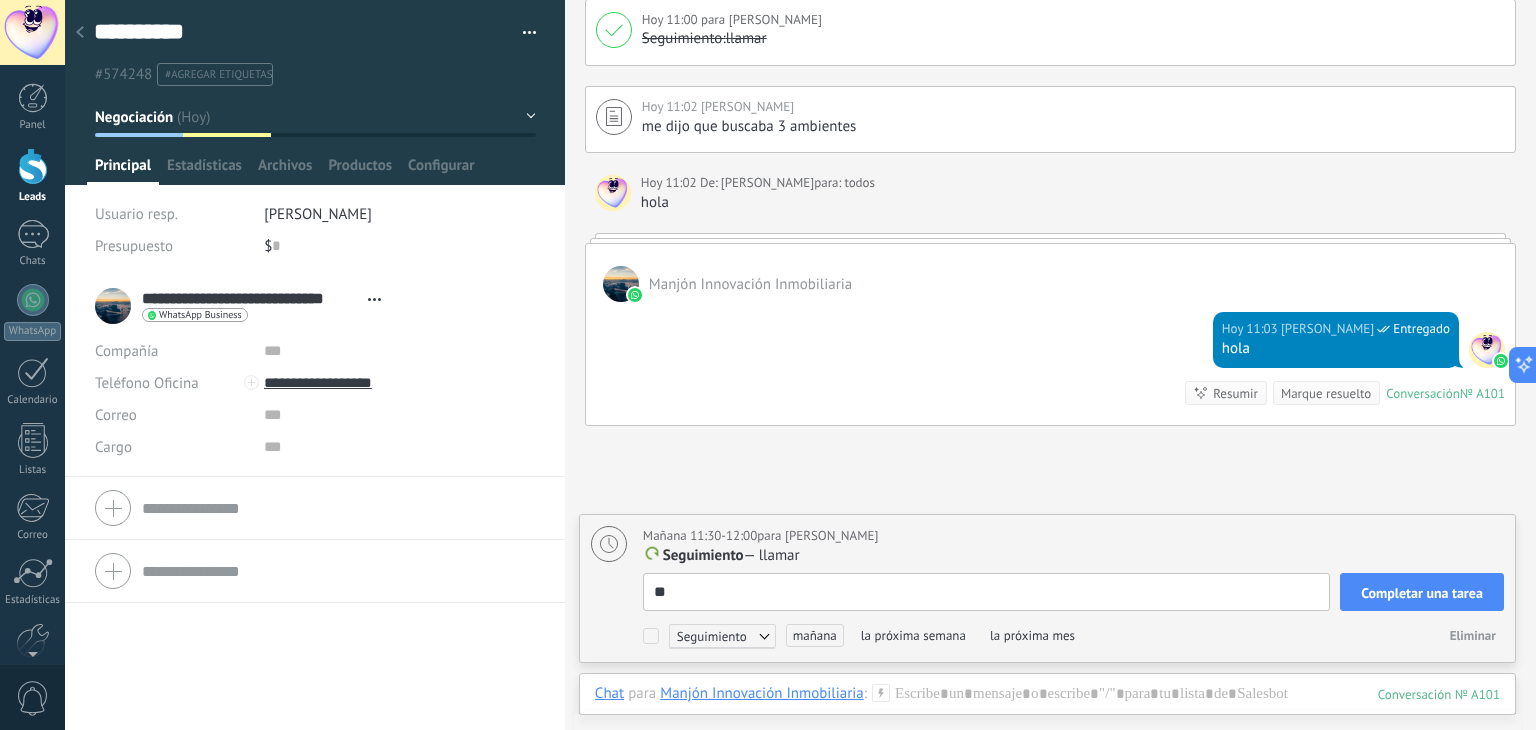type on "***" 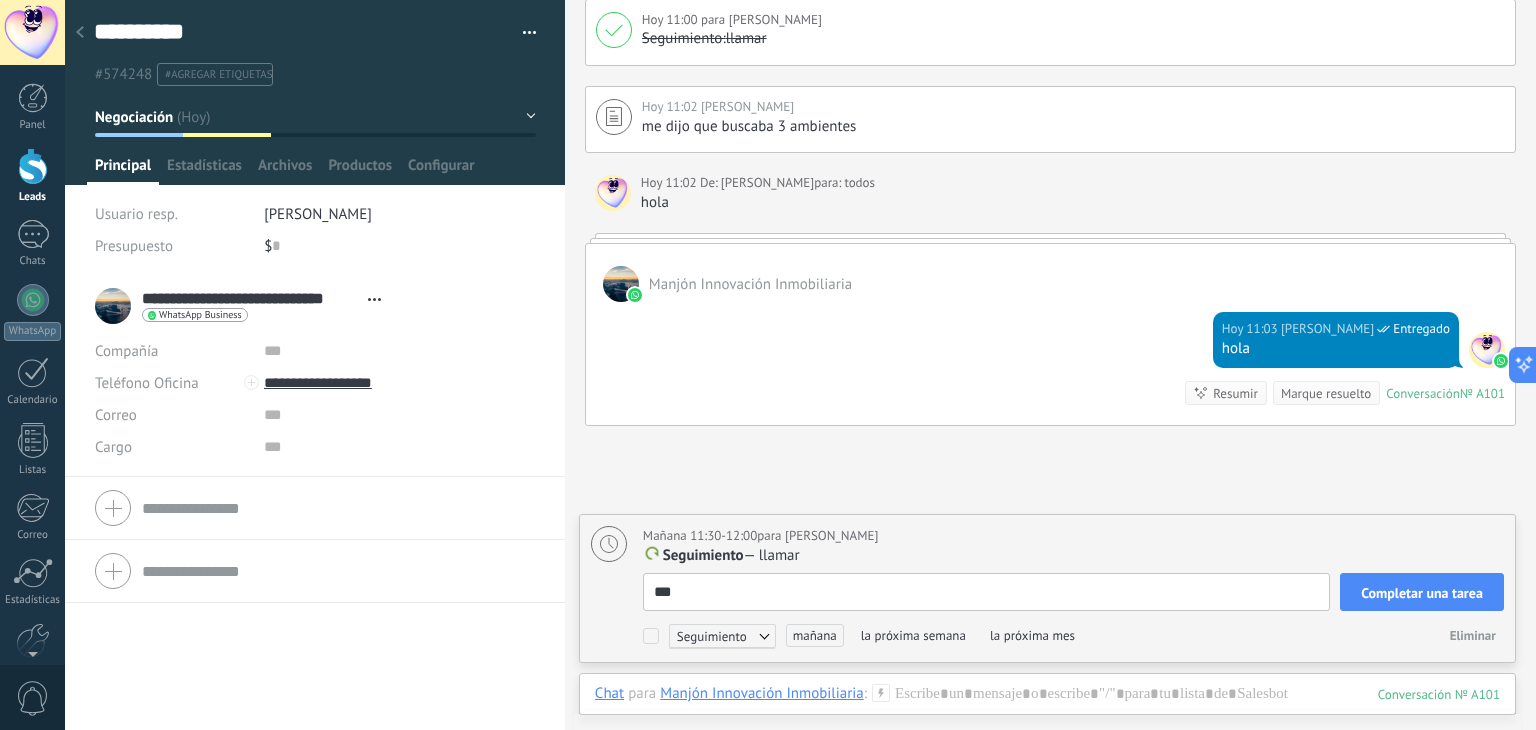 scroll, scrollTop: 20, scrollLeft: 0, axis: vertical 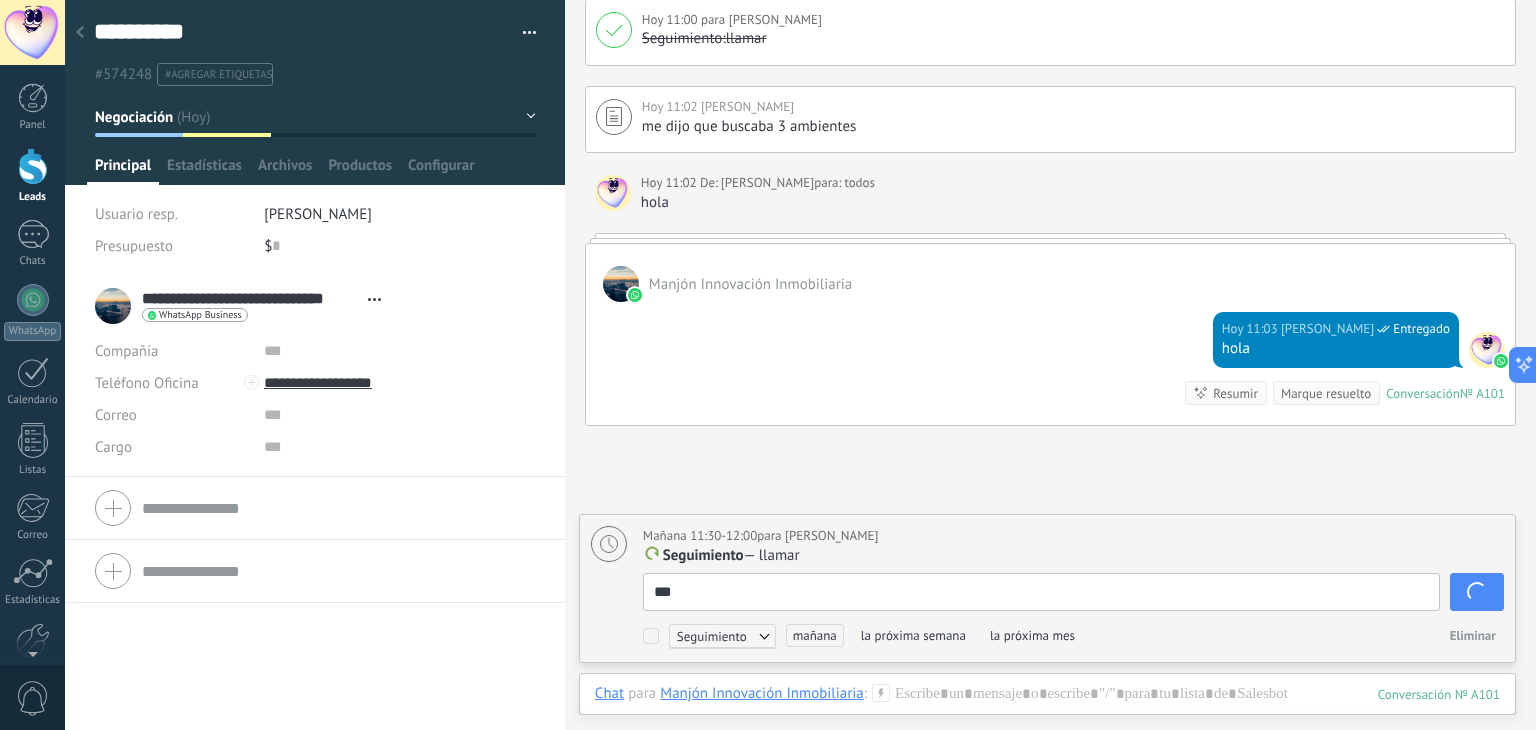 type on "***" 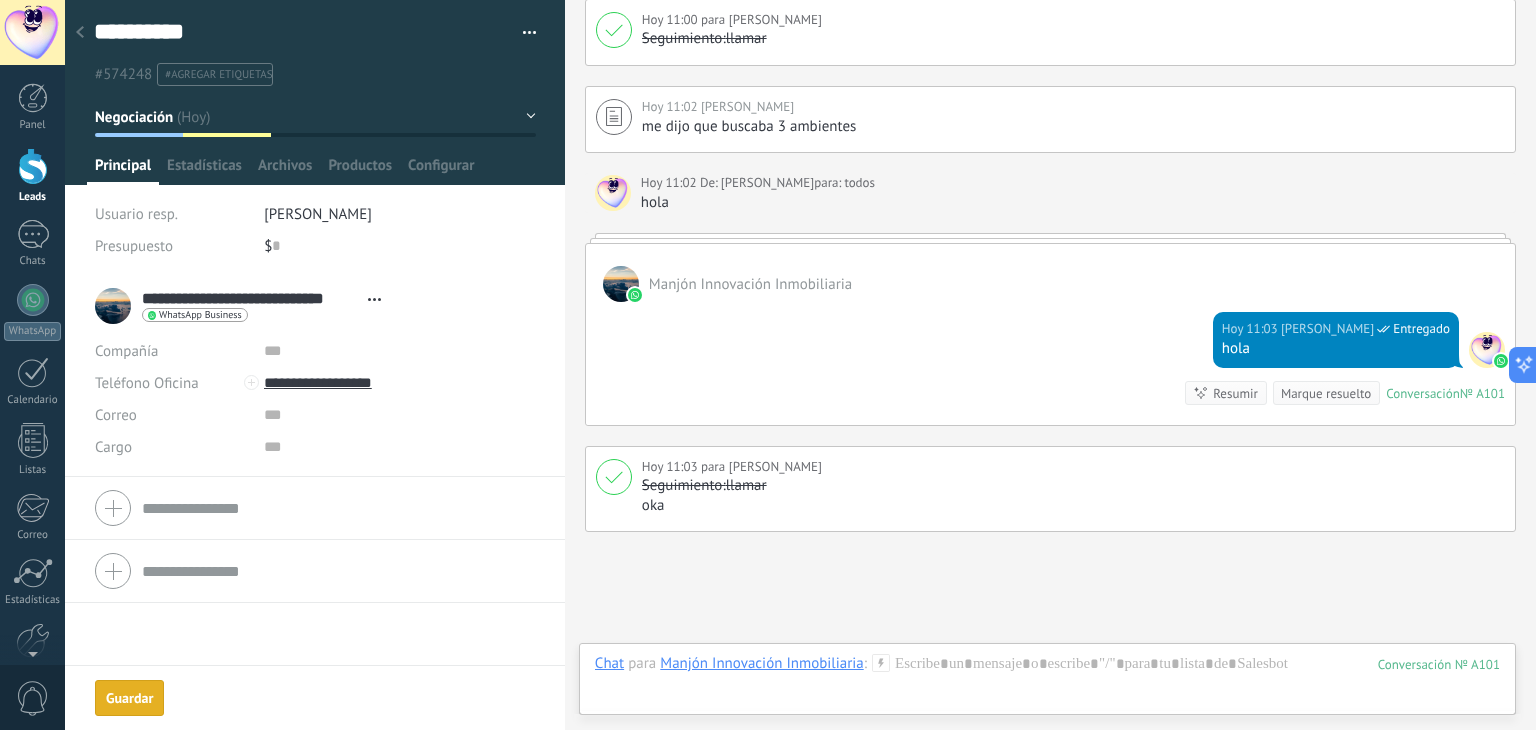 scroll, scrollTop: 2216, scrollLeft: 0, axis: vertical 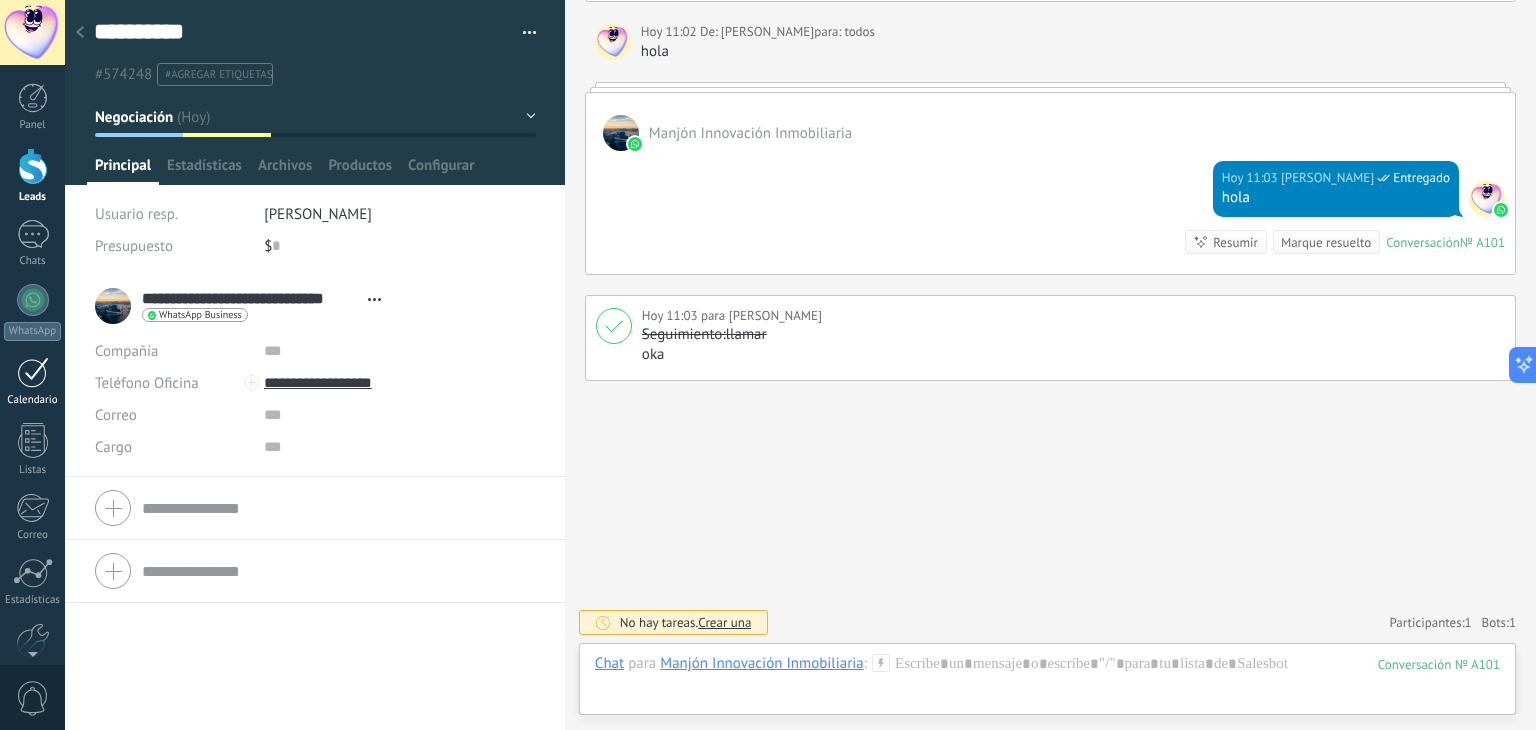 click on "1" at bounding box center [33, 372] 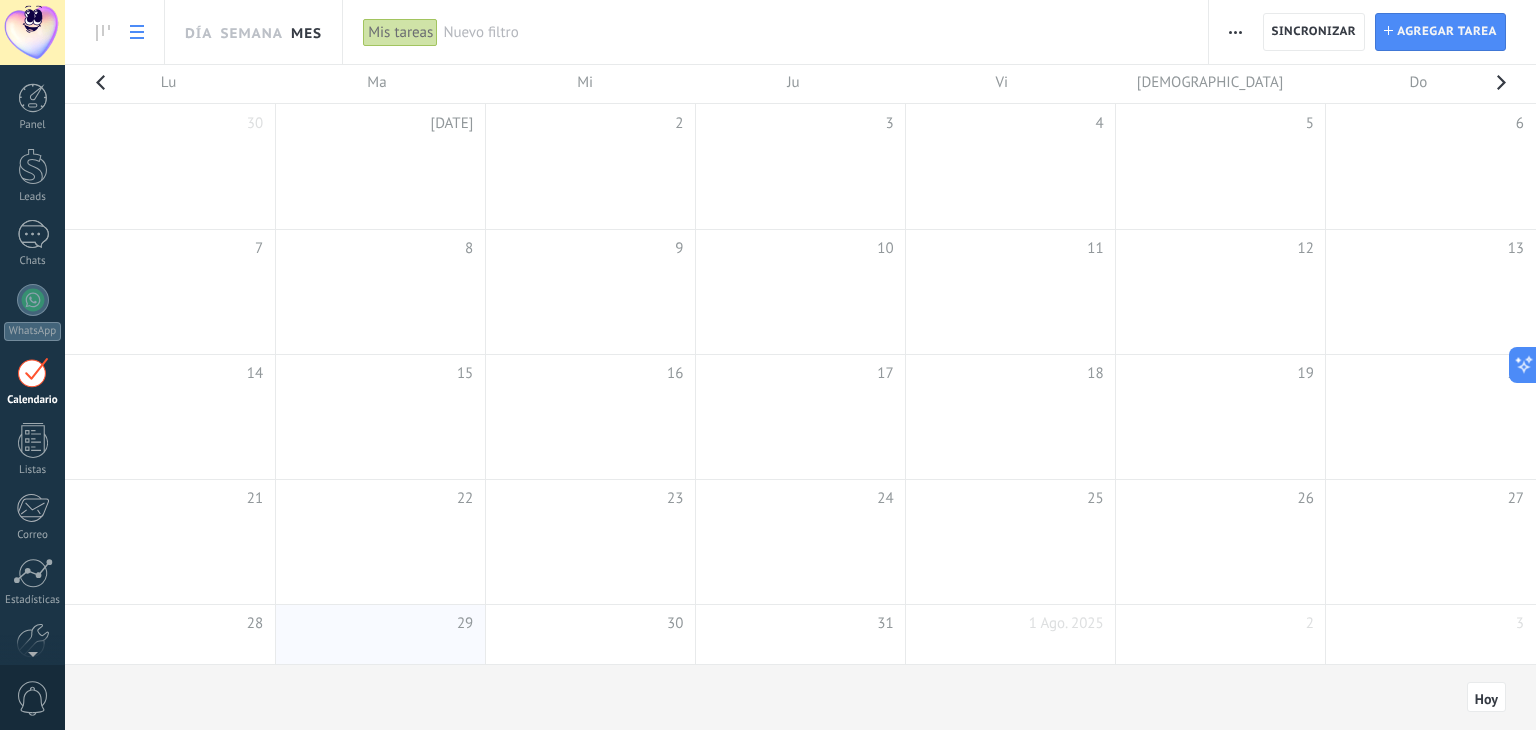 click 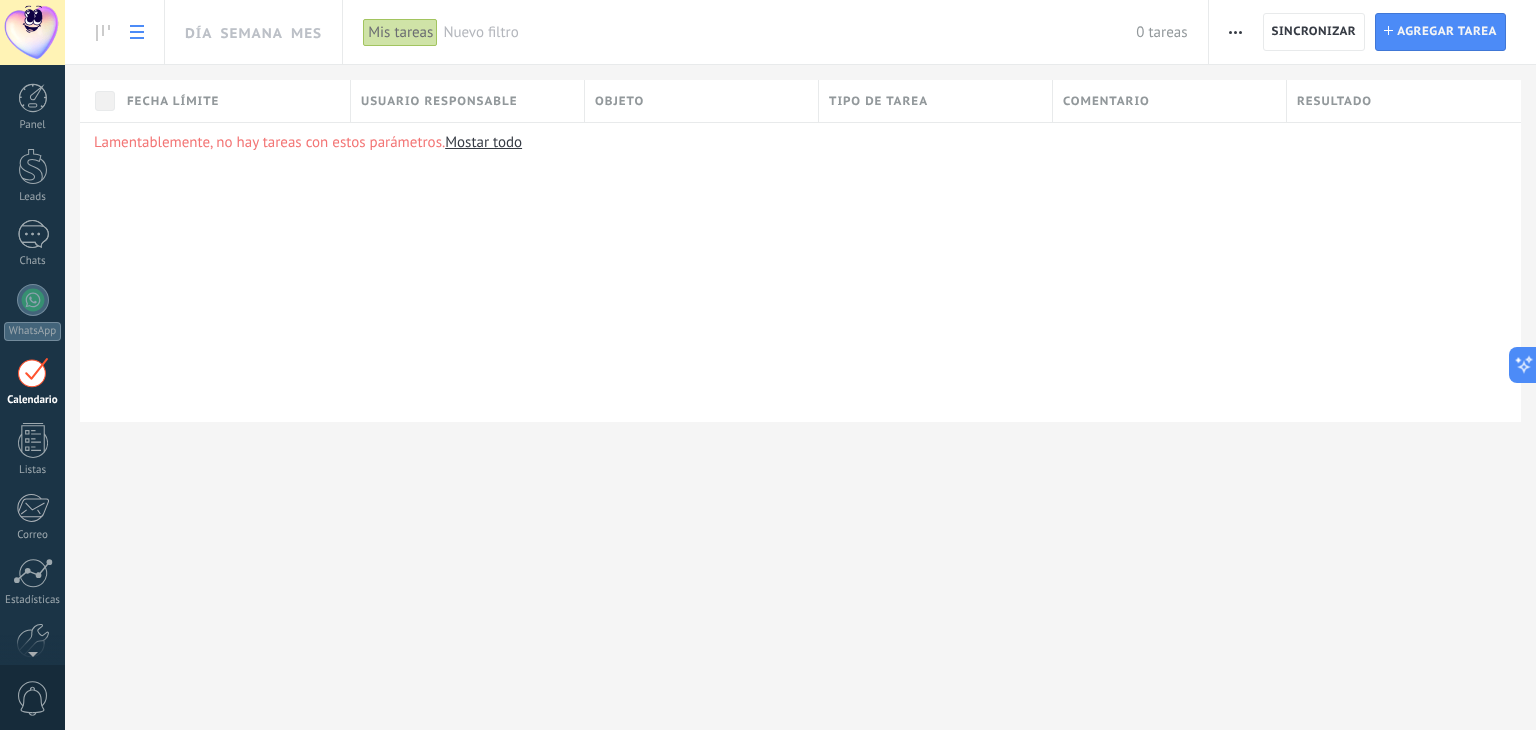 click at bounding box center (1235, 32) 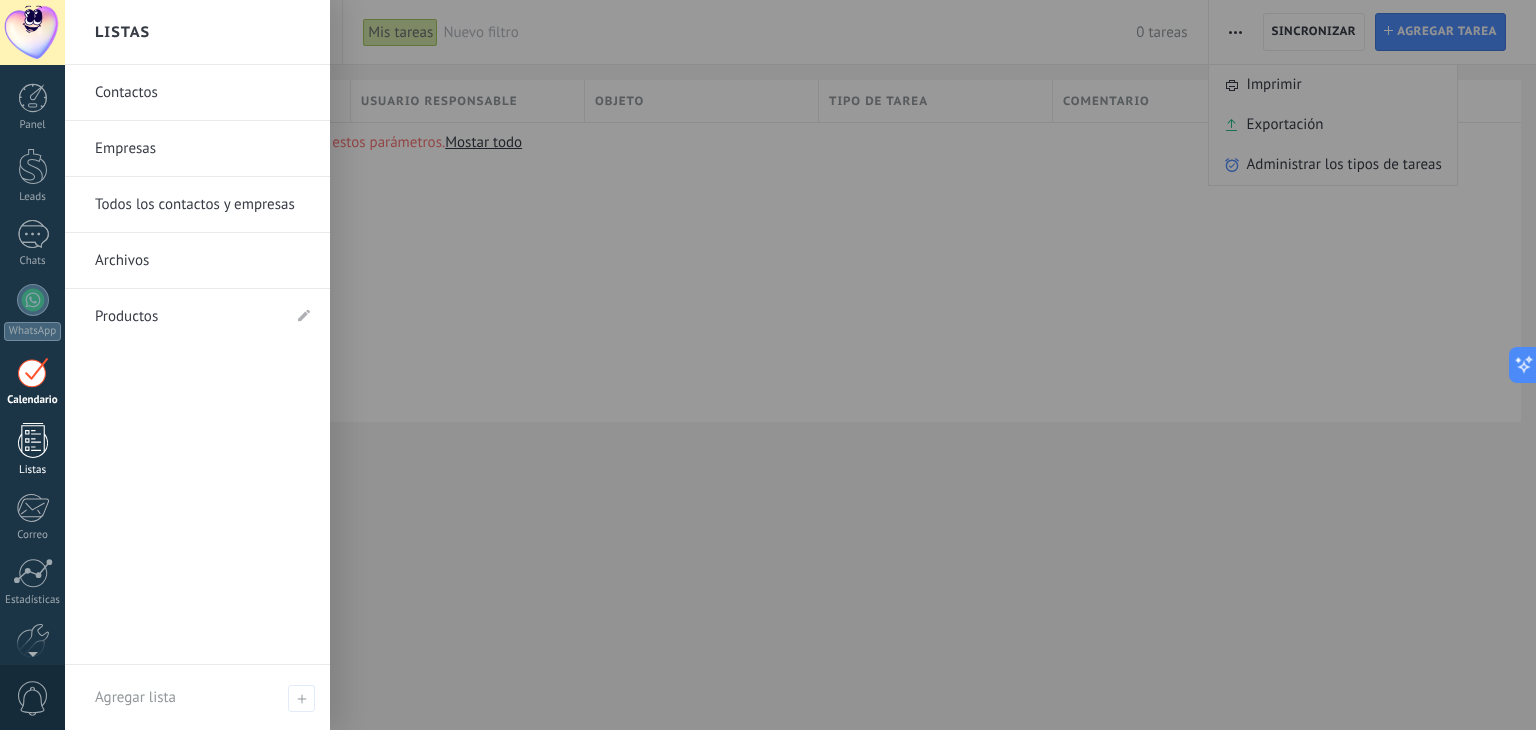 click at bounding box center (33, 440) 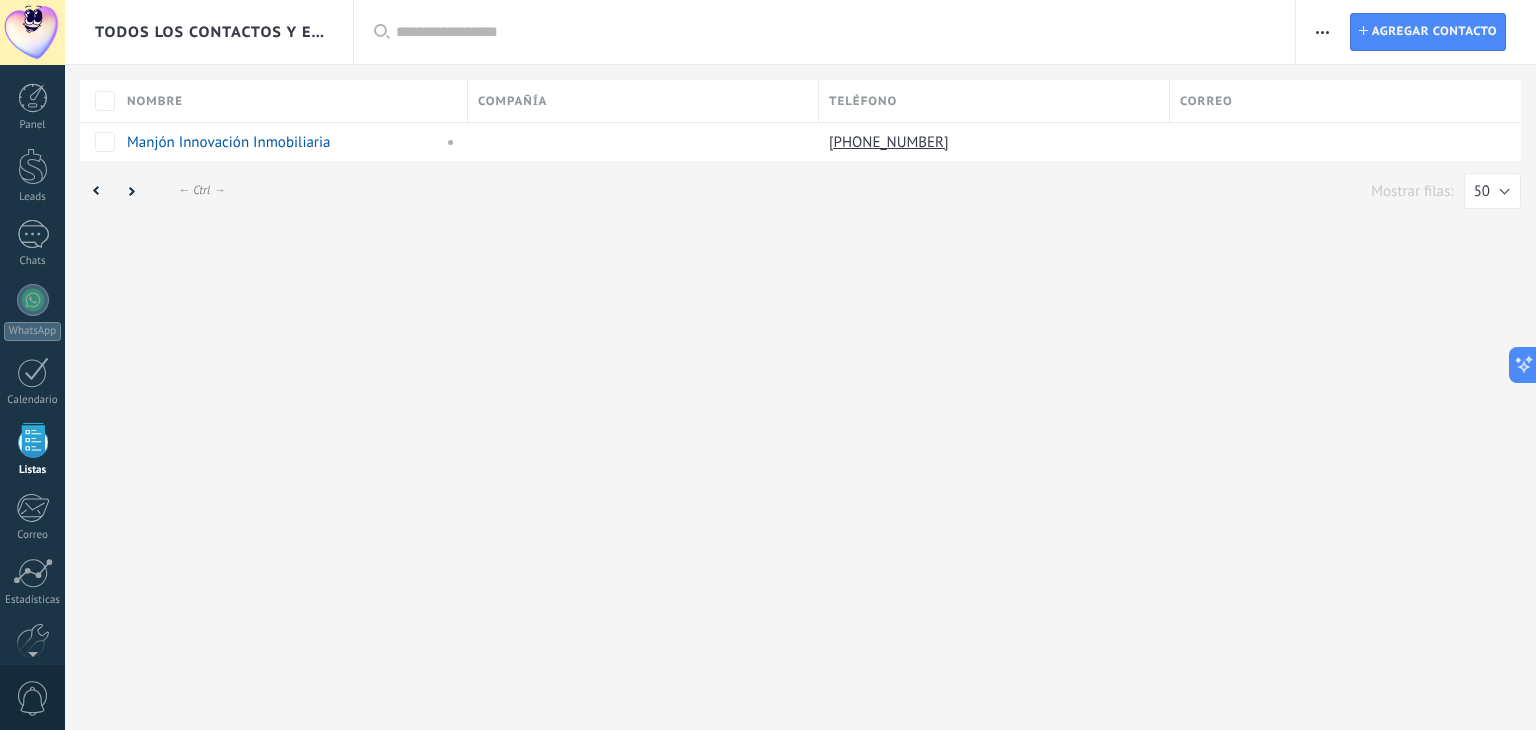 scroll, scrollTop: 51, scrollLeft: 0, axis: vertical 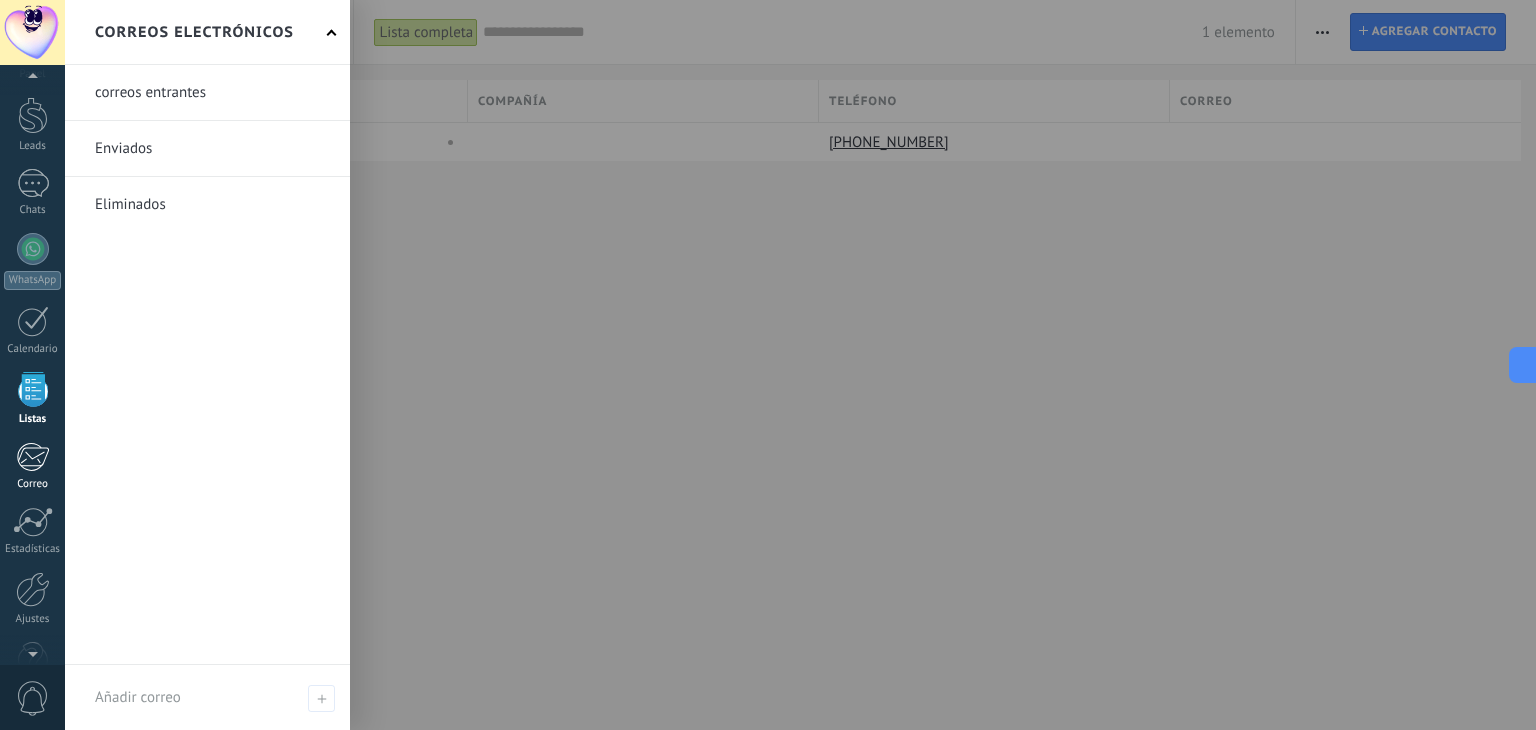 click at bounding box center [32, 457] 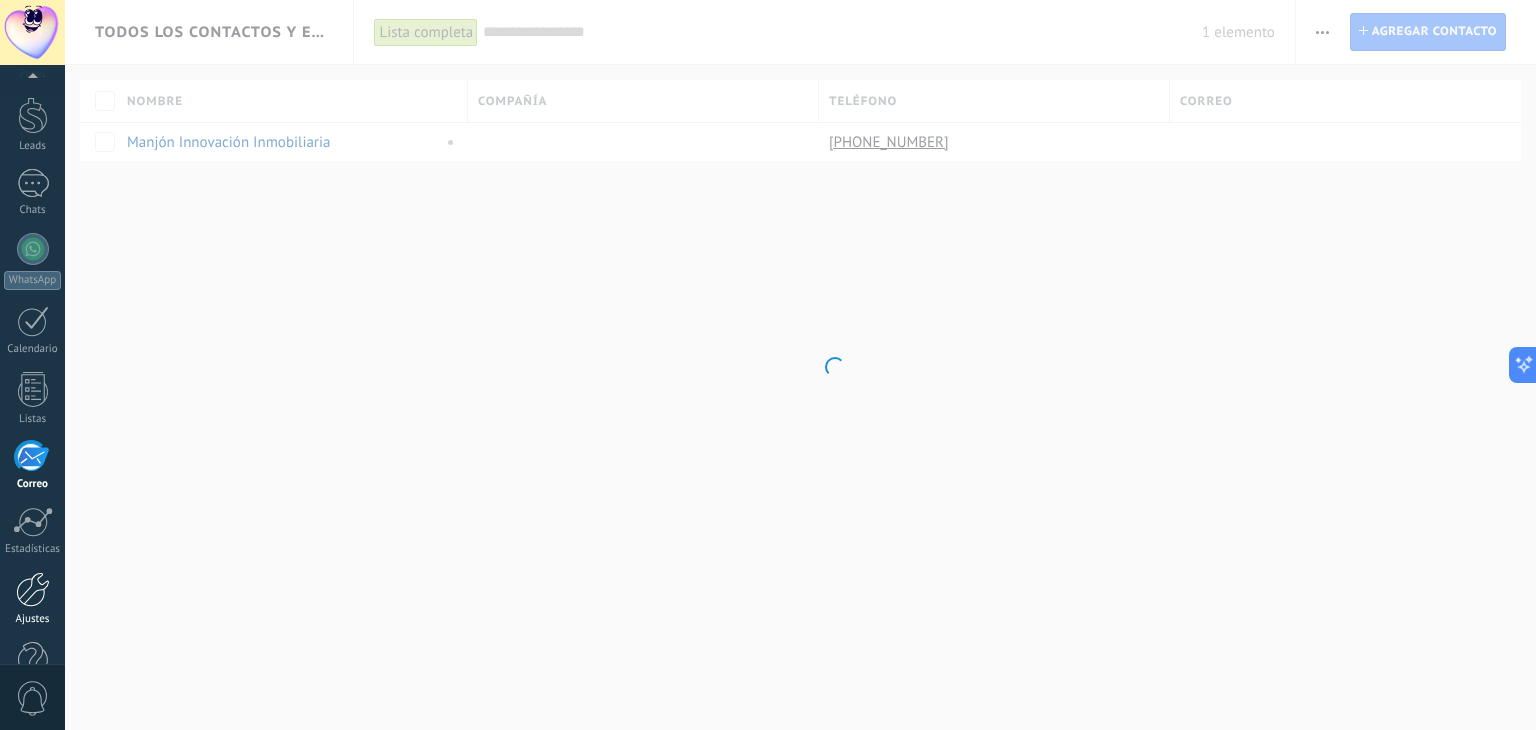 scroll, scrollTop: 101, scrollLeft: 0, axis: vertical 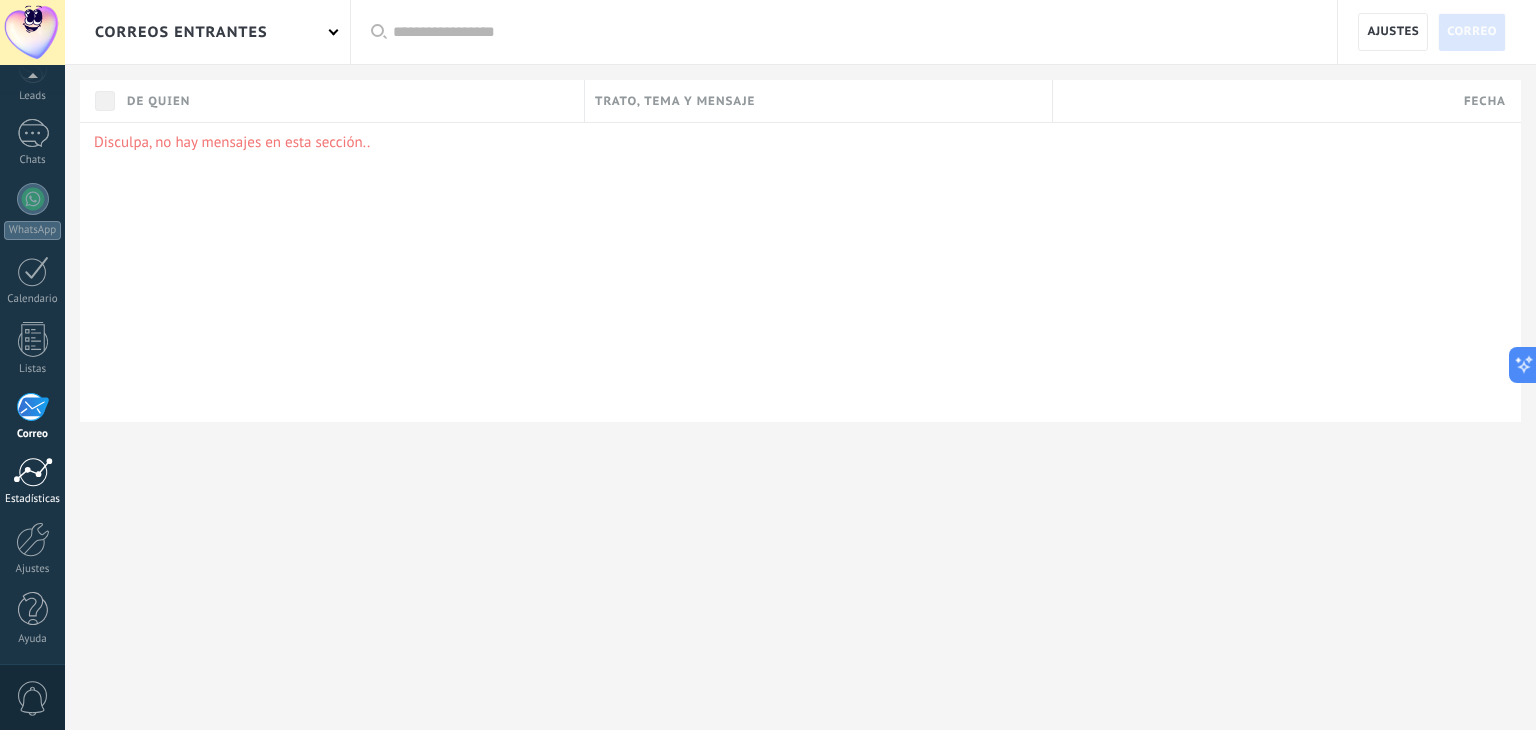 click at bounding box center [33, 472] 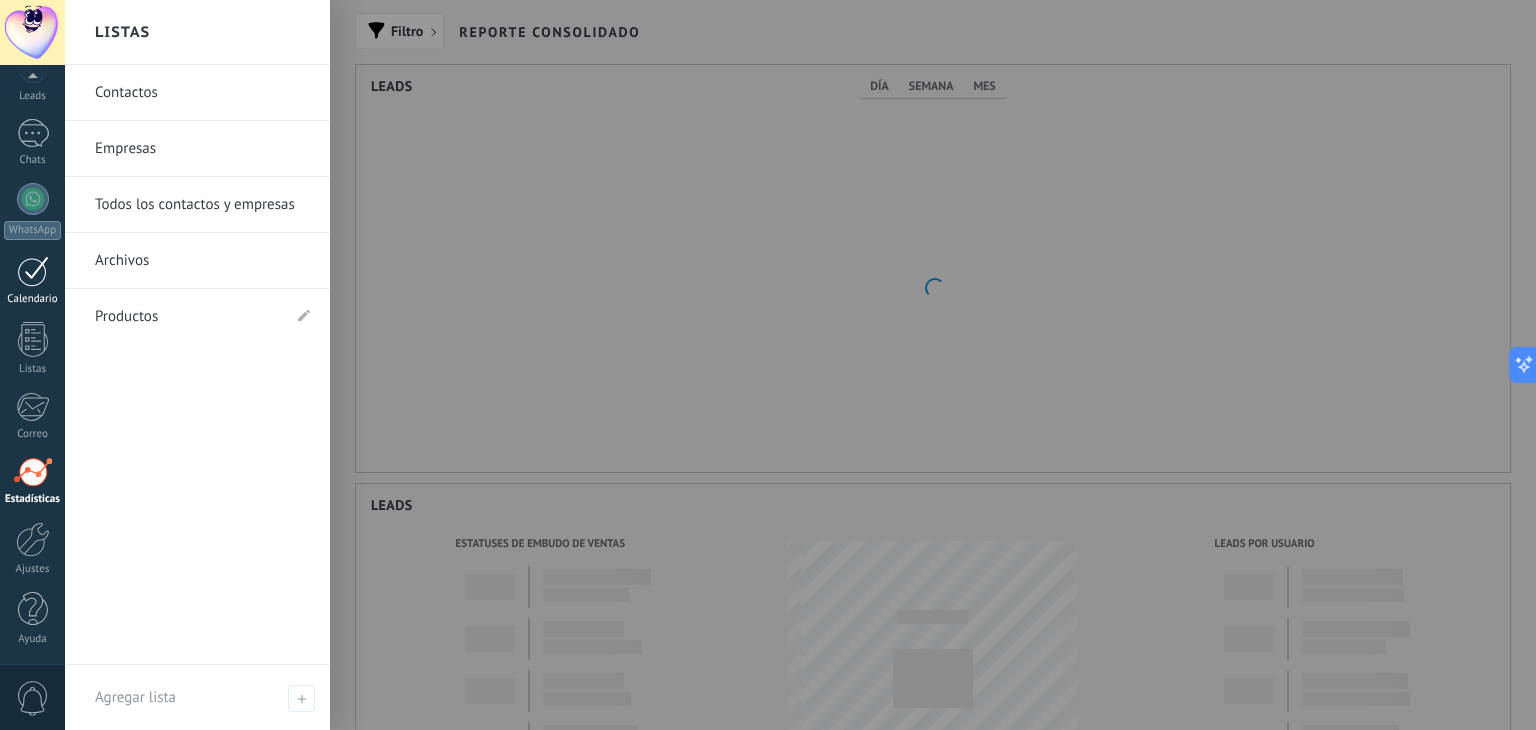 scroll, scrollTop: 407, scrollLeft: 1139, axis: both 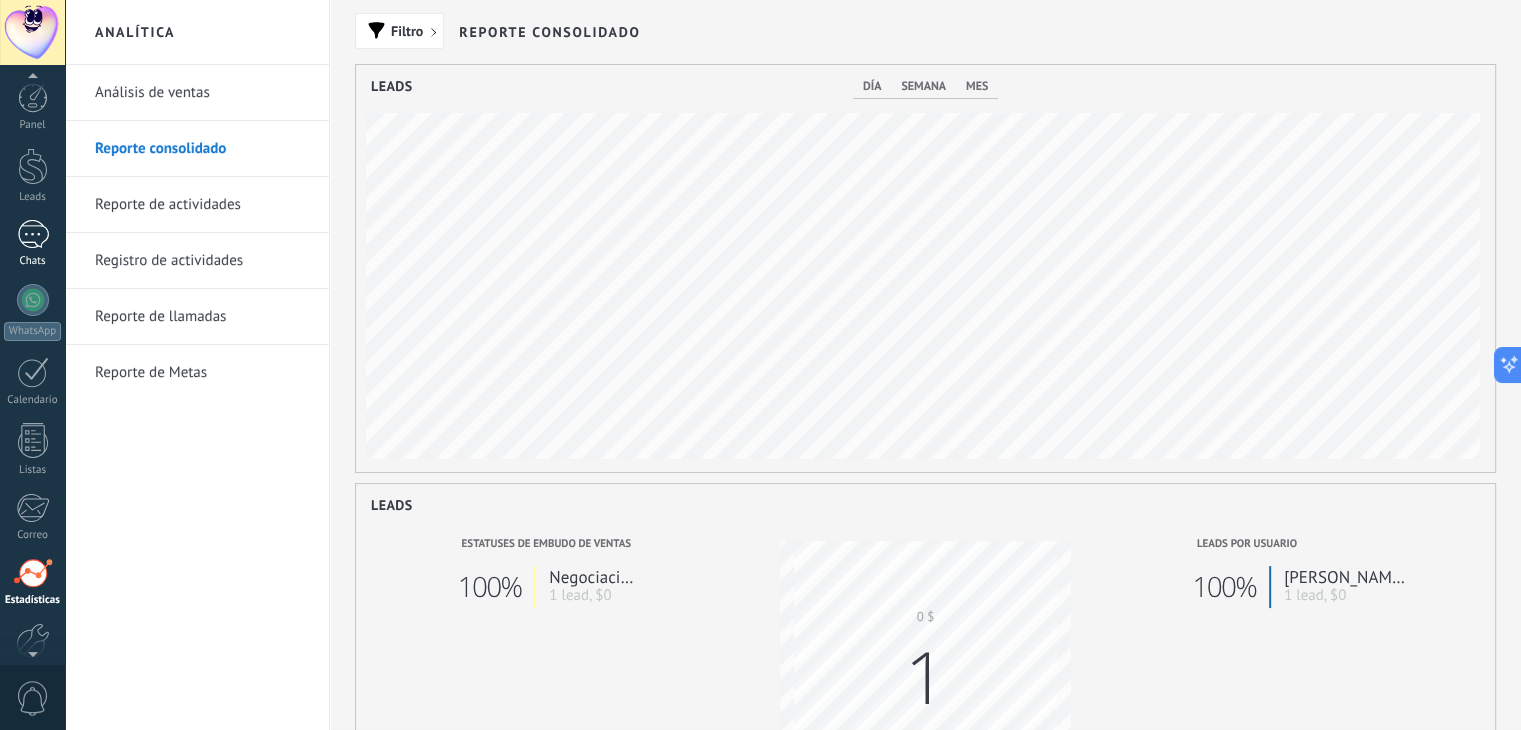 click on "Chats" at bounding box center (32, 244) 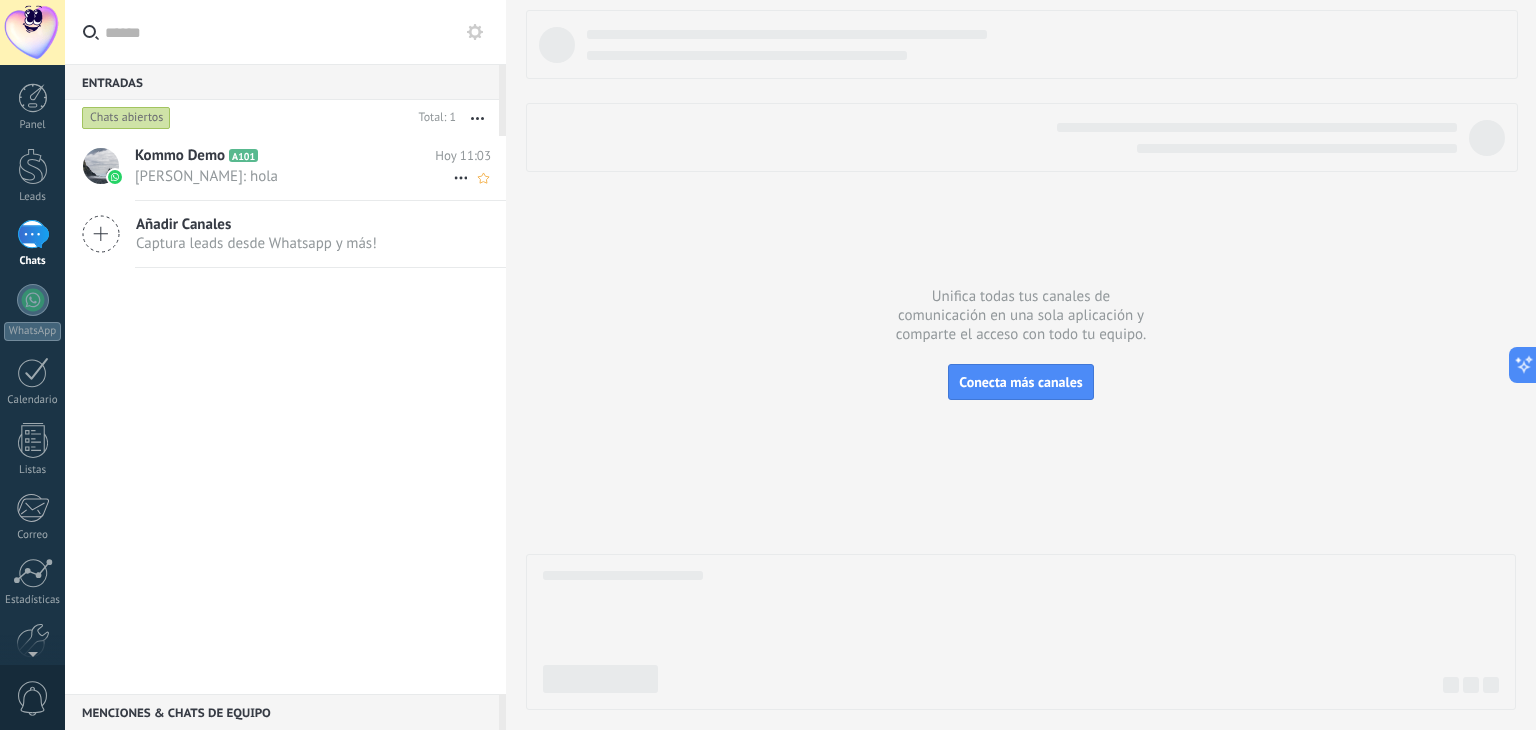 click on "[PERSON_NAME]: hola" at bounding box center (294, 176) 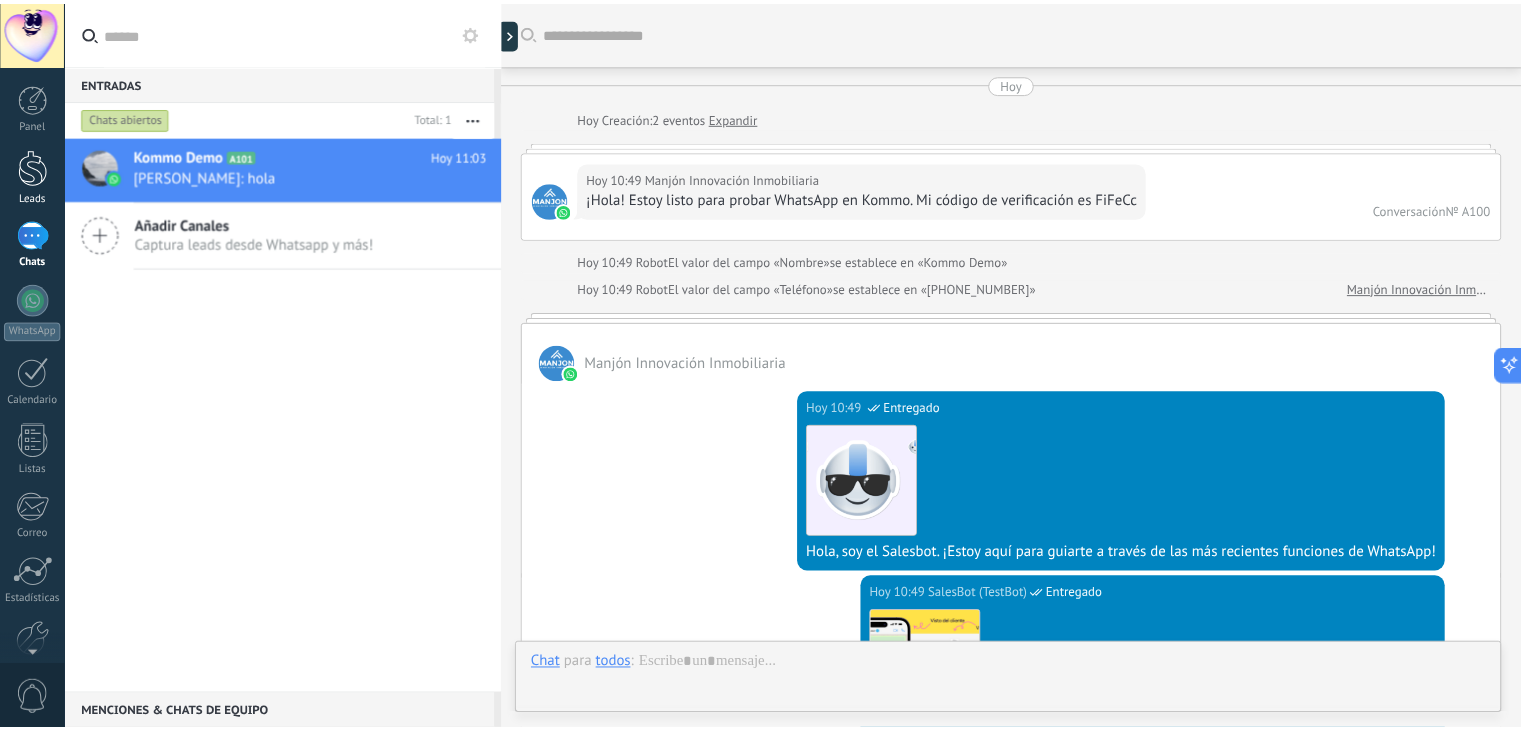 scroll, scrollTop: 2196, scrollLeft: 0, axis: vertical 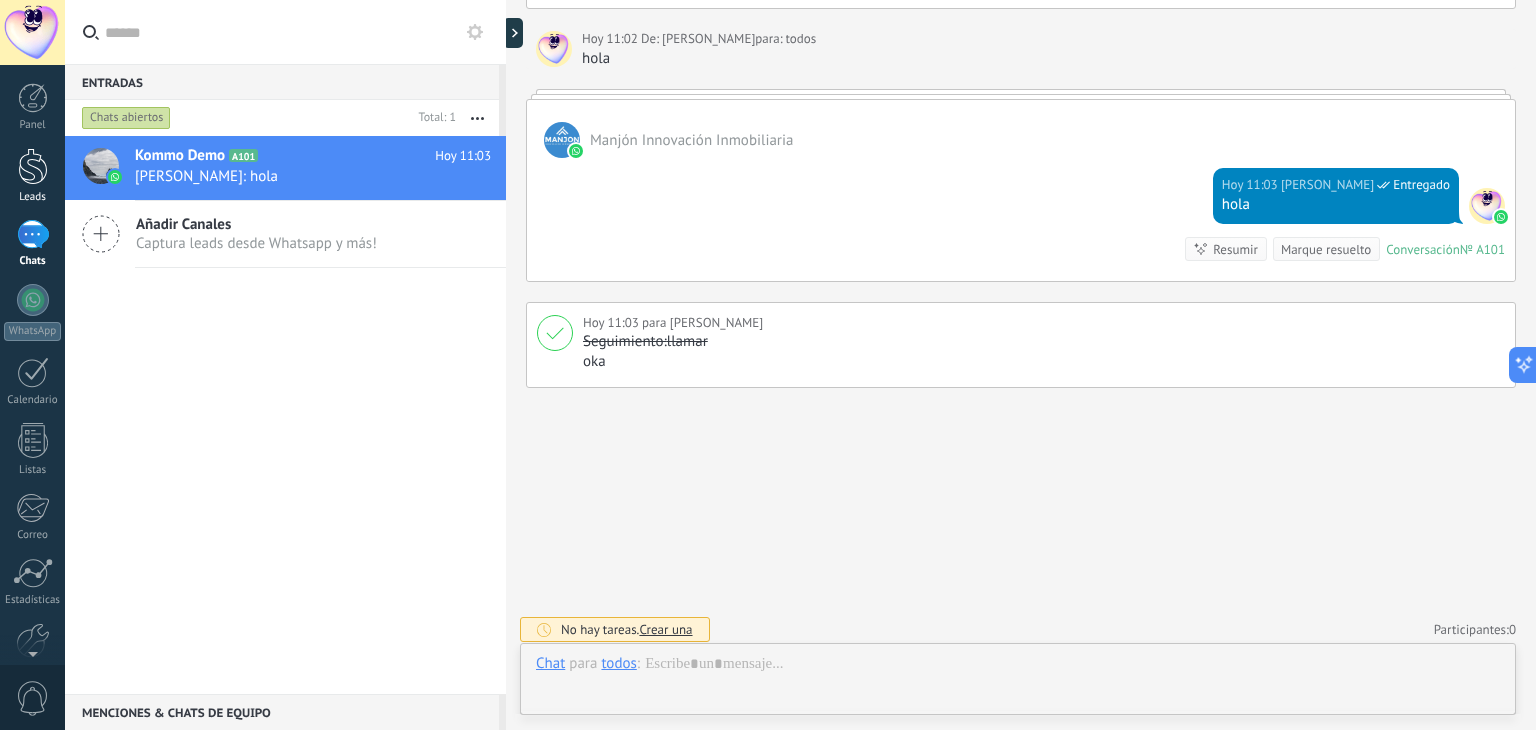 click at bounding box center (33, 166) 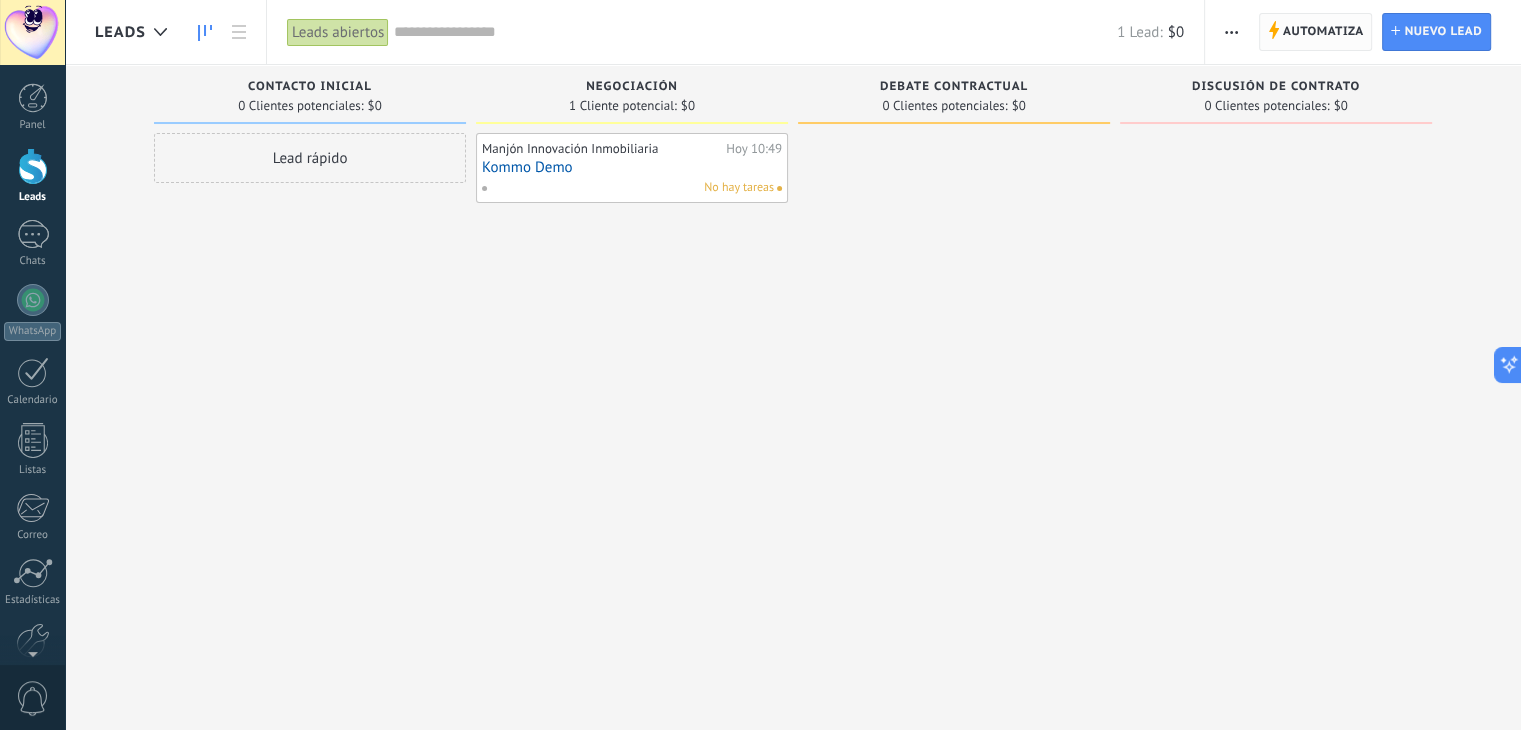 click on "Automatiza" at bounding box center (1323, 32) 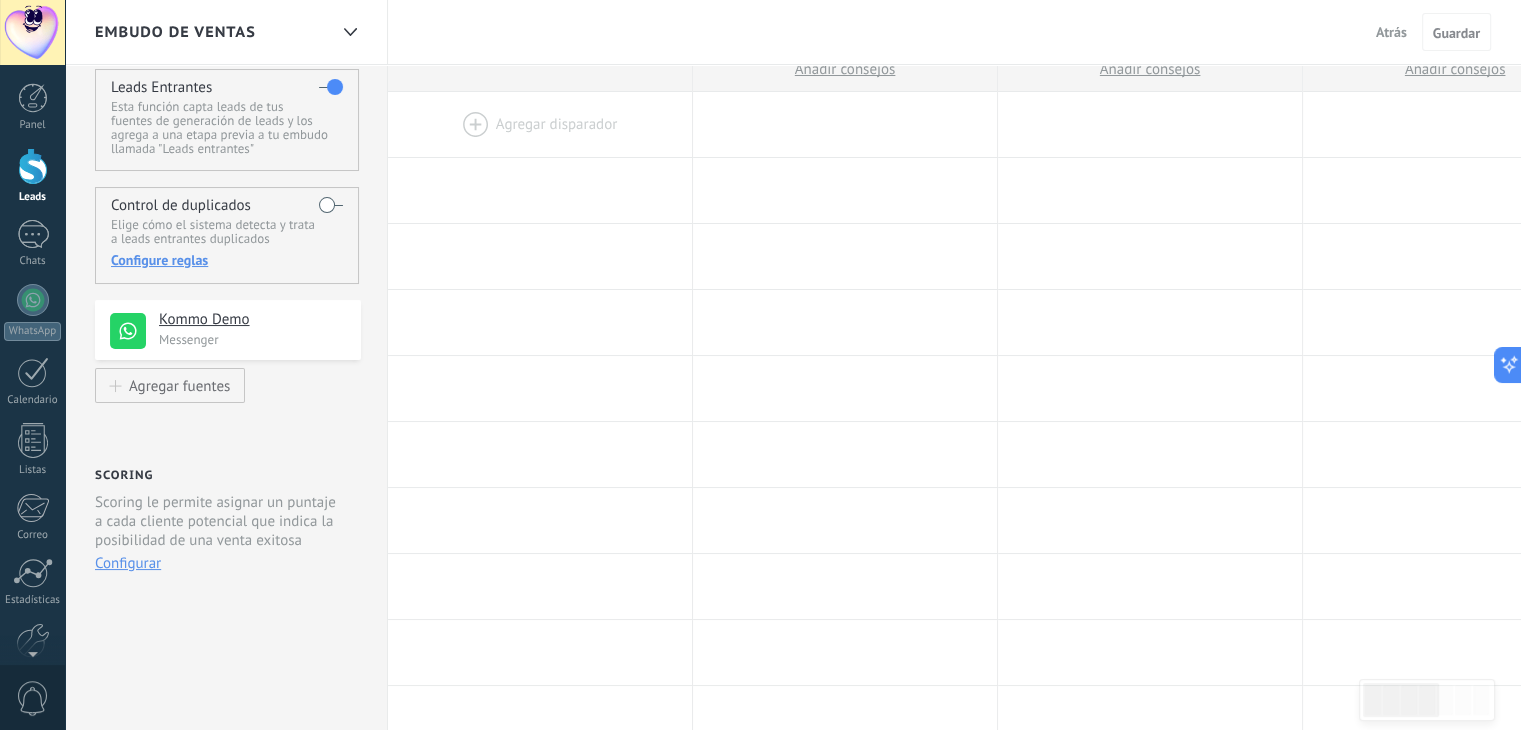 scroll, scrollTop: 0, scrollLeft: 0, axis: both 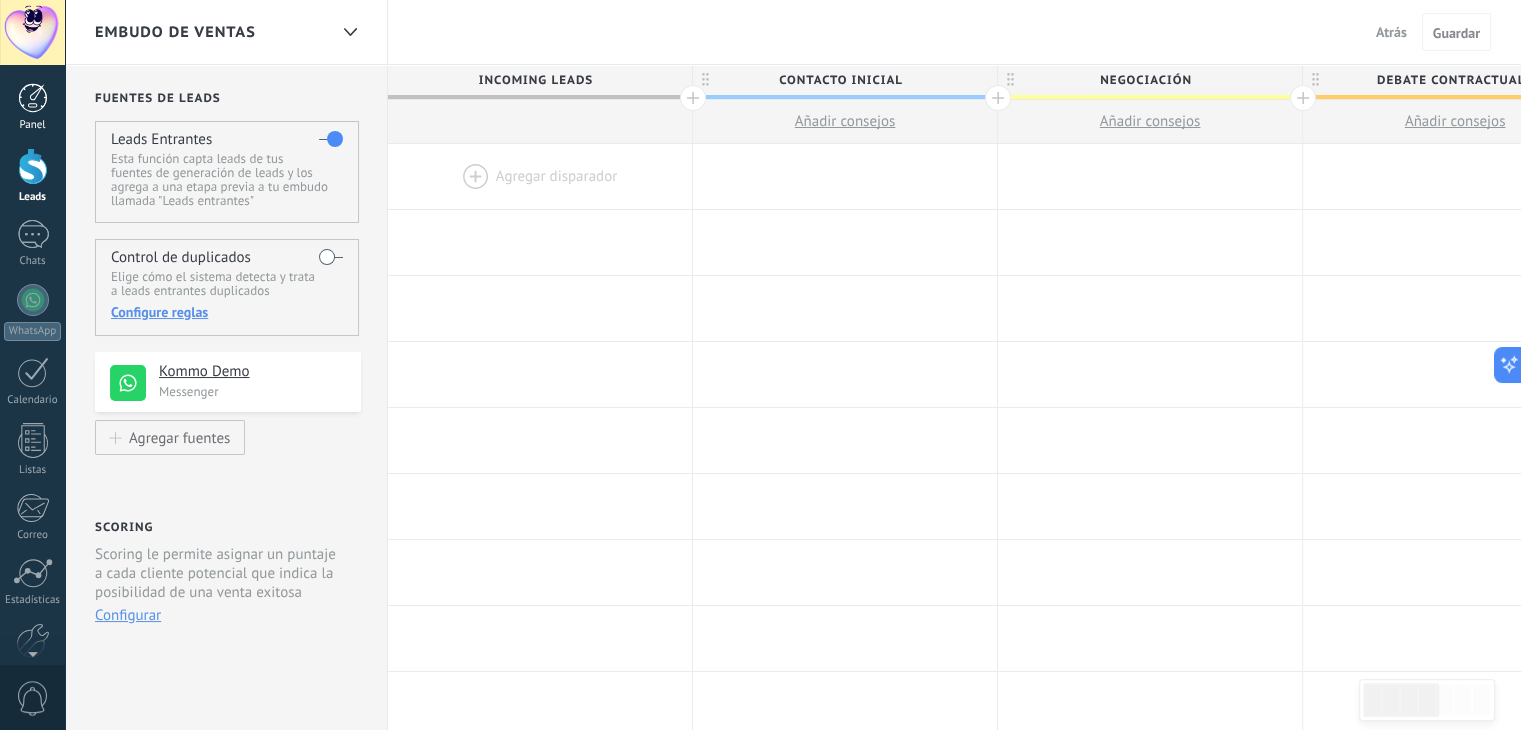 click at bounding box center [33, 98] 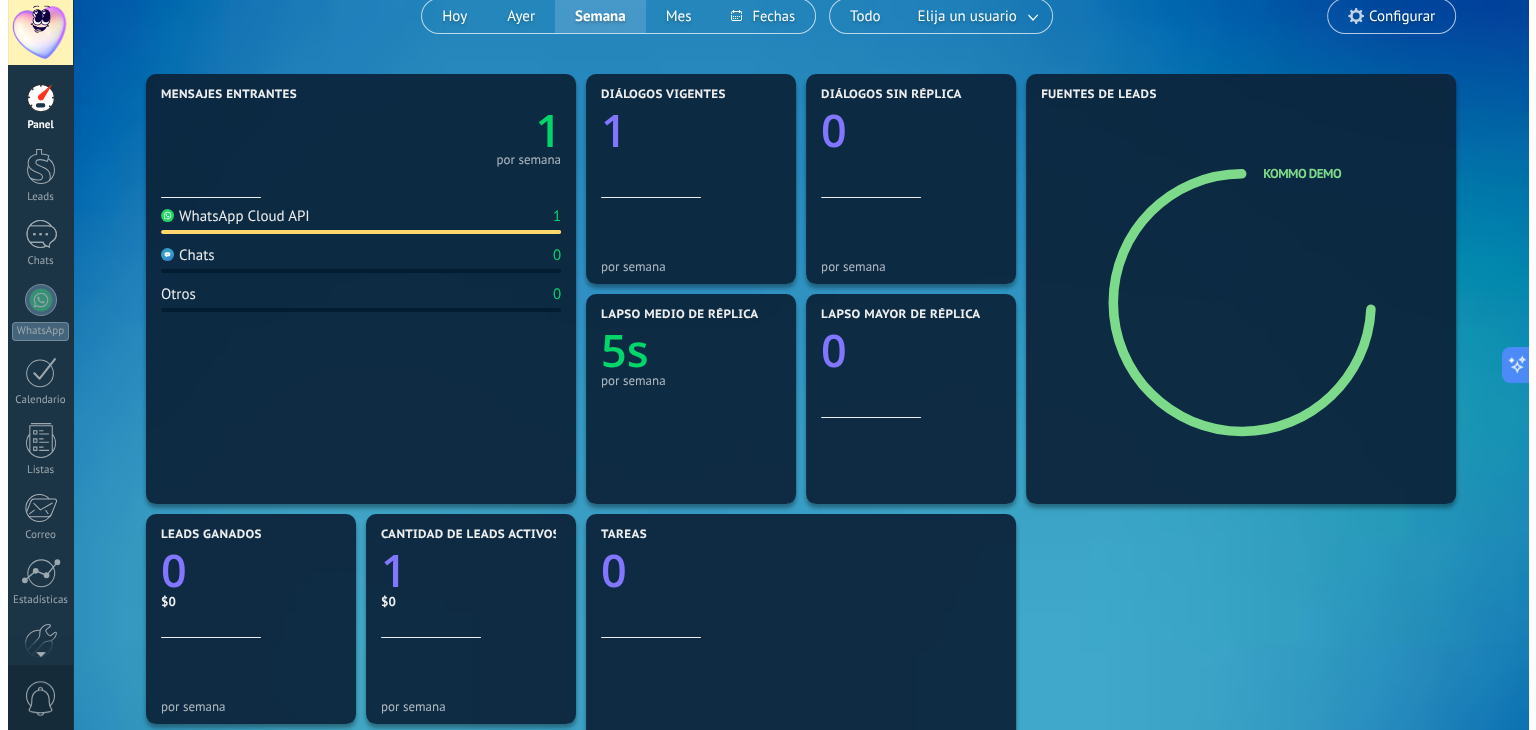 scroll, scrollTop: 0, scrollLeft: 0, axis: both 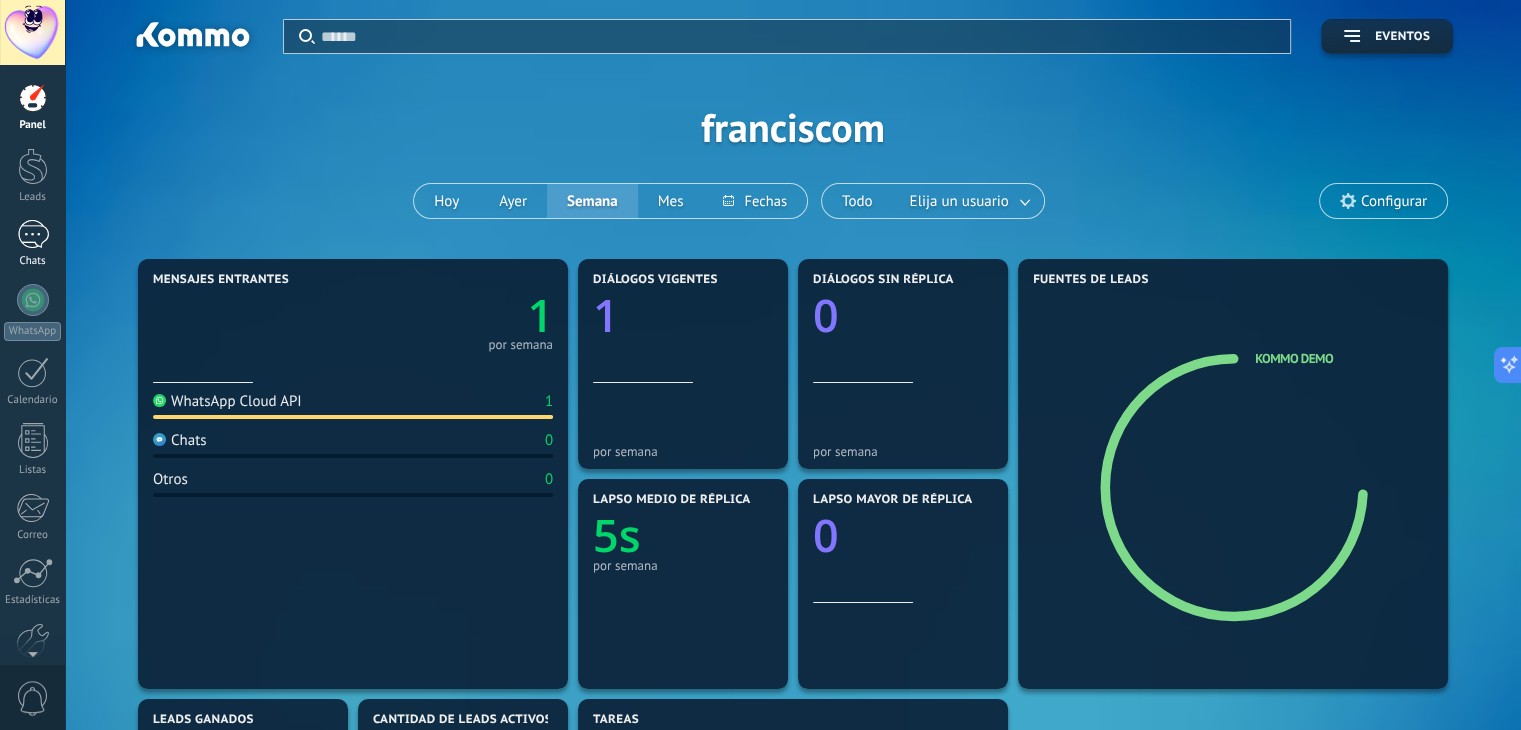 click at bounding box center (33, 234) 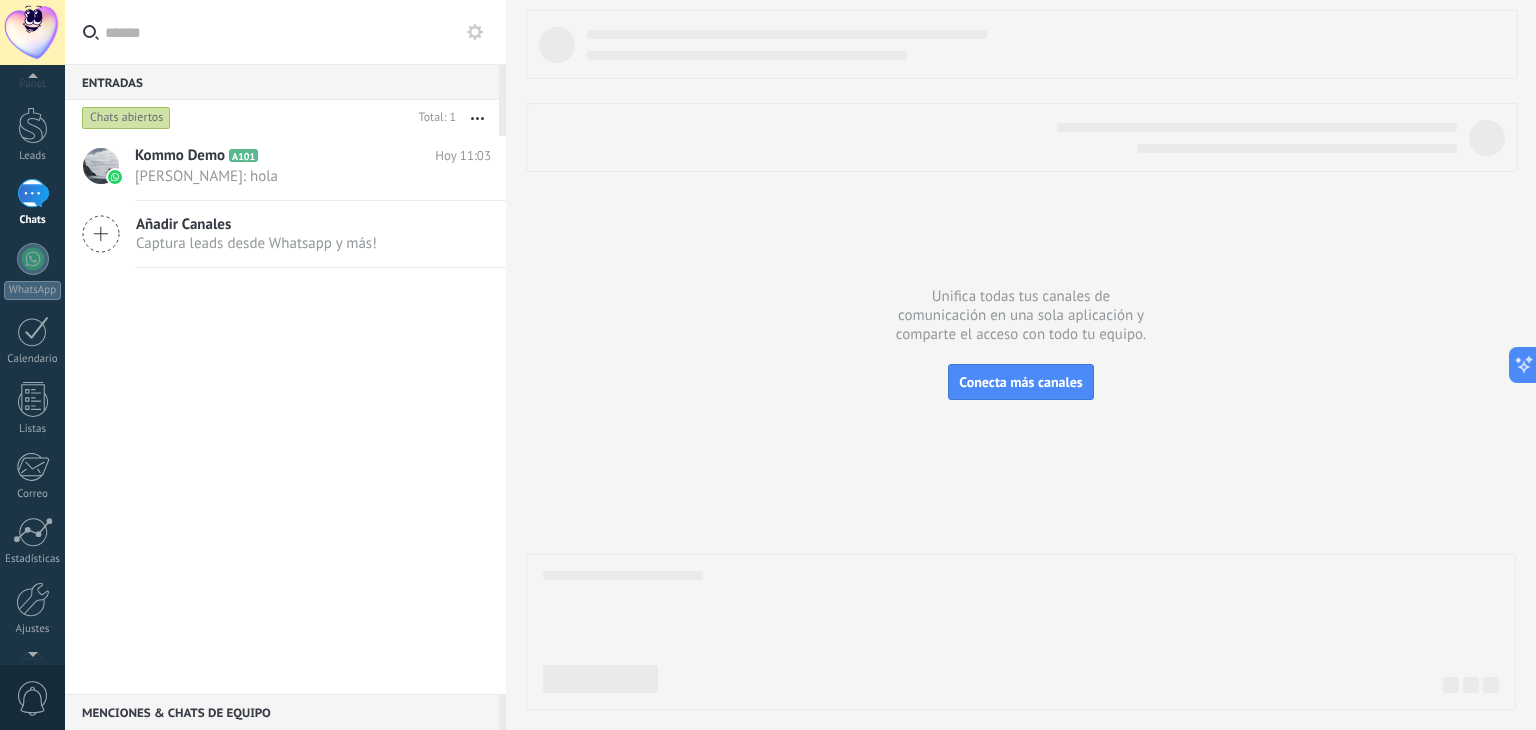 click at bounding box center (32, 650) 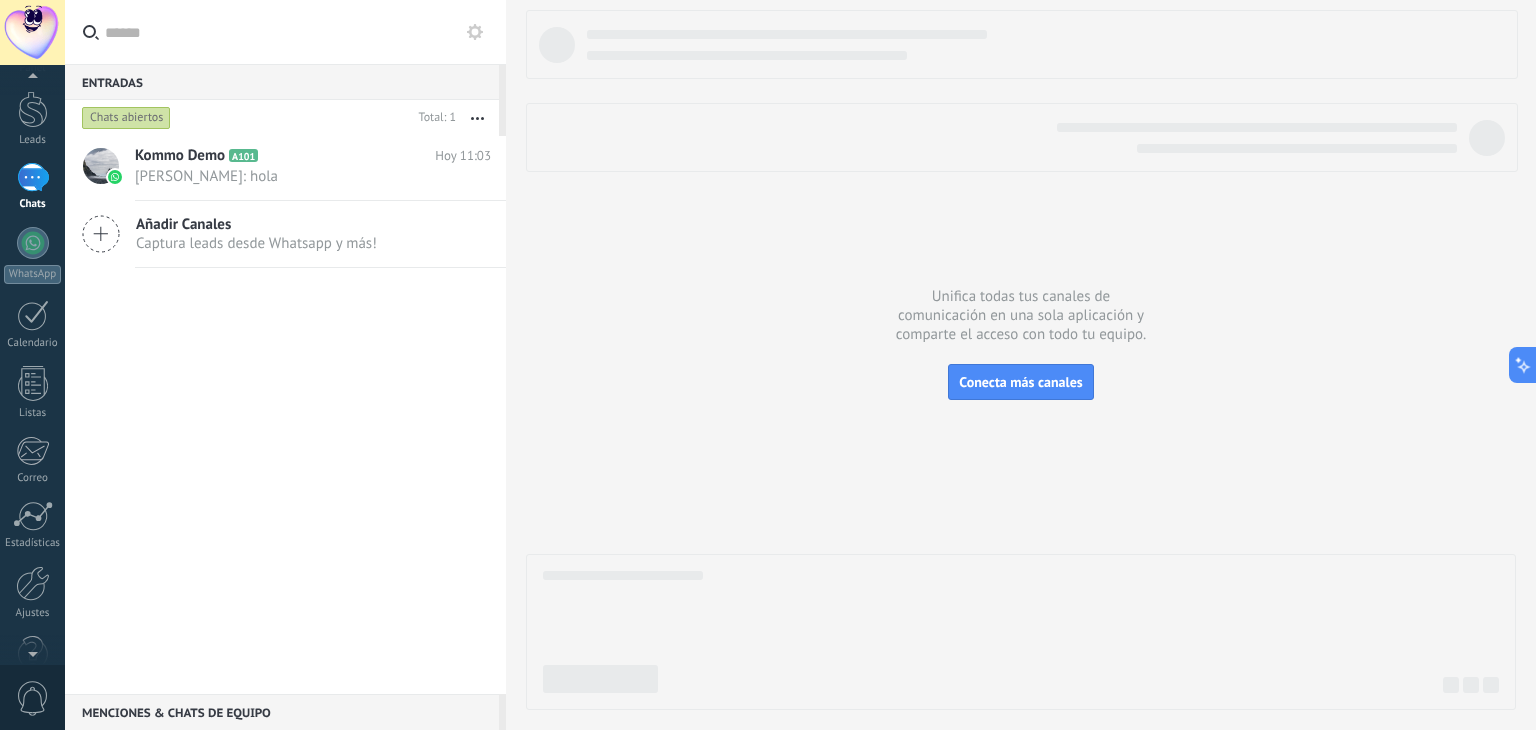 scroll, scrollTop: 100, scrollLeft: 0, axis: vertical 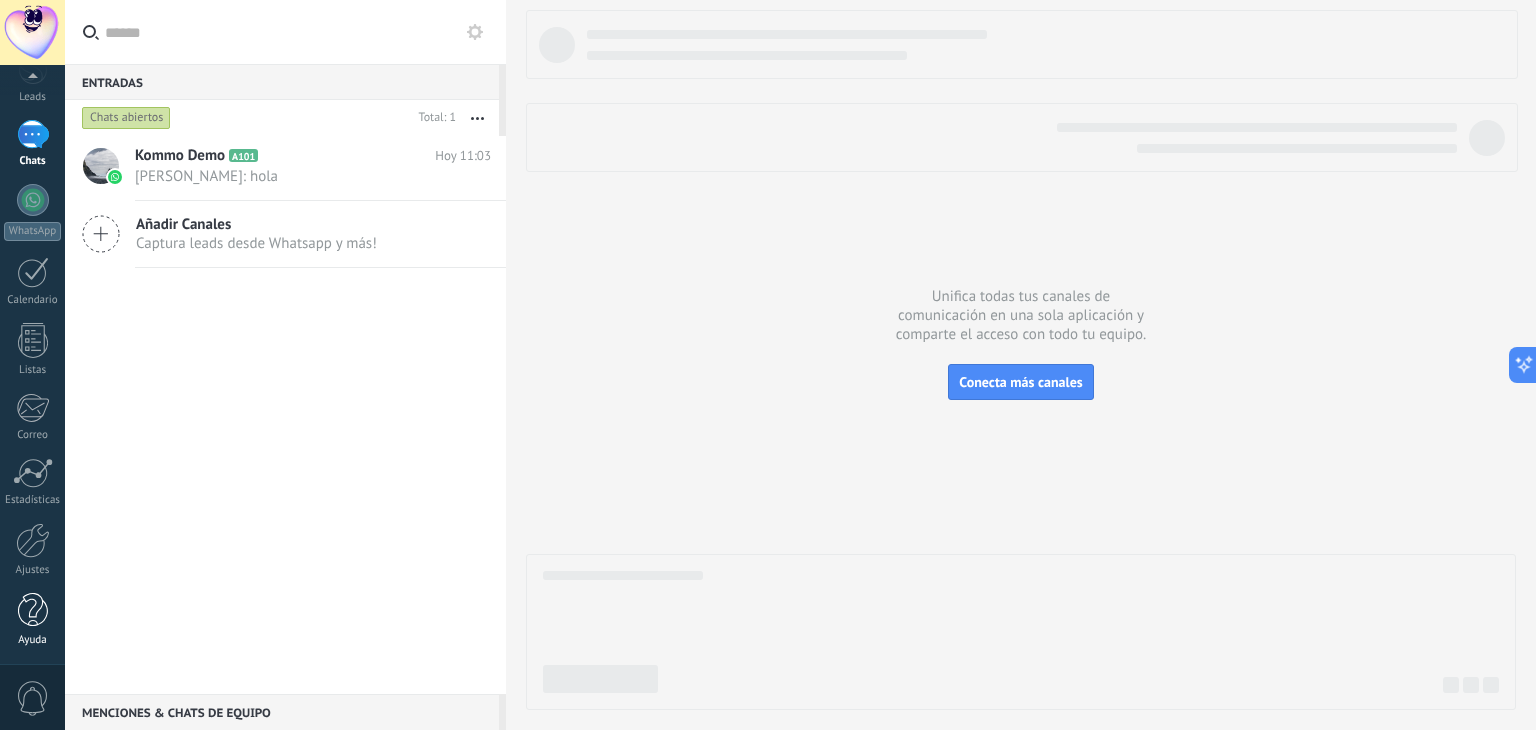 click at bounding box center (33, 610) 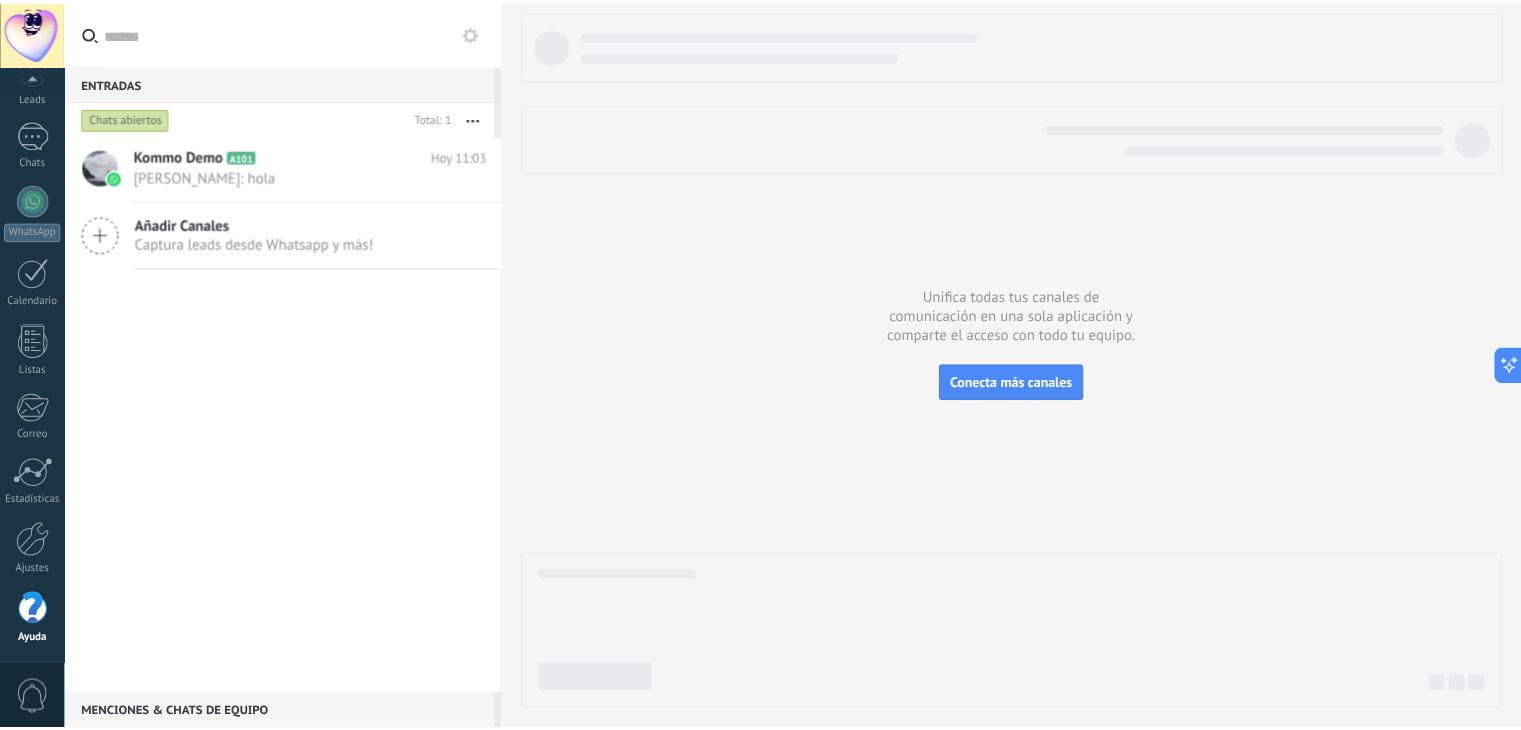 scroll, scrollTop: 101, scrollLeft: 0, axis: vertical 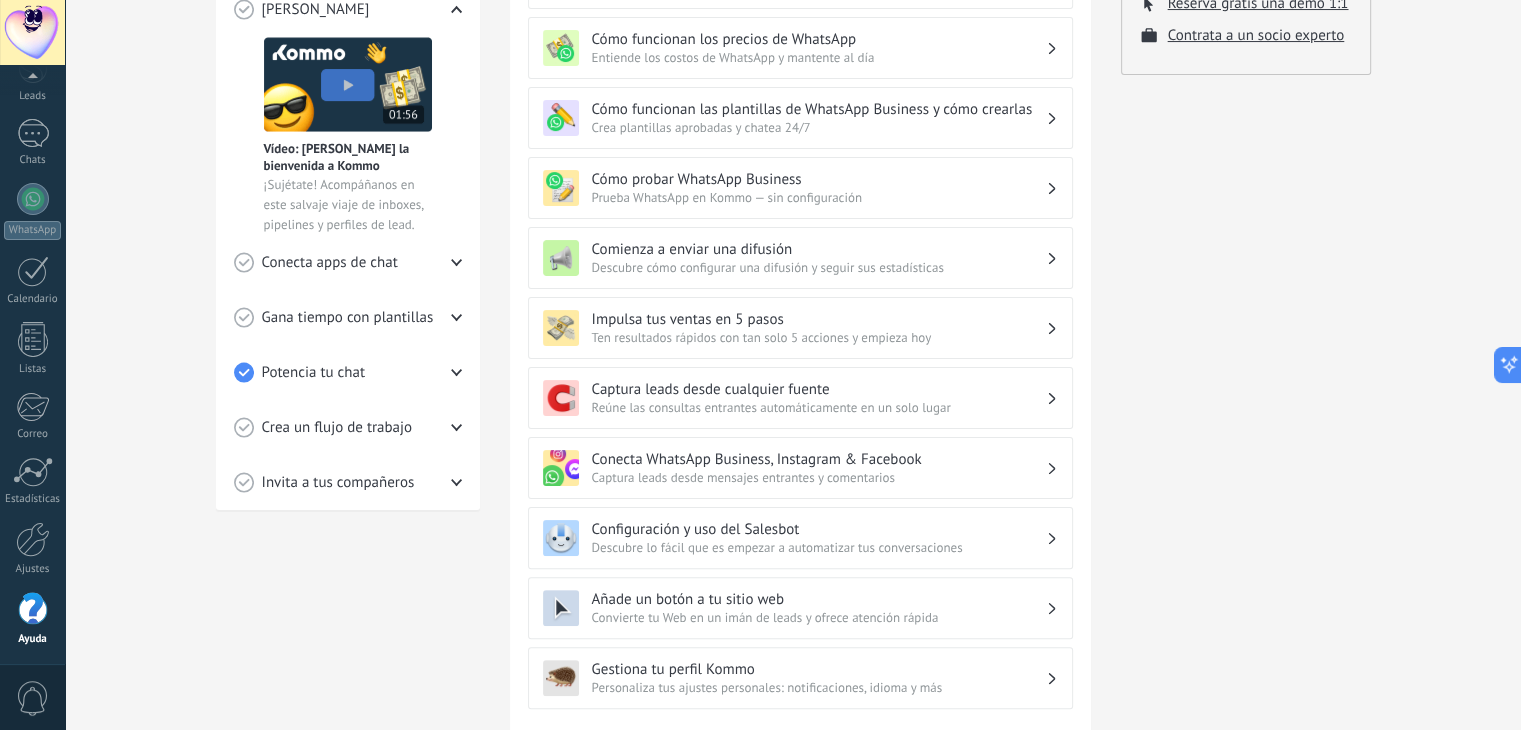click on "Potencia tu chat" at bounding box center (348, 372) 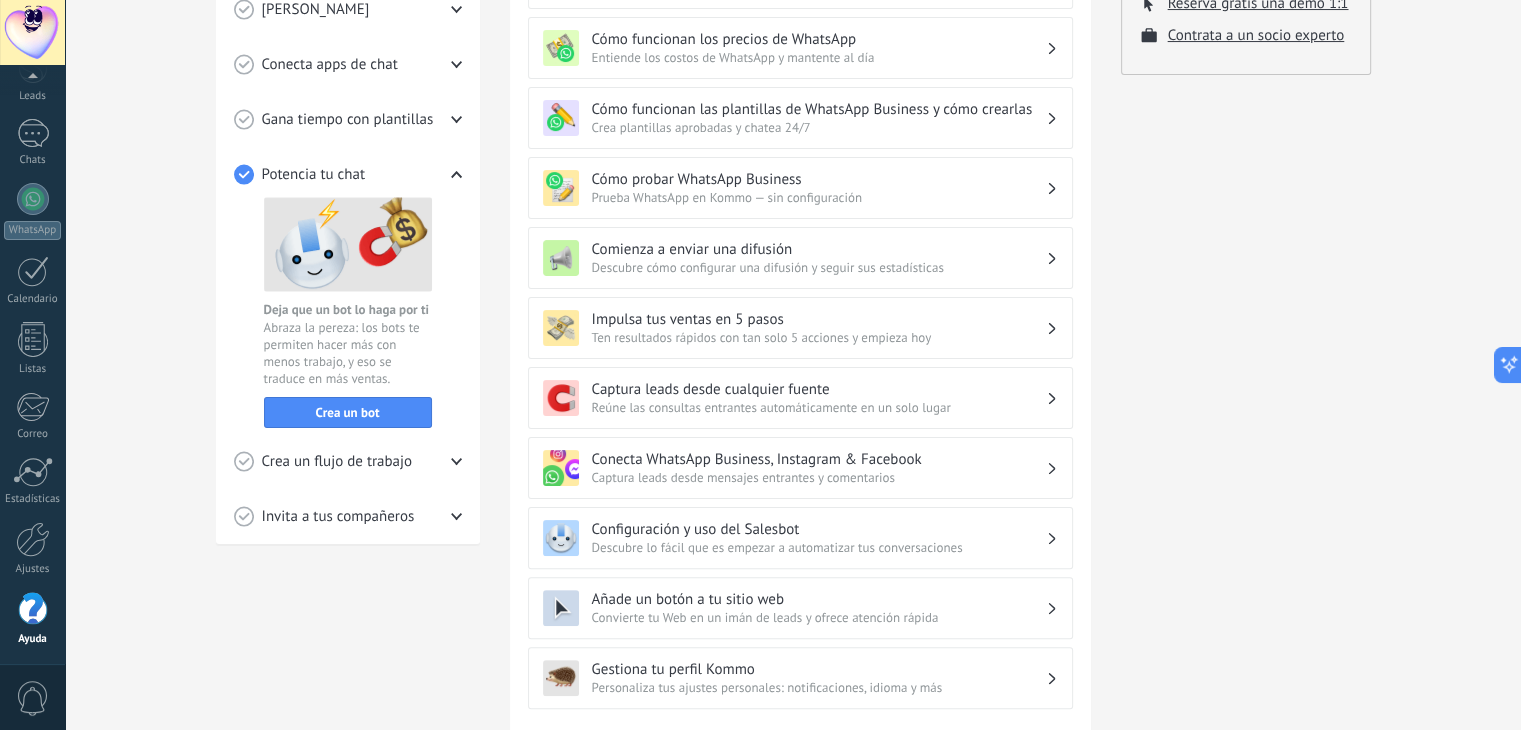 click on "Potencia tu chat" at bounding box center [348, 174] 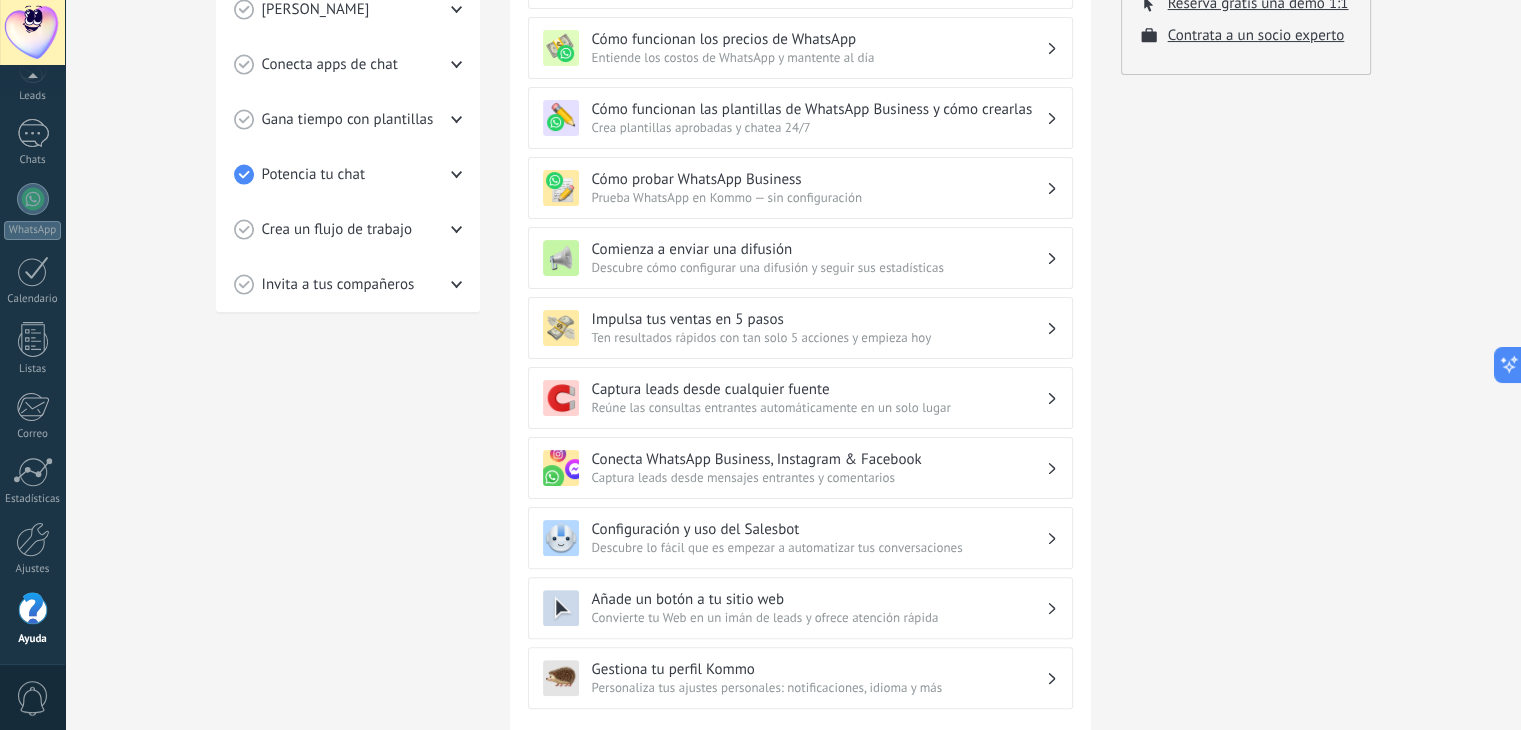 click on "Gana tiempo con plantillas" at bounding box center [348, 120] 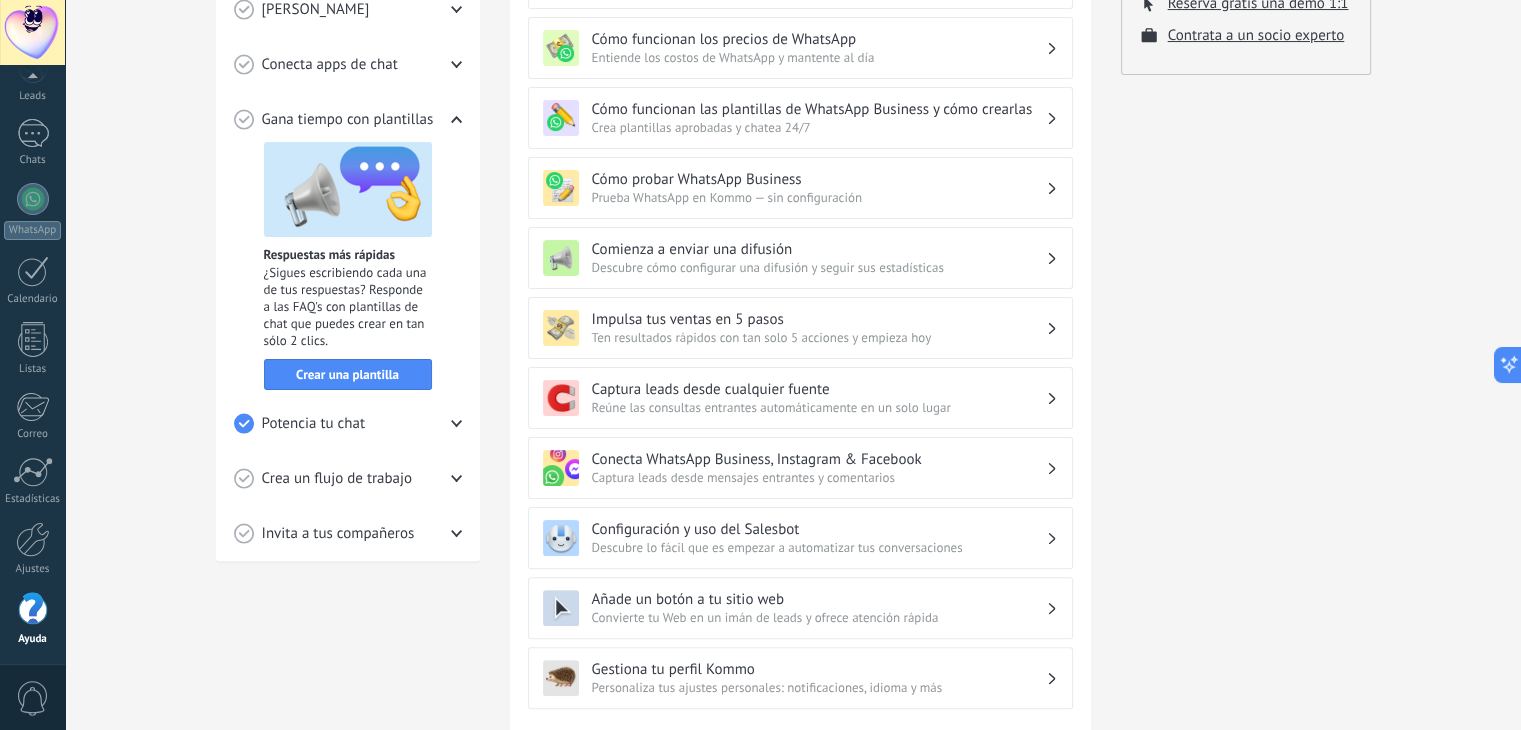 click on "Gana tiempo con plantillas" at bounding box center (348, 120) 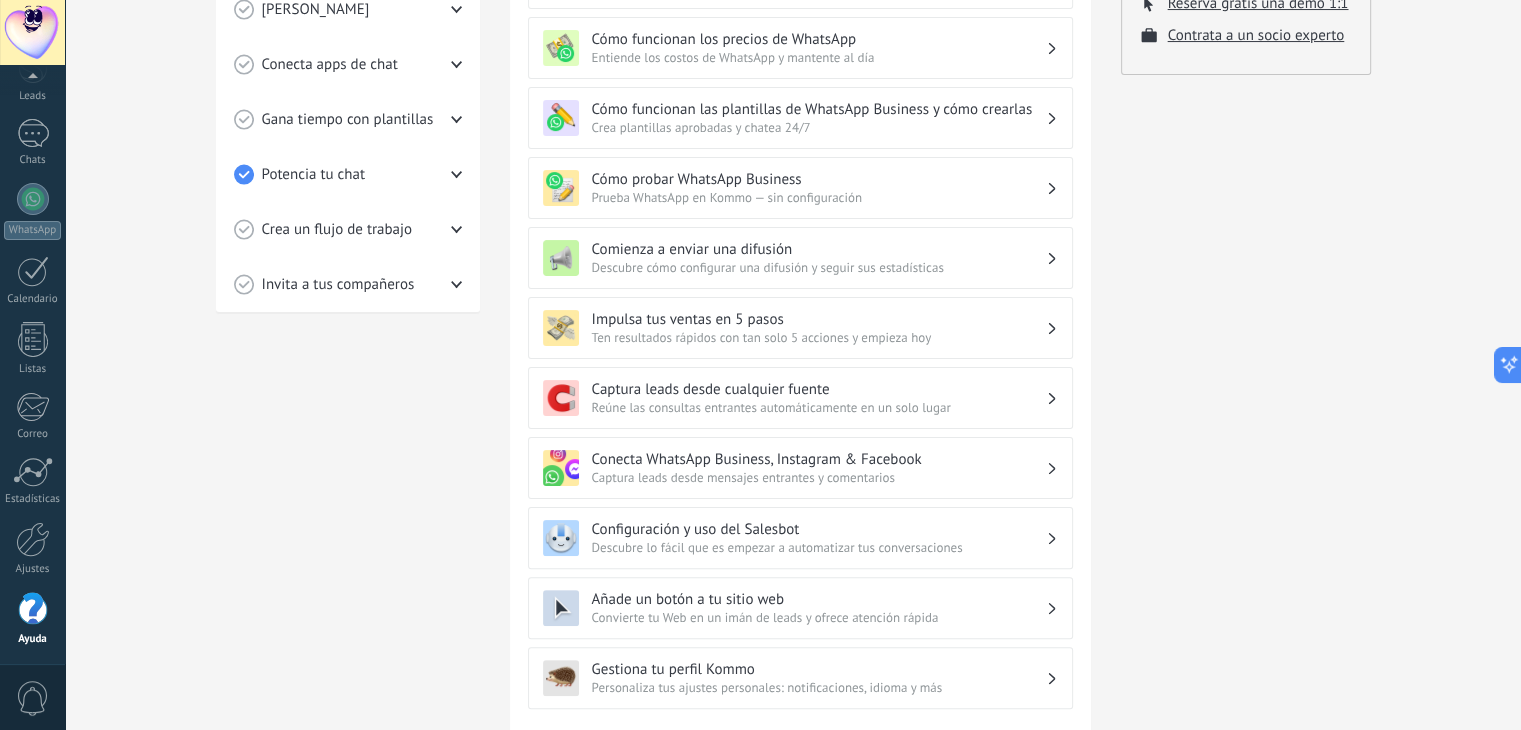click on "Crea un flujo de trabajo" at bounding box center (337, 230) 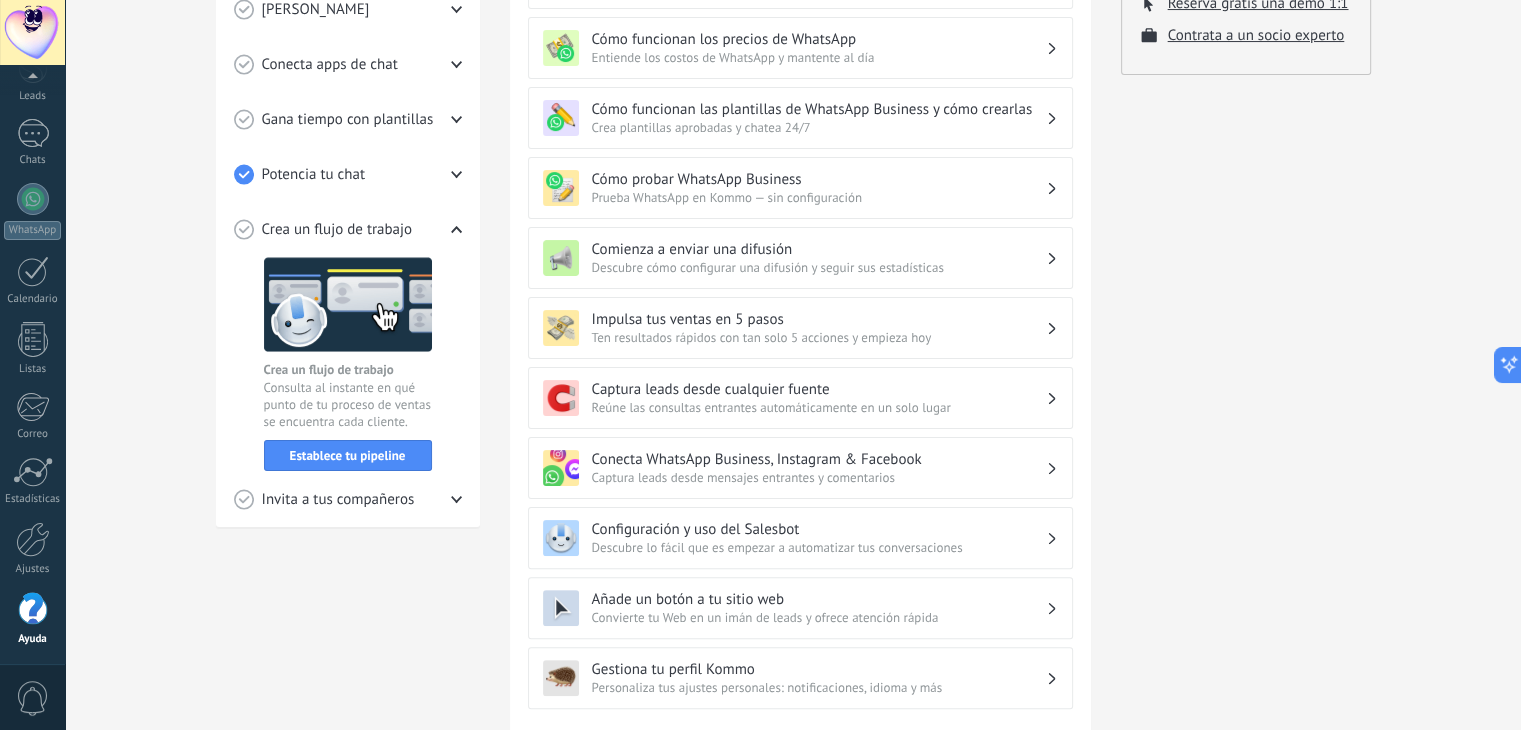 click on "Crea un flujo de trabajo" at bounding box center [337, 230] 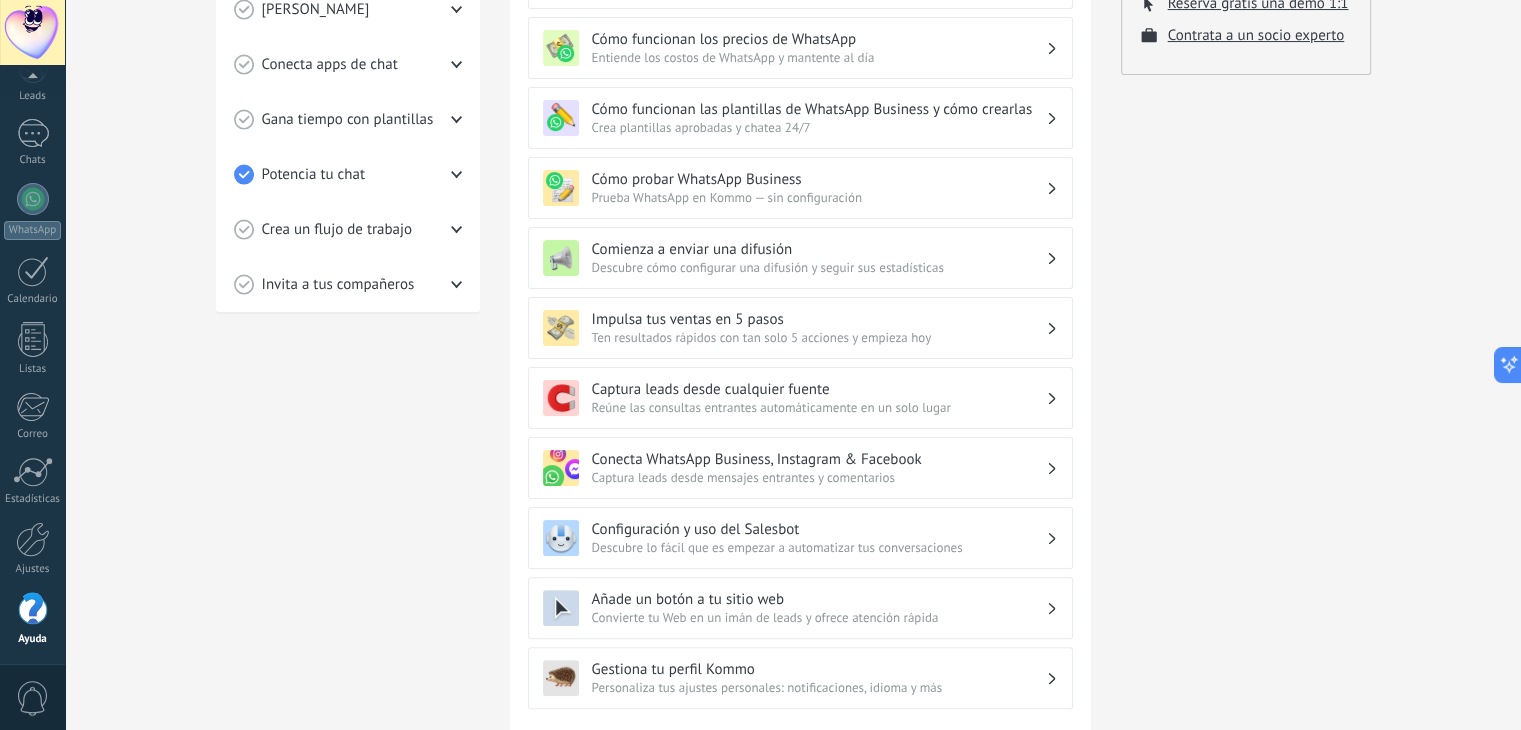 click on "Invita a tus compañeros" at bounding box center (348, 284) 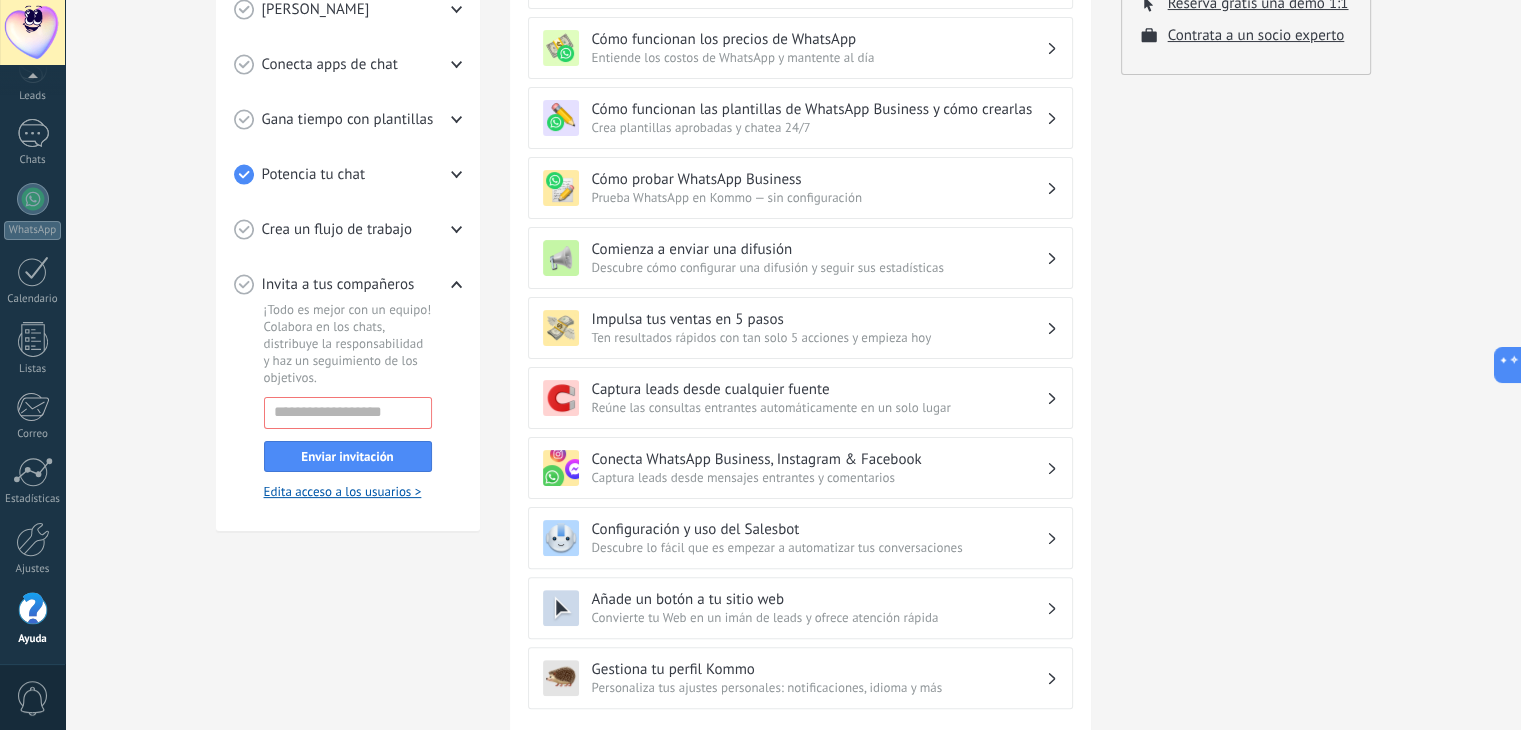 click on "Invita a tus compañeros" at bounding box center [338, 285] 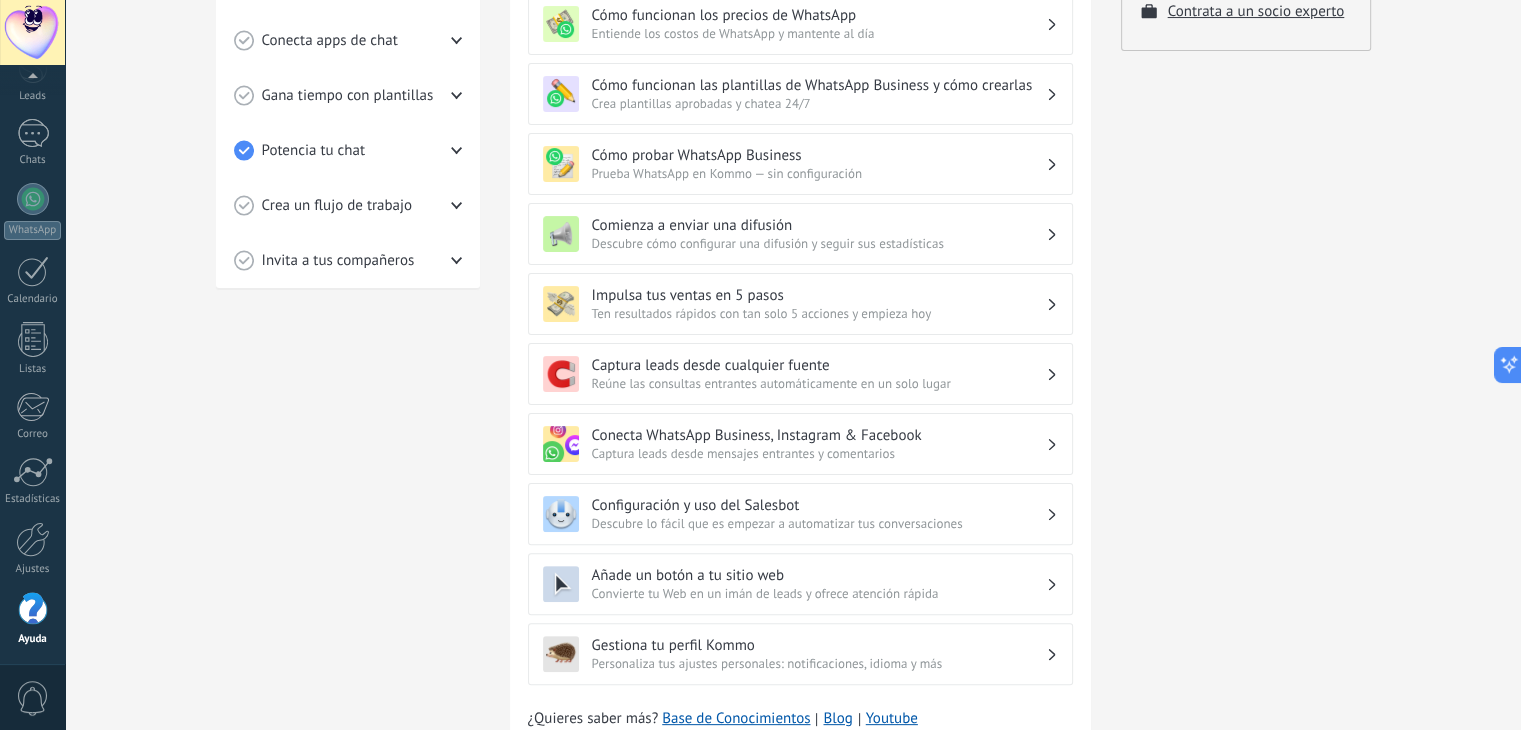 scroll, scrollTop: 501, scrollLeft: 0, axis: vertical 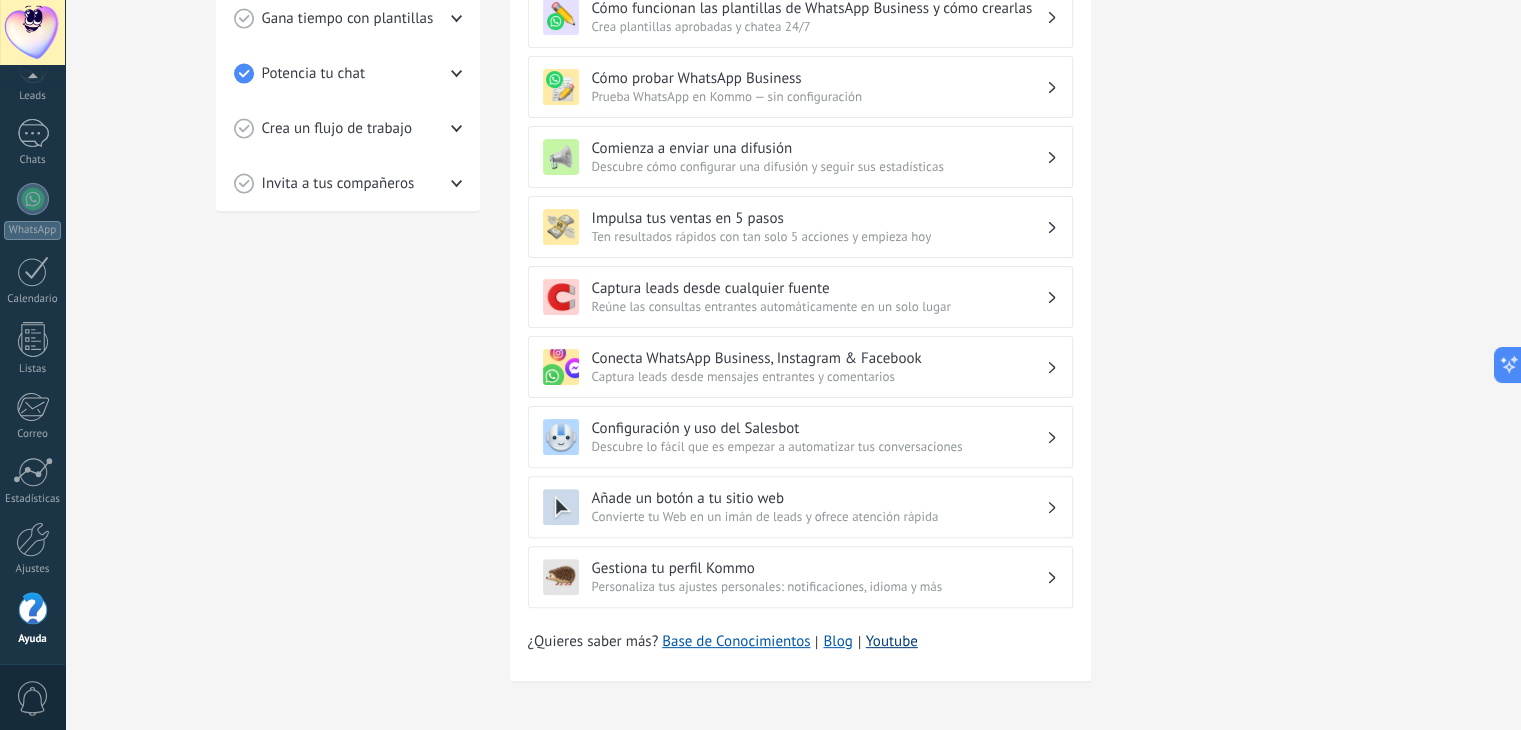 click on "Youtube" at bounding box center [892, 641] 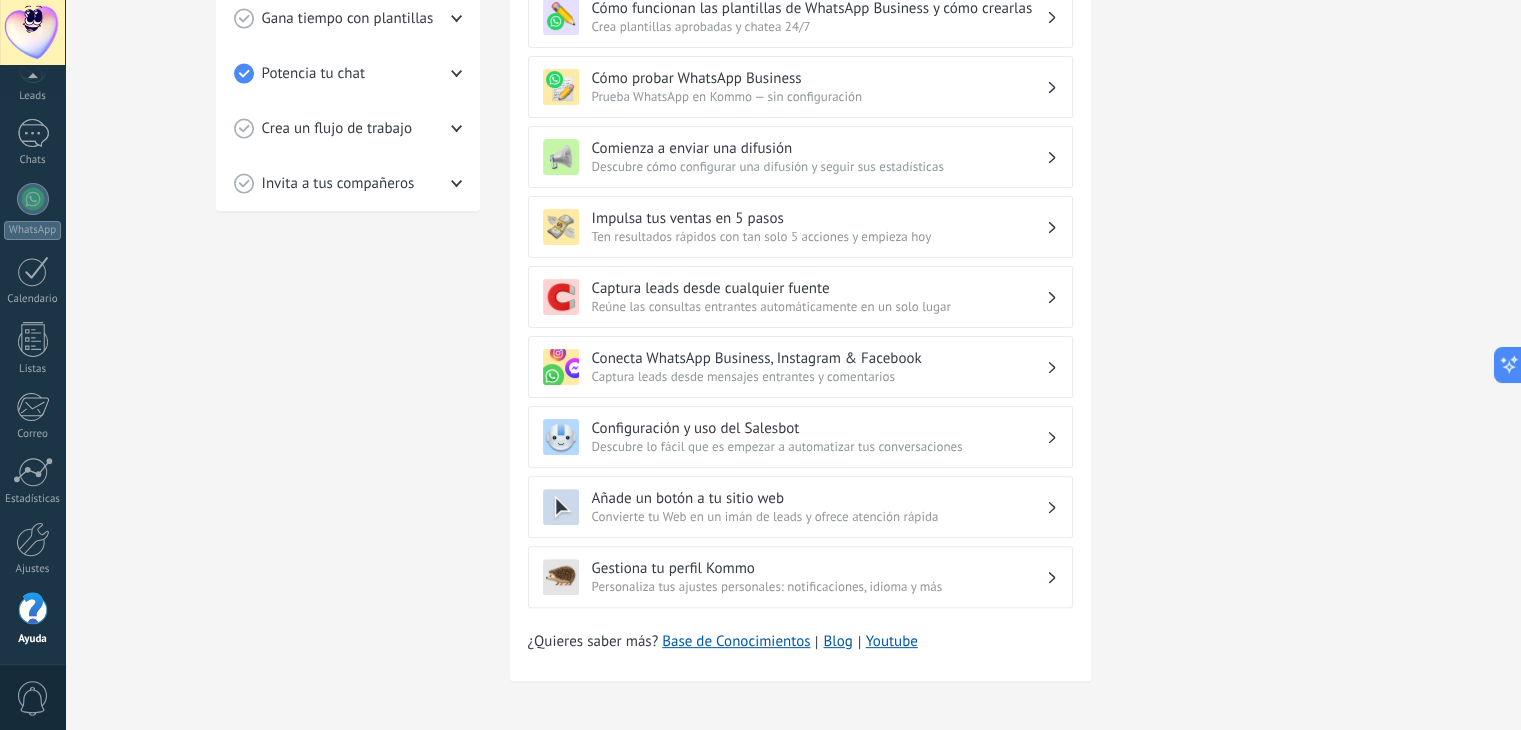 scroll, scrollTop: 0, scrollLeft: 0, axis: both 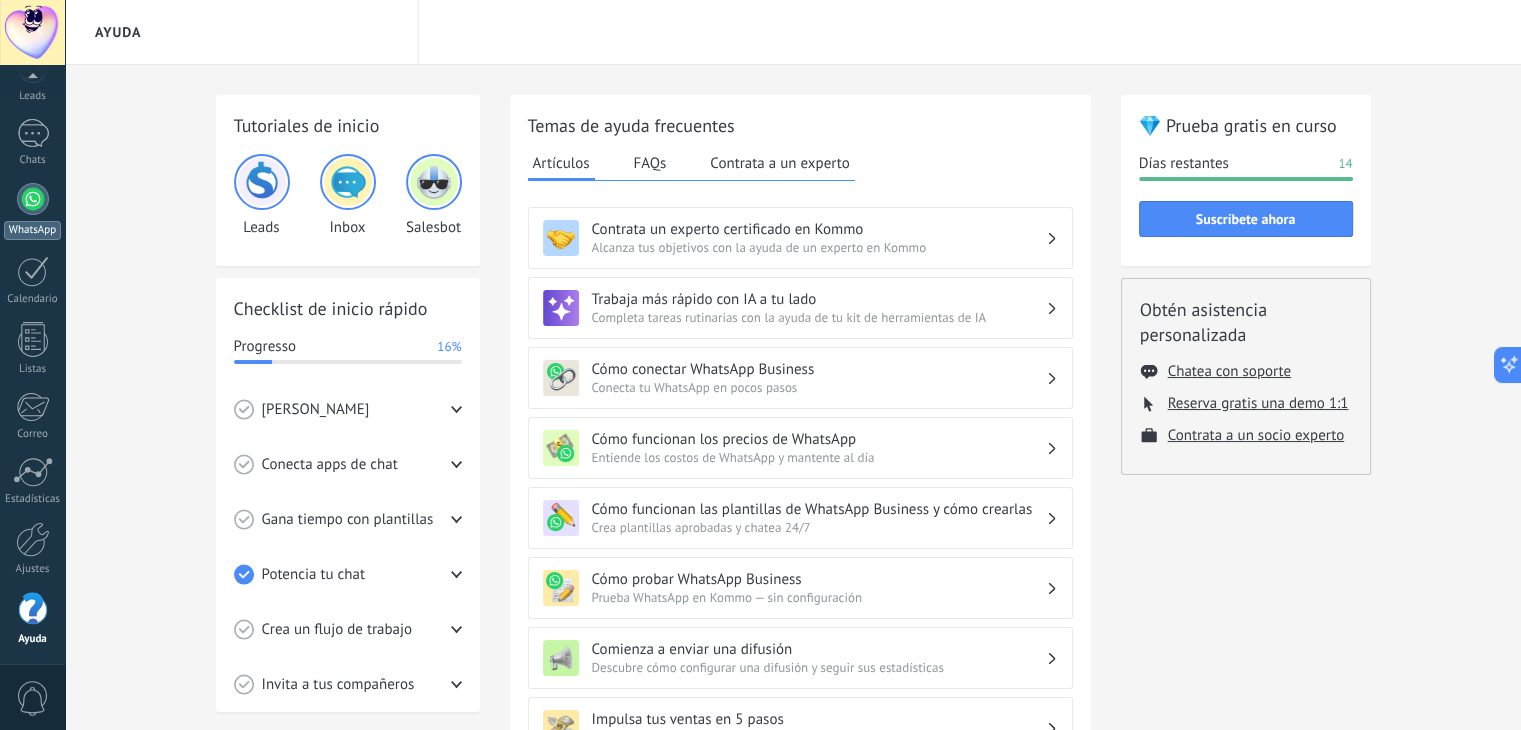 click on "WhatsApp" at bounding box center [32, 230] 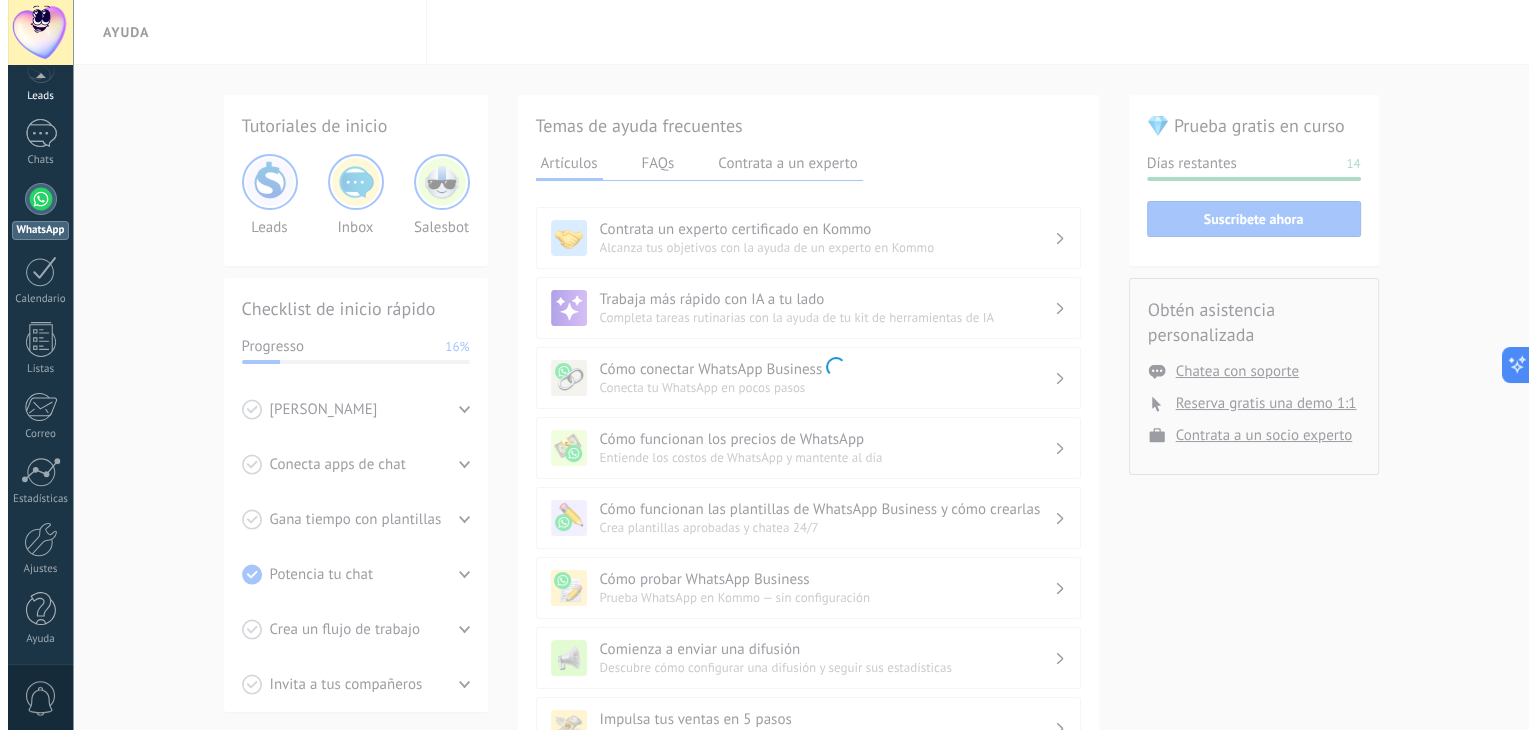 scroll, scrollTop: 0, scrollLeft: 0, axis: both 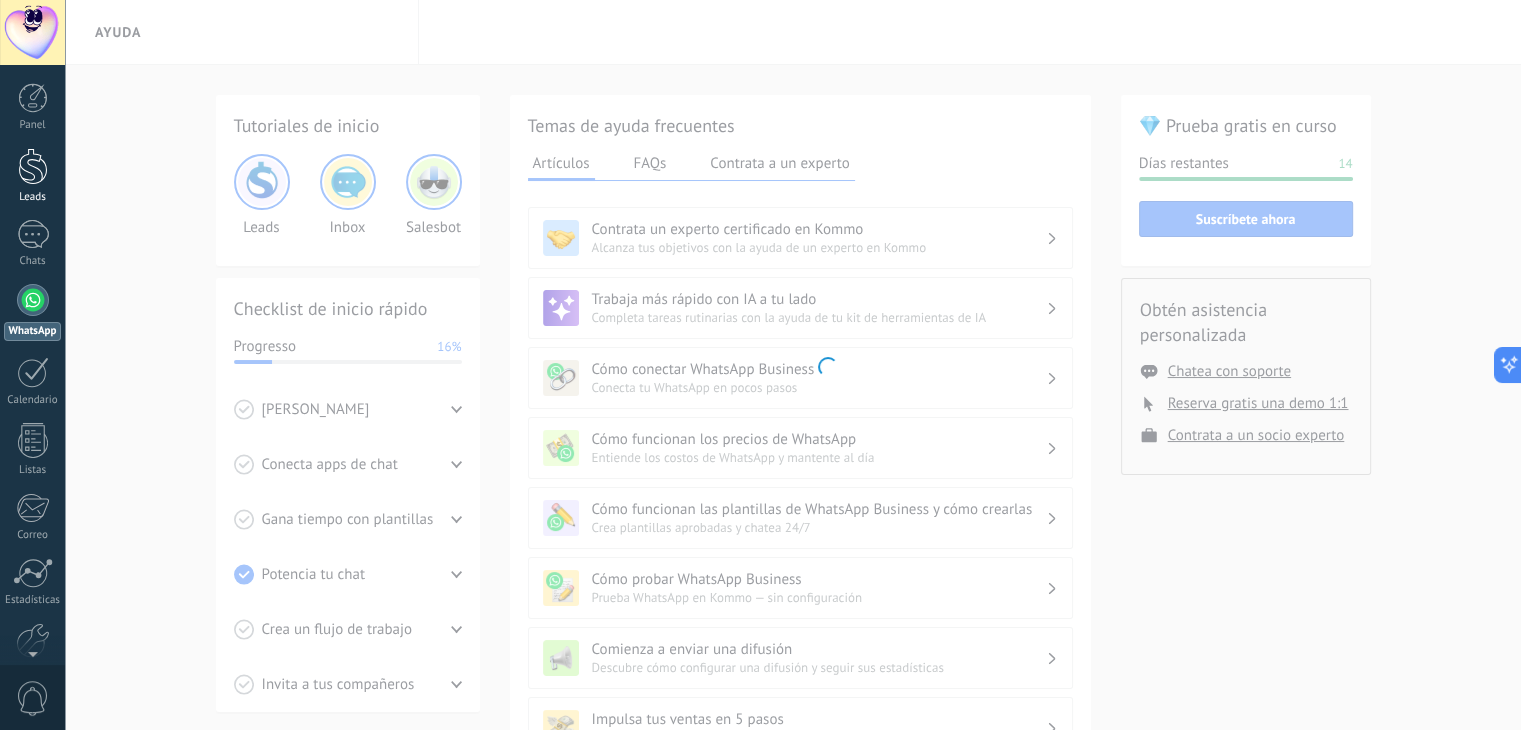 click at bounding box center [33, 166] 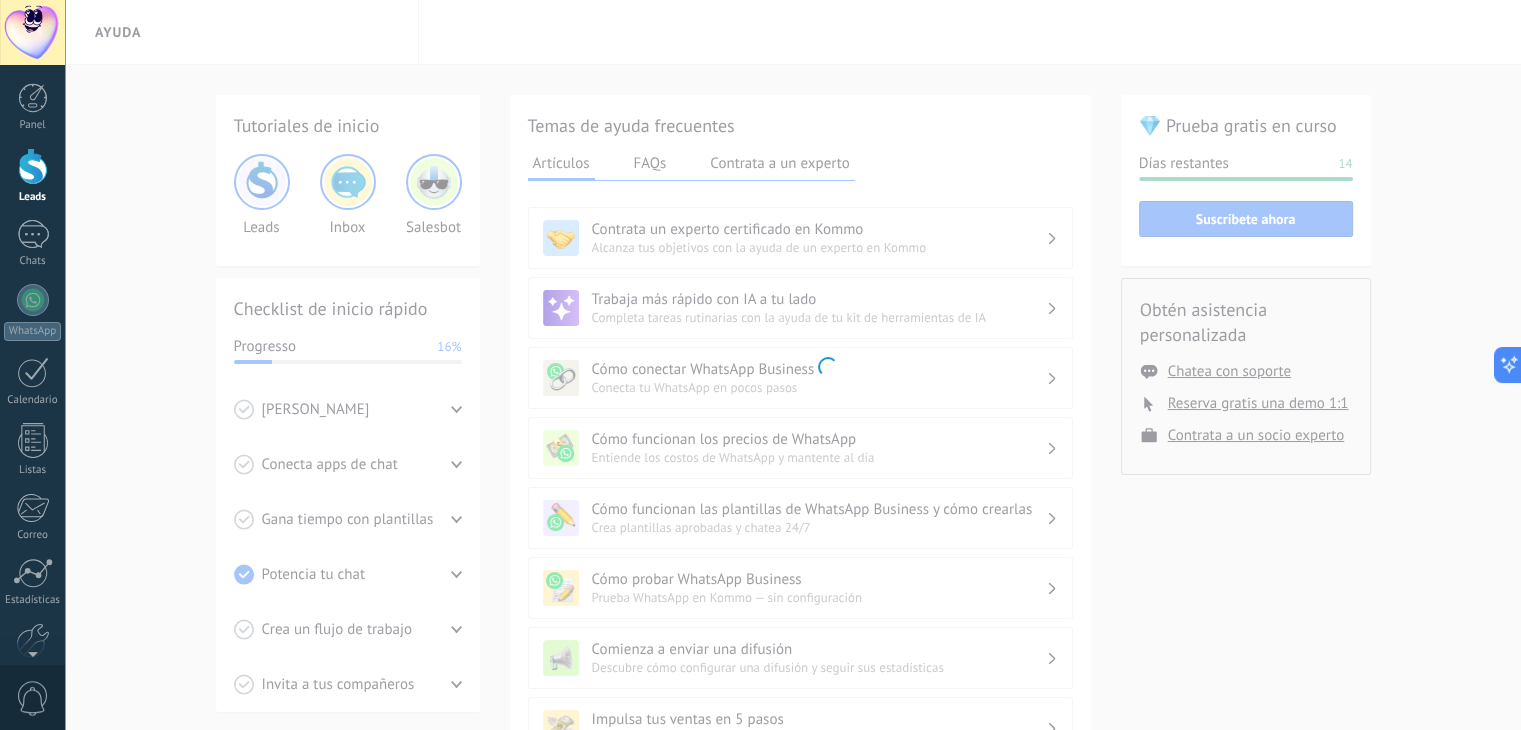 click at bounding box center (33, 166) 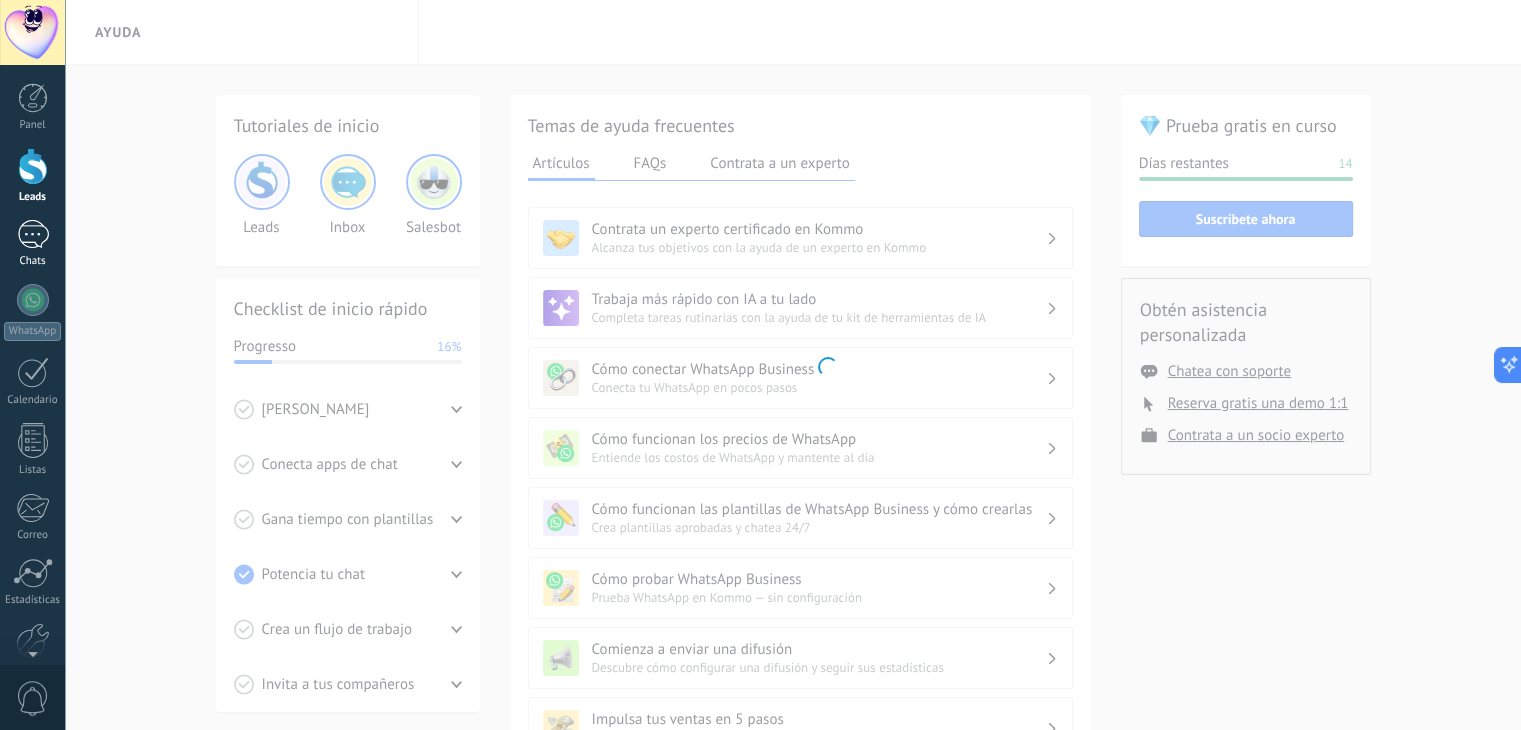click at bounding box center [33, 234] 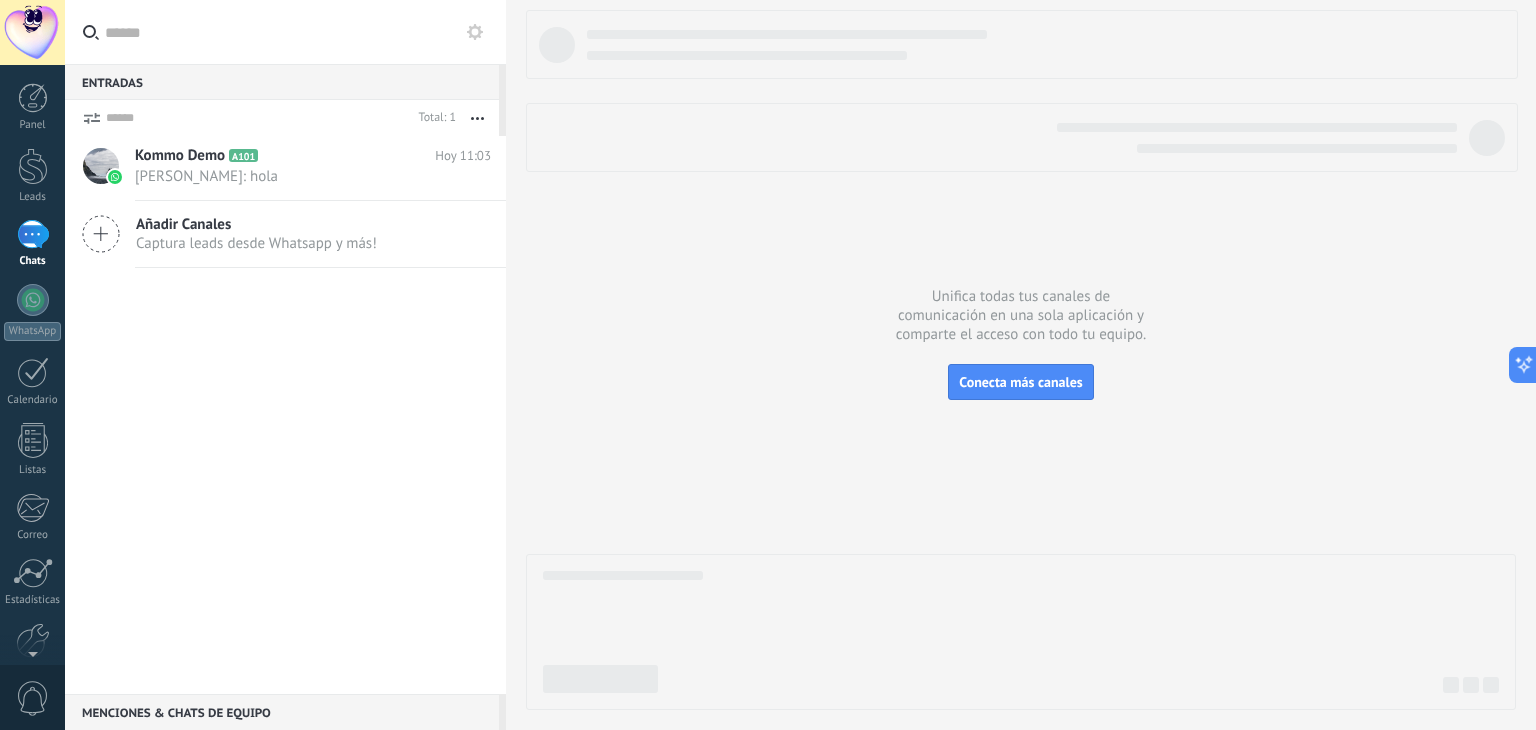 click on "[PERSON_NAME]: hola" at bounding box center (294, 176) 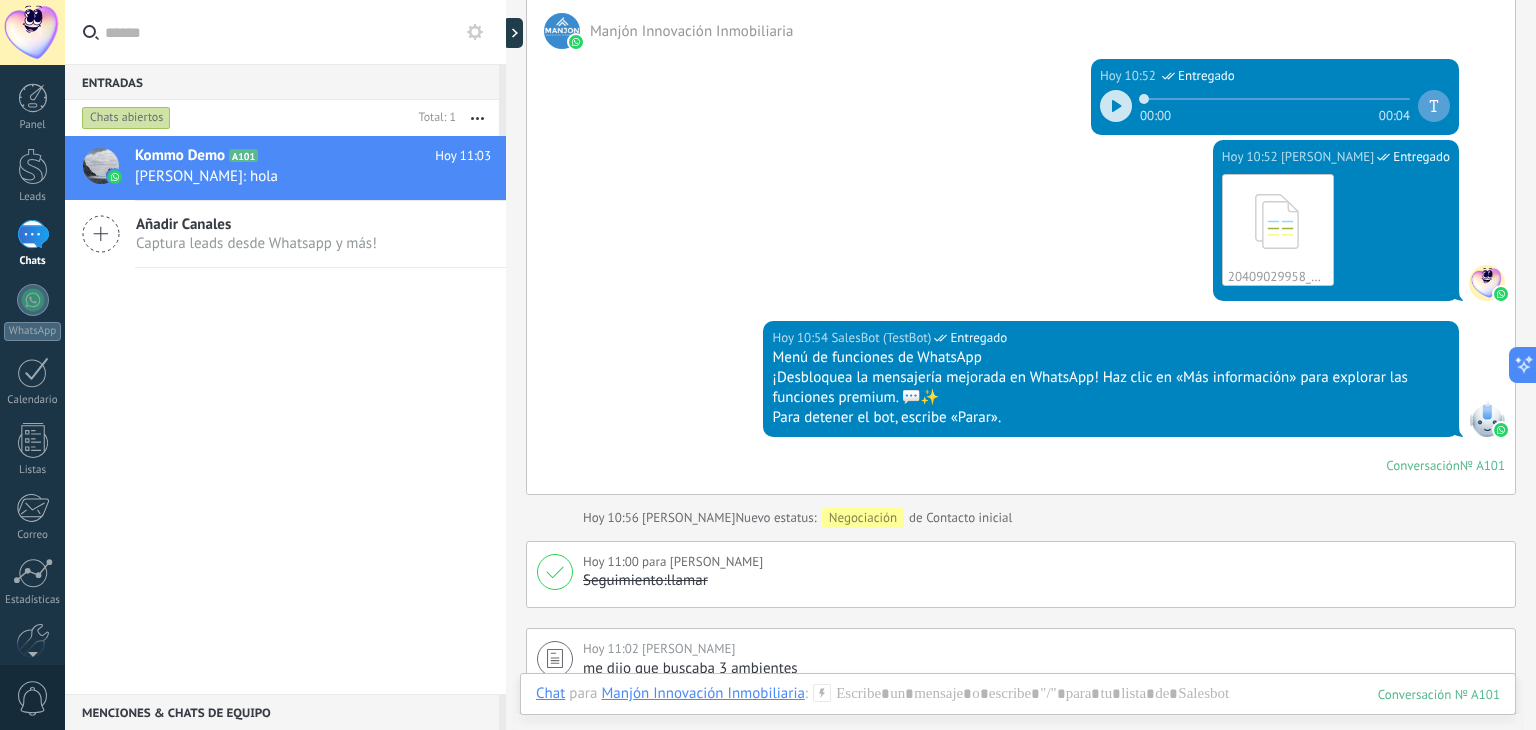 scroll, scrollTop: 1810, scrollLeft: 0, axis: vertical 